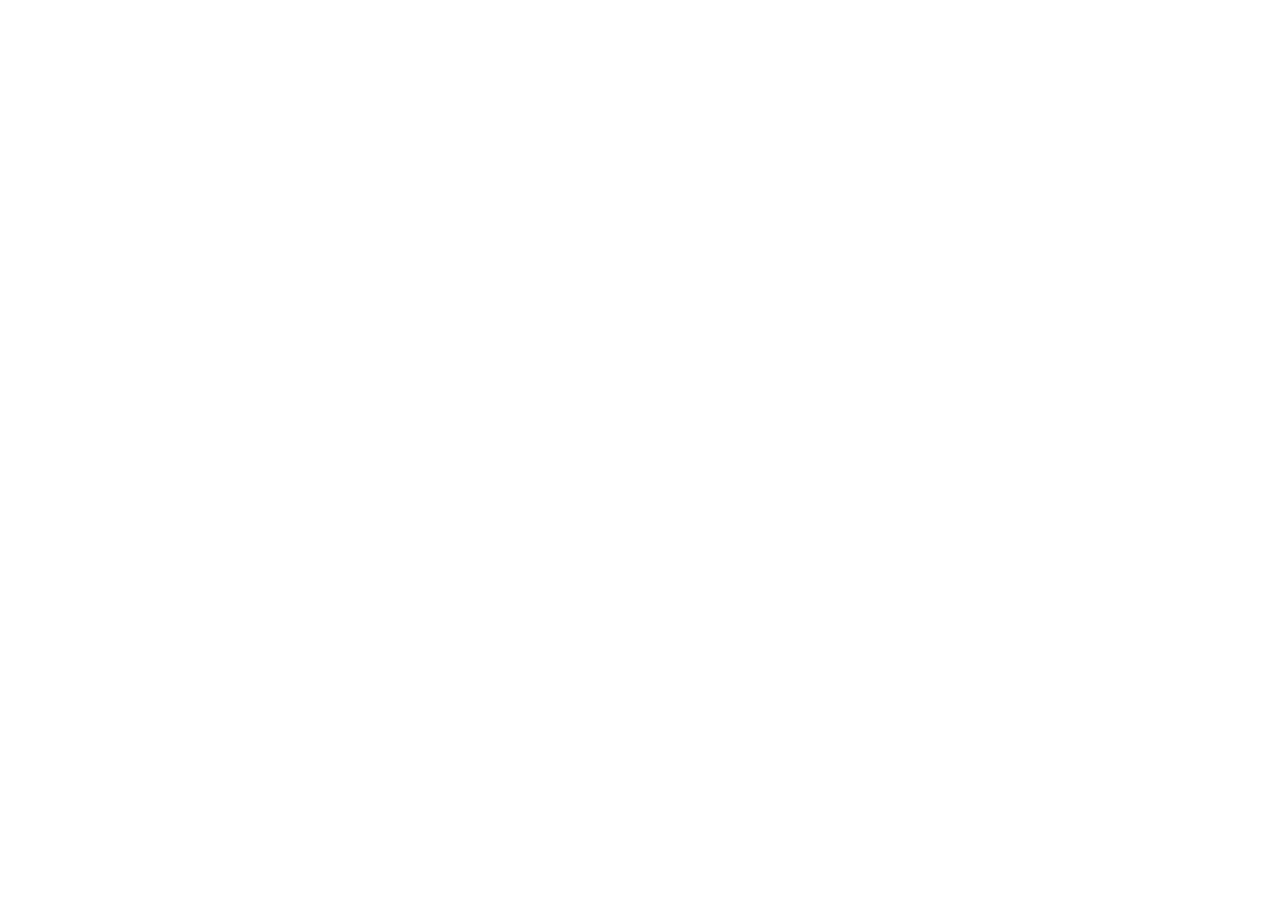 scroll, scrollTop: 0, scrollLeft: 0, axis: both 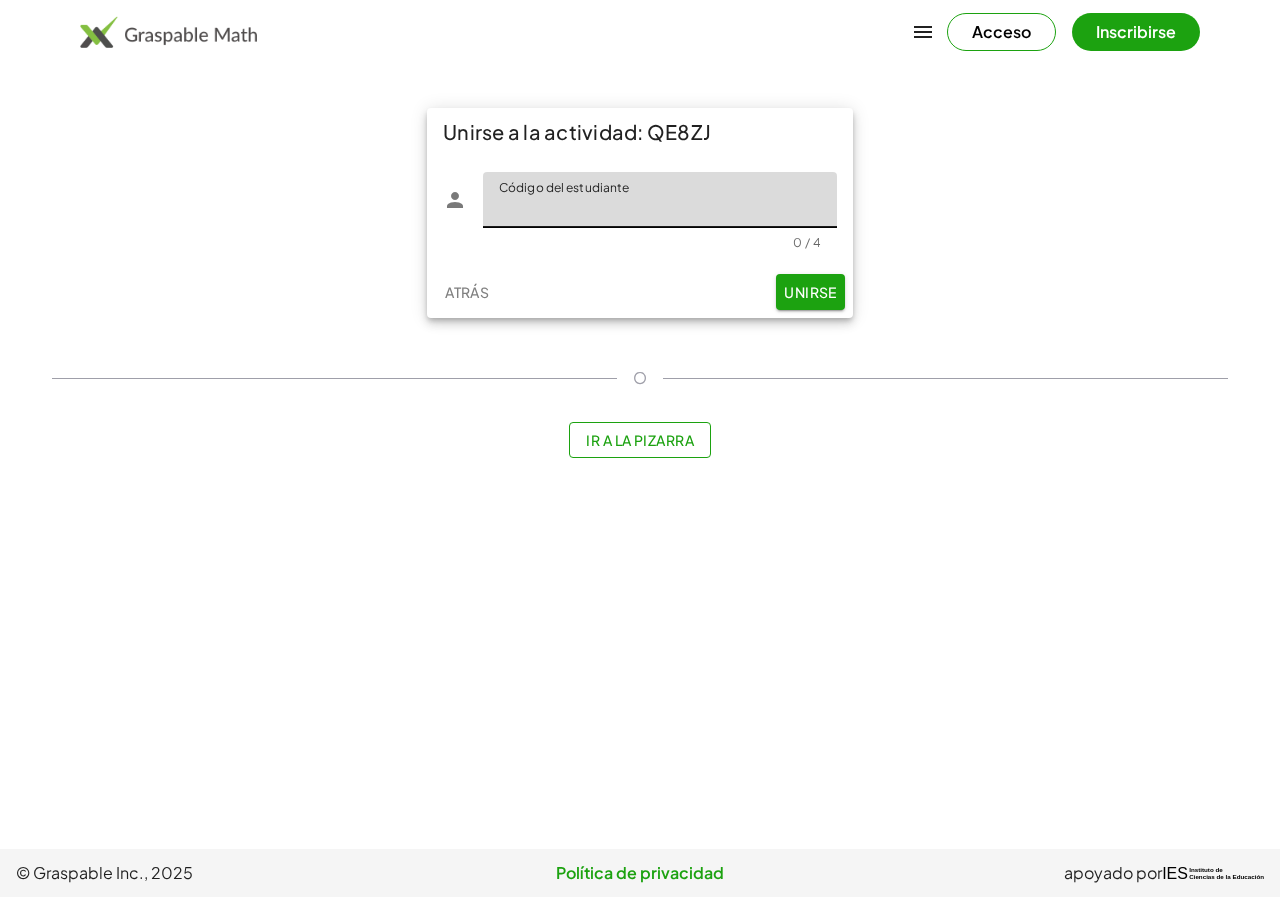 click on "Atrás" at bounding box center [467, 292] 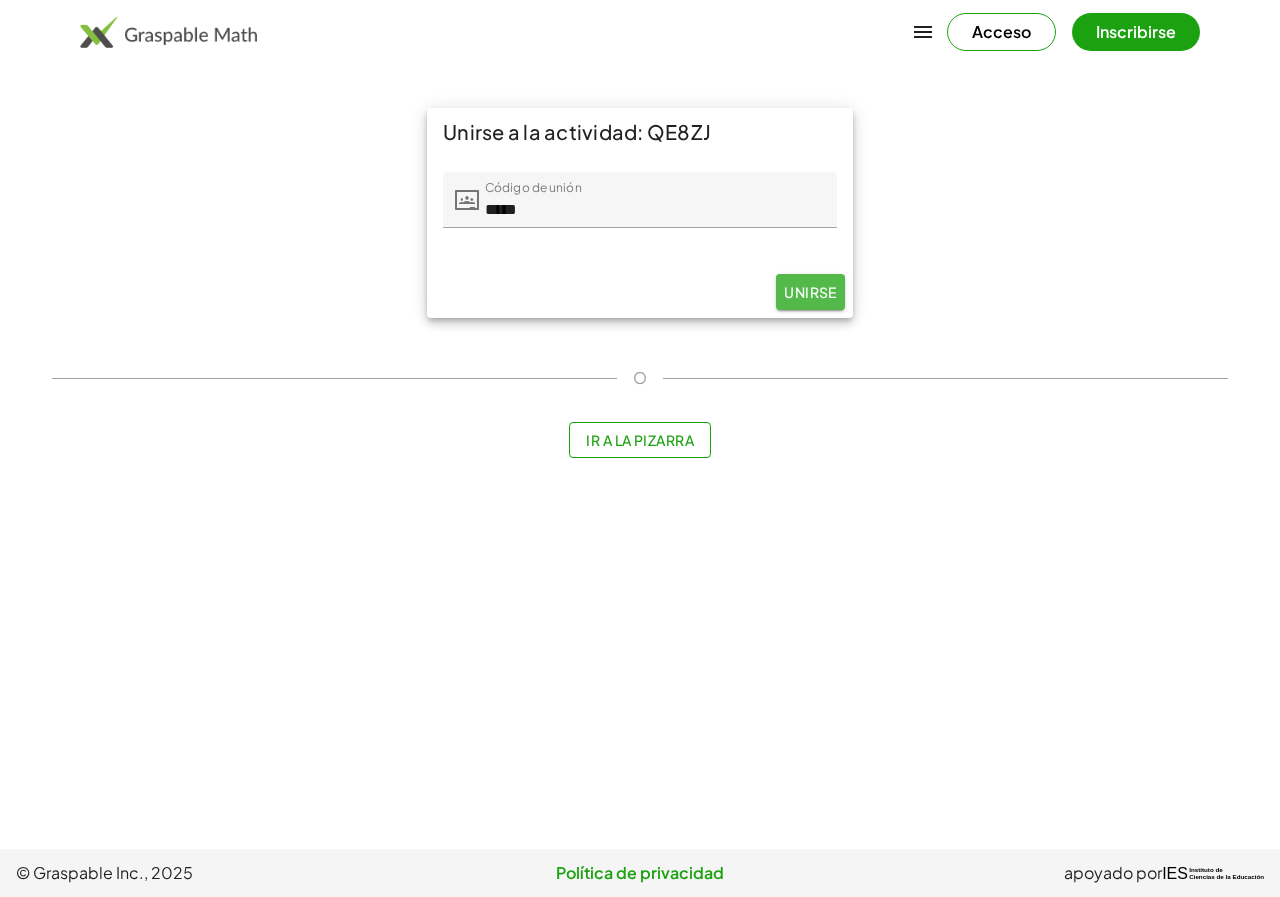 click on "Unirse" at bounding box center [810, 292] 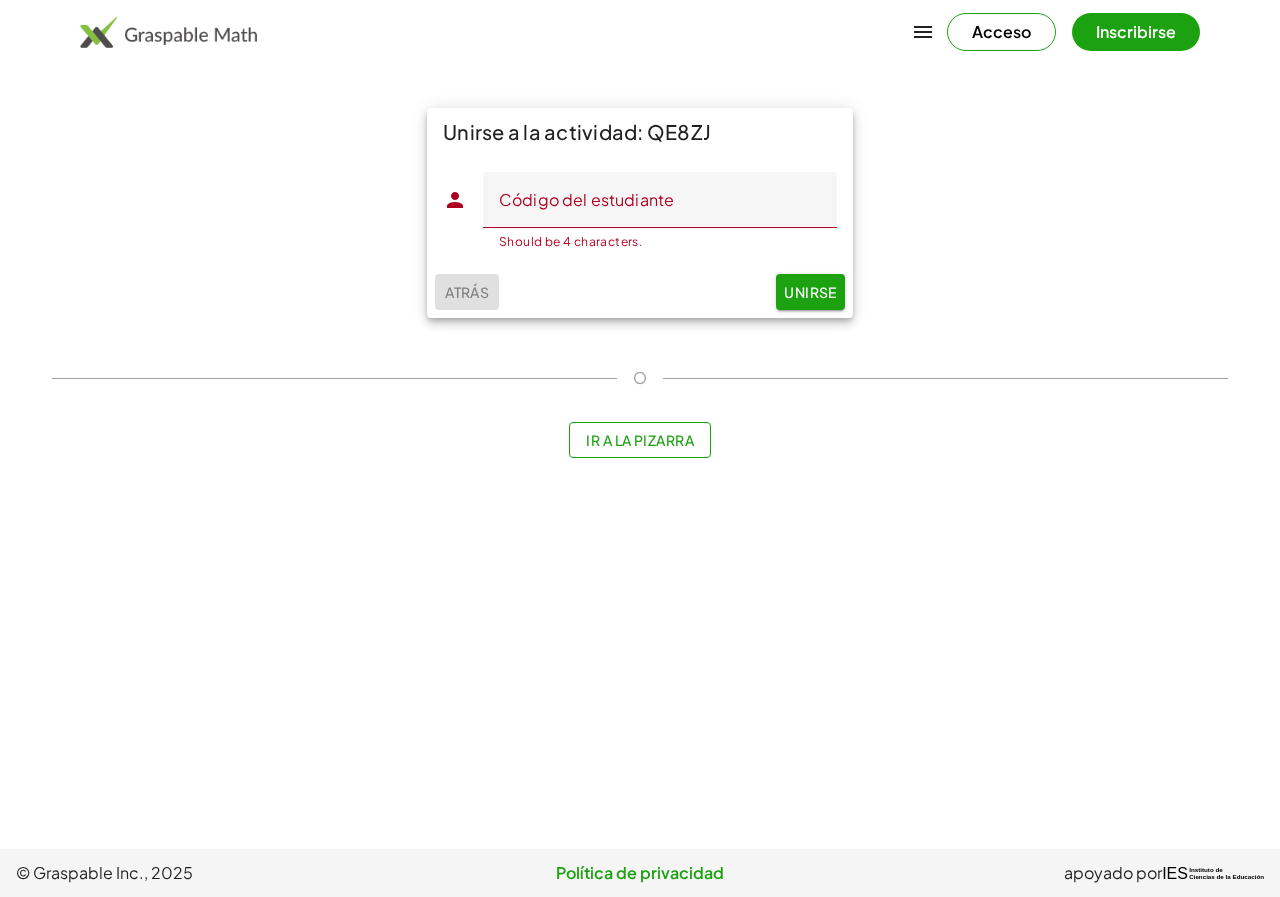click on "Atrás" 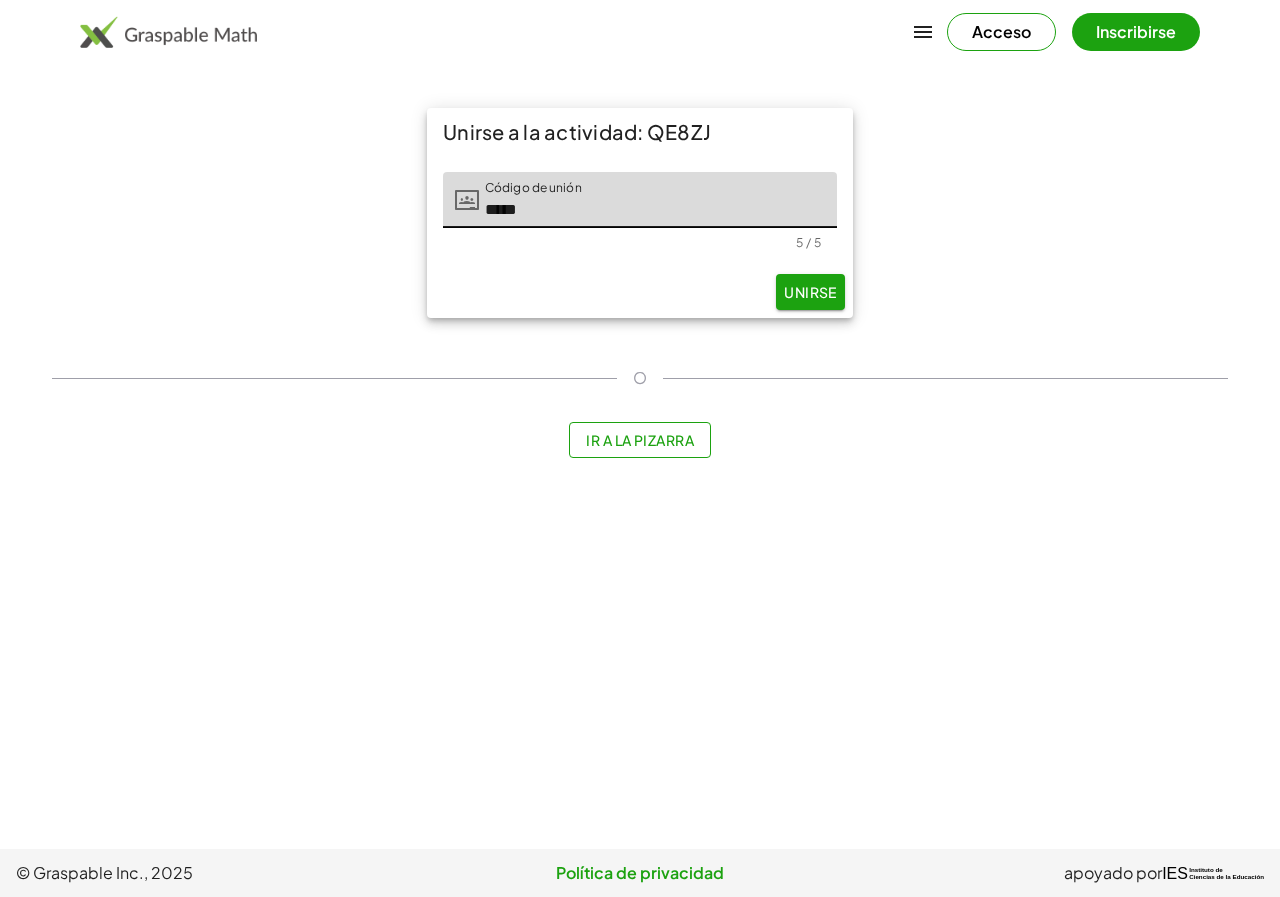 drag, startPoint x: 495, startPoint y: 217, endPoint x: 569, endPoint y: 215, distance: 74.02702 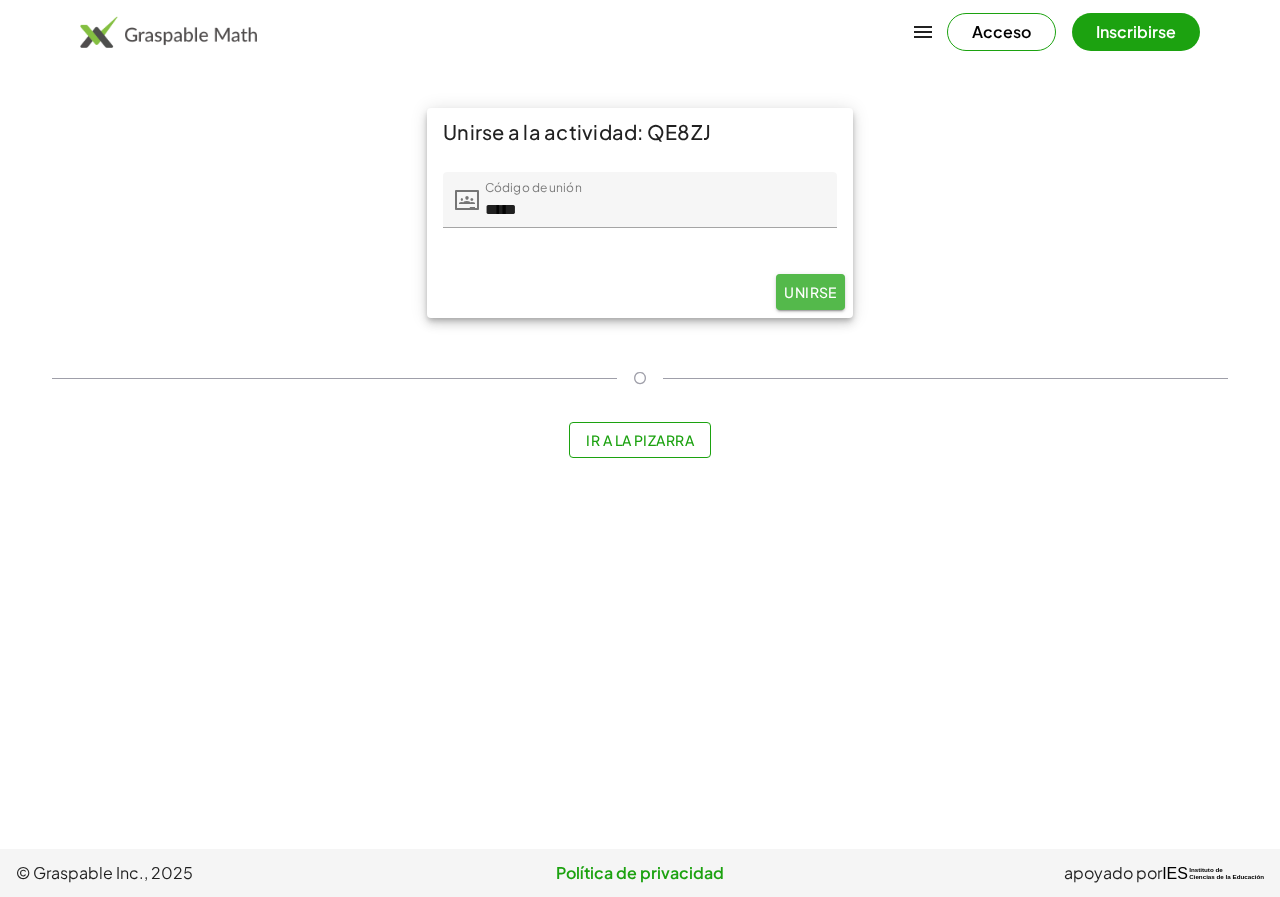 click on "Unirse" at bounding box center (810, 292) 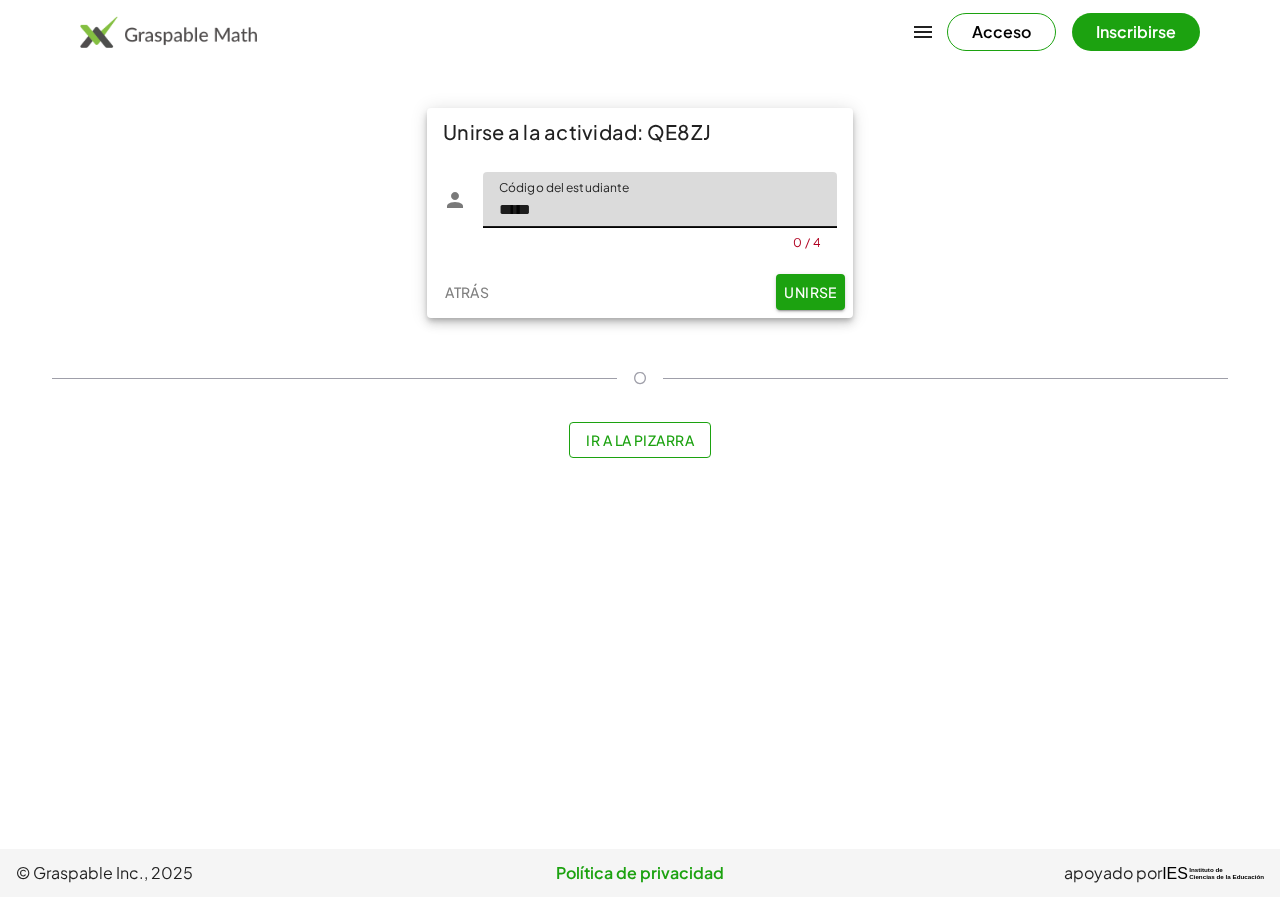 type on "*****" 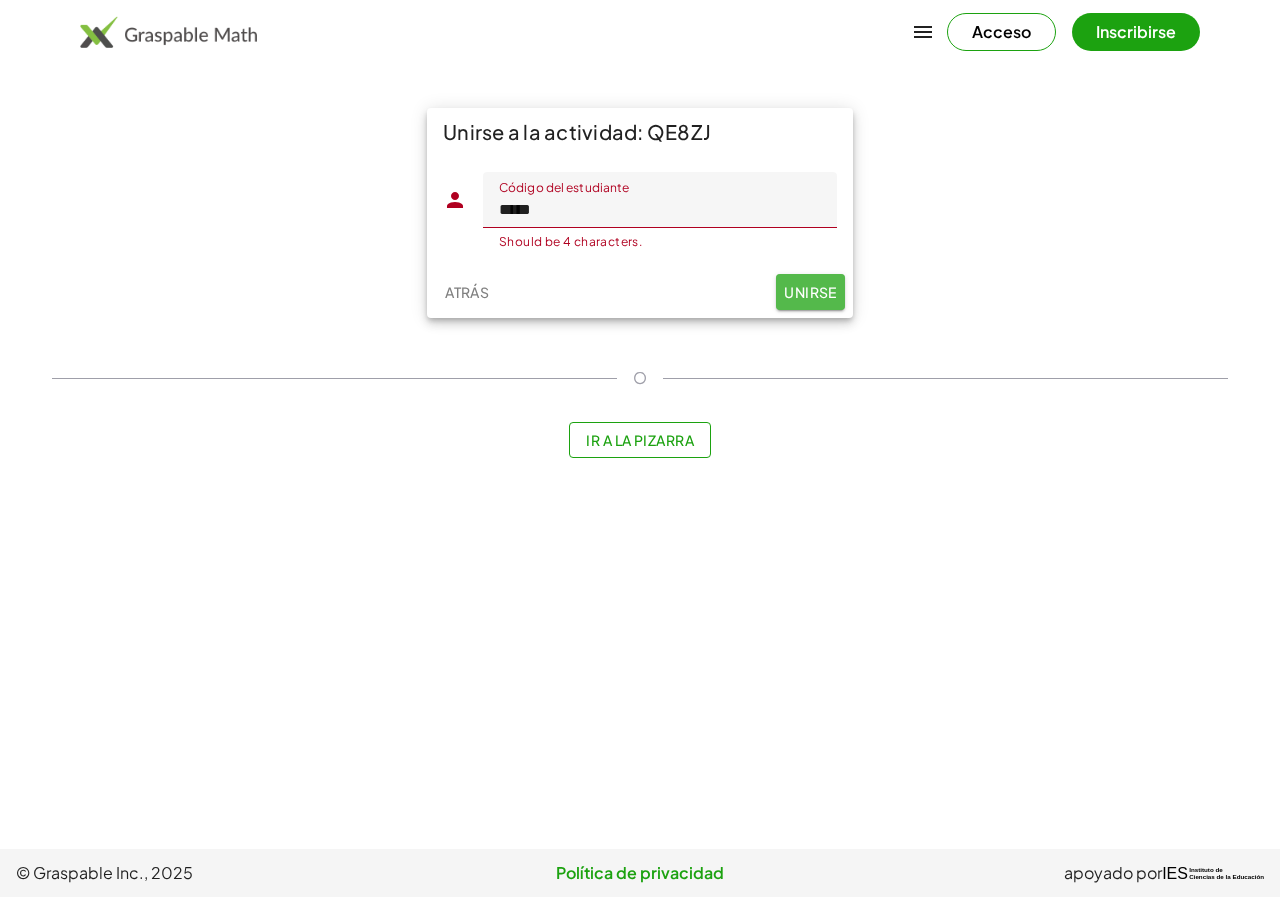 click on "Unirse" at bounding box center (810, 292) 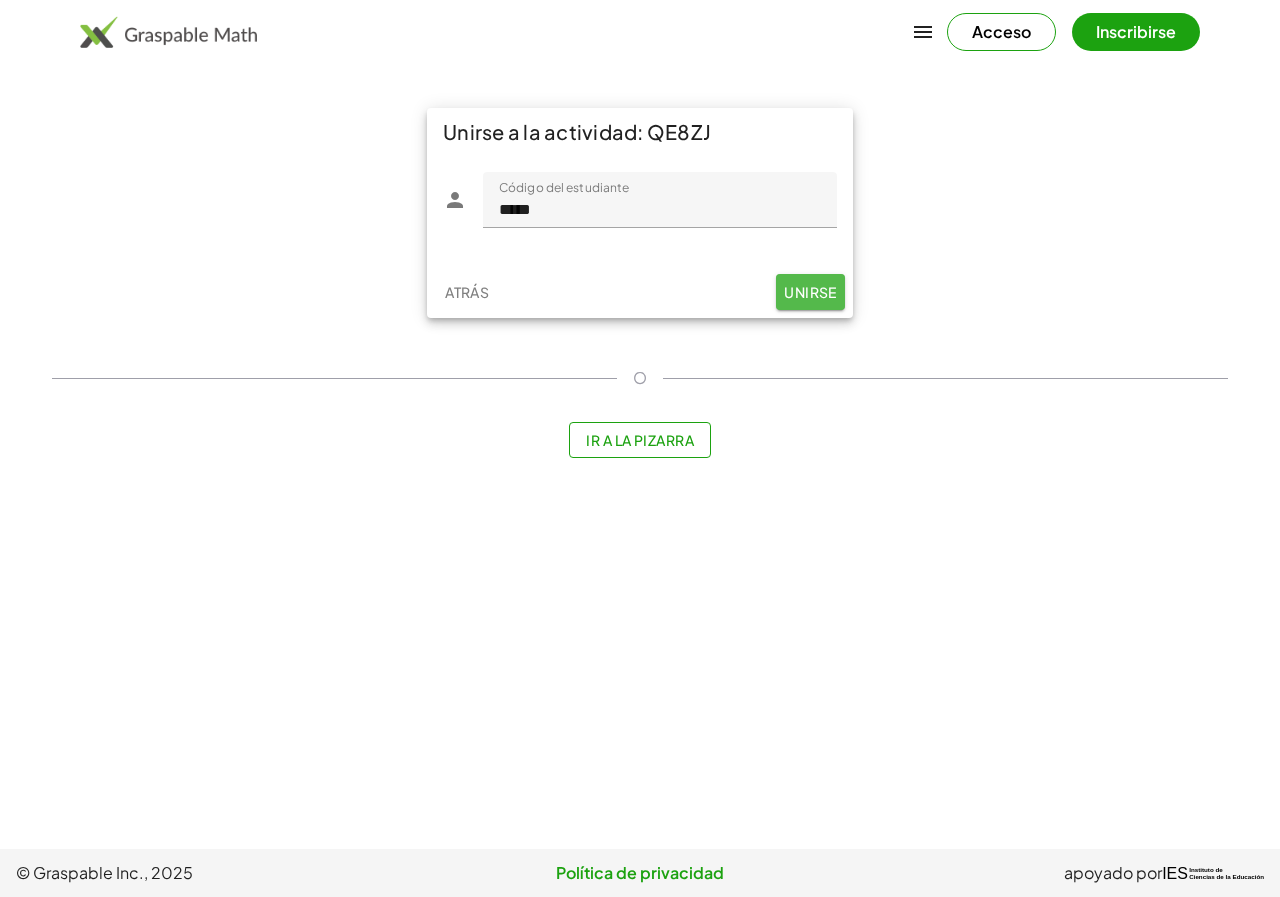 click on "Unirse" at bounding box center [810, 292] 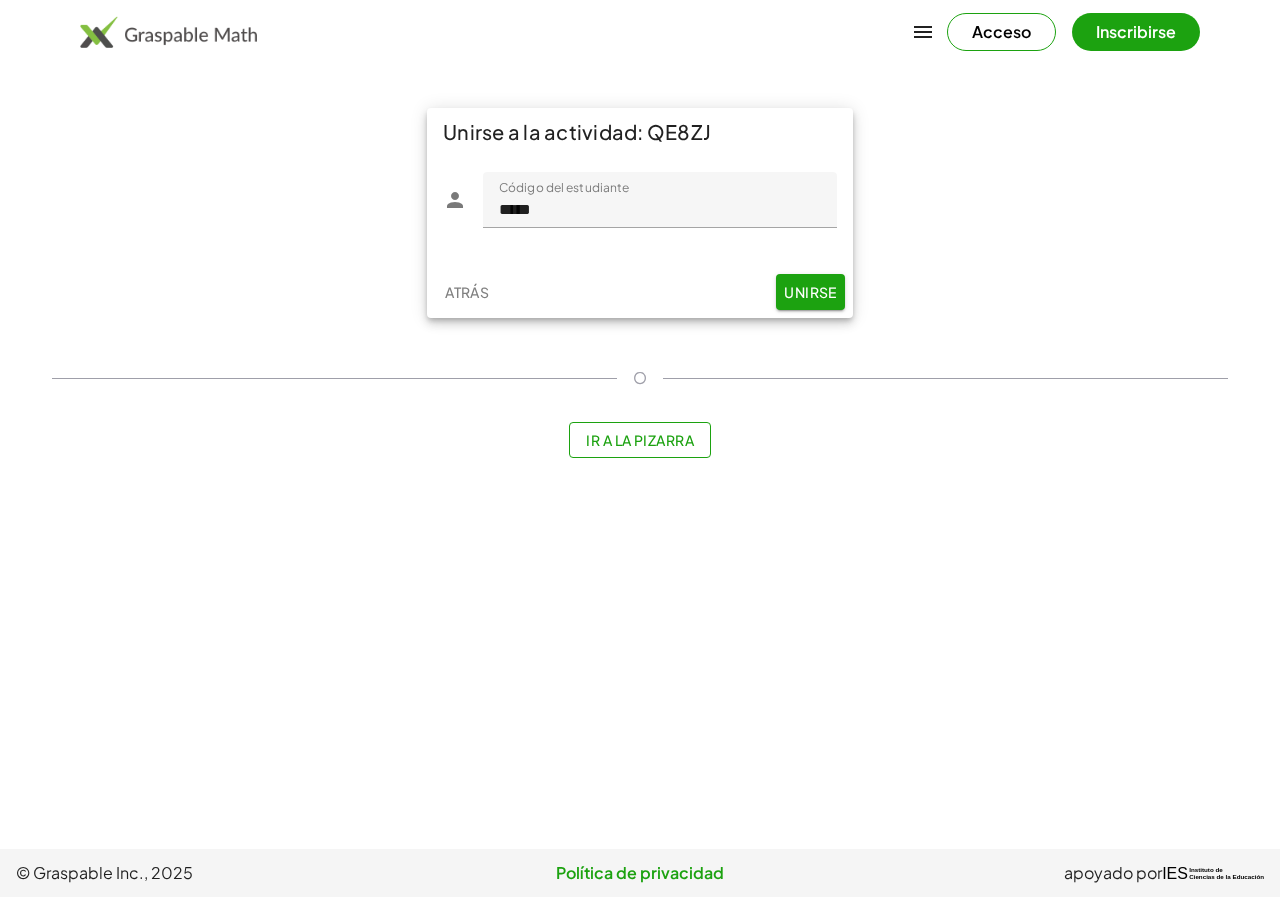 click on "Ir a la pizarra" at bounding box center [640, 440] 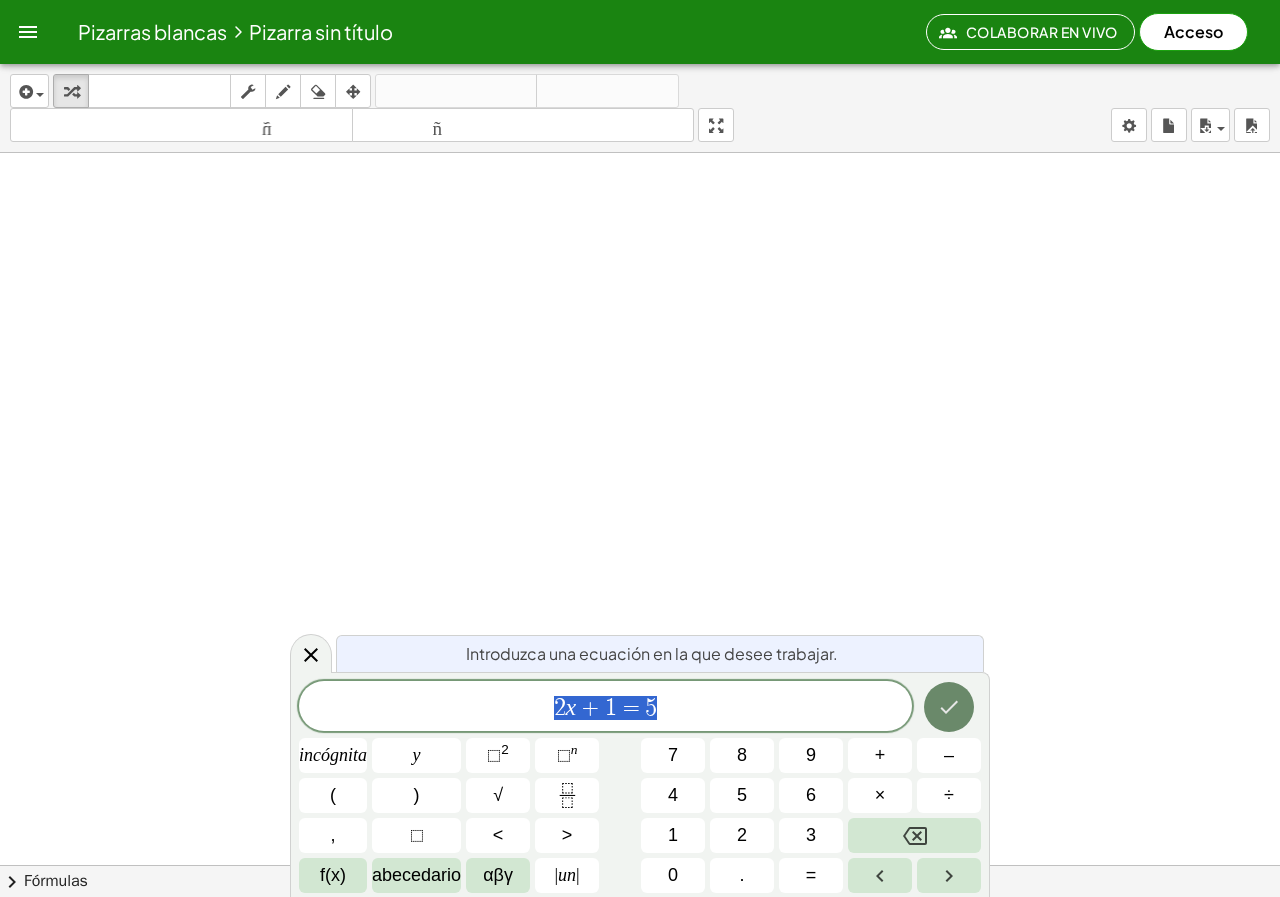 click at bounding box center [949, 707] 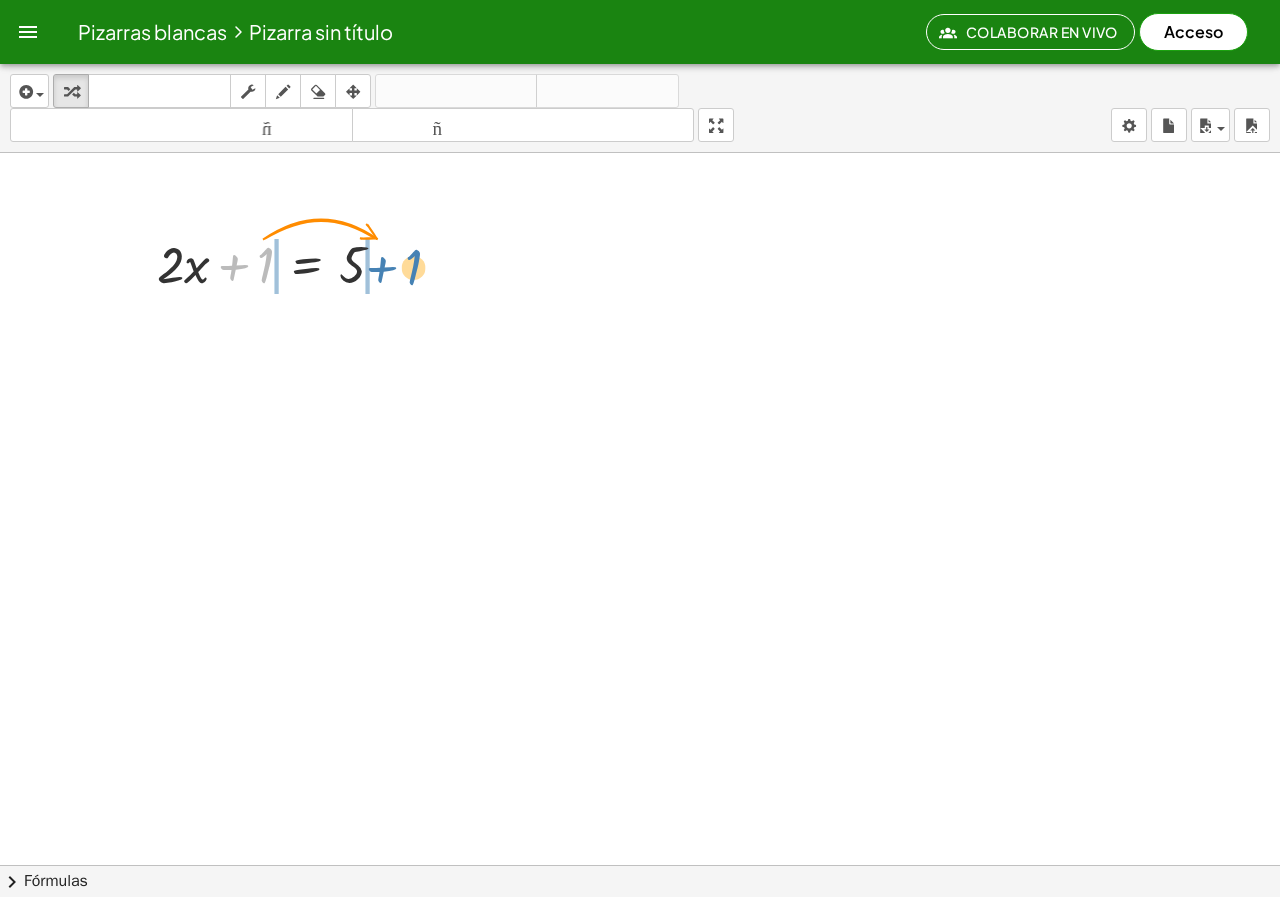 drag, startPoint x: 257, startPoint y: 272, endPoint x: 406, endPoint y: 274, distance: 149.01343 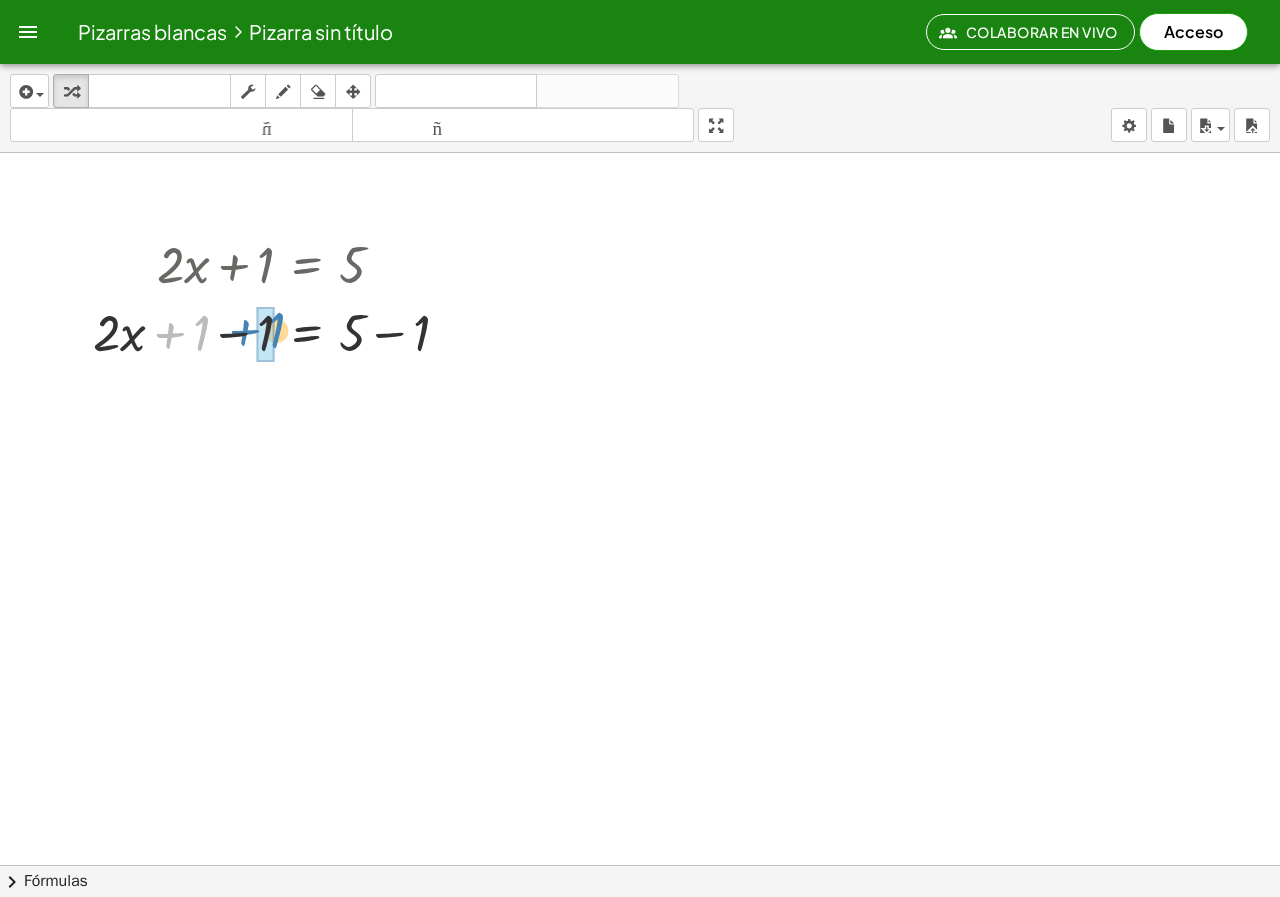 drag, startPoint x: 185, startPoint y: 335, endPoint x: 256, endPoint y: 331, distance: 71.11259 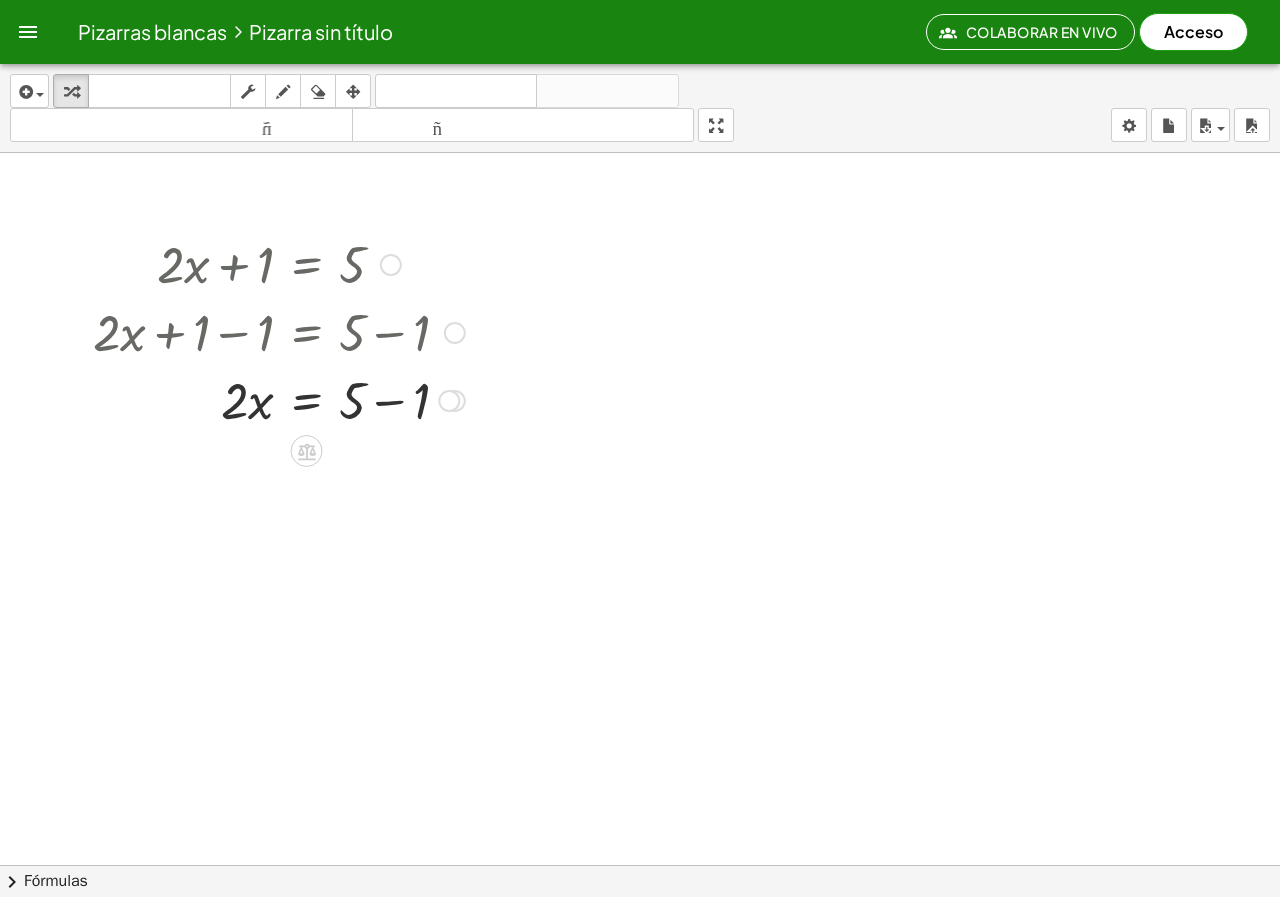 drag, startPoint x: 349, startPoint y: 336, endPoint x: 351, endPoint y: 381, distance: 45.044422 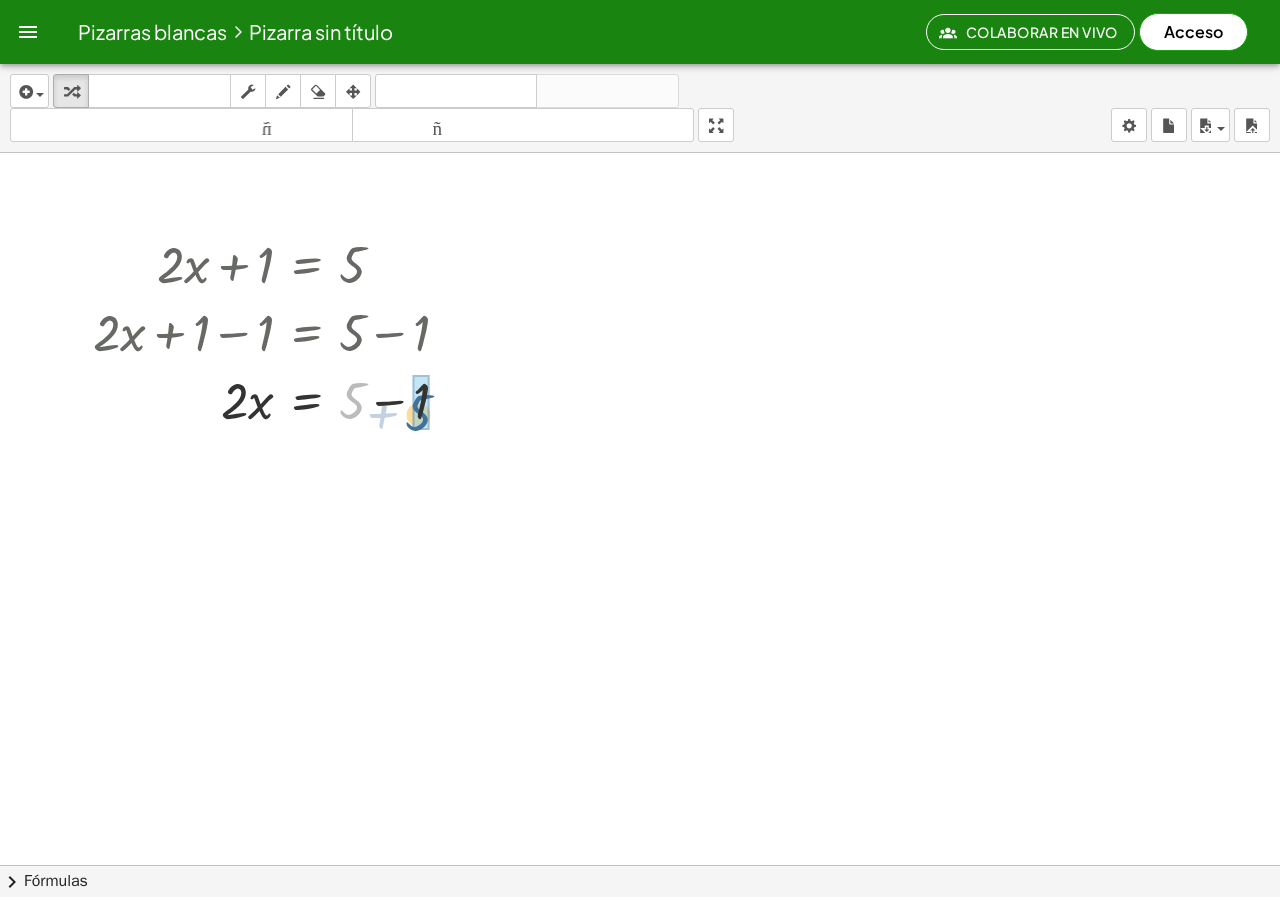 drag, startPoint x: 349, startPoint y: 386, endPoint x: 418, endPoint y: 395, distance: 69.58448 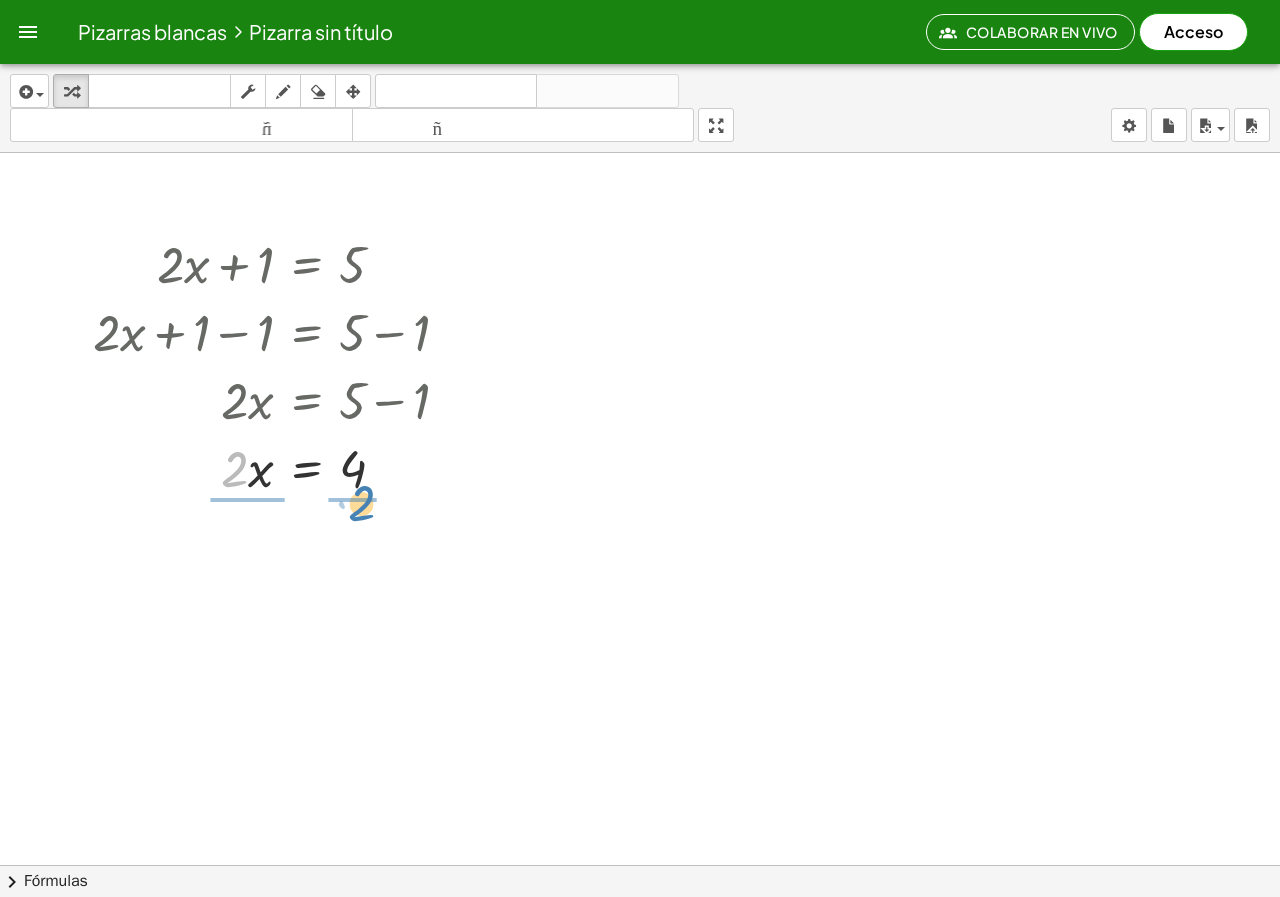 drag, startPoint x: 230, startPoint y: 454, endPoint x: 357, endPoint y: 488, distance: 131.47243 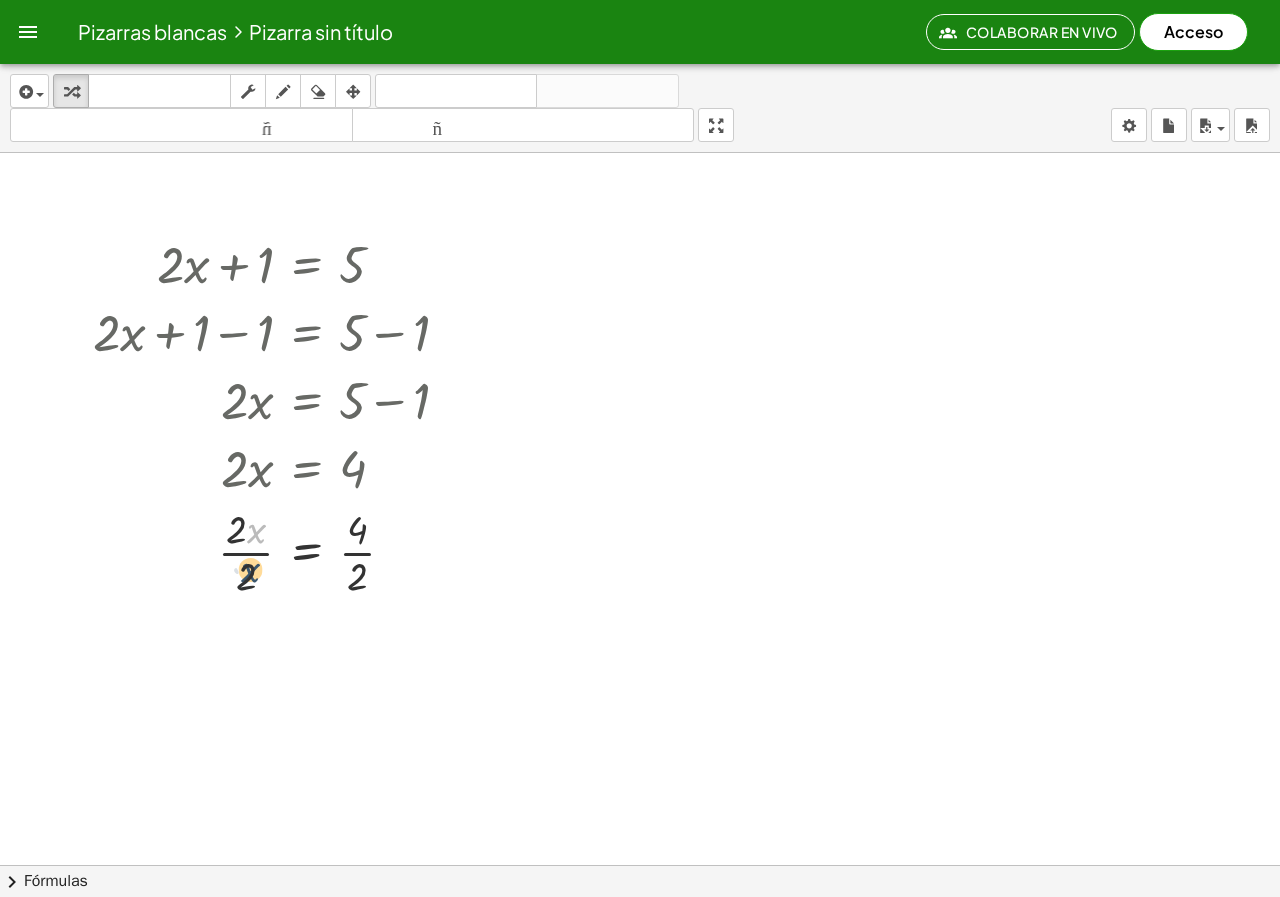 drag, startPoint x: 256, startPoint y: 510, endPoint x: 248, endPoint y: 554, distance: 44.72136 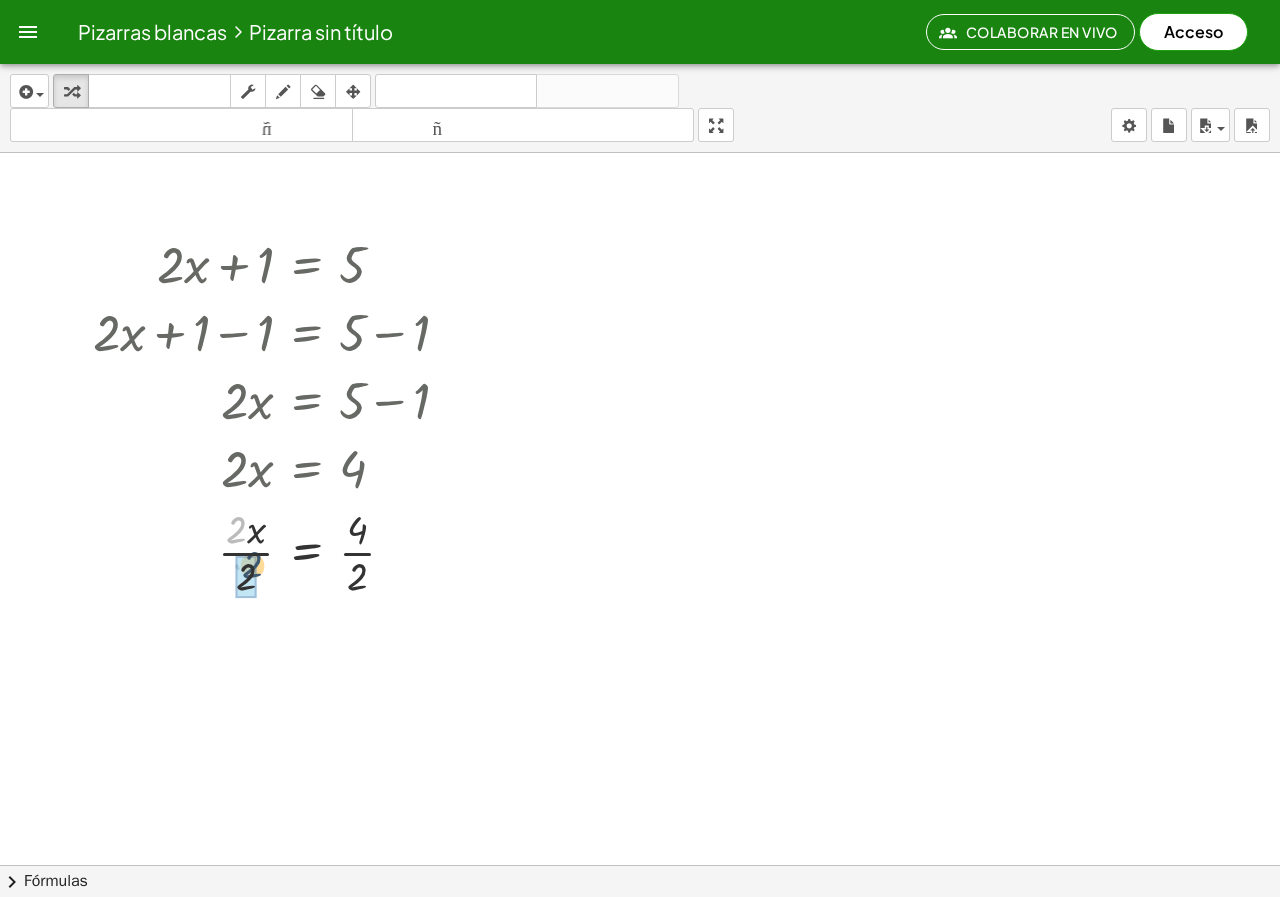 drag, startPoint x: 219, startPoint y: 532, endPoint x: 235, endPoint y: 572, distance: 43.081318 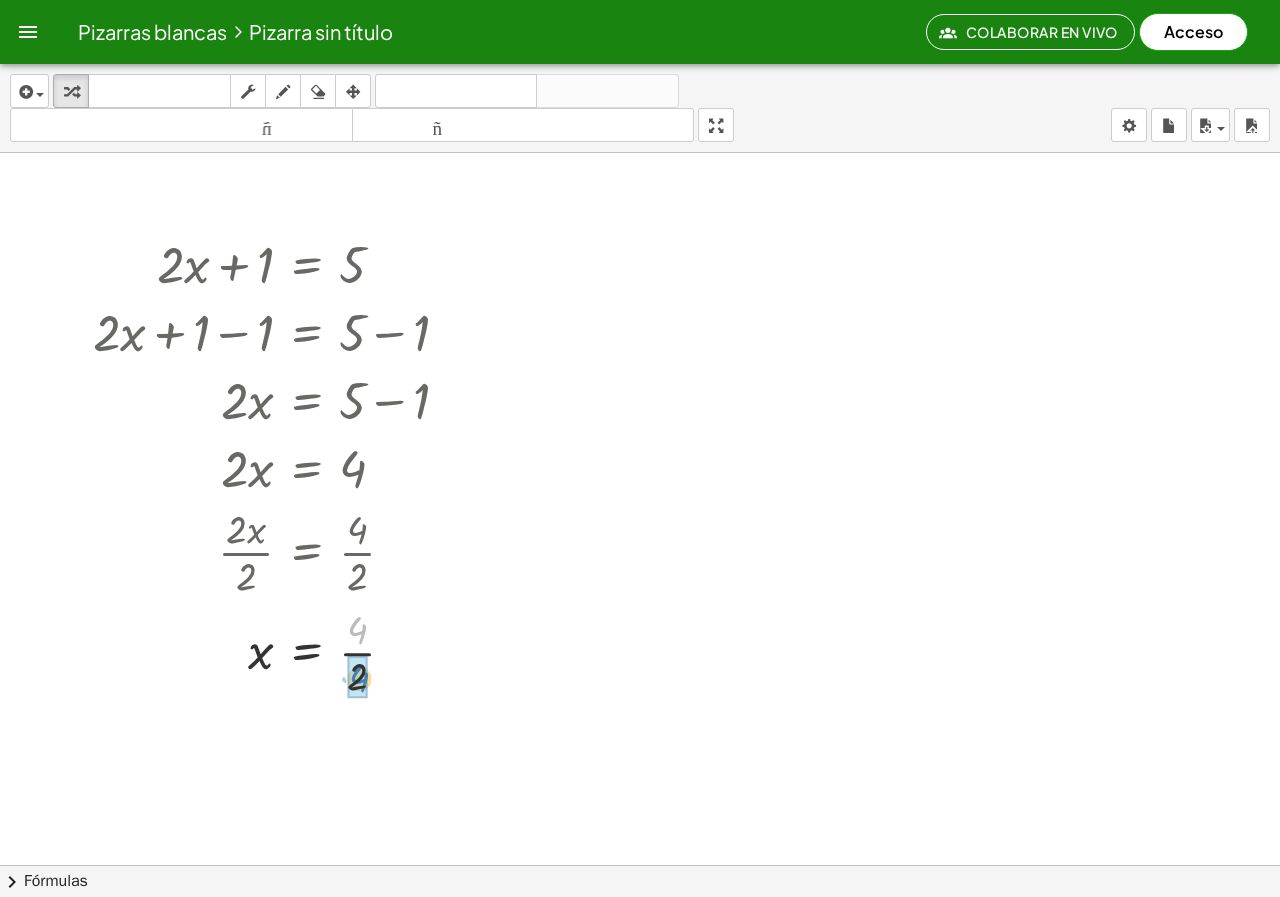 drag, startPoint x: 351, startPoint y: 621, endPoint x: 353, endPoint y: 669, distance: 48.04165 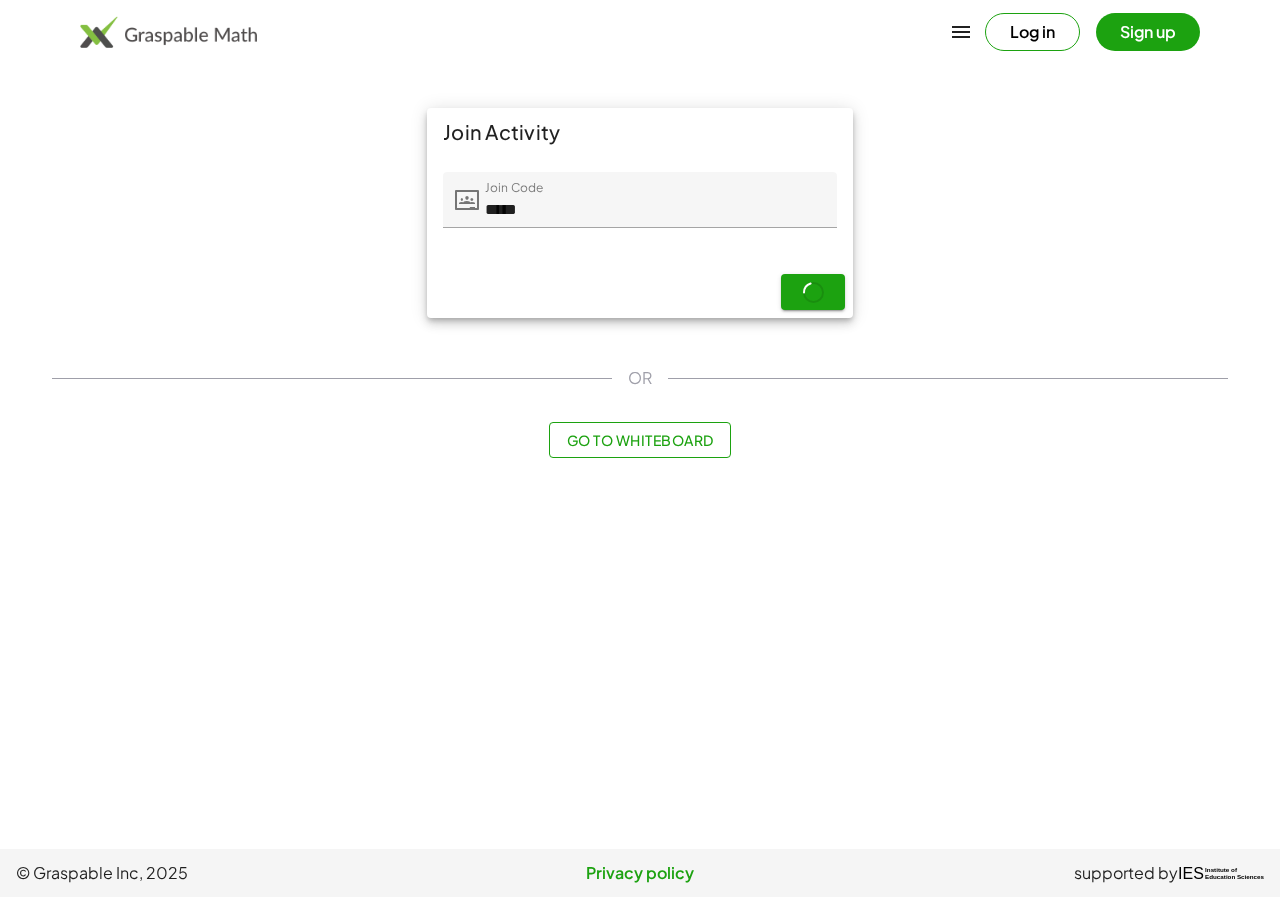 scroll, scrollTop: 0, scrollLeft: 0, axis: both 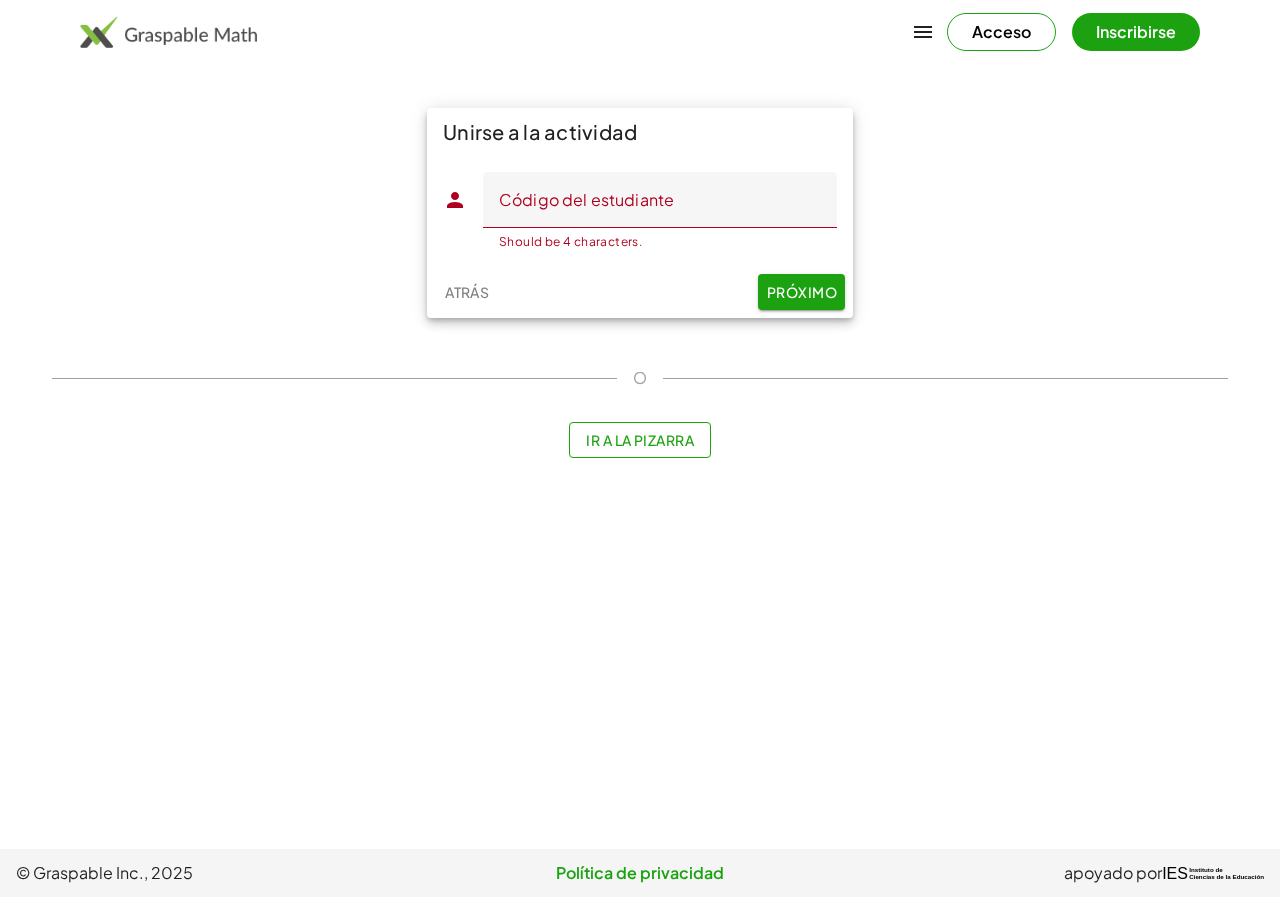 click on "Unirse a la actividad Código del estudiante Código del estudiante Should be 4 characters. 0 / 4 Atrás Próximo" at bounding box center [640, 213] 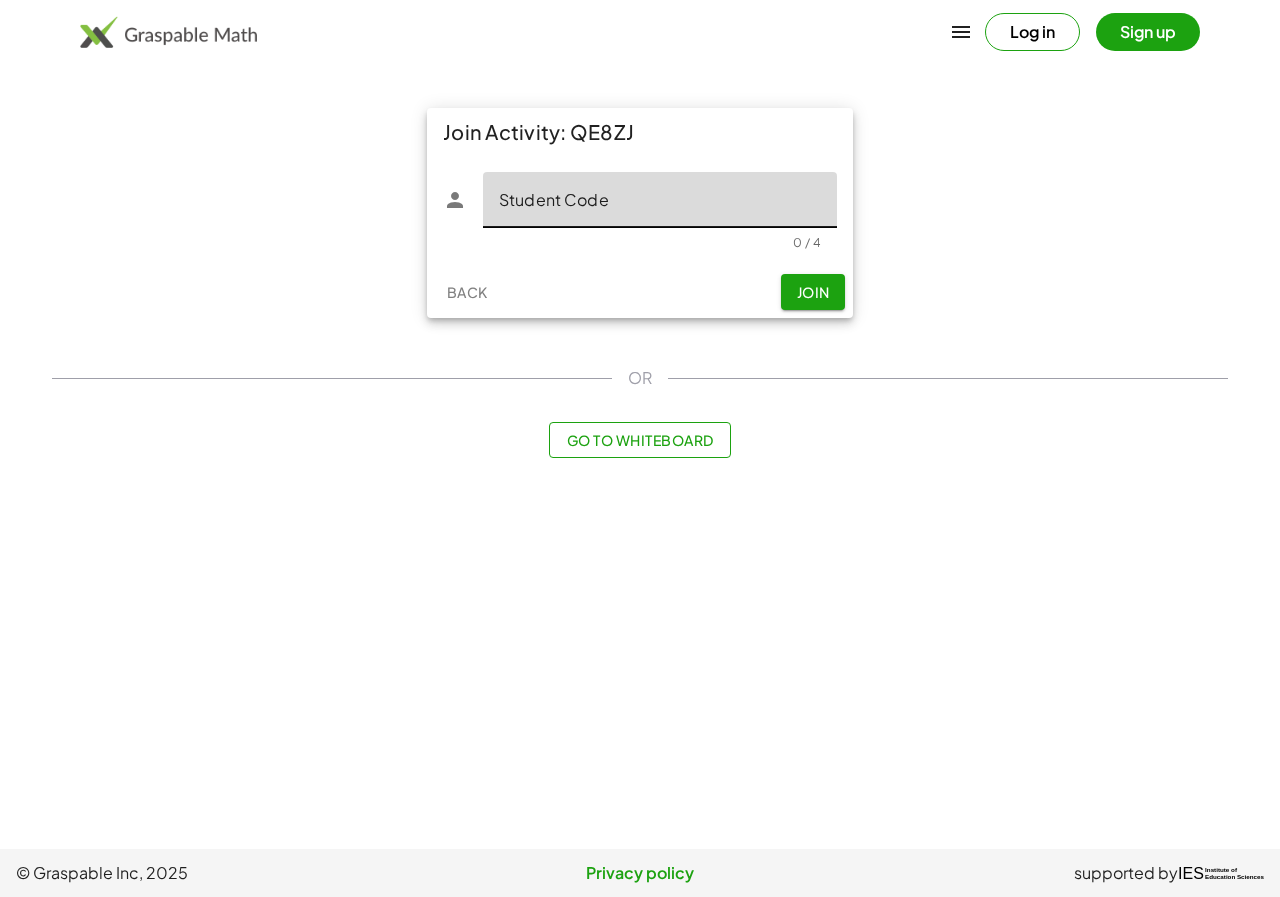 scroll, scrollTop: 0, scrollLeft: 0, axis: both 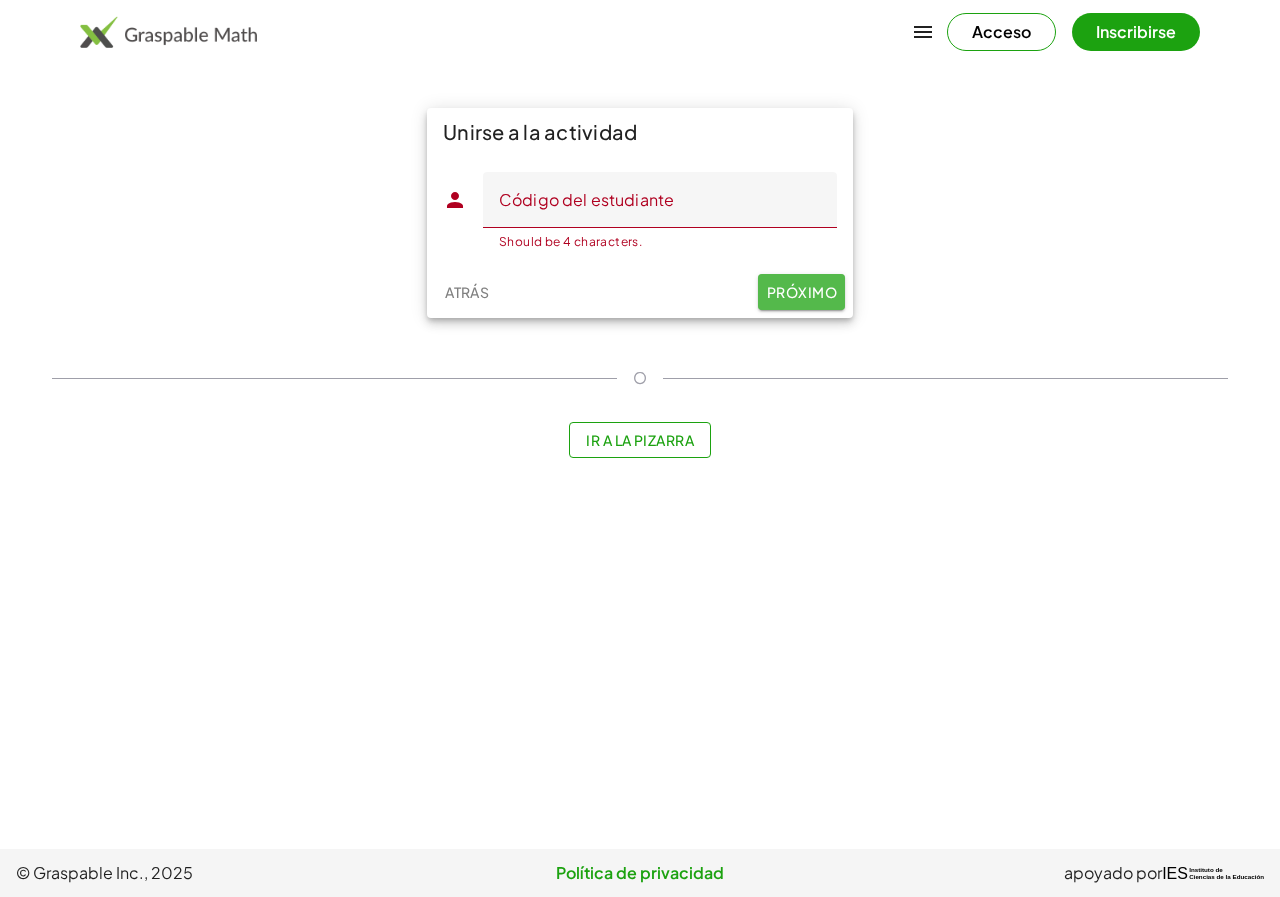 click on "Próximo" at bounding box center (802, 292) 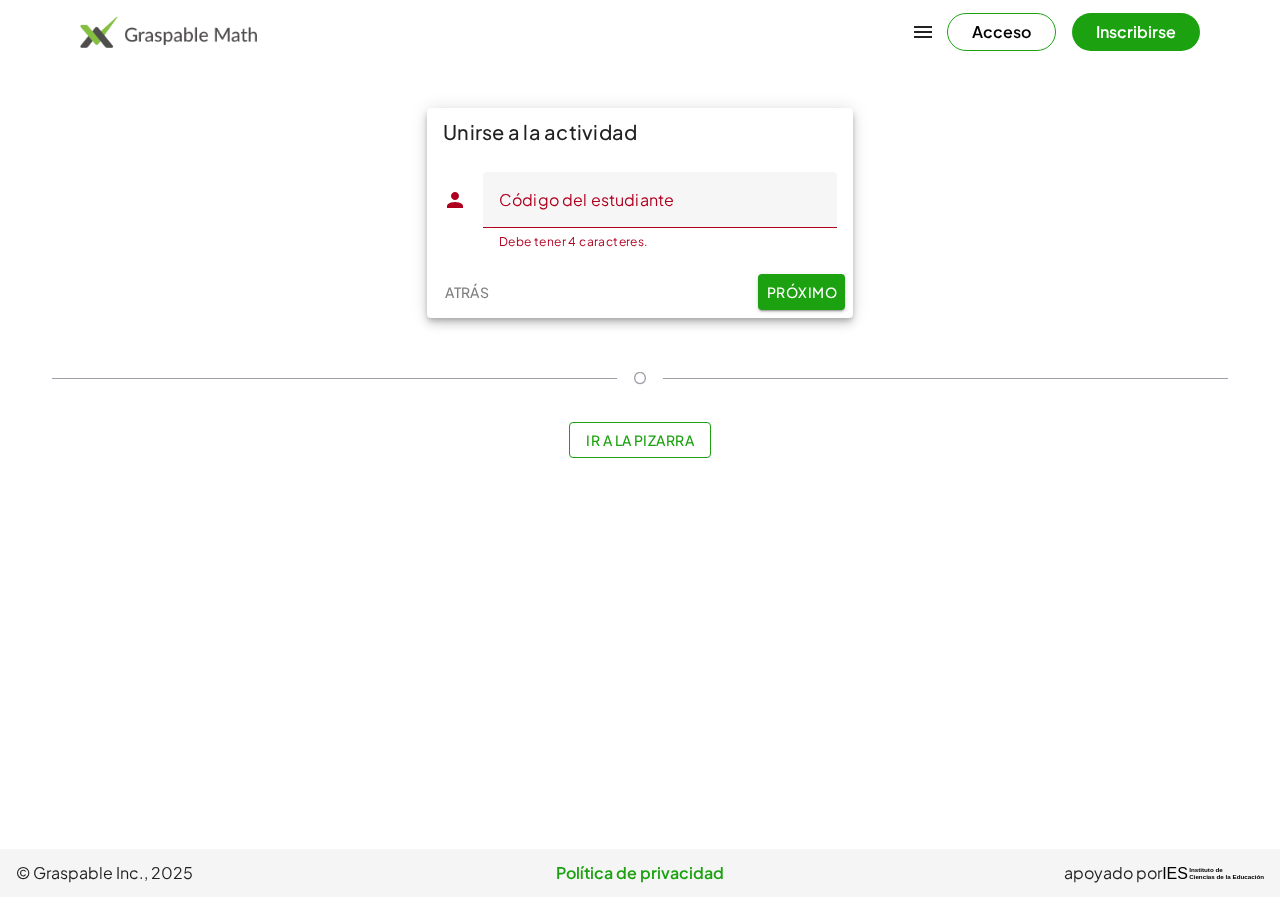 click on "Acceso" at bounding box center (1001, 31) 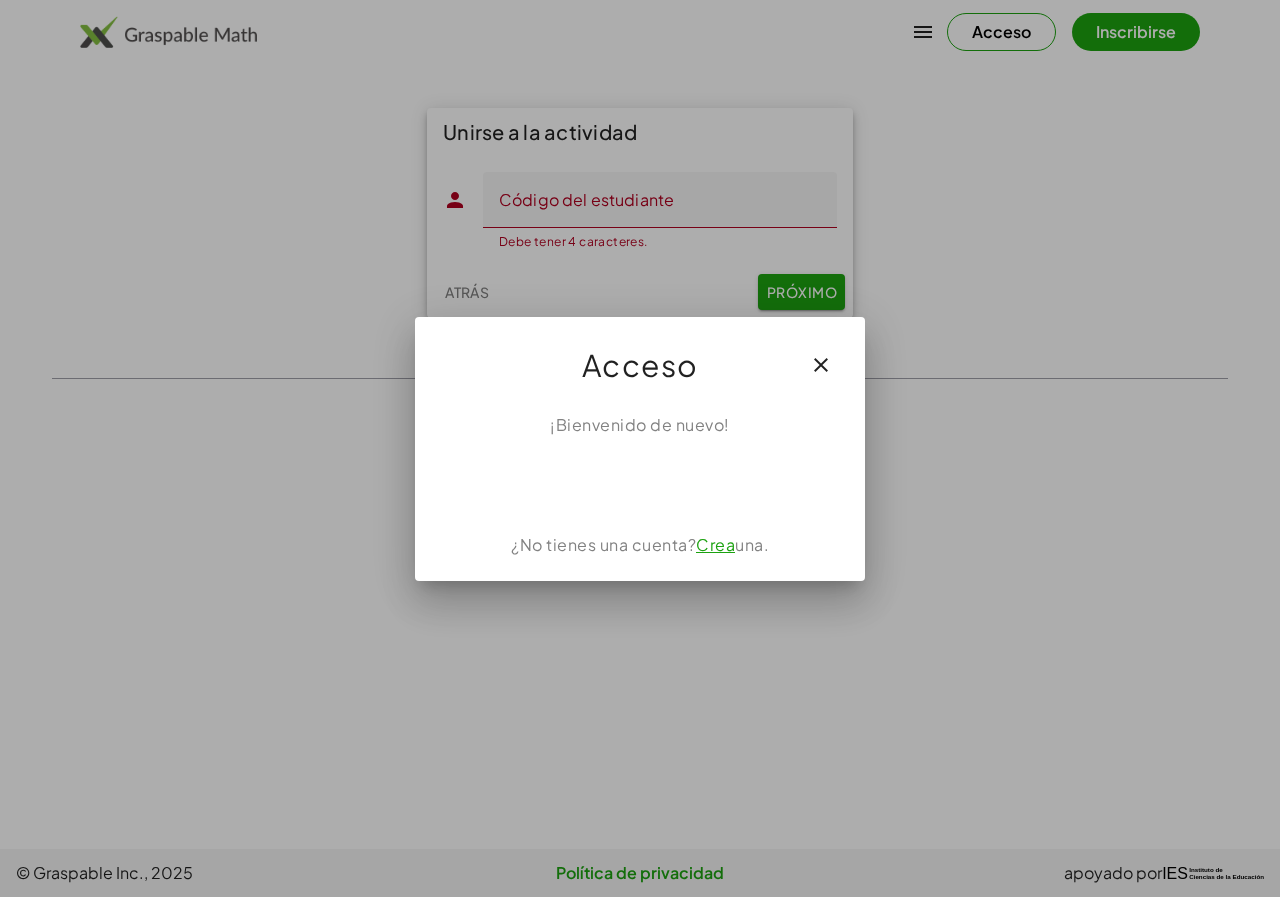 click at bounding box center (821, 365) 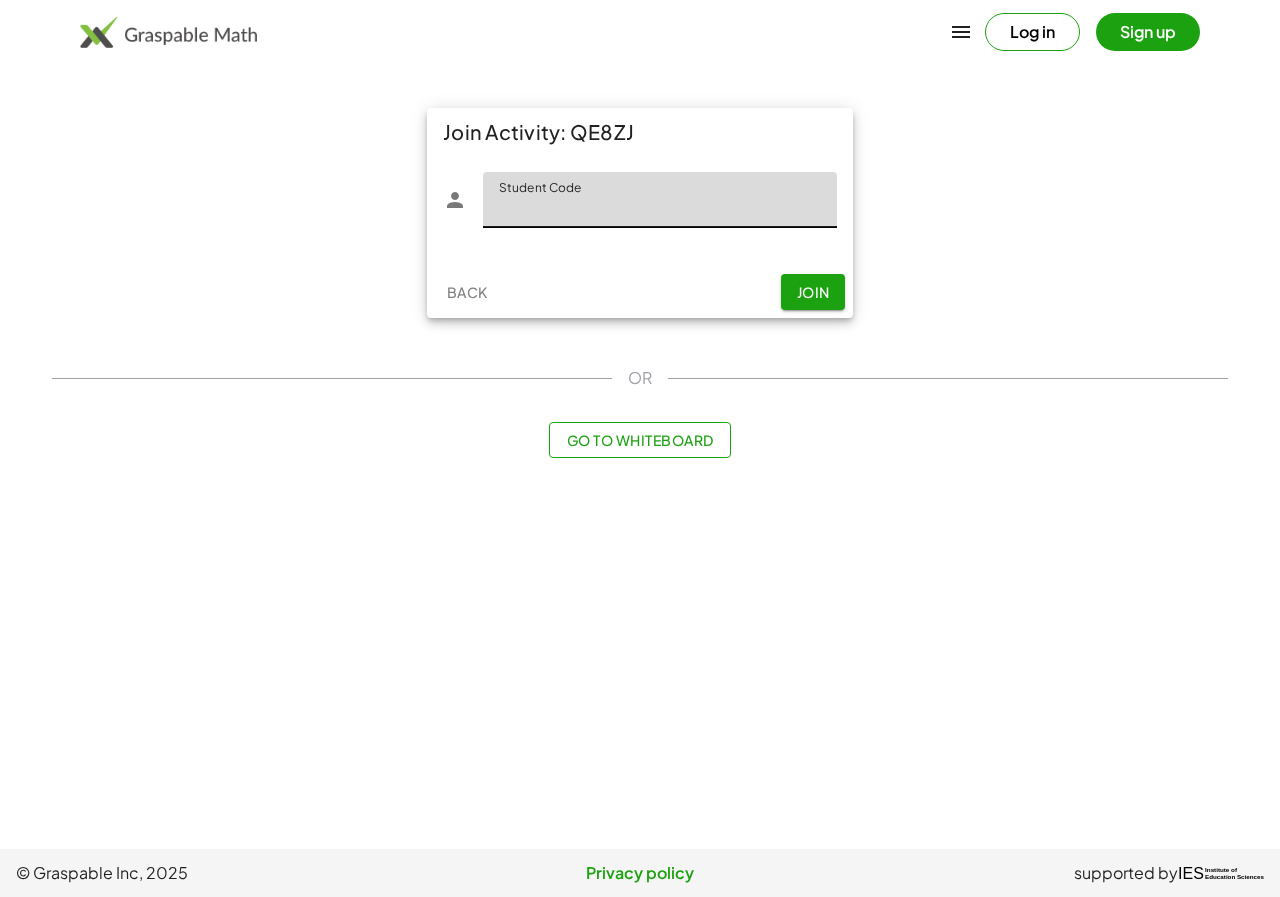 scroll, scrollTop: 0, scrollLeft: 0, axis: both 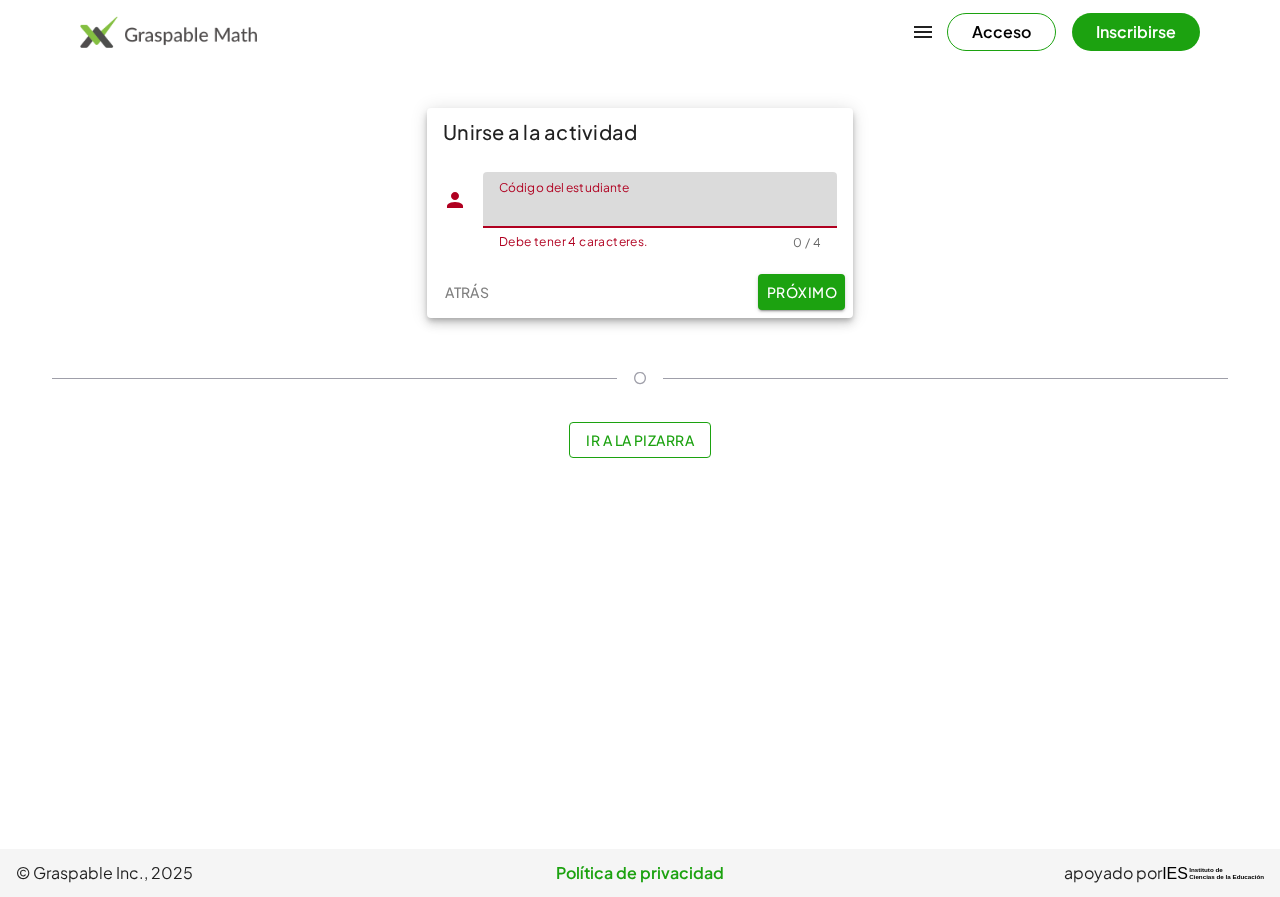 click on "Código del estudiante" 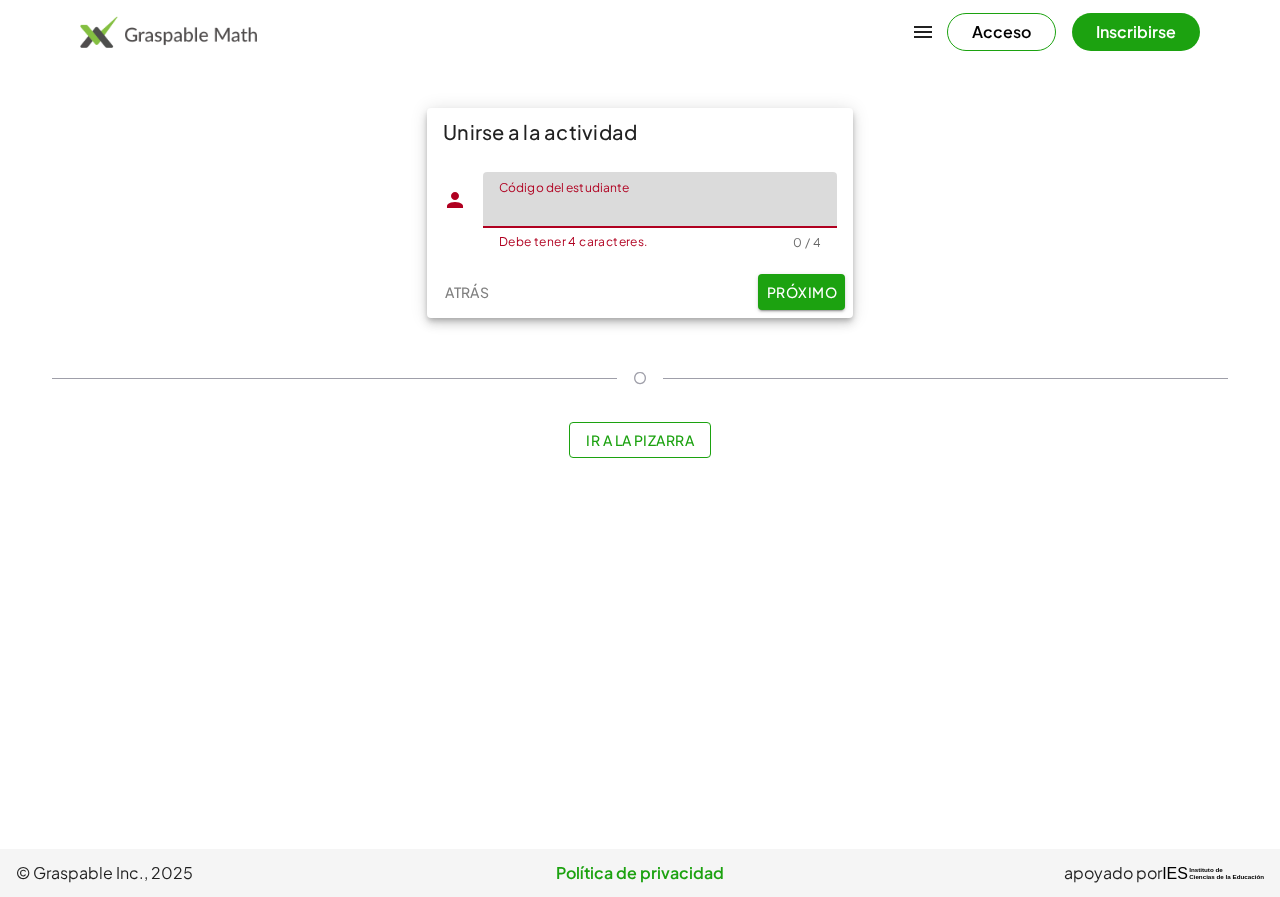 paste on "****" 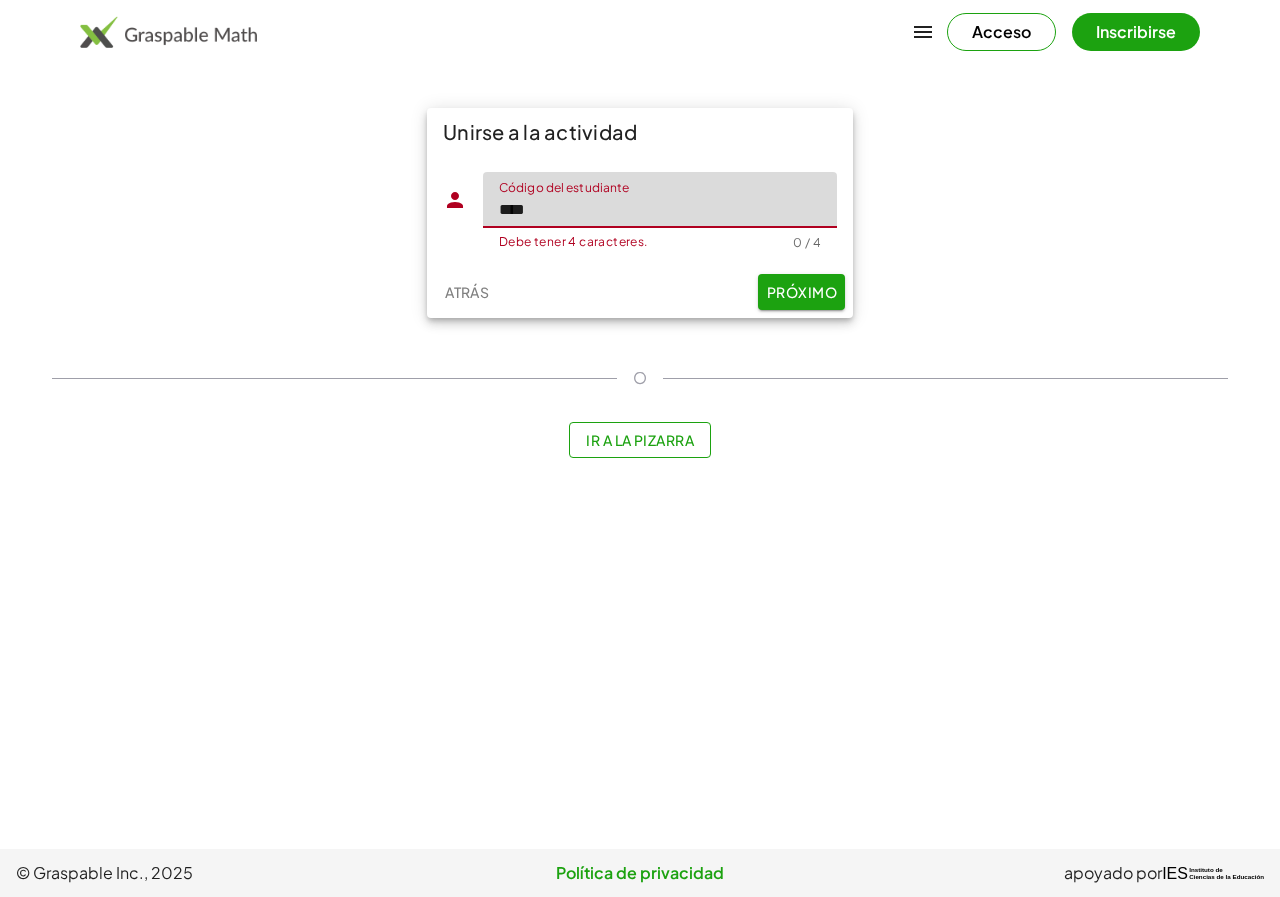 type on "****" 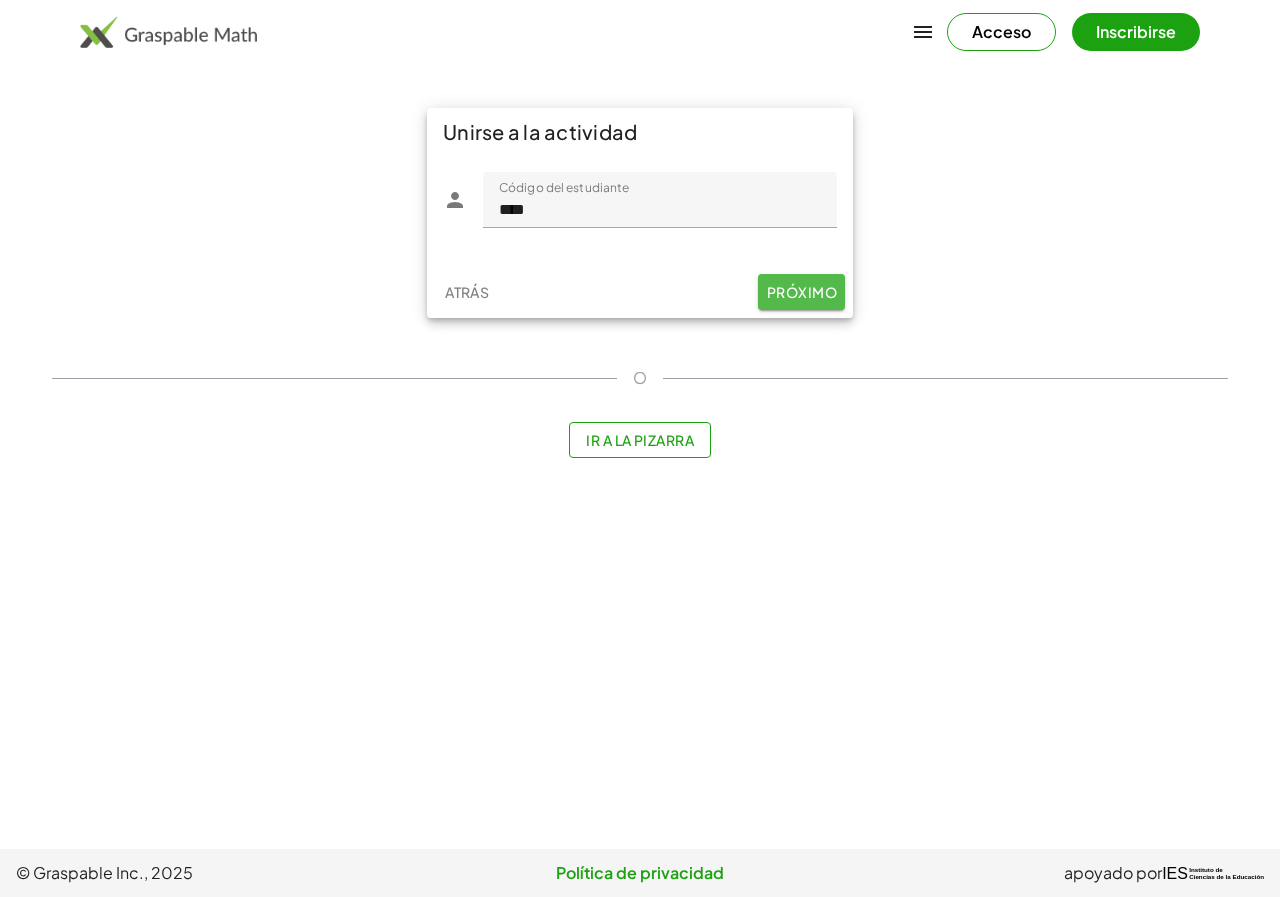 click on "Próximo" 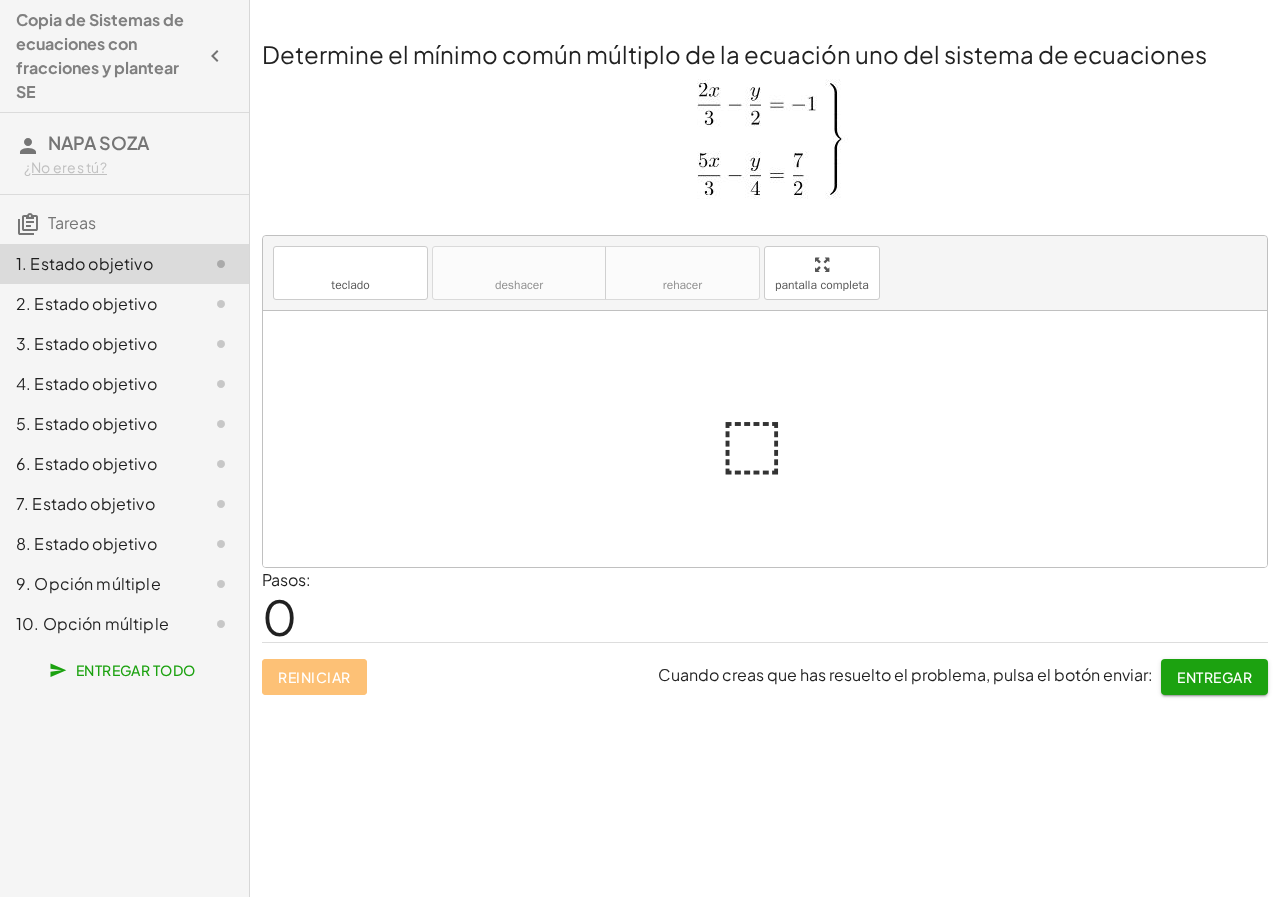 click at bounding box center (773, 439) 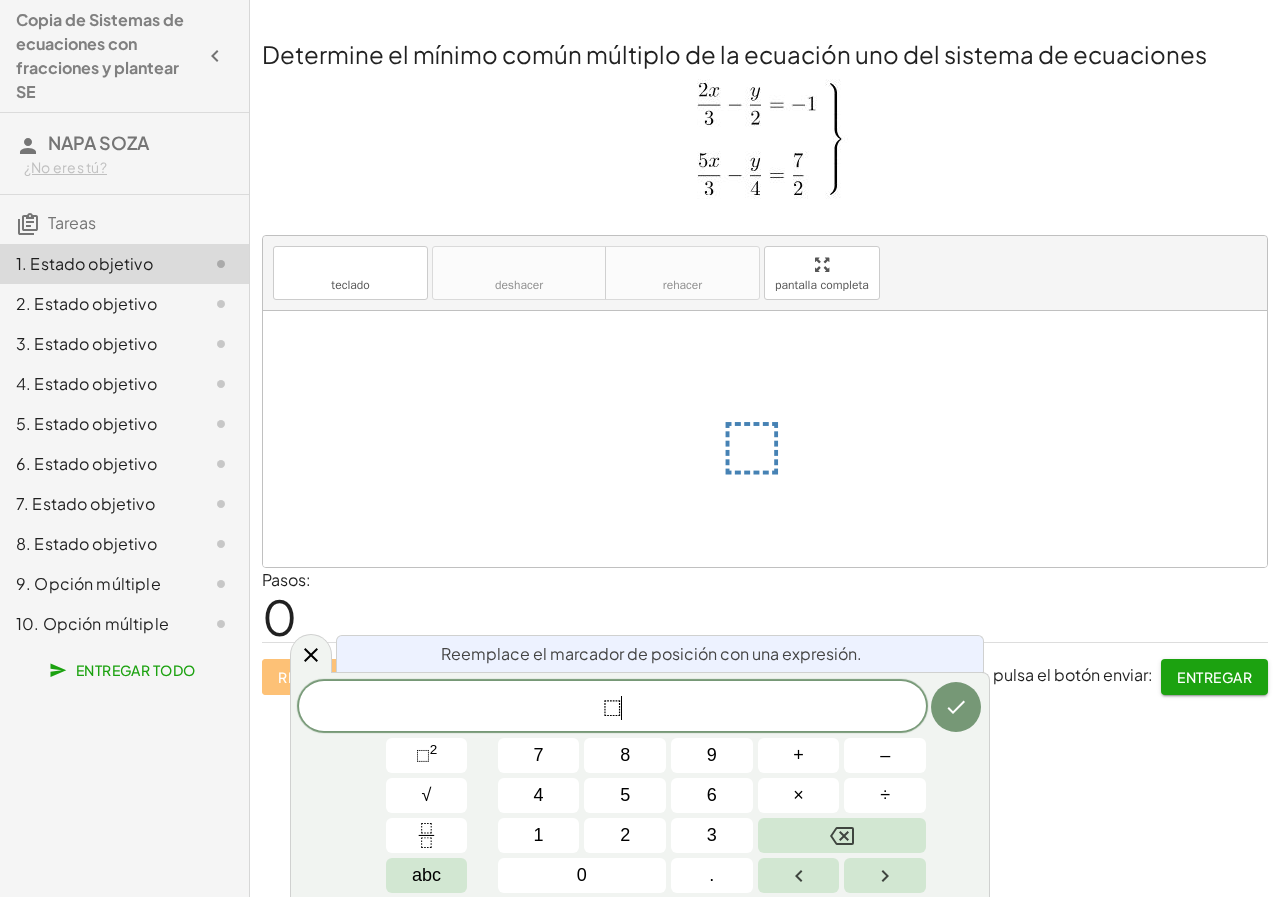 click on "⬚ ​" 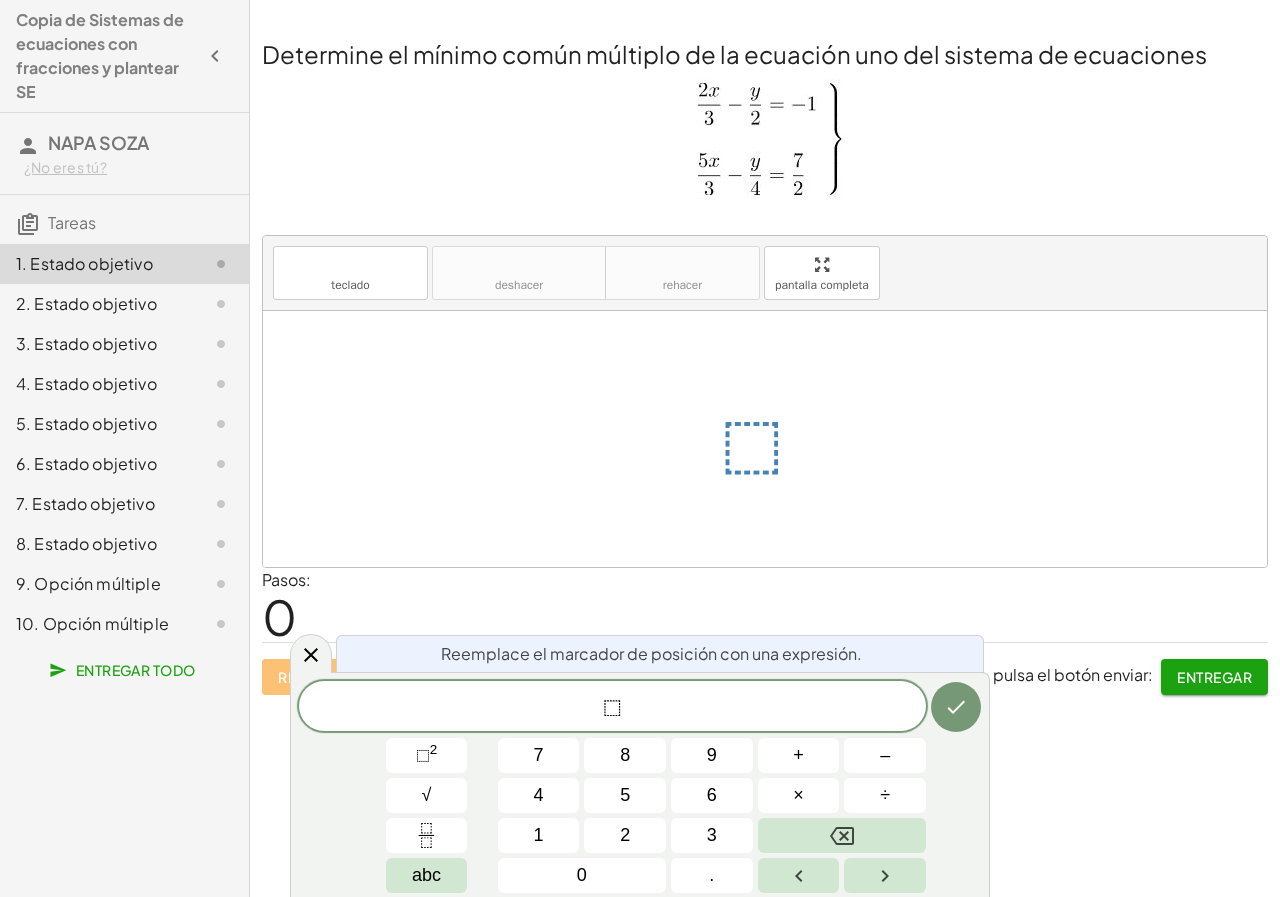 click at bounding box center [765, 142] 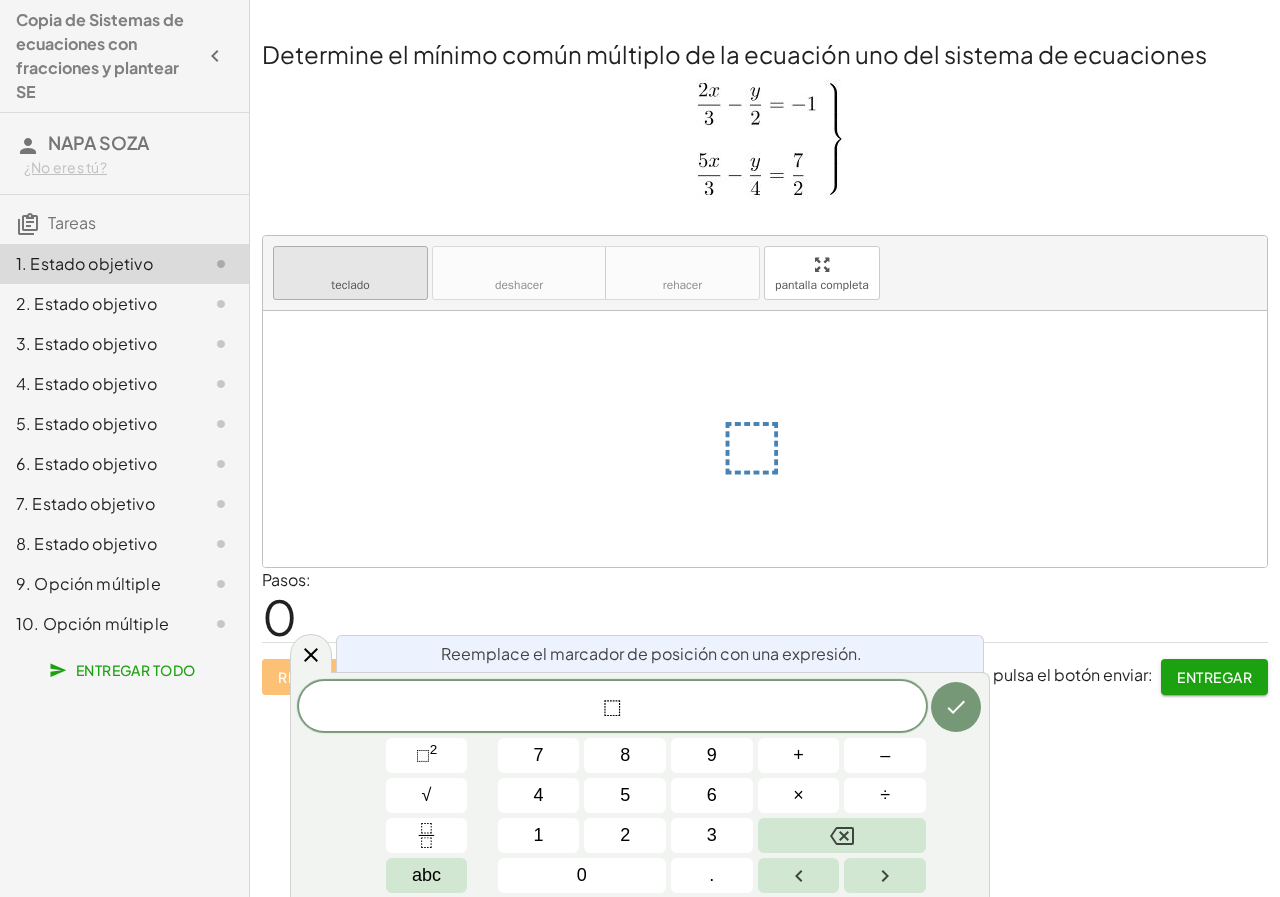 click on "teclado teclado" at bounding box center (350, 273) 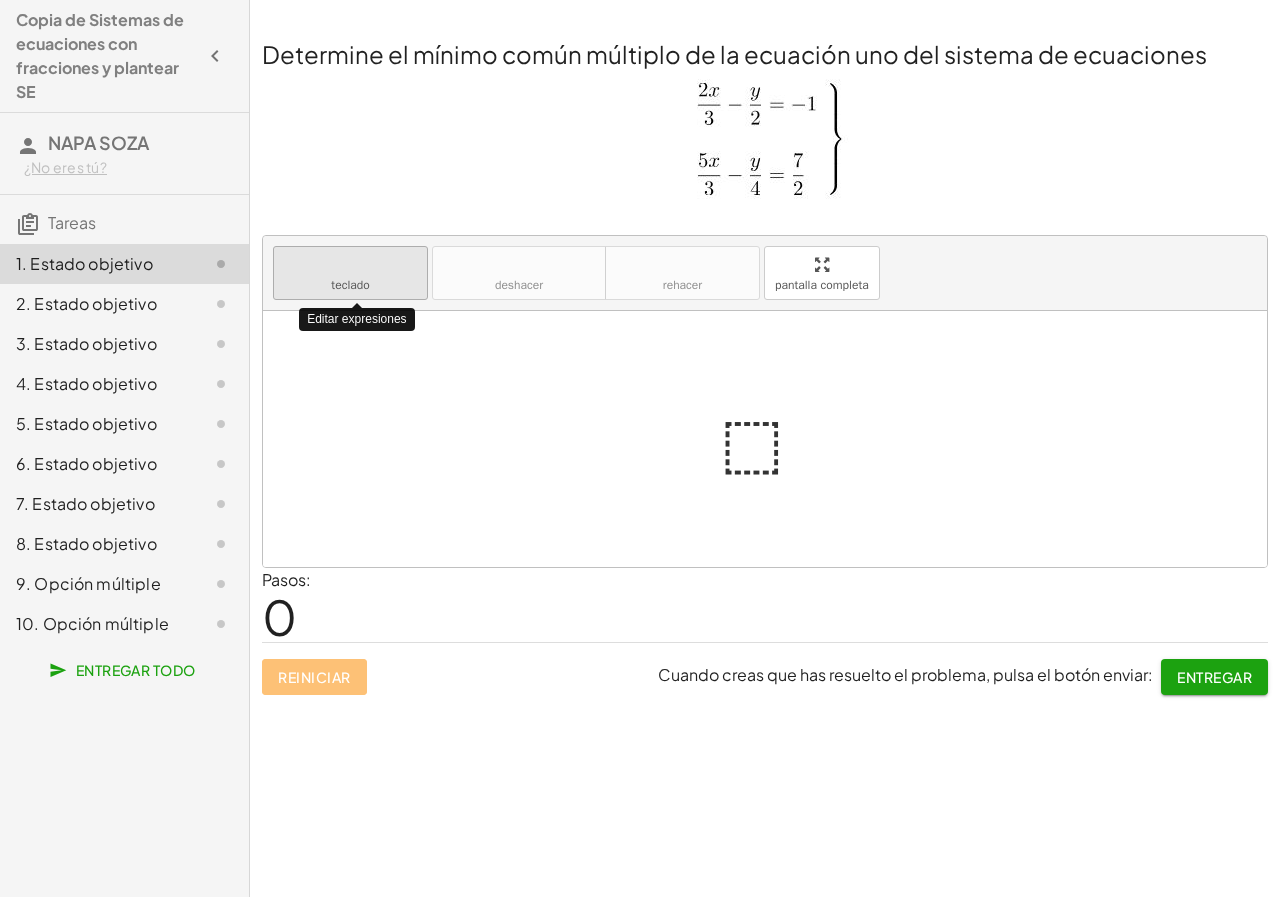 click on "teclado teclado" at bounding box center [350, 273] 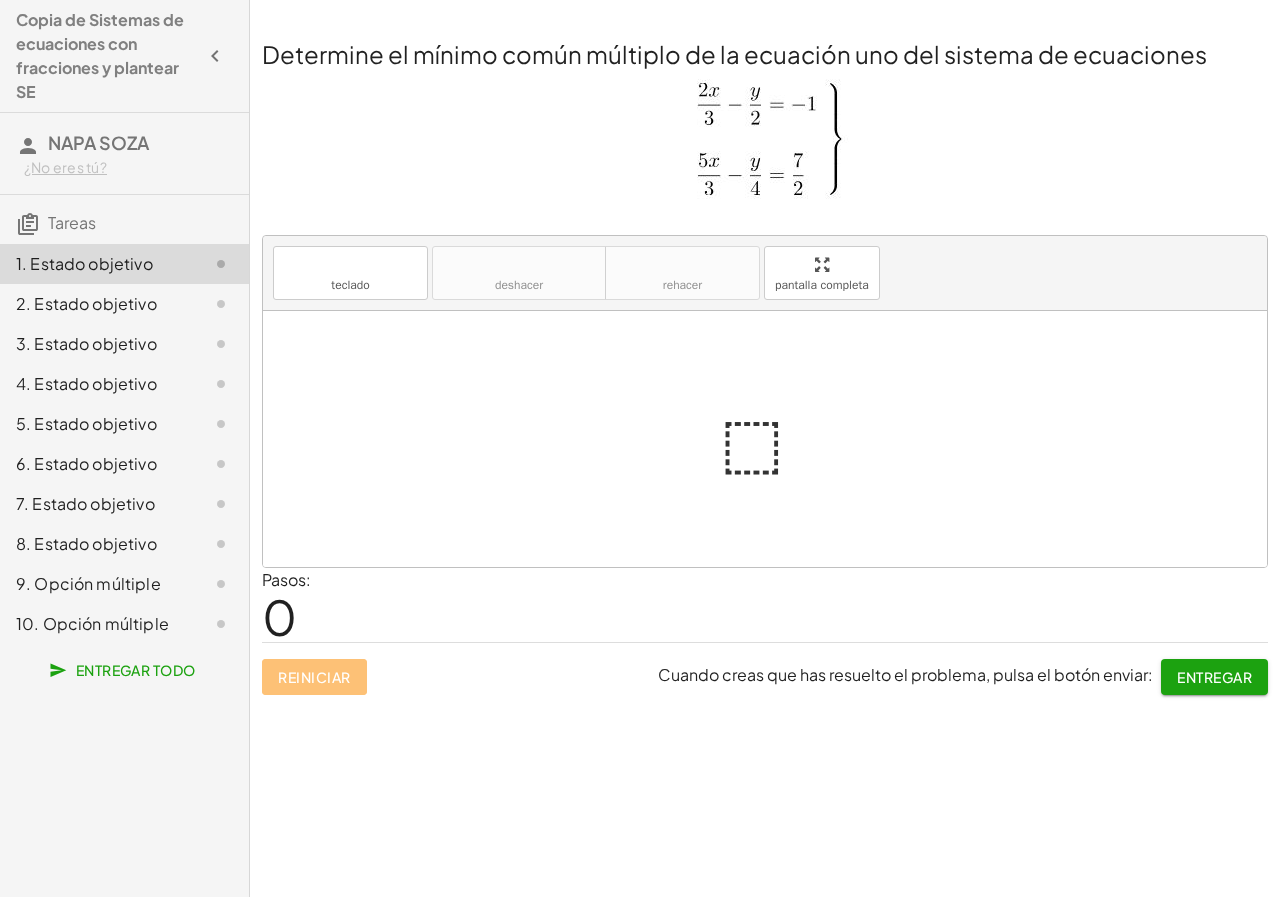 click at bounding box center [773, 439] 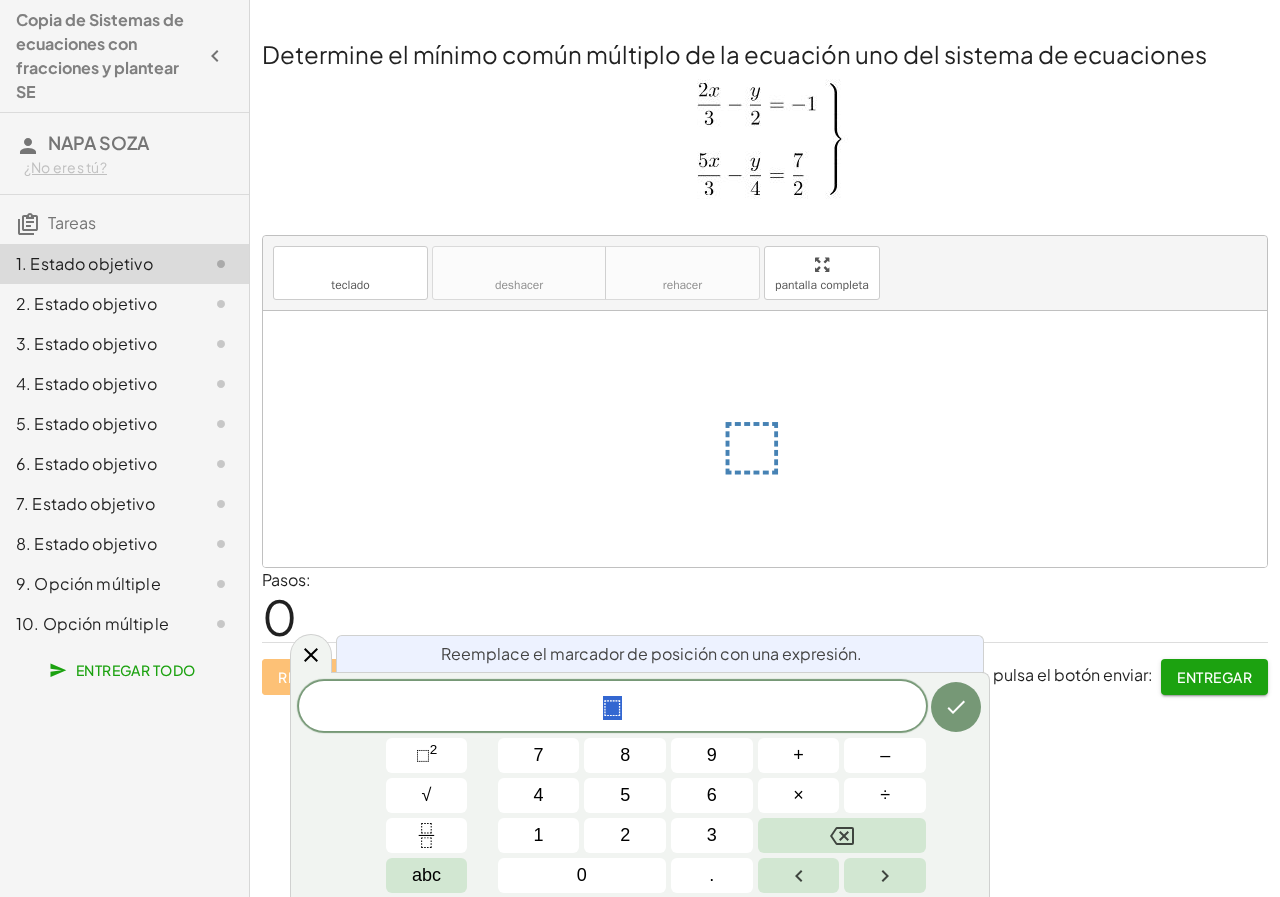 click at bounding box center (773, 439) 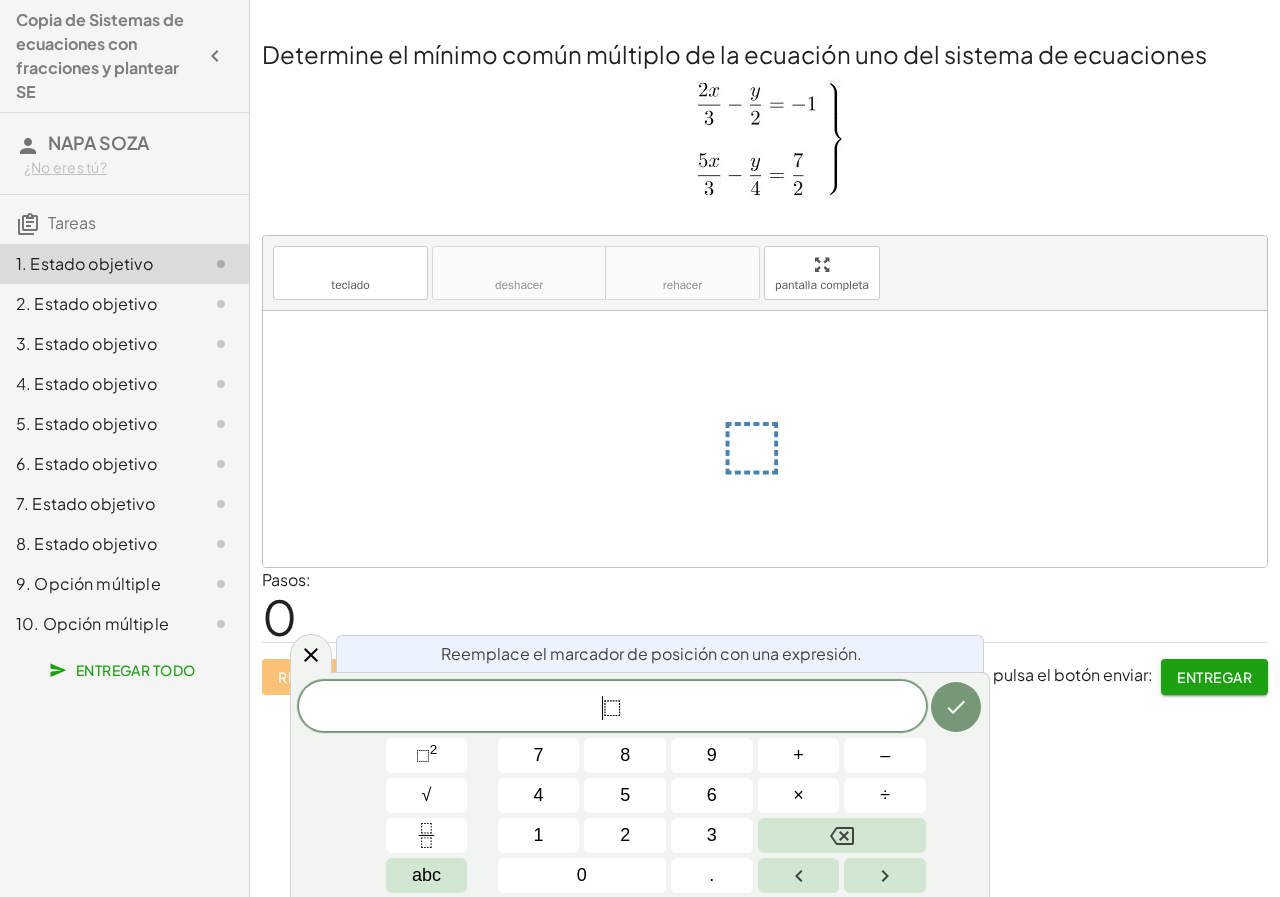 click on "⬚" at bounding box center (612, 708) 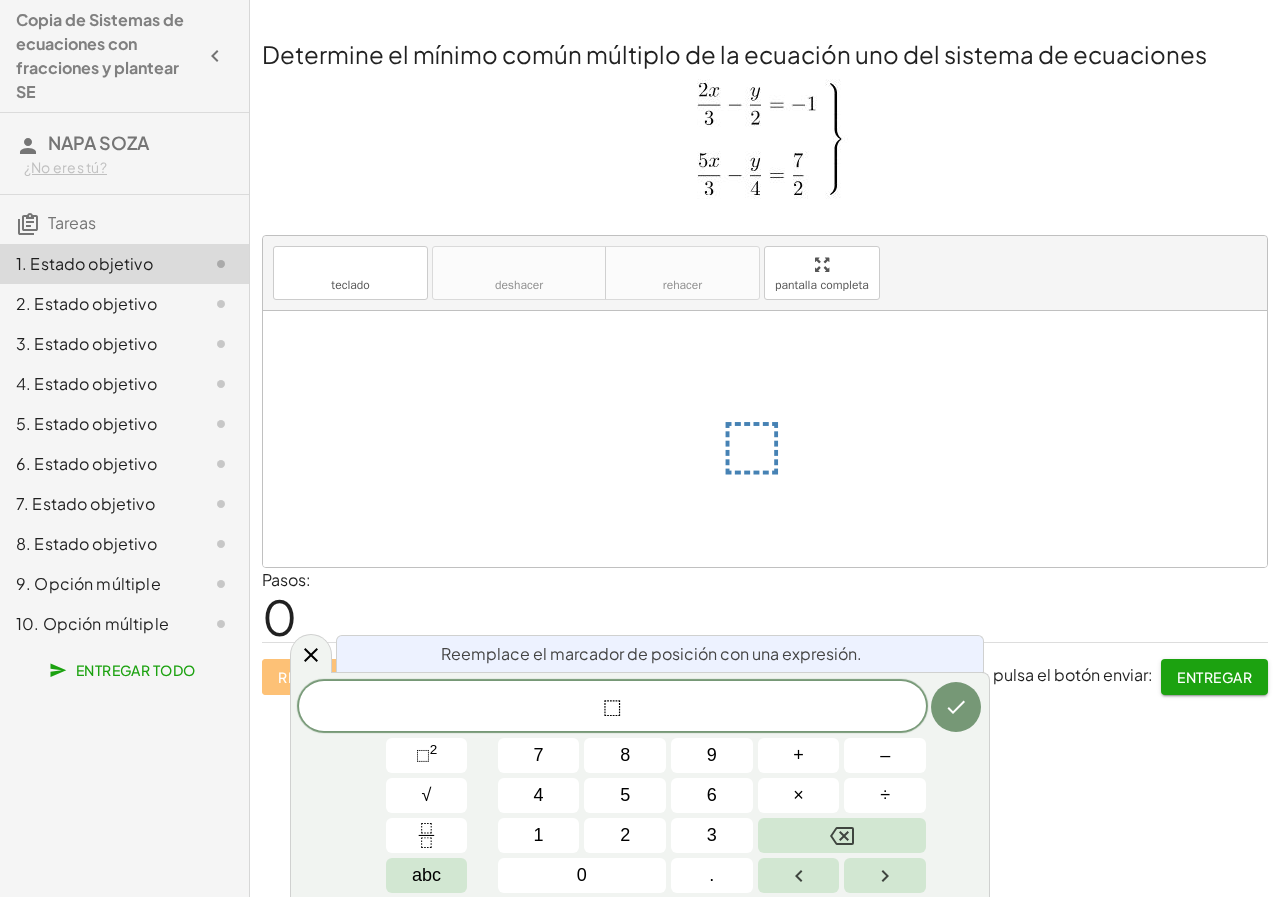 click at bounding box center [765, 439] 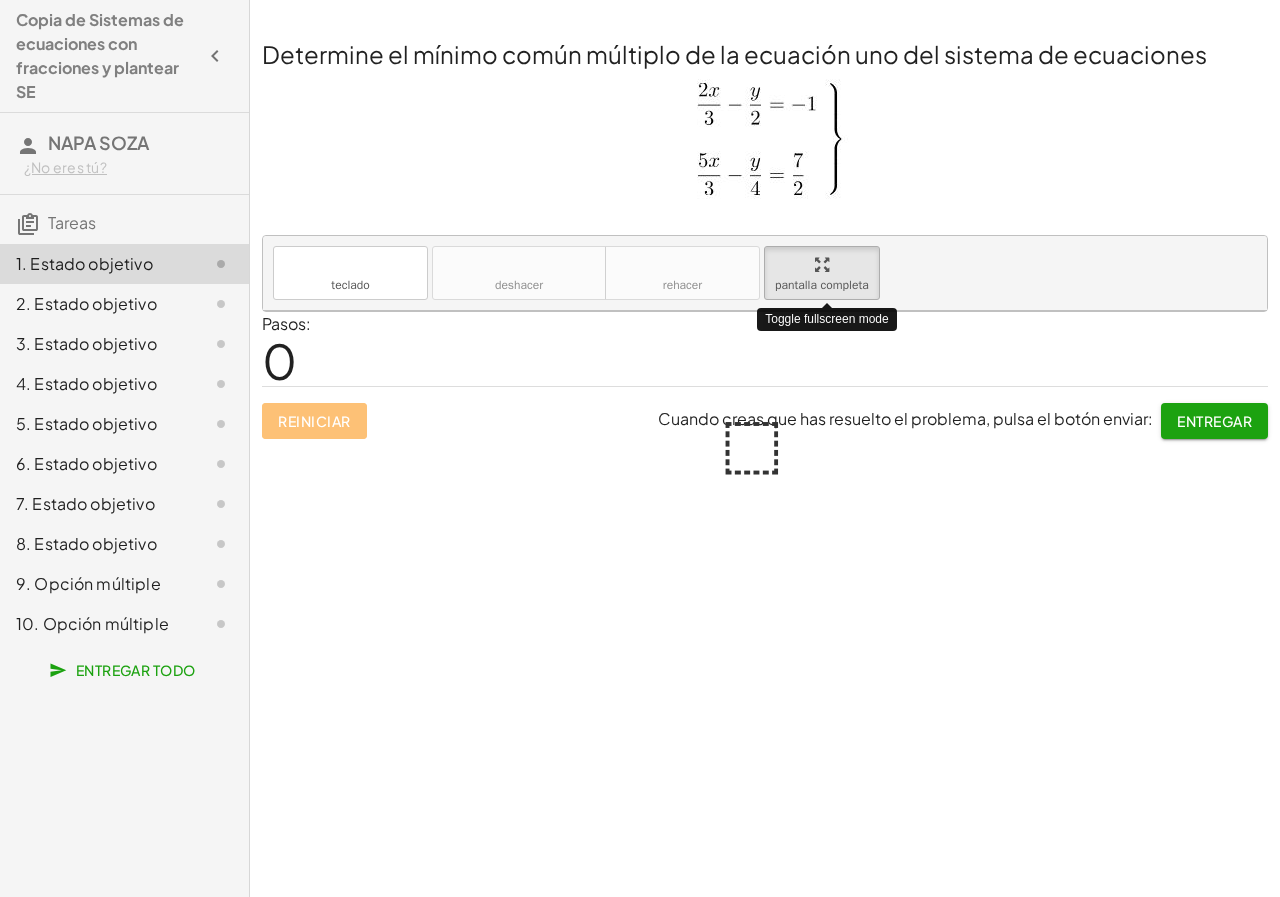 drag, startPoint x: 794, startPoint y: 270, endPoint x: 794, endPoint y: 357, distance: 87 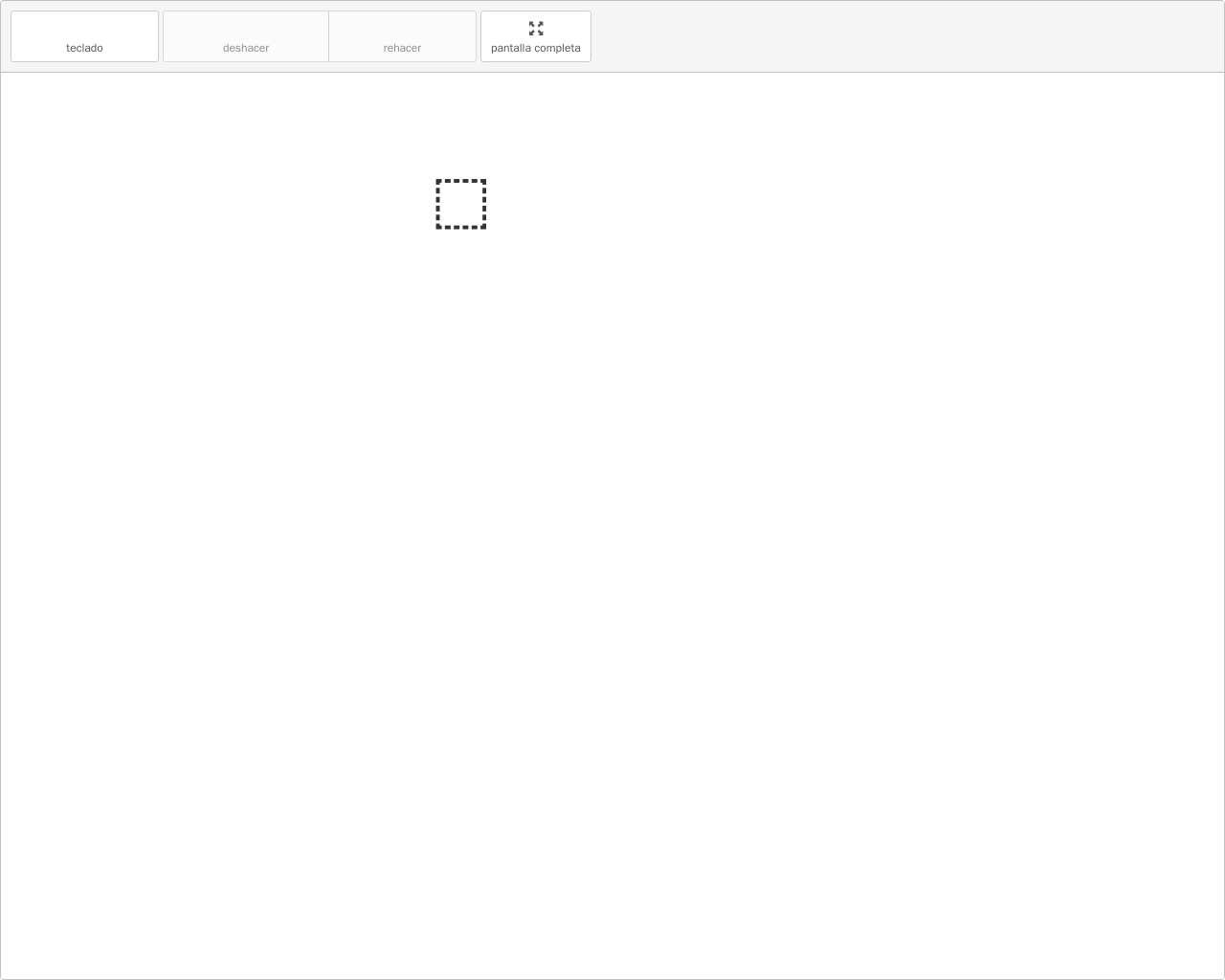 drag, startPoint x: 518, startPoint y: 16, endPoint x: 518, endPoint y: -67, distance: 83 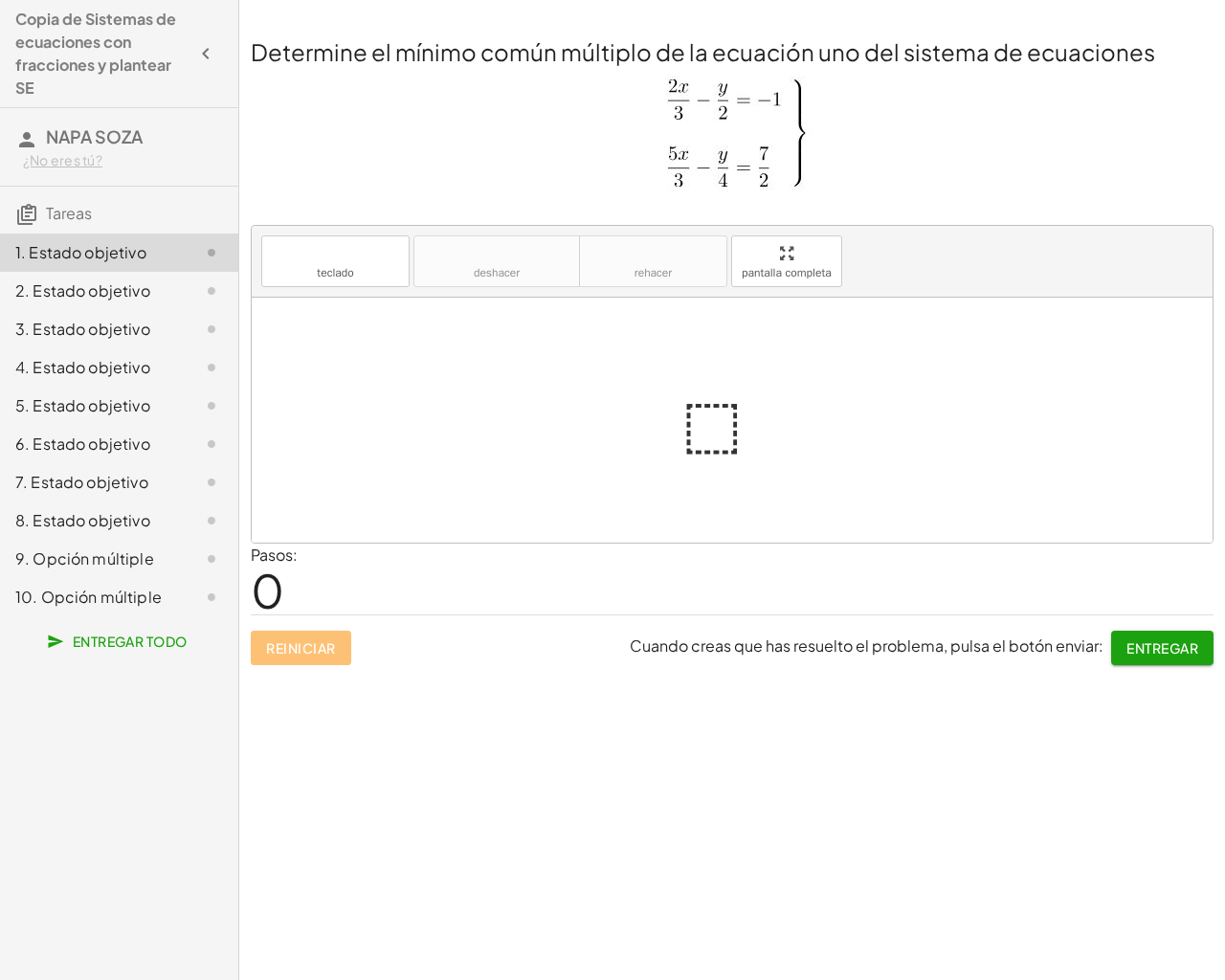 click on "Copia de Sistemas de ecuaciones con fracciones y plantear SE NAPA SOZA ¿No eres tú? Tareas 1. Estado objetivo 2. Estado objetivo 3. Estado objetivo 4. Estado objetivo 5. Estado objetivo 6. Estado objetivo 7. Estado objetivo 8. Estado objetivo 9. Opción múltiple 10. Opción múltiple Entregar todo Determine el mínimo común múltiplo de la ecuación uno del sistema de ecuaciones teclado teclado deshacer deshacer rehacer rehacer pantalla completa ⬚ × Pasos:   0 Reiniciar Cuando creas que has resuelto el problema, pulsa el botón enviar: Entregar Determine el mínimo común múltiplo de la ecuación dos del sistema de ecuaciones teclado teclado deshacer deshacer rehacer rehacer pantalla completa × Pasos:   0 Reiniciar Cuando creas que has resuelto el problema, pulsa el botón enviar: Continuar encuentre la ecuación equivalente de la primera ecuación del sistema. teclado teclado deshacer deshacer rehacer rehacer pantalla completa × Pasos:   0 Meta: + · 4 · x − · 3 · y = - 6 ×" at bounding box center [612, 490] 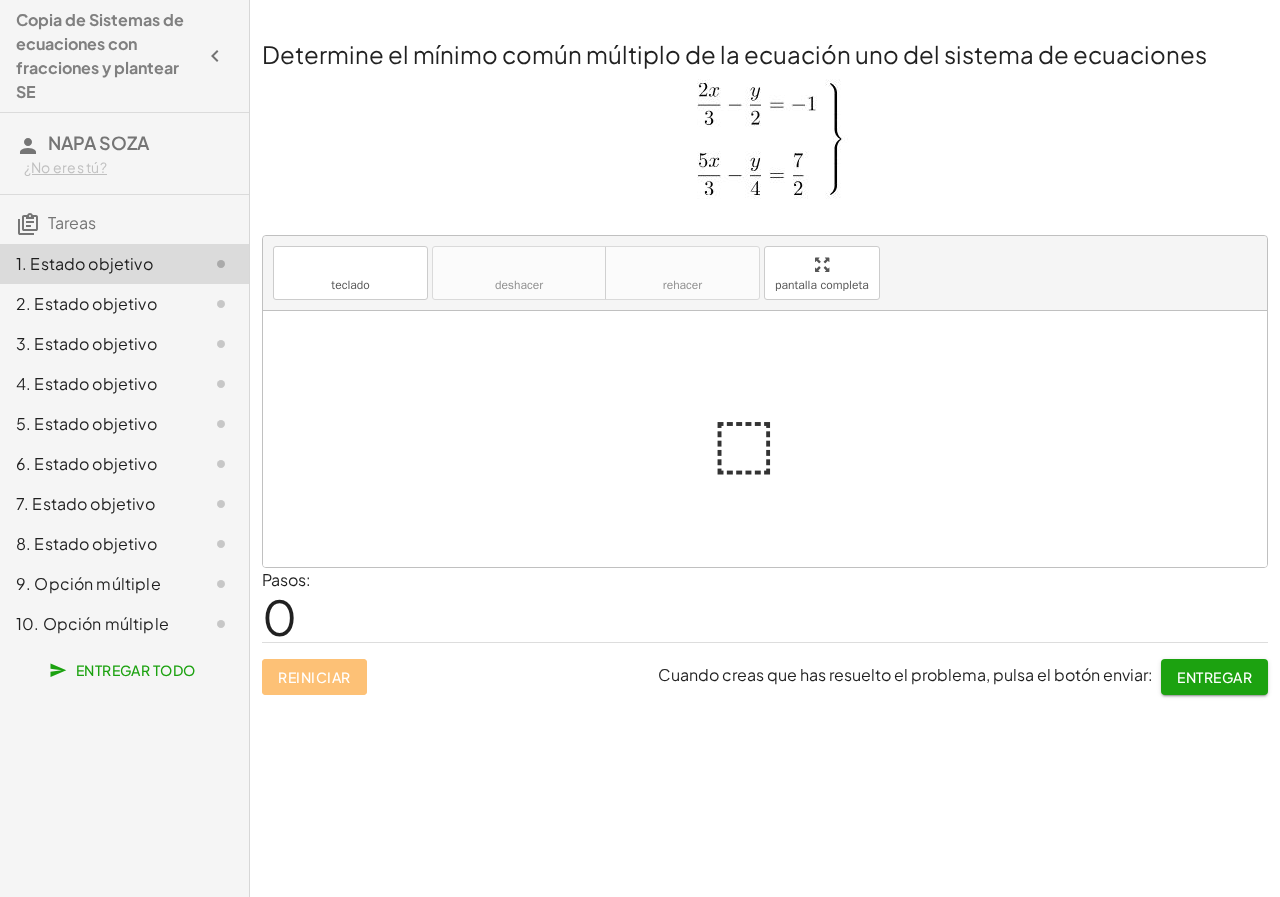 click at bounding box center [765, 439] 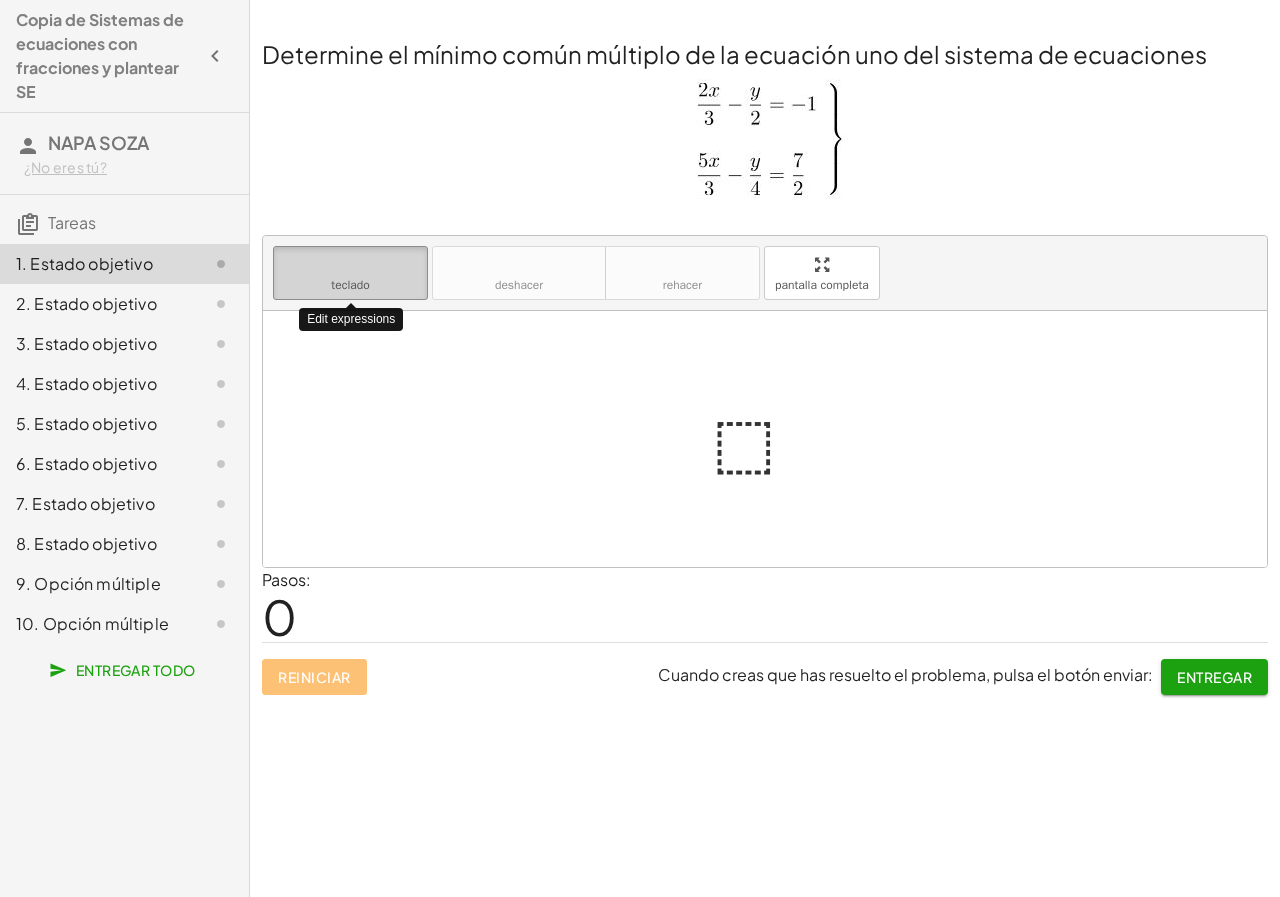 click on "teclado" at bounding box center [350, 264] 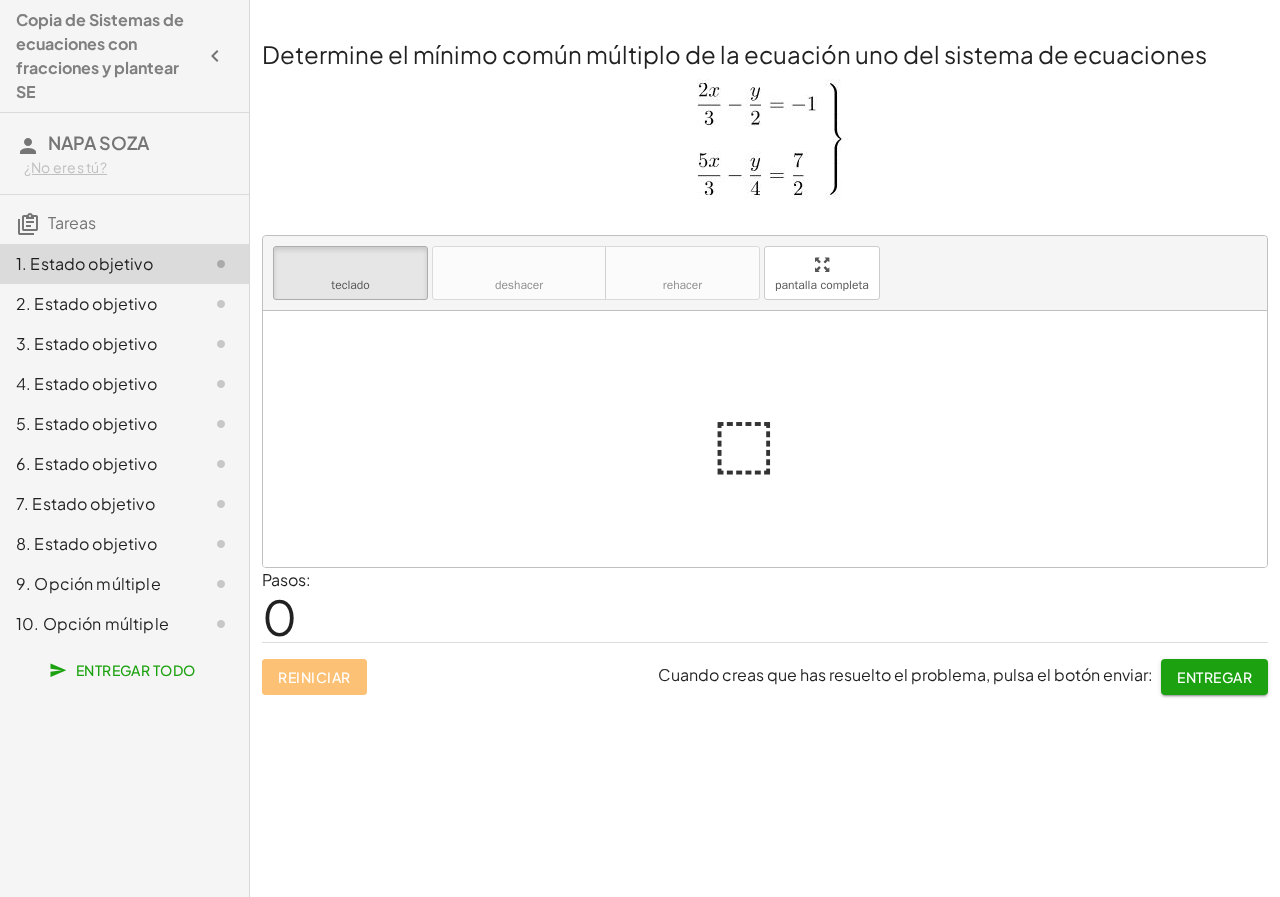 click at bounding box center [765, 439] 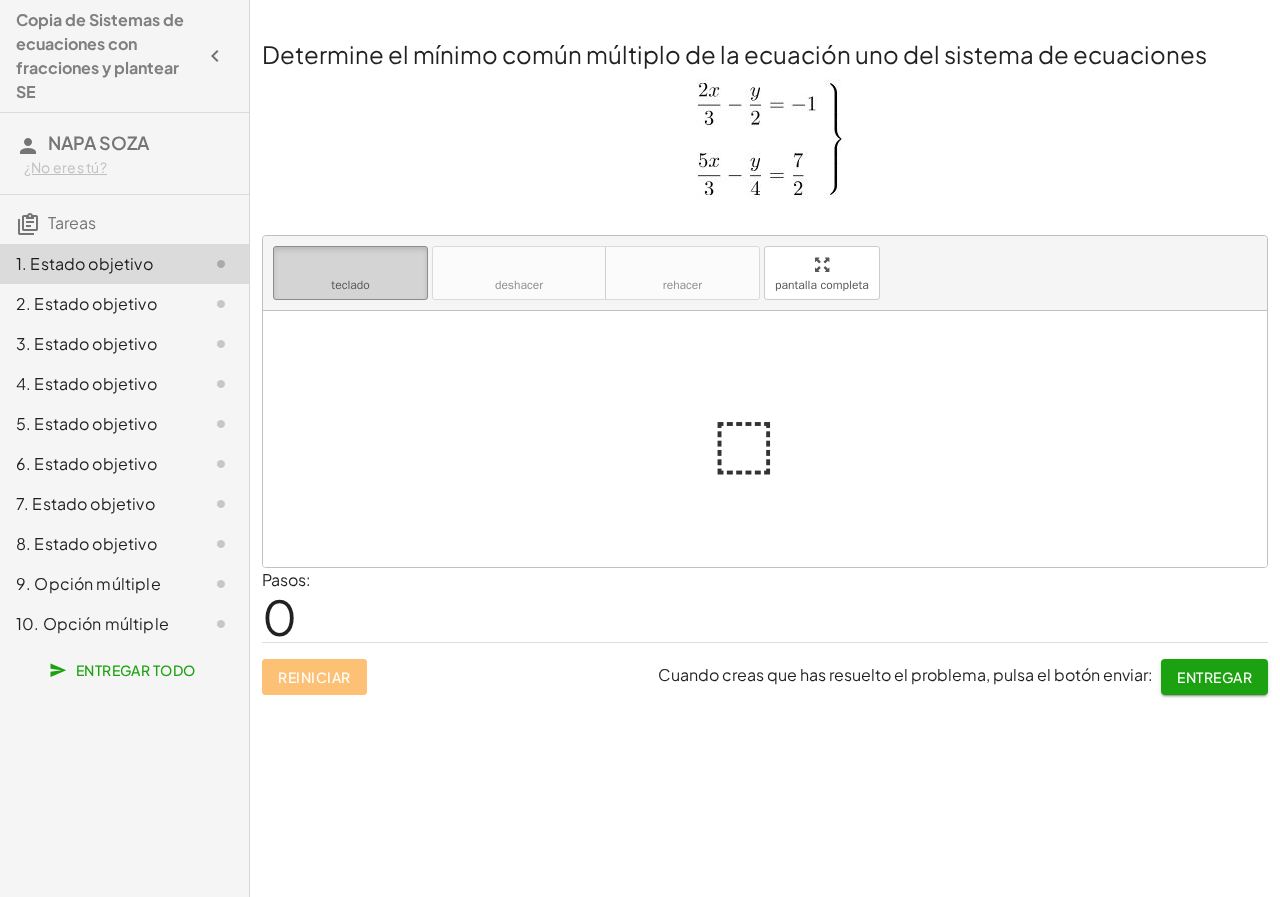 drag, startPoint x: 311, startPoint y: 234, endPoint x: 331, endPoint y: 257, distance: 30.479502 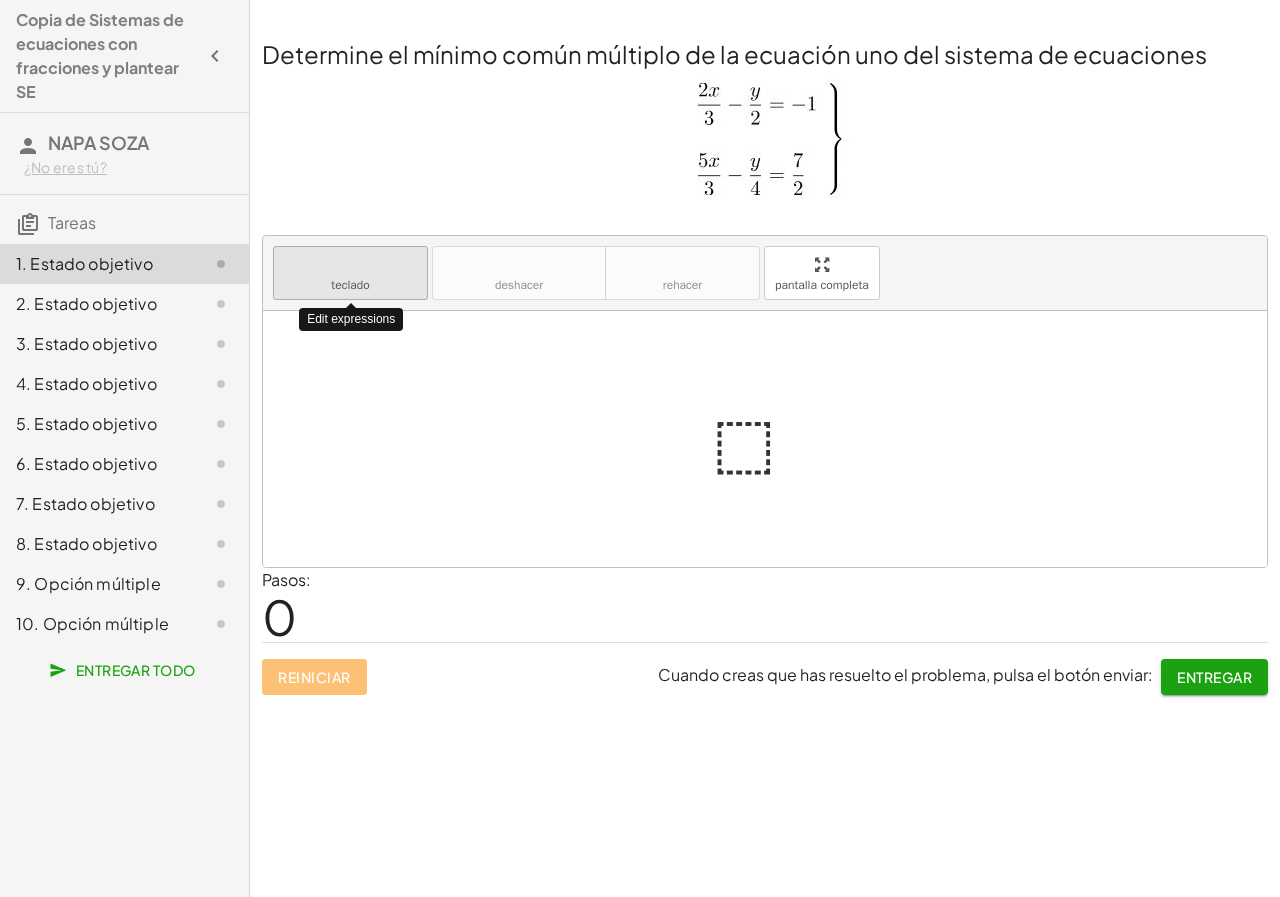 click on "teclado" at bounding box center (350, 264) 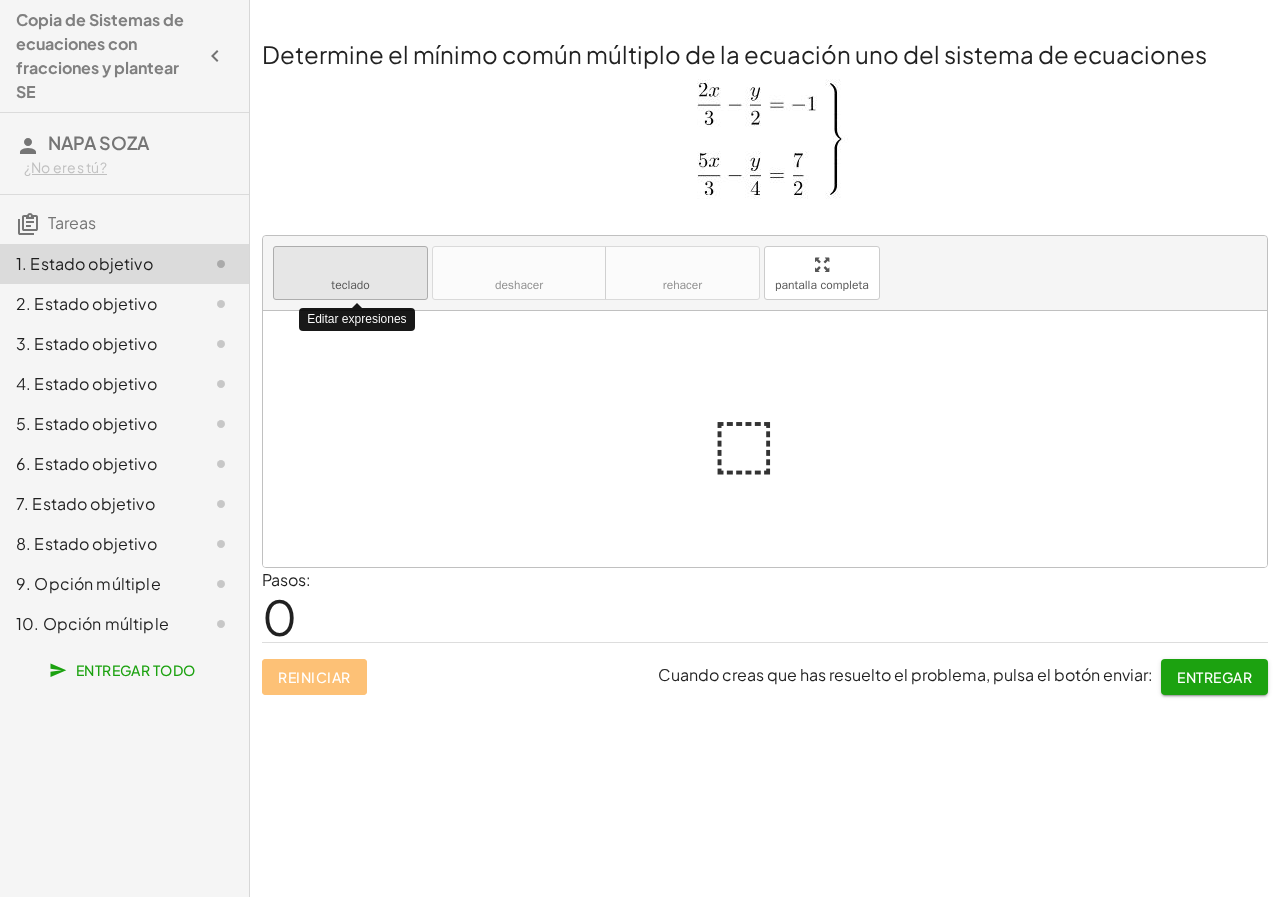 click on "teclado" at bounding box center [350, 264] 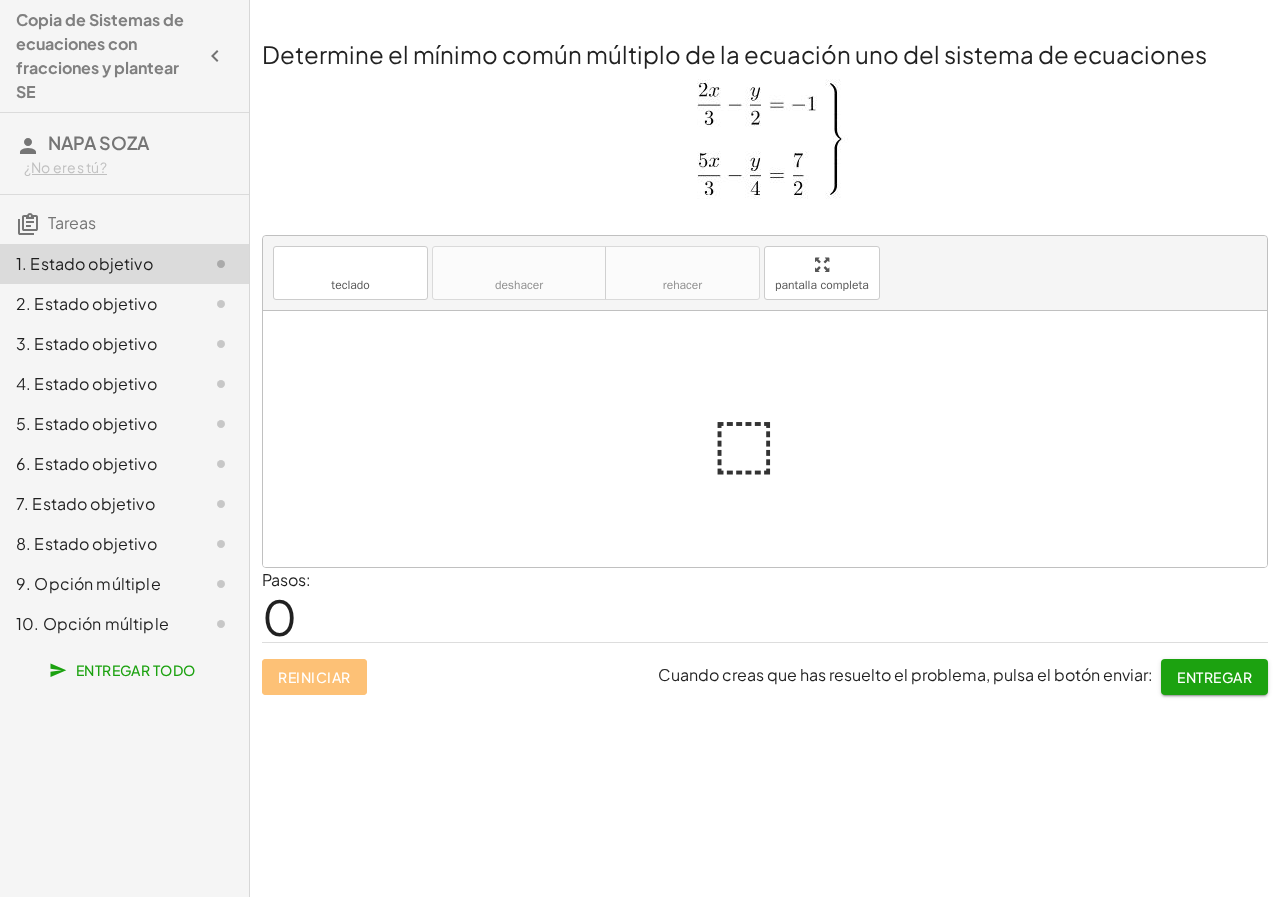 click at bounding box center (765, 142) 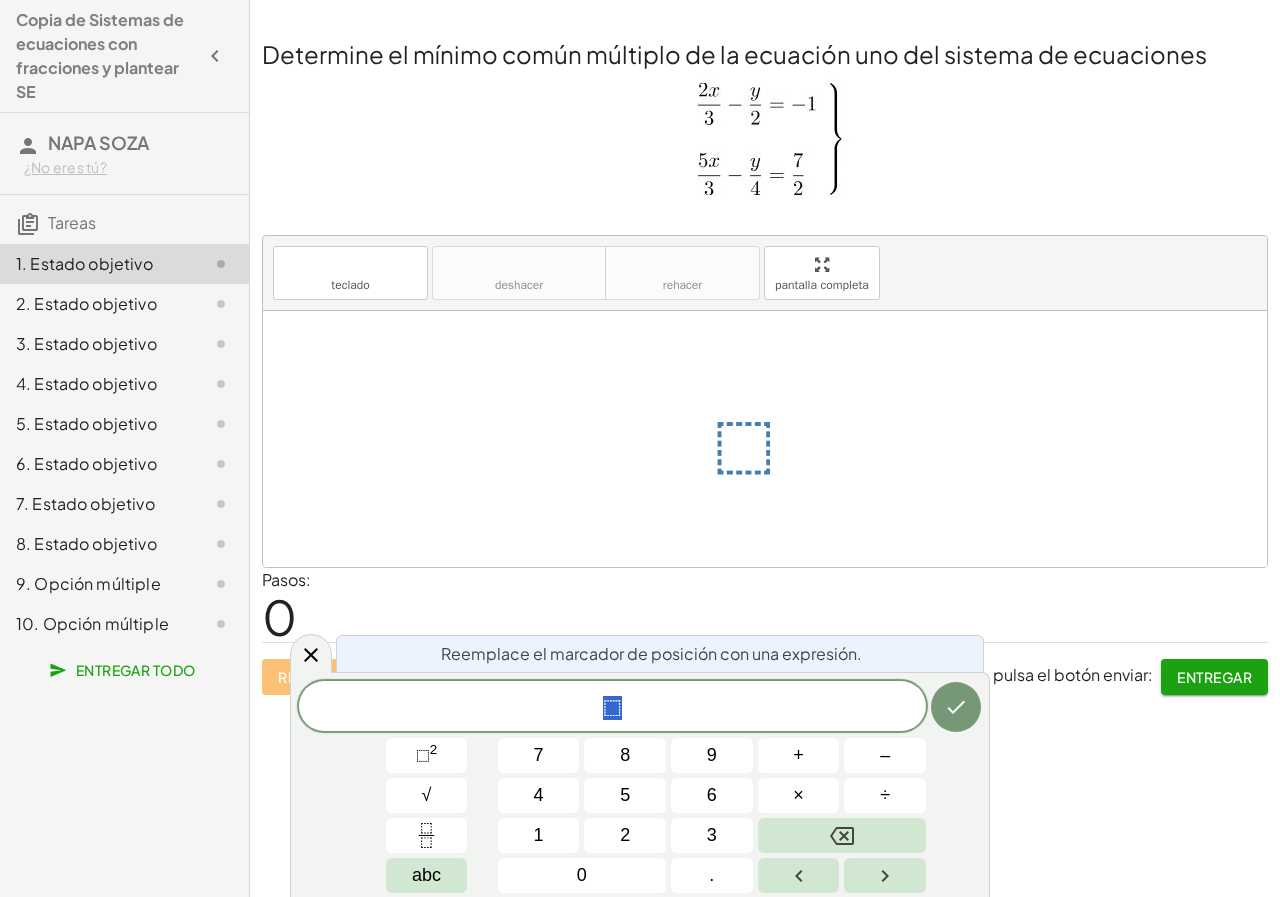 click at bounding box center (765, 439) 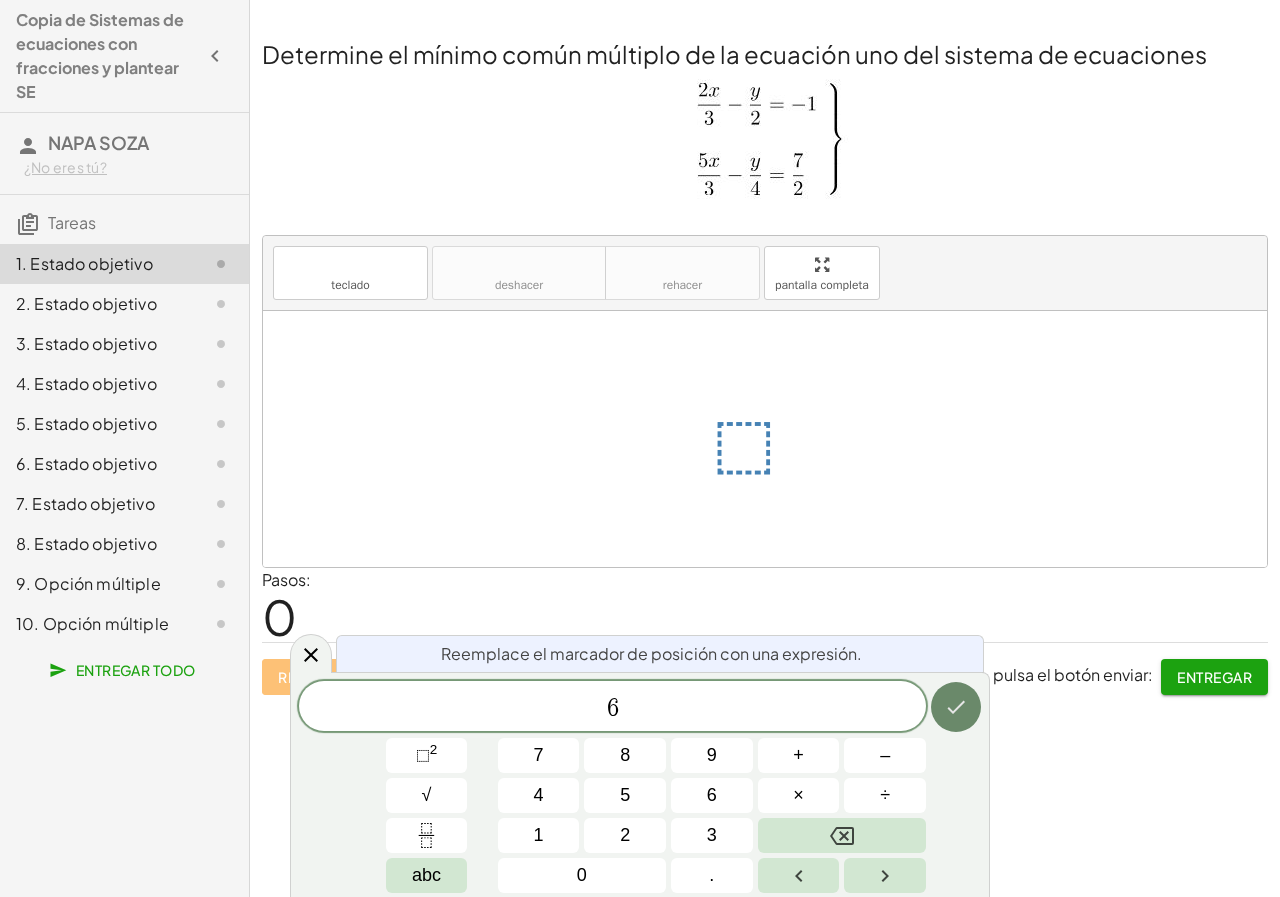 click at bounding box center (956, 707) 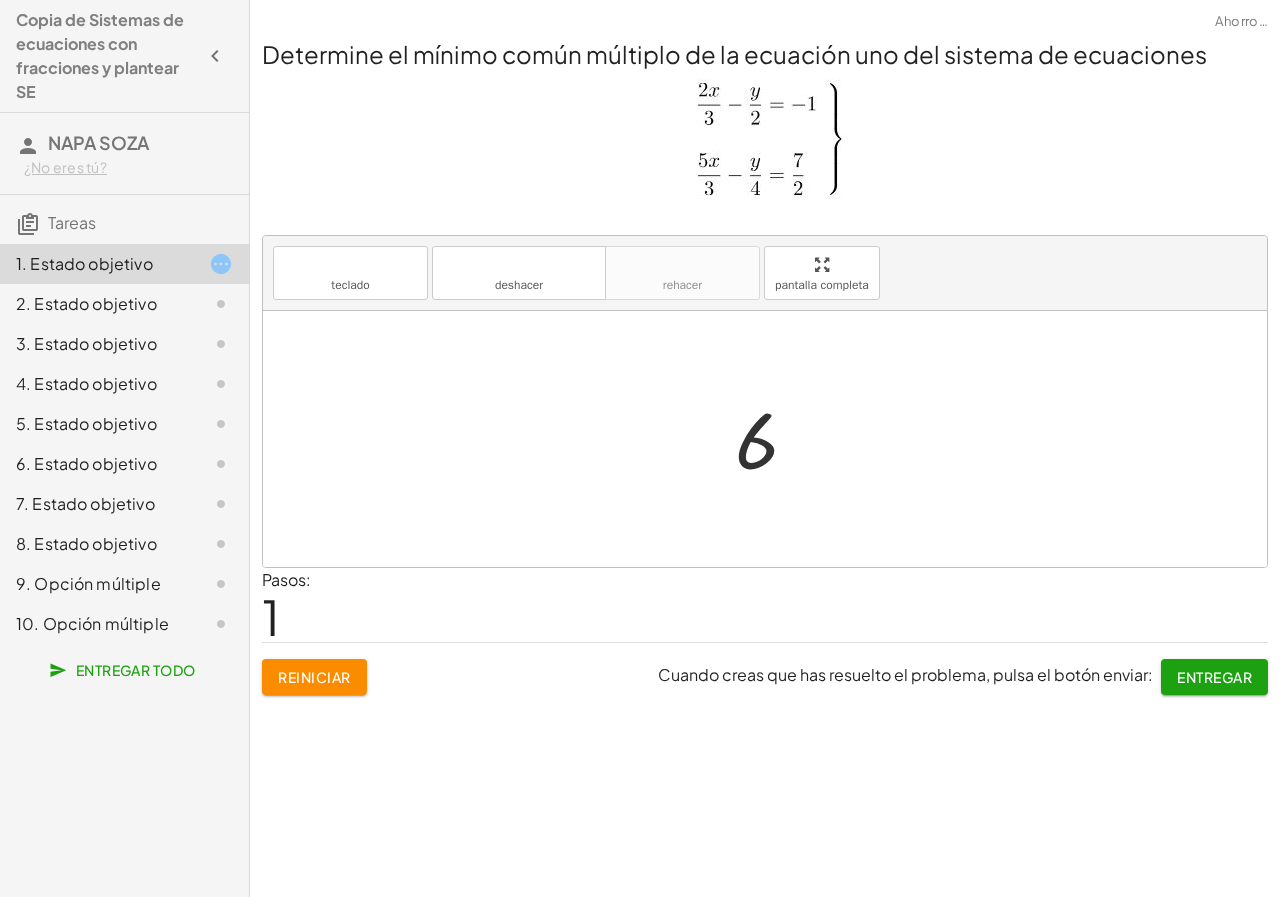 click at bounding box center (772, 439) 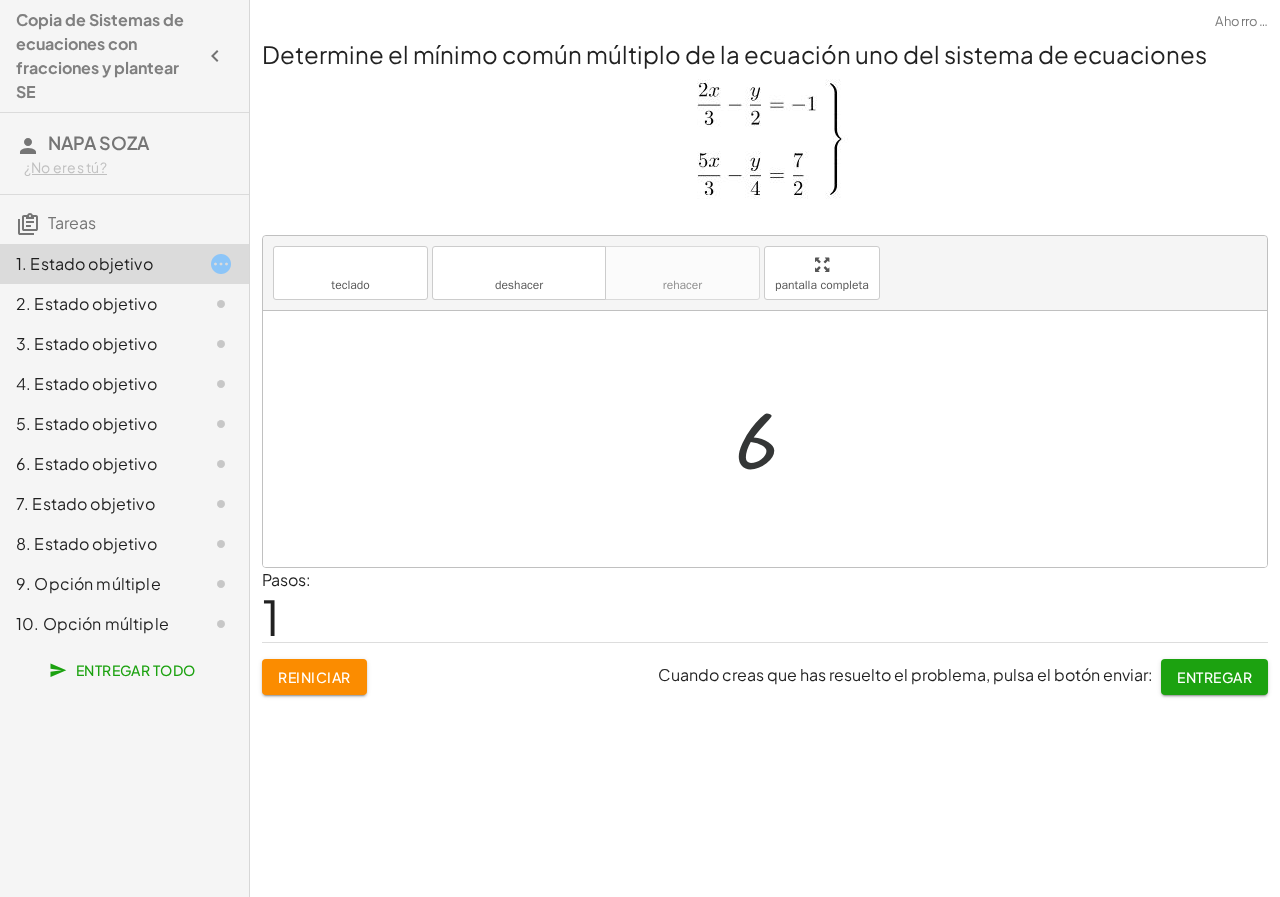 click at bounding box center (772, 439) 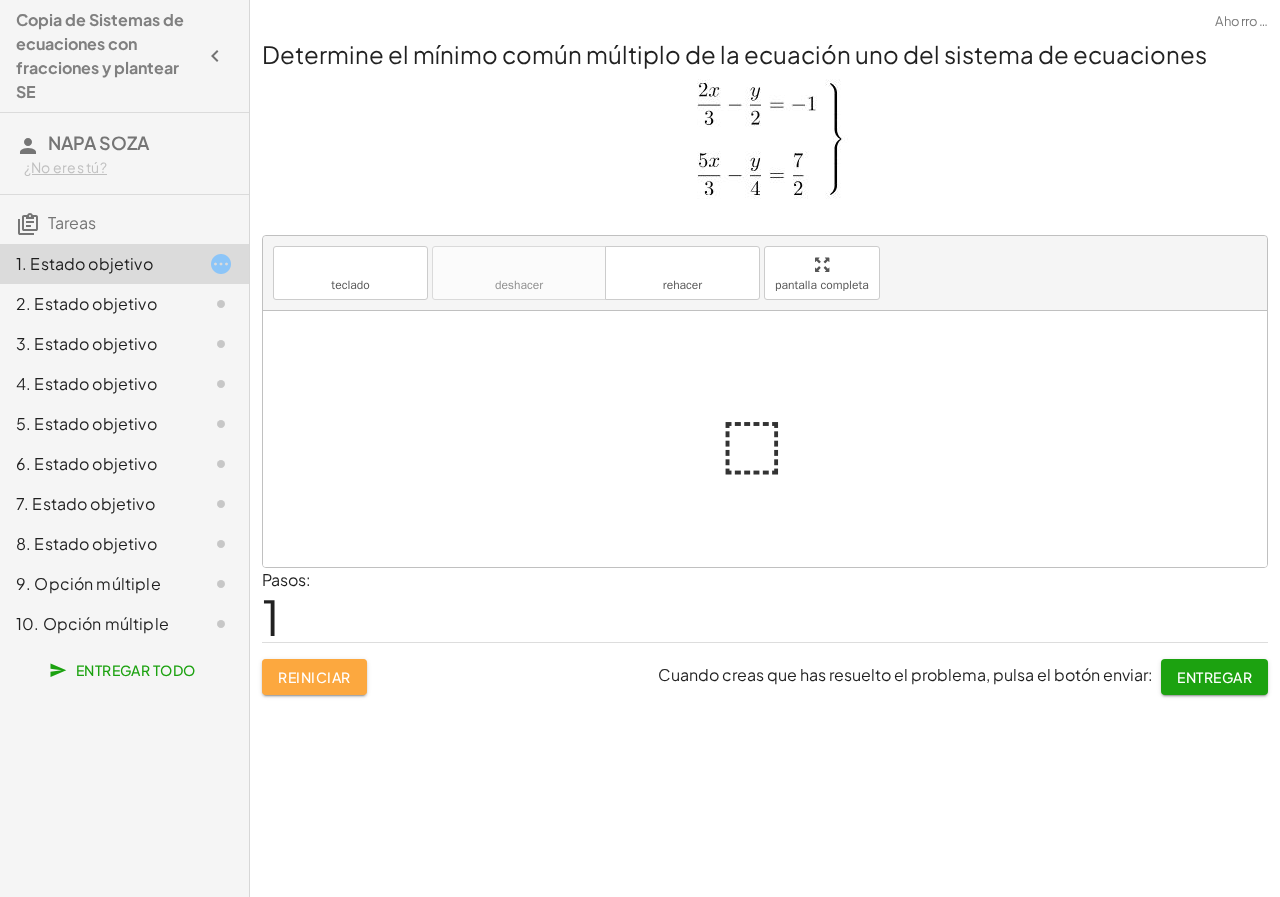 click on "Reiniciar" at bounding box center [314, 677] 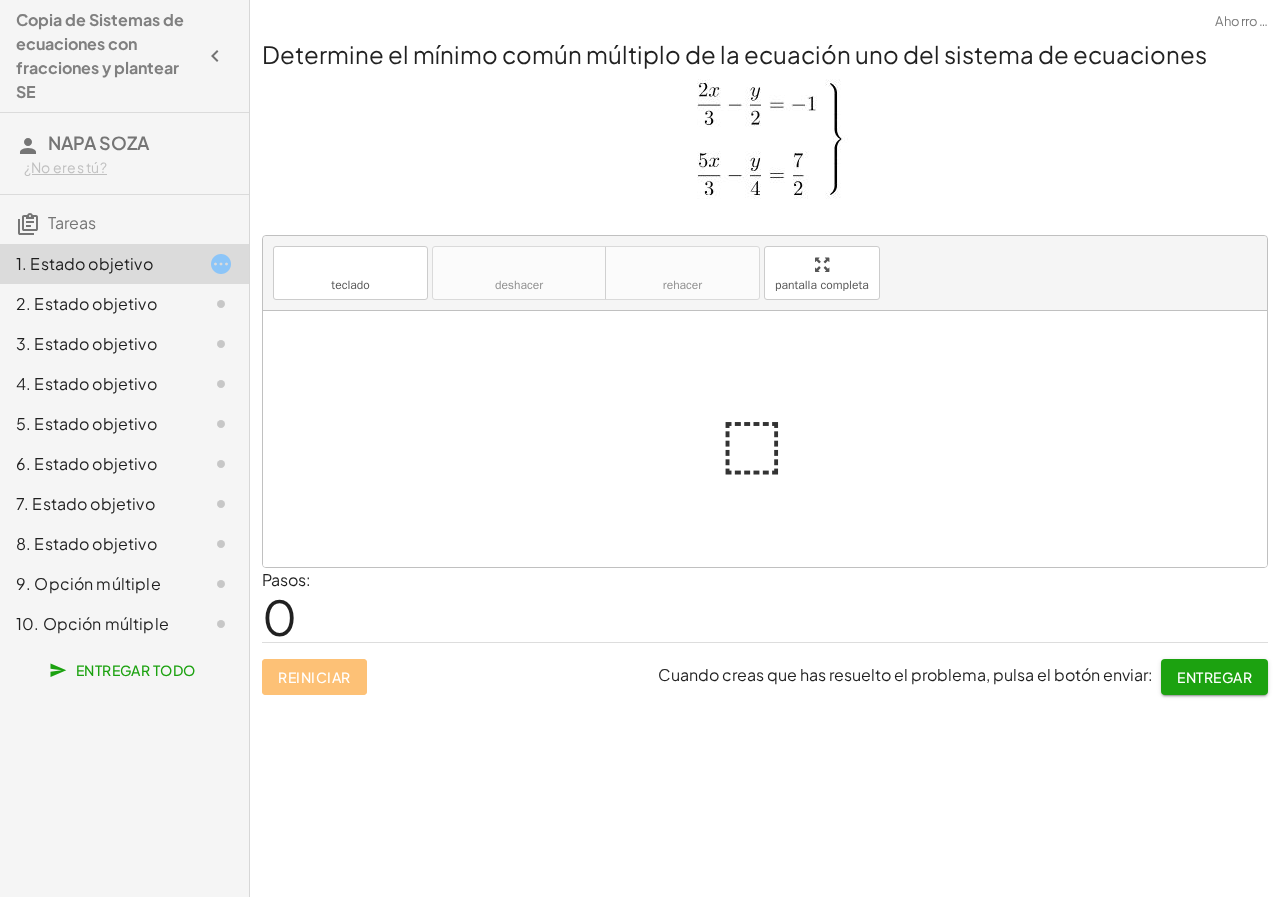 click at bounding box center (773, 439) 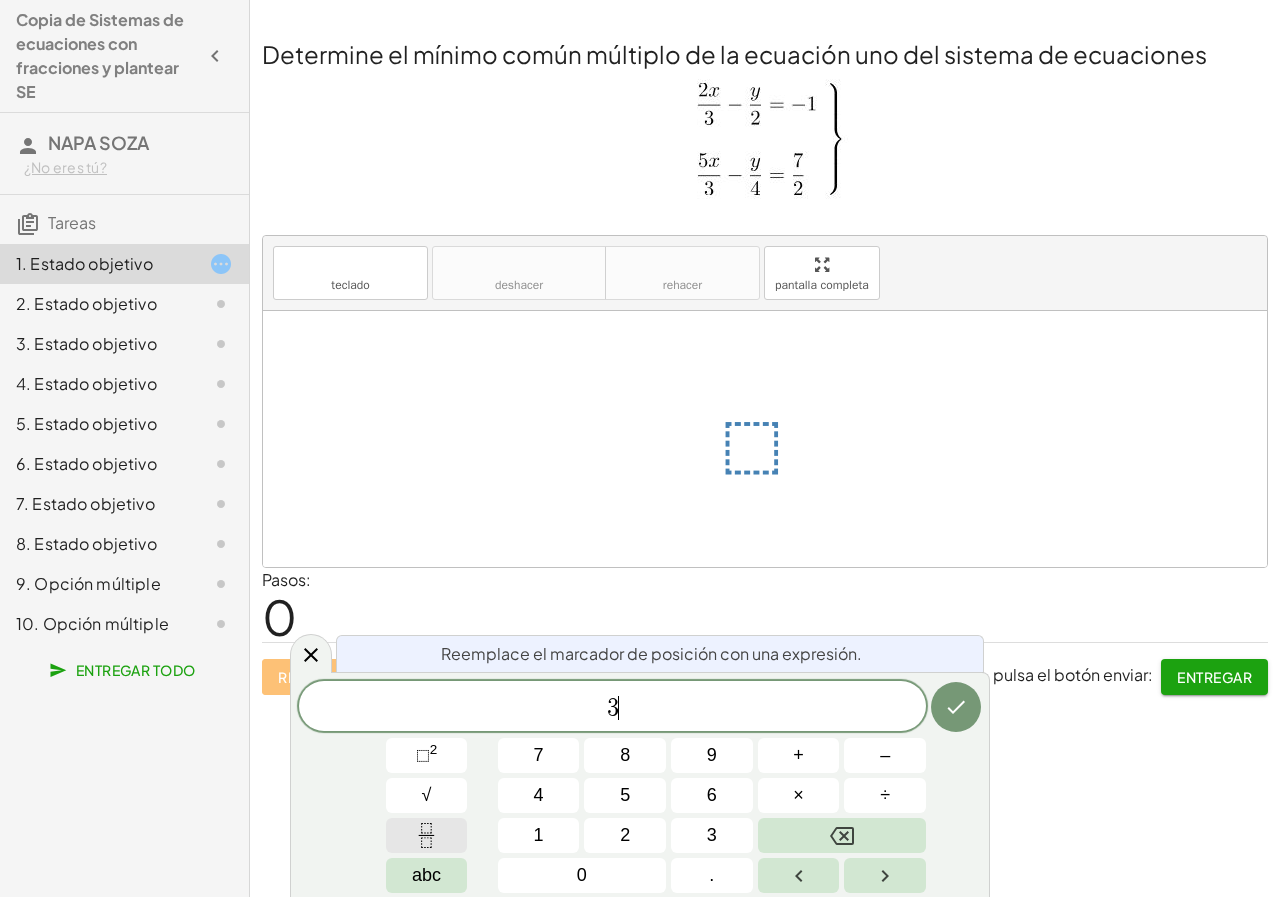 click 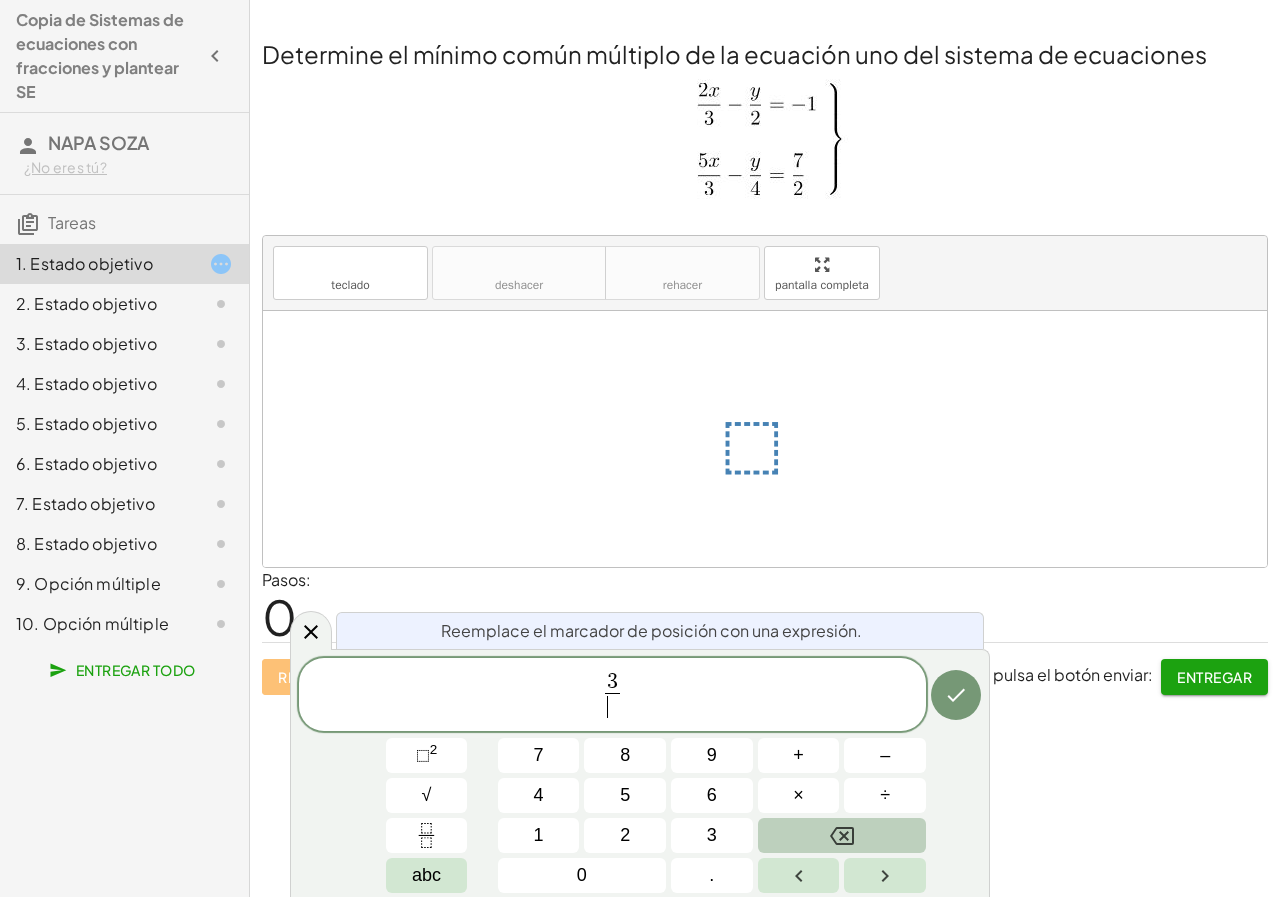 click 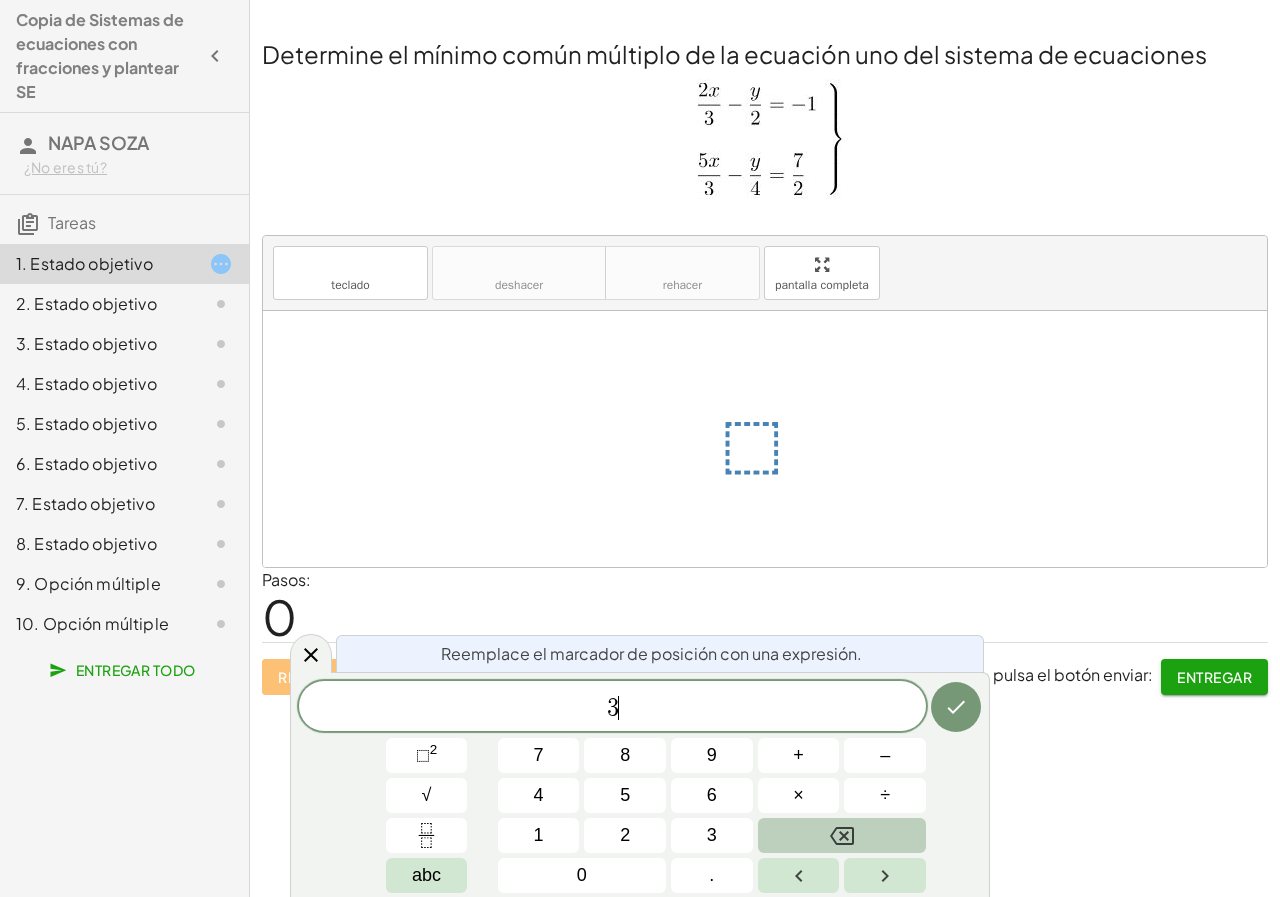 click 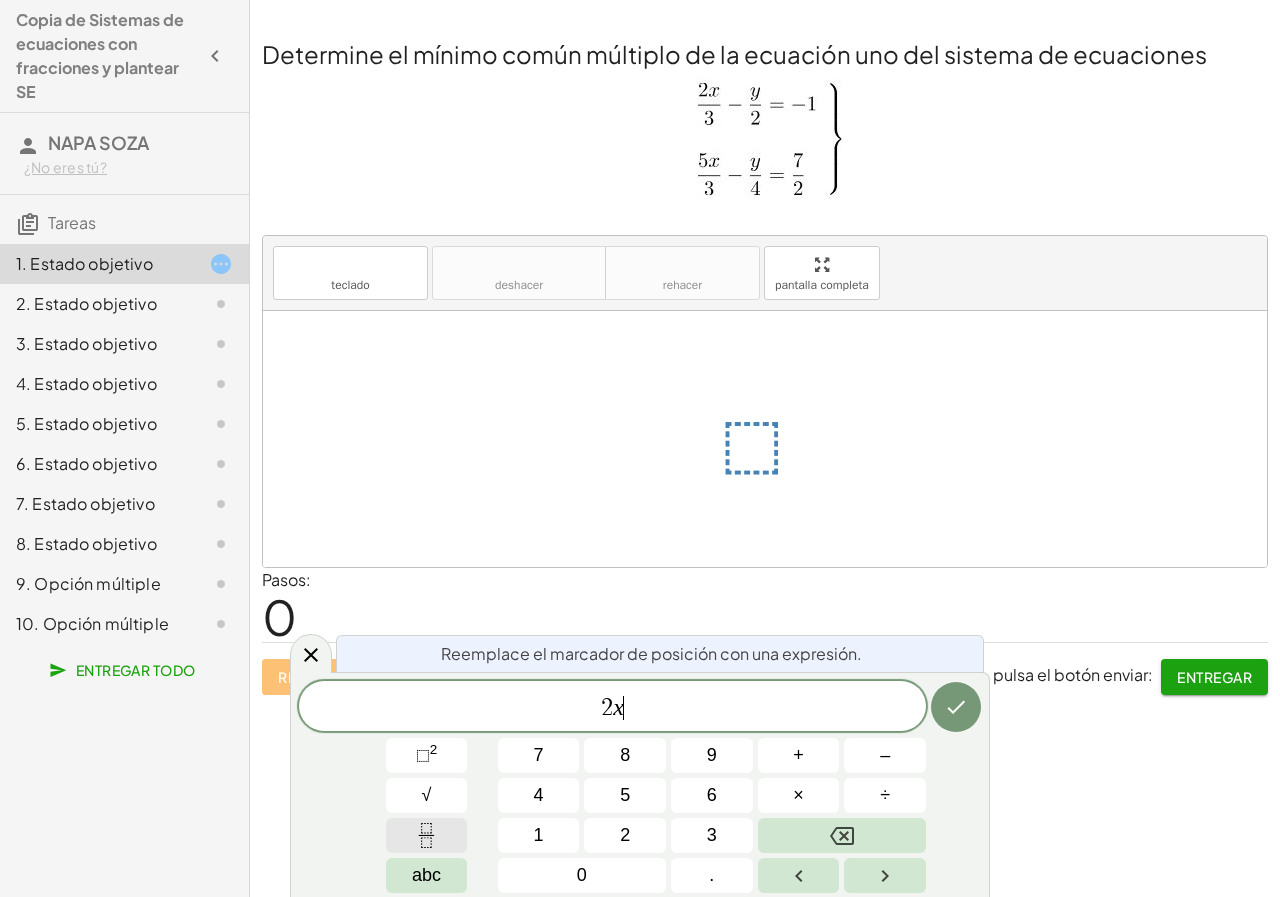 click at bounding box center (427, 835) 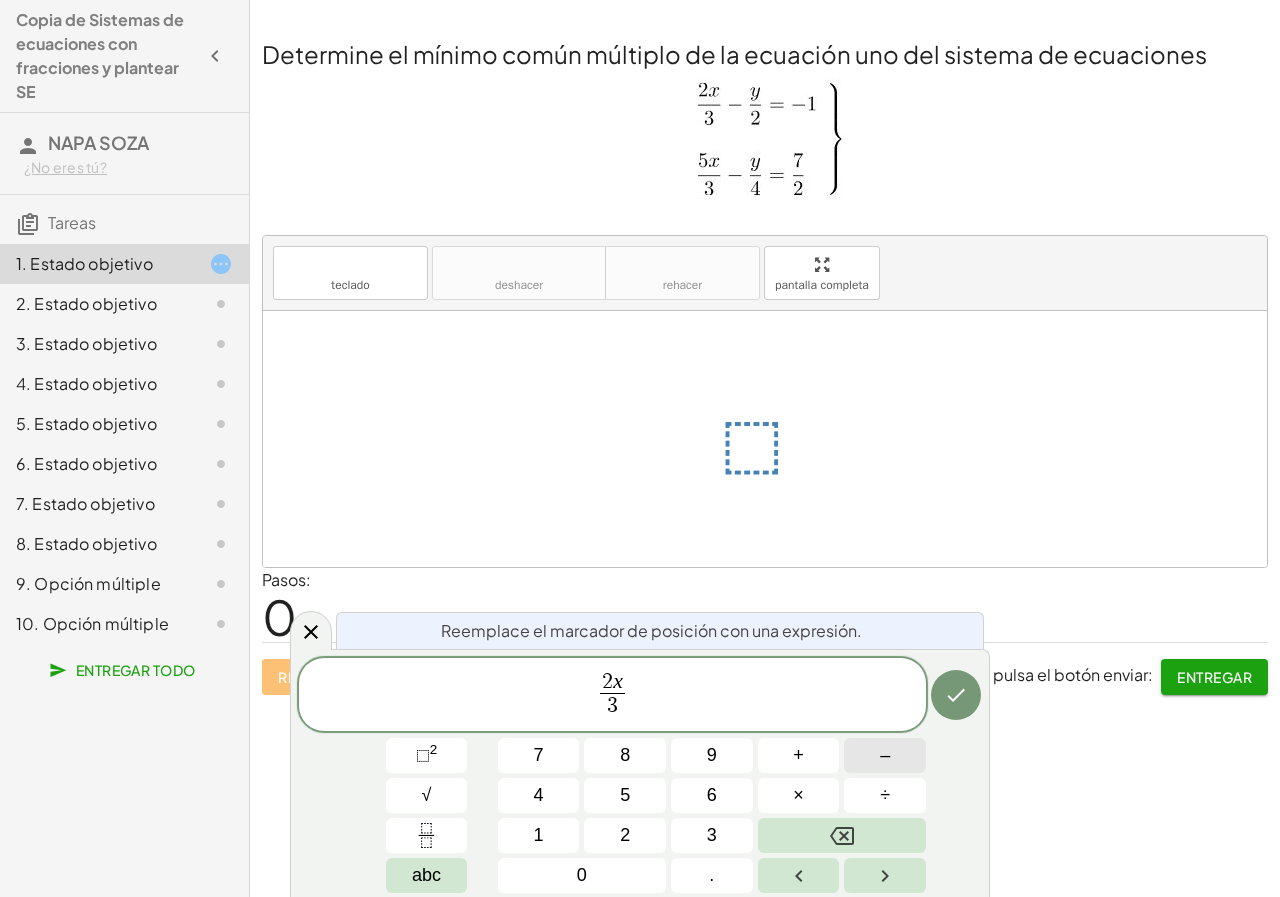 click on "–" at bounding box center (885, 755) 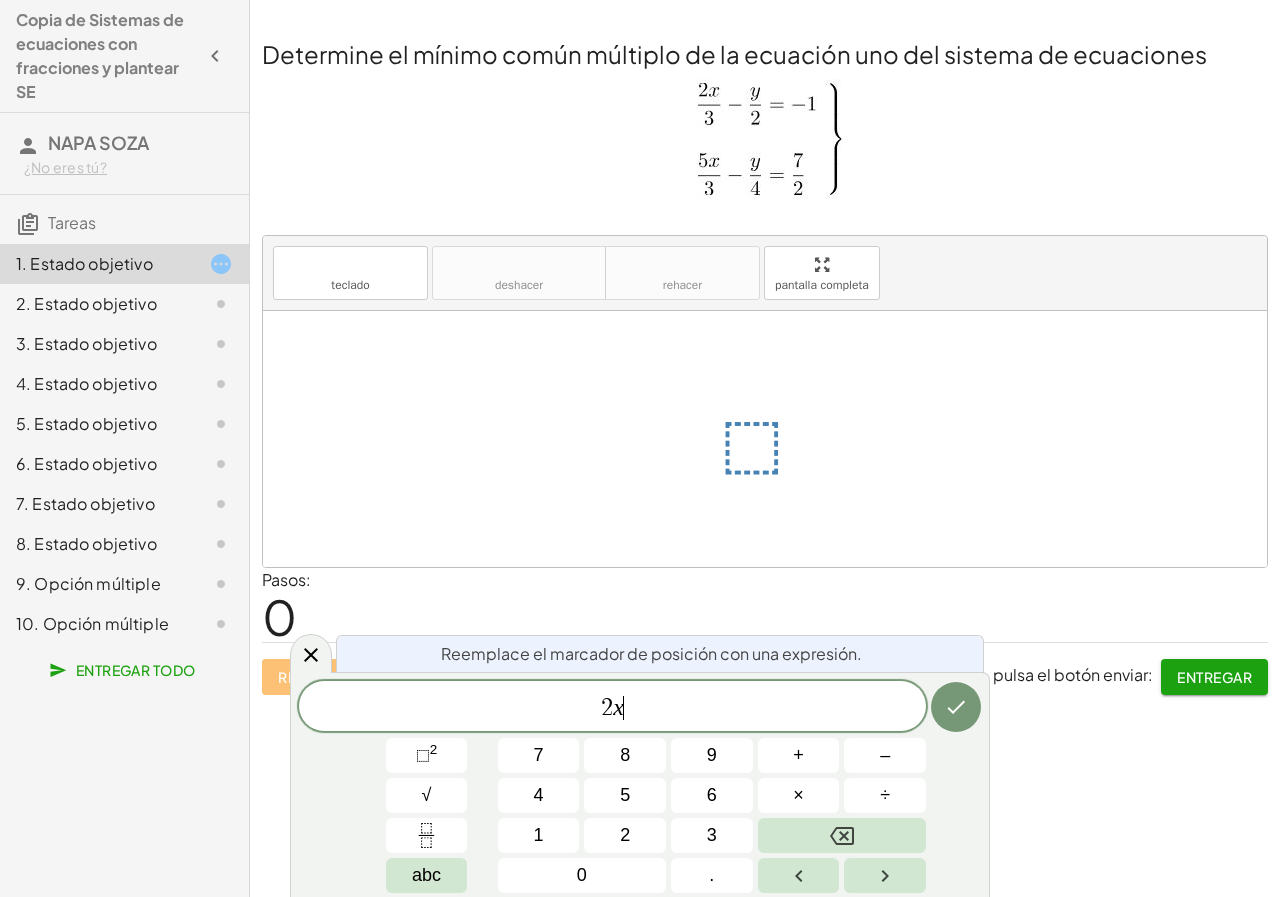 click on "2 x ​" at bounding box center (612, 708) 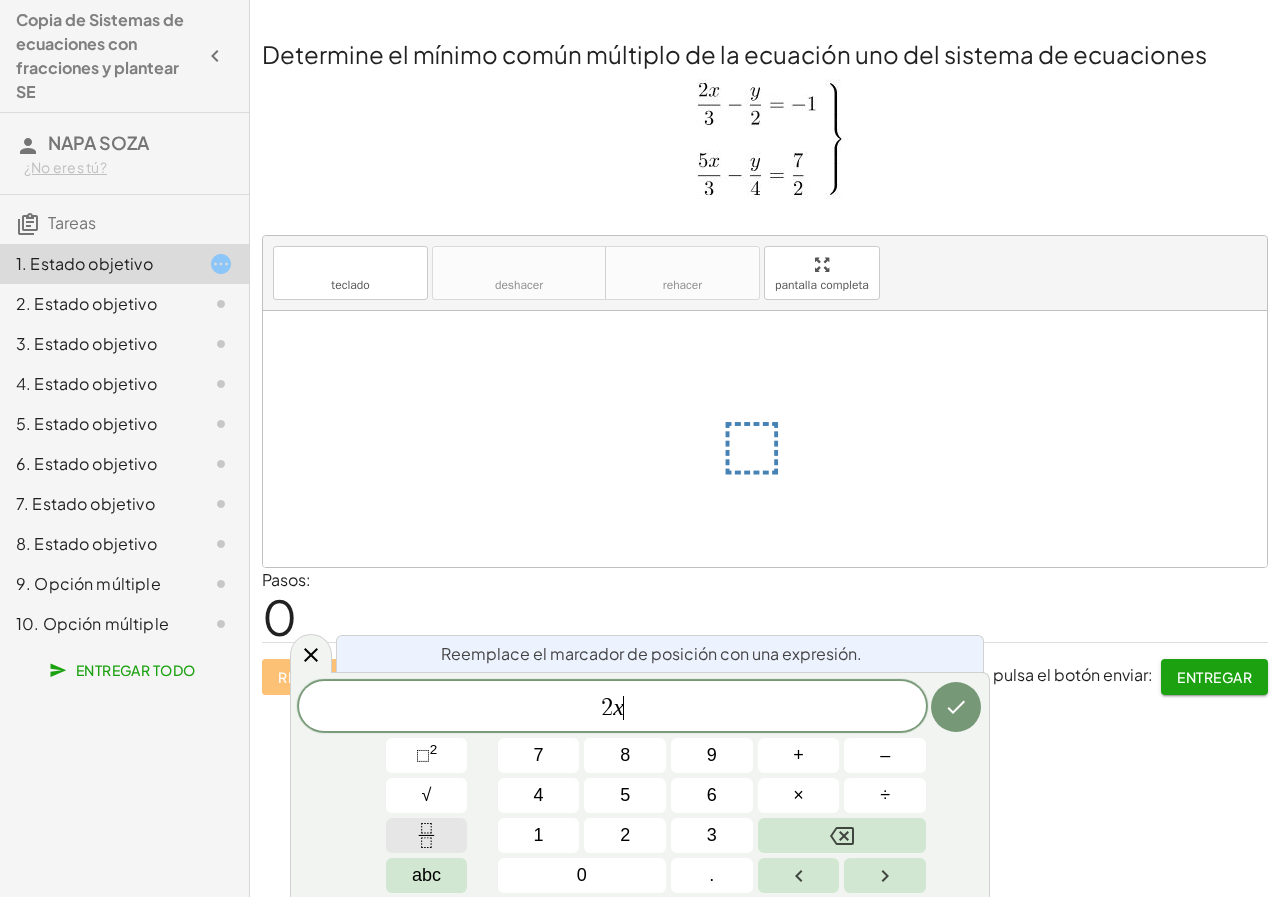 click 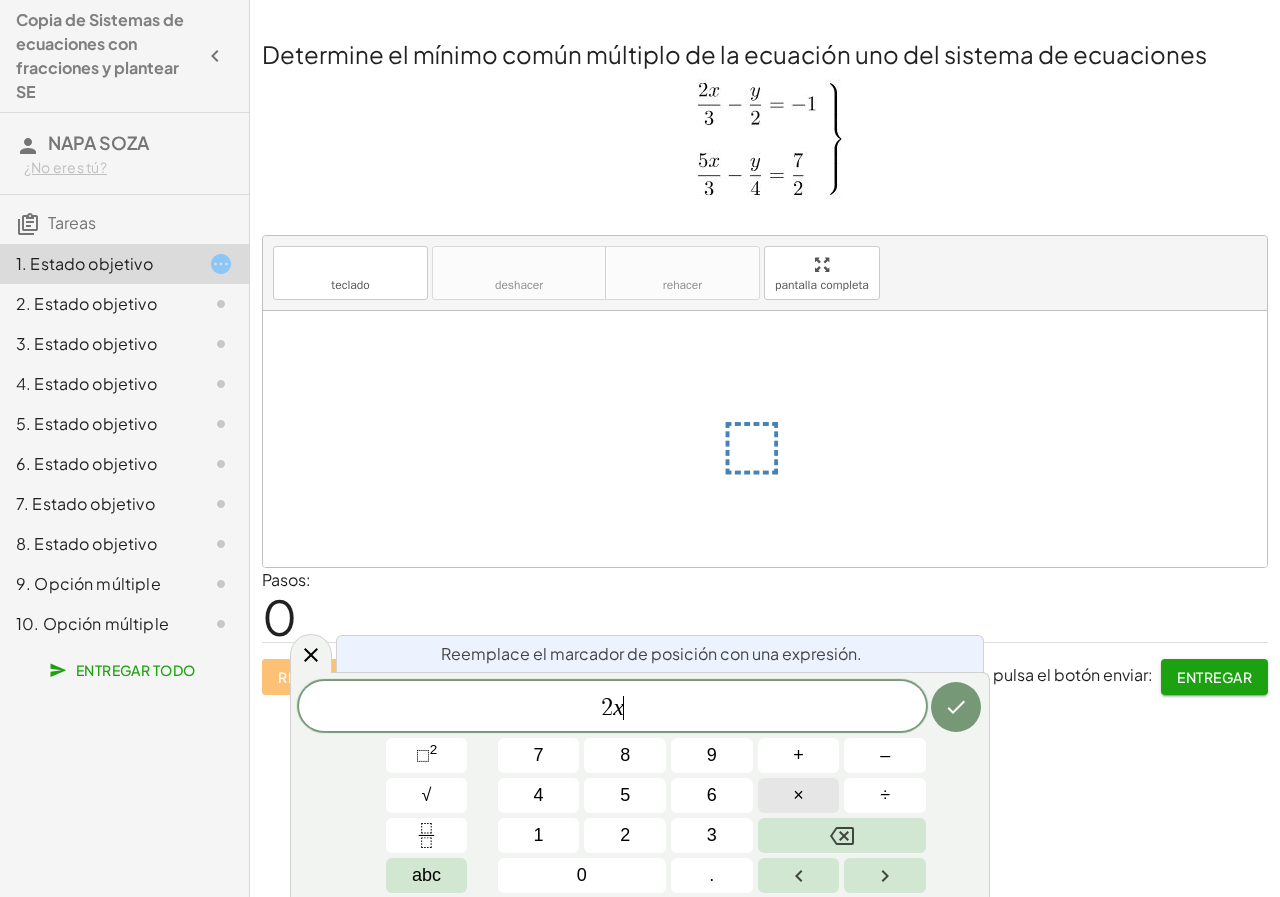 click on "×" at bounding box center [799, 795] 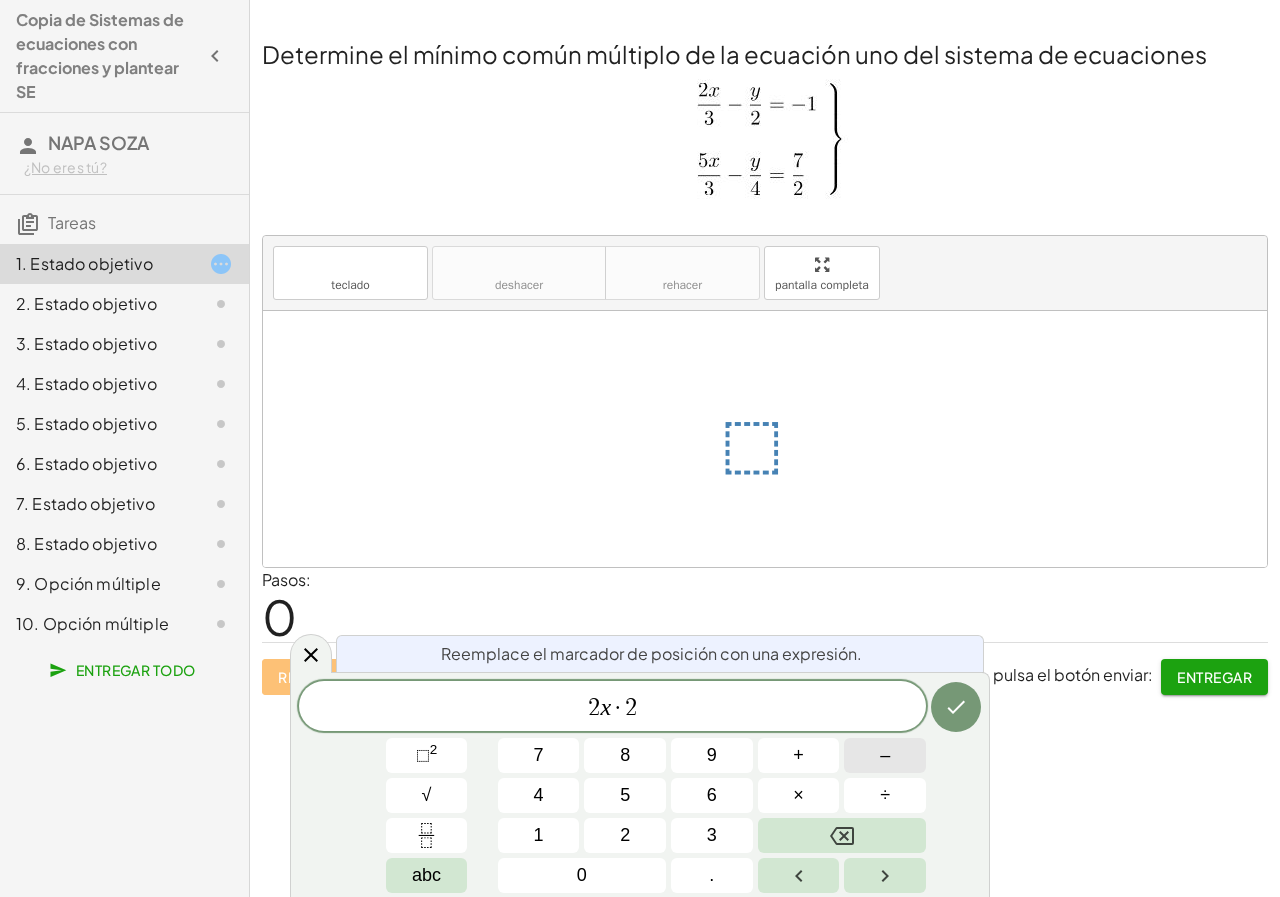 click on "–" at bounding box center (885, 755) 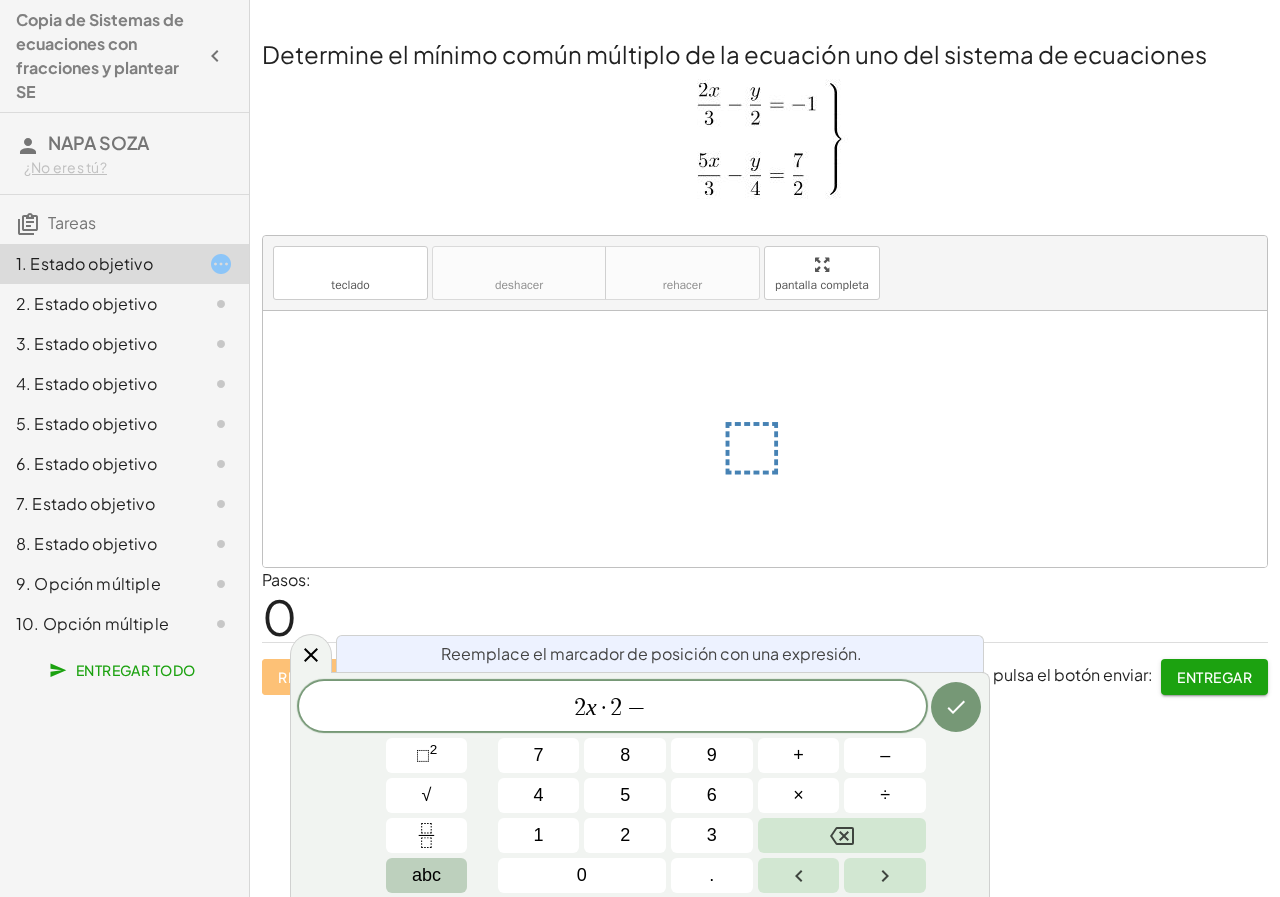 click on "abc" at bounding box center (426, 875) 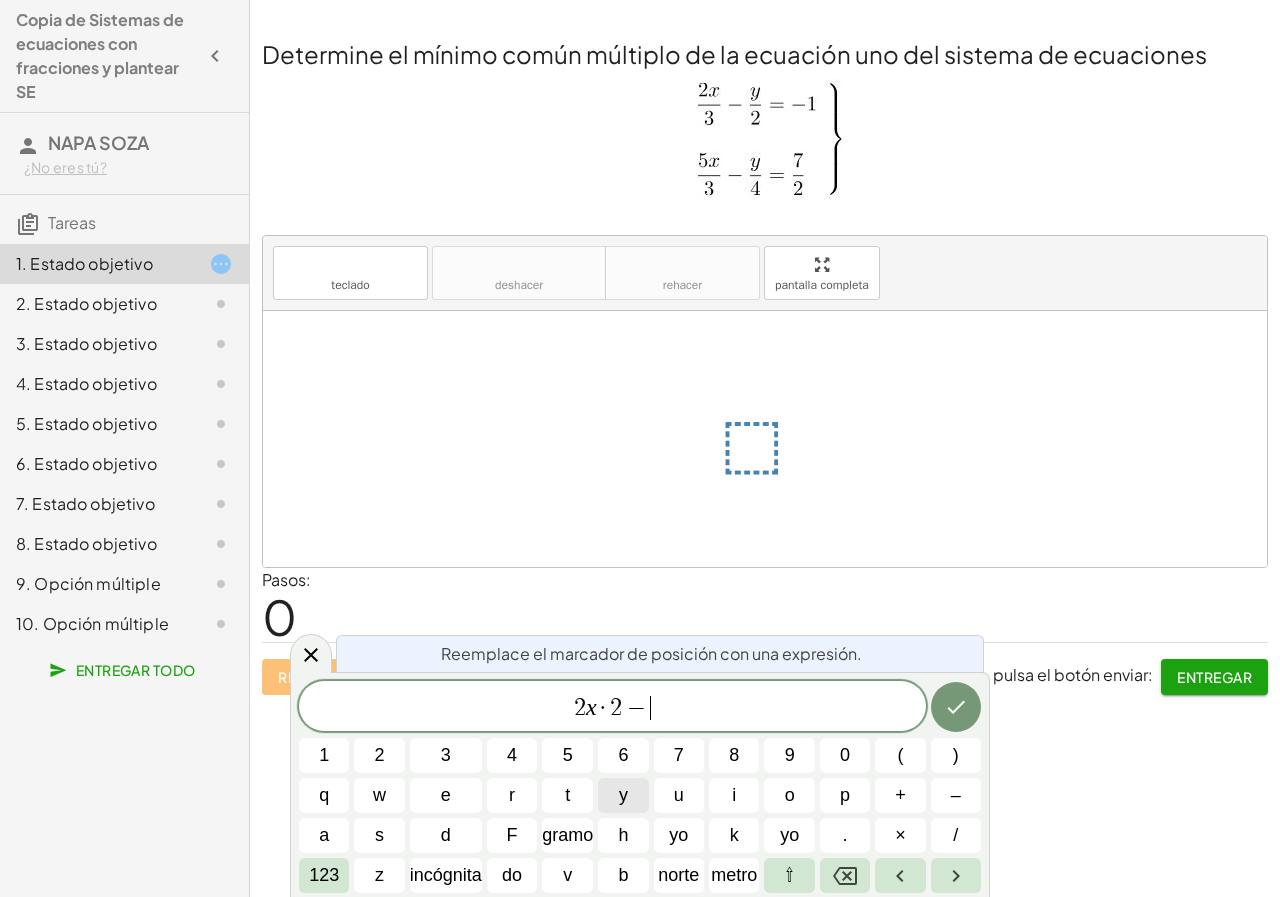 click on "y" at bounding box center (623, 795) 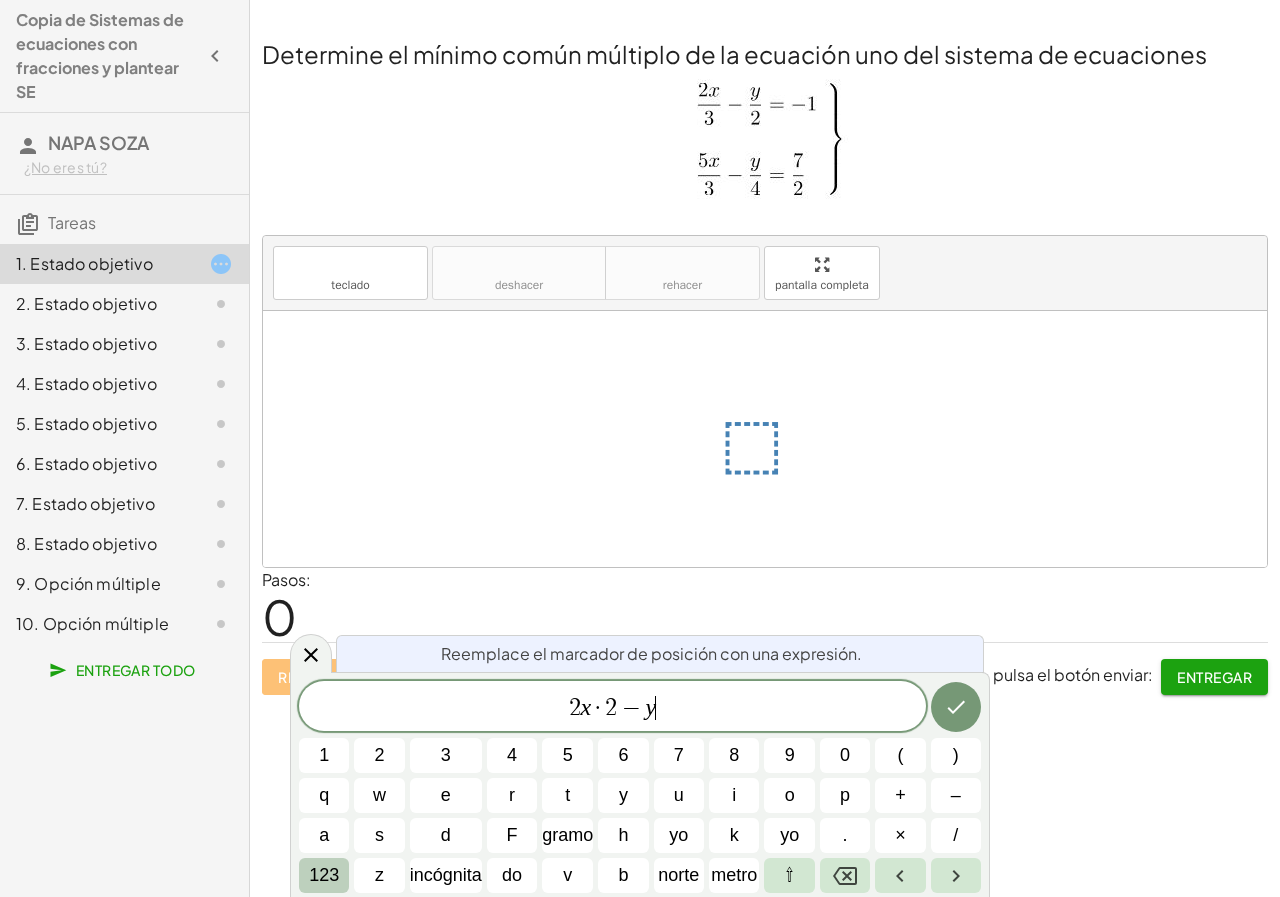 click on "123" at bounding box center (324, 875) 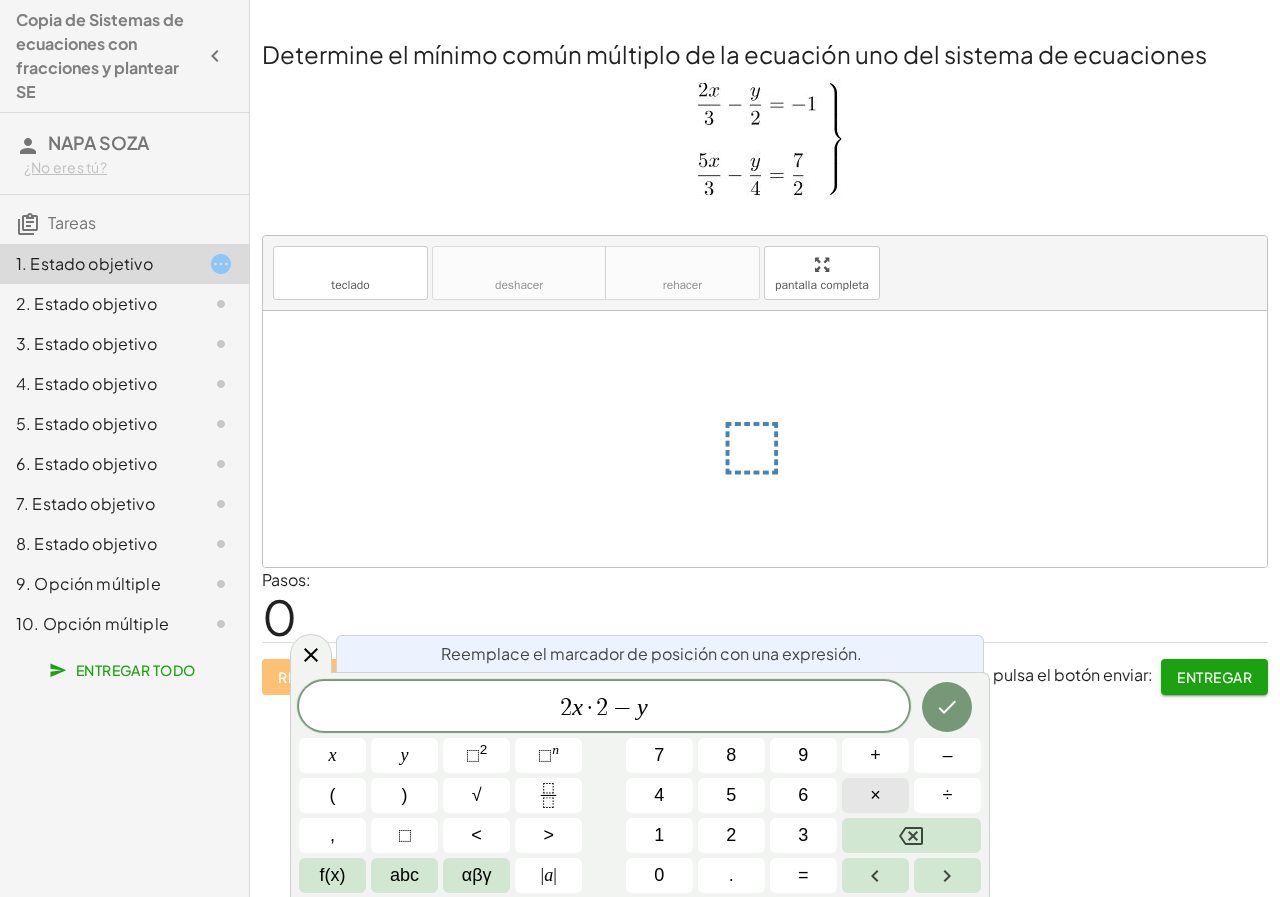 click on "×" at bounding box center (875, 795) 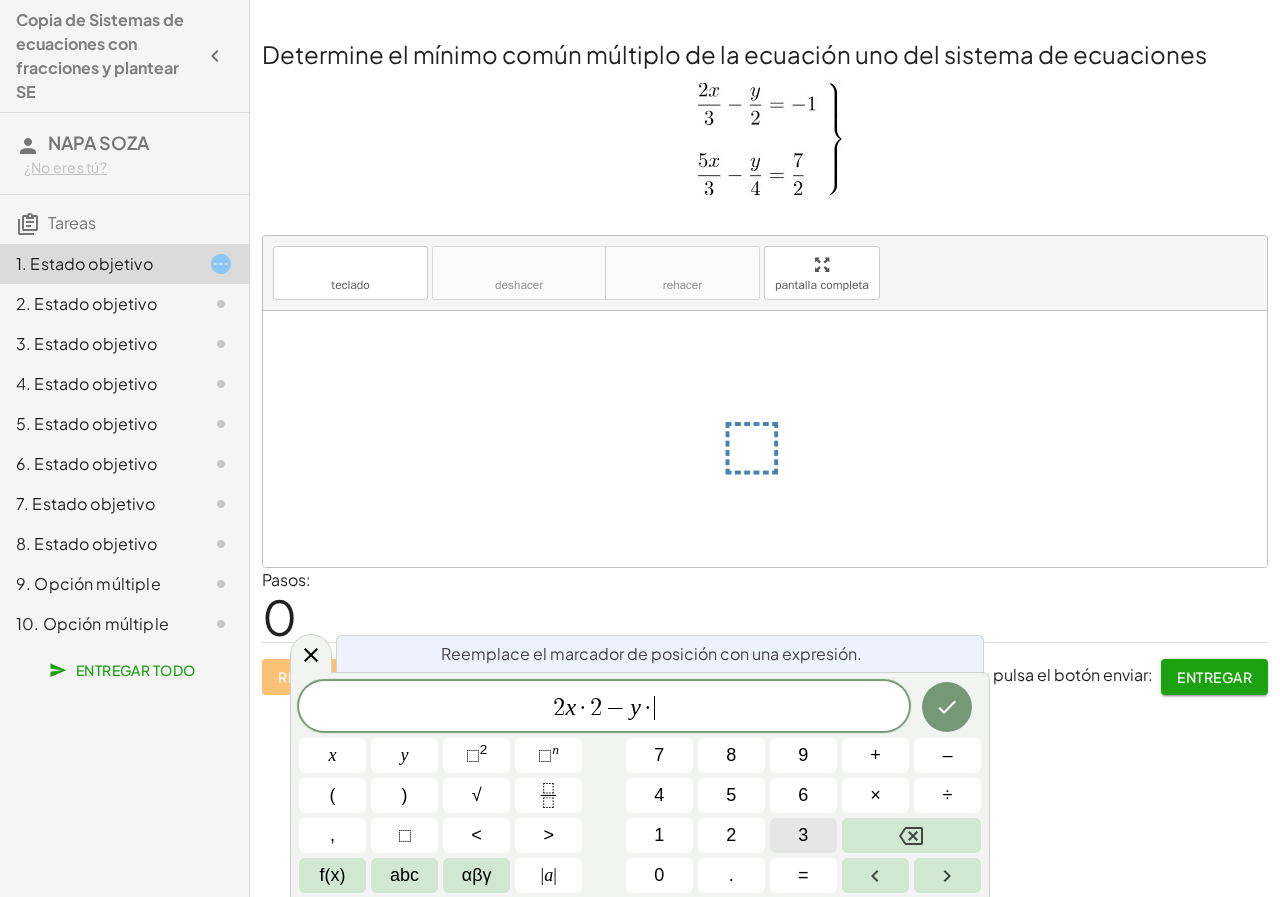 click on "3" at bounding box center [803, 835] 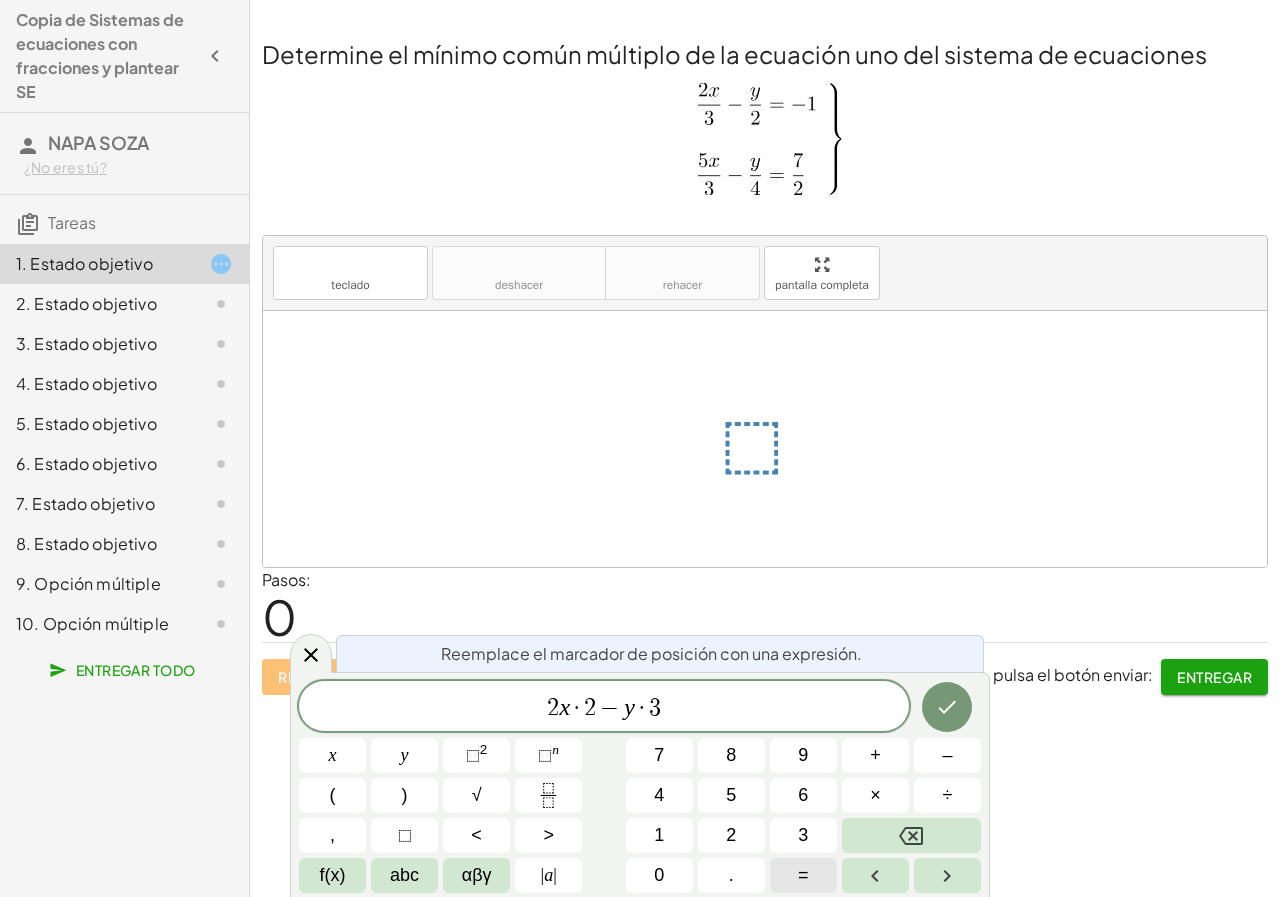 click on "=" at bounding box center [803, 875] 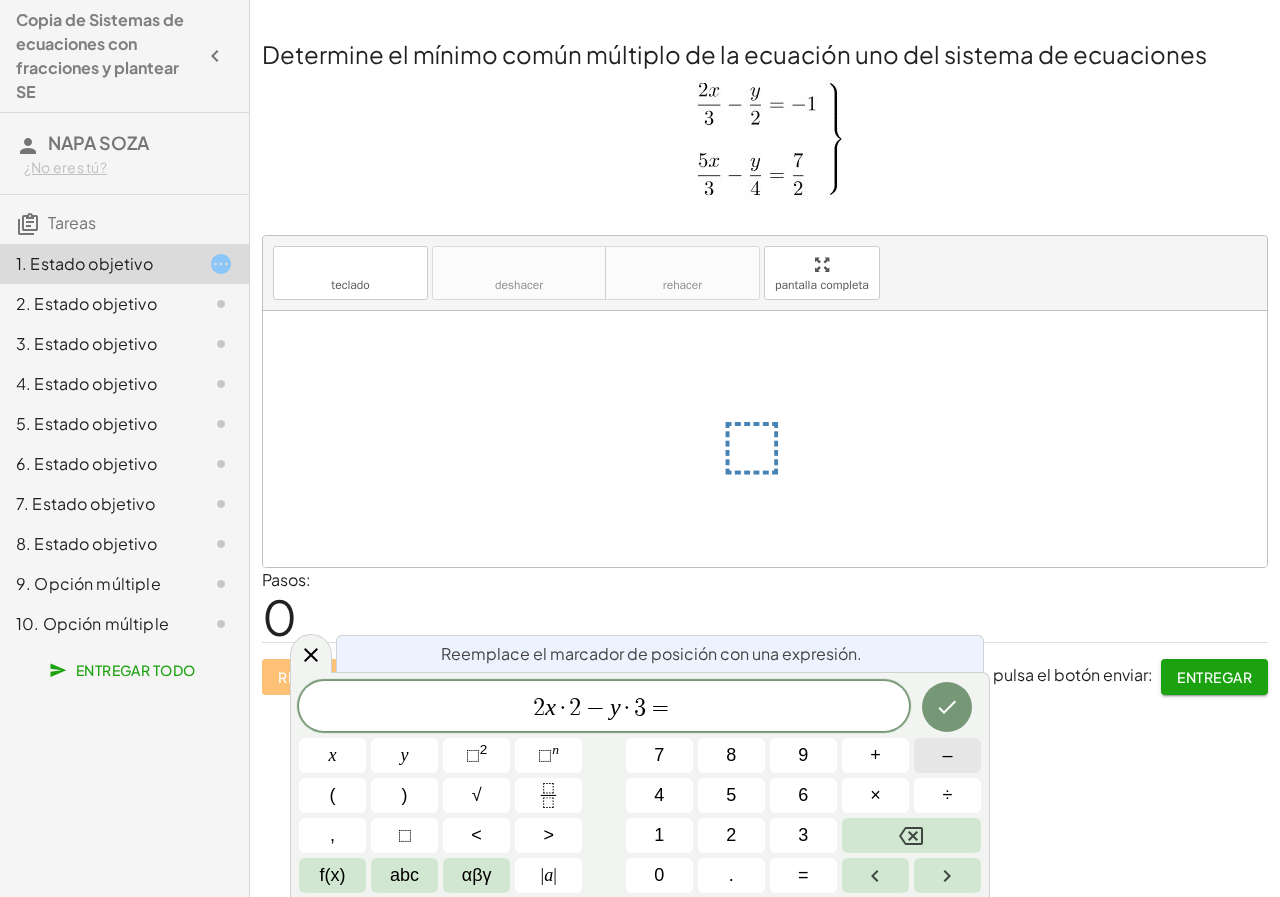 click on "–" at bounding box center (947, 755) 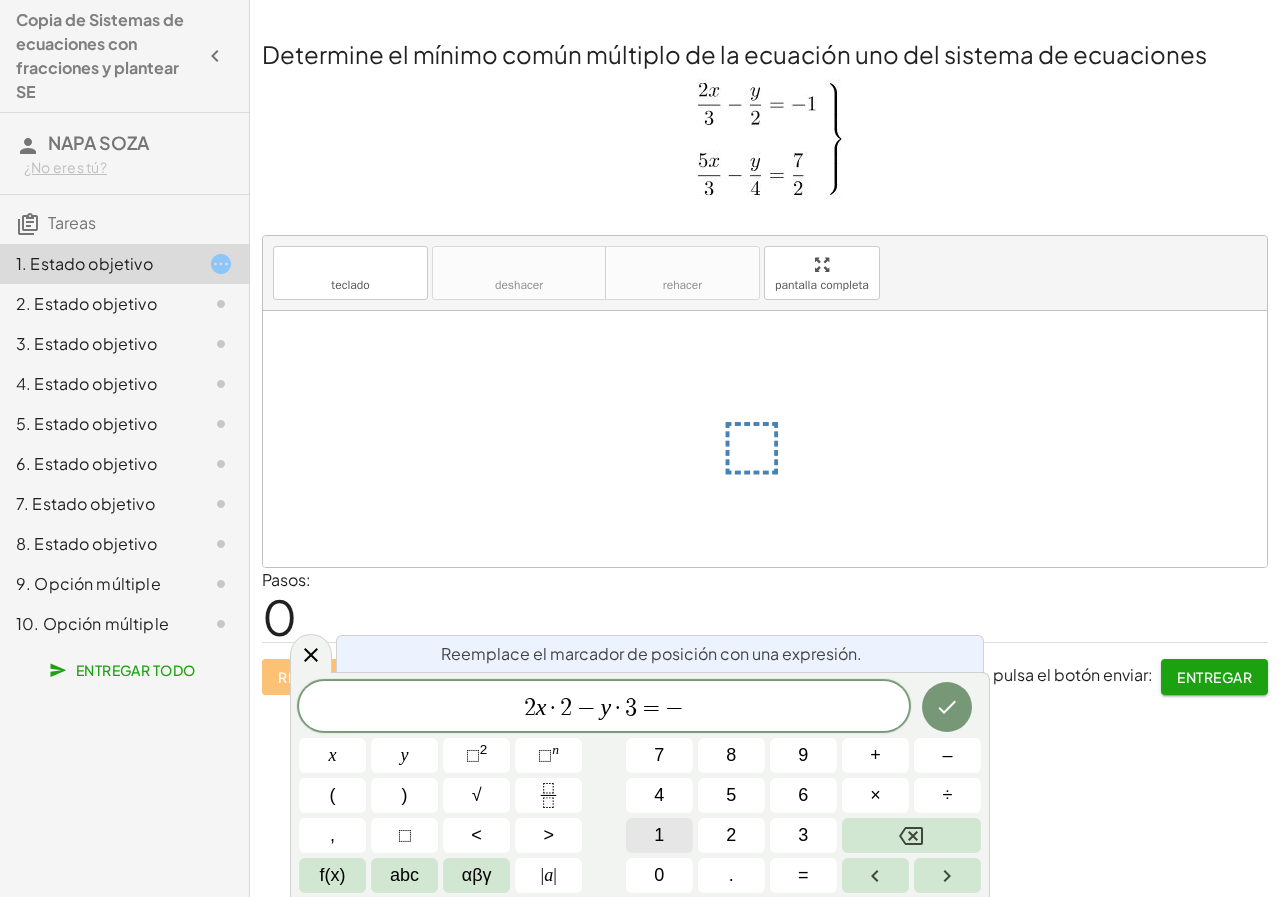 click on "1" at bounding box center (659, 835) 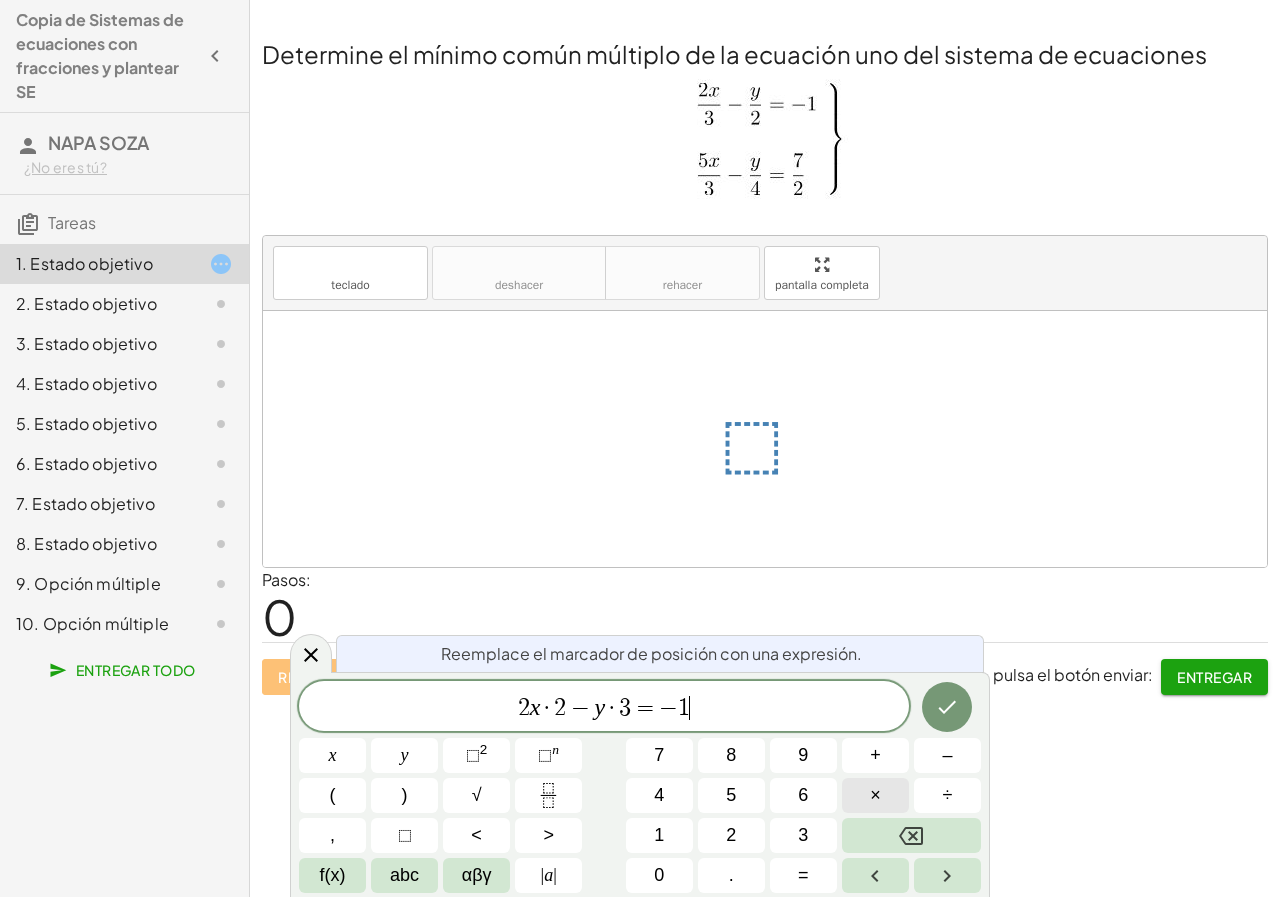 click on "×" at bounding box center [875, 795] 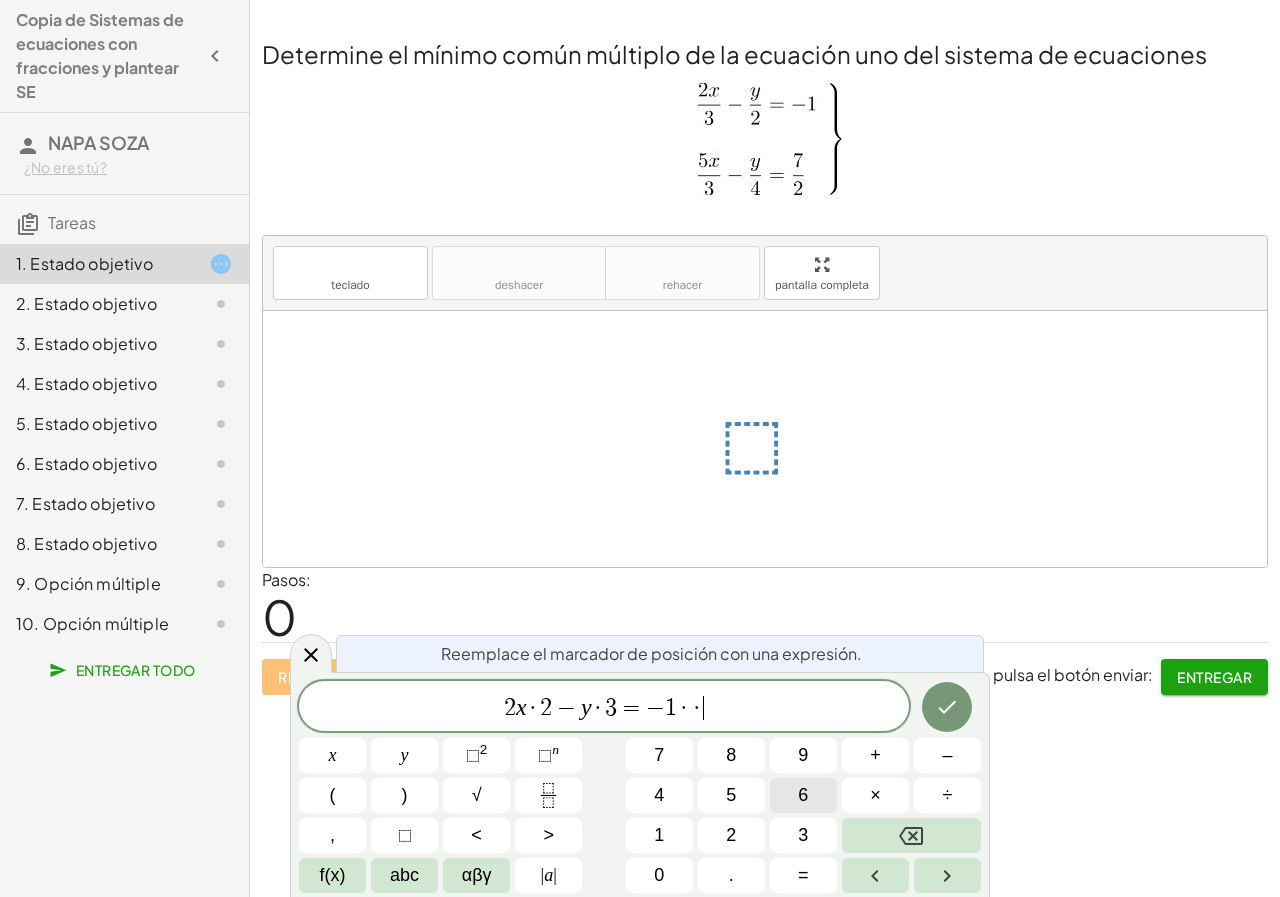 click on "6" at bounding box center [803, 795] 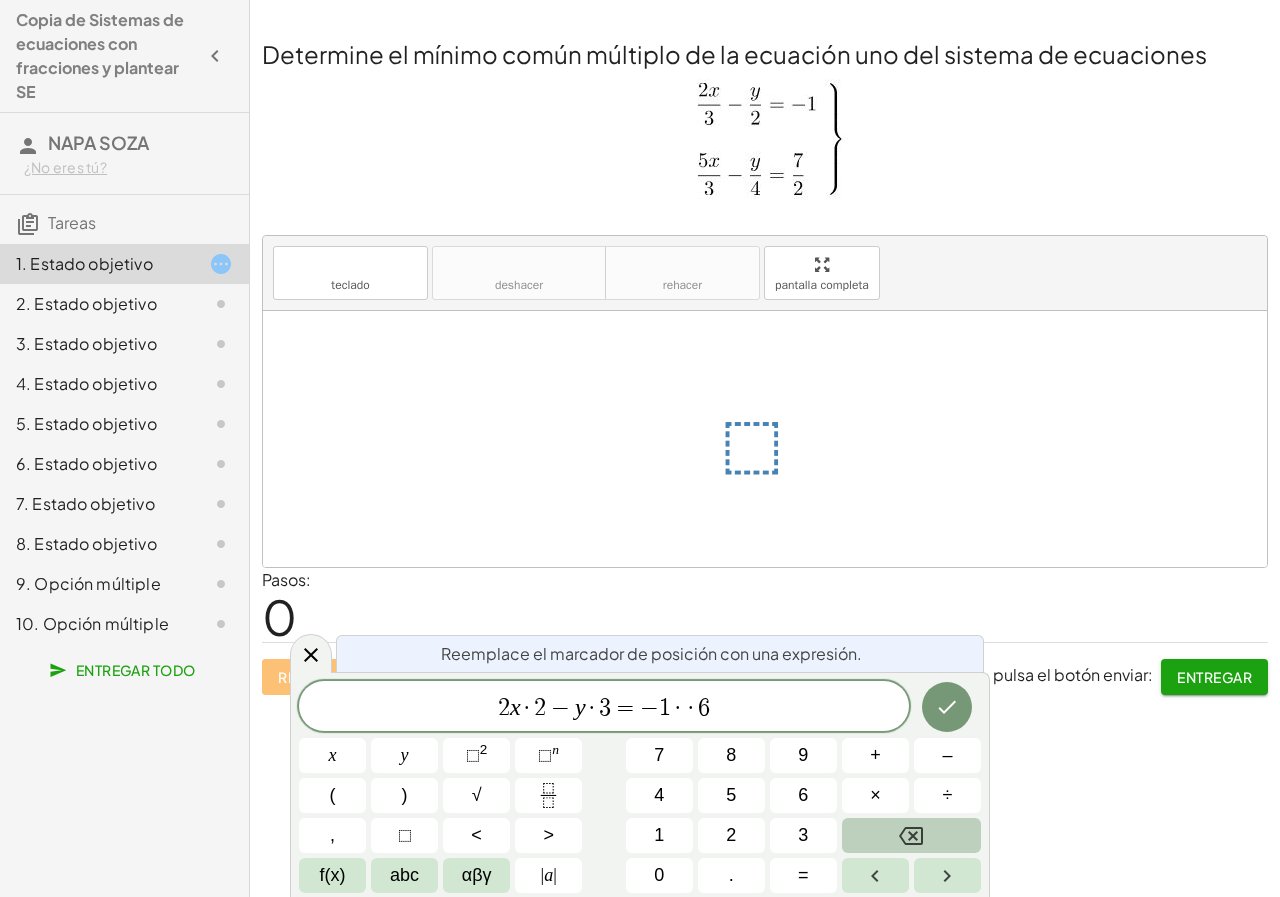 click at bounding box center (911, 835) 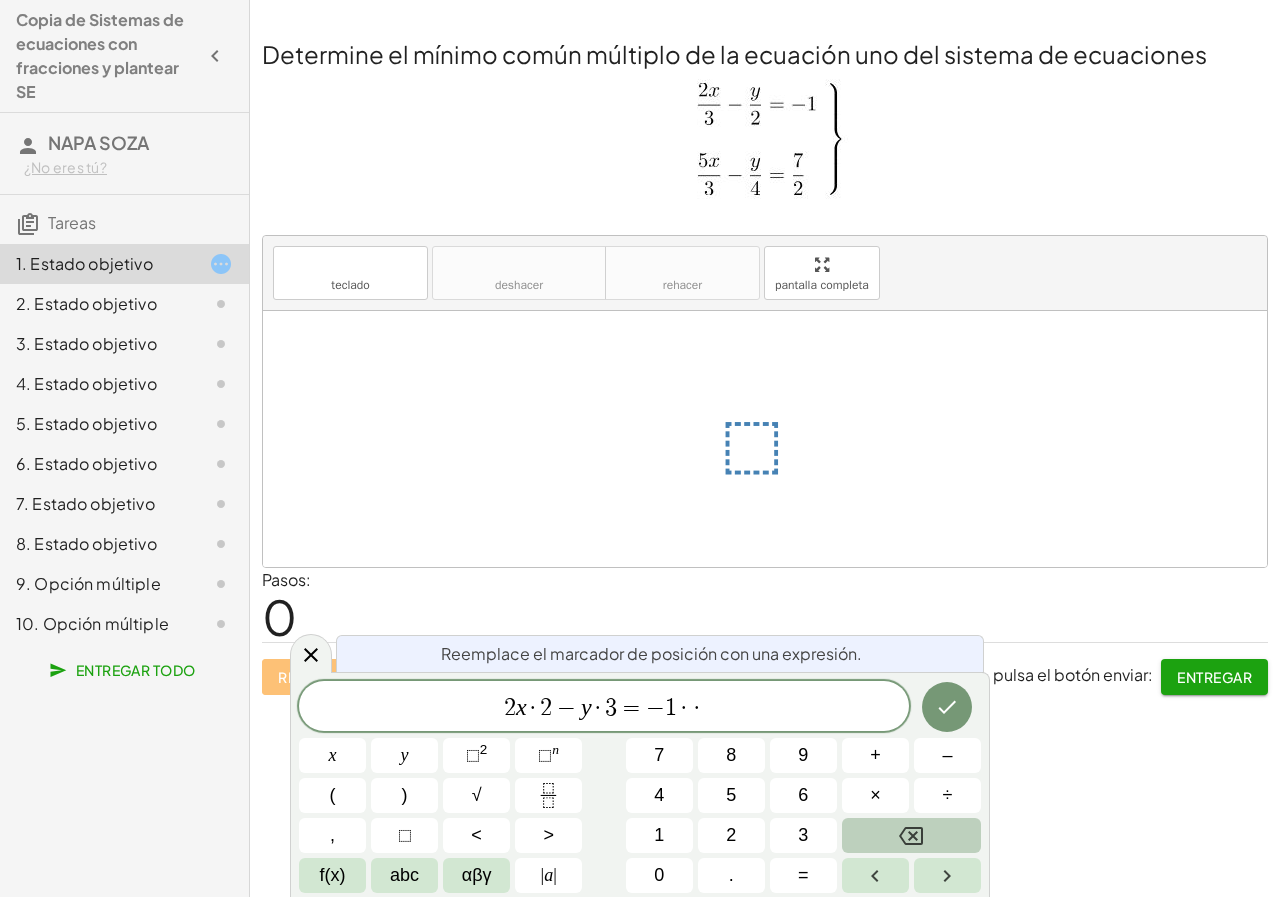 click at bounding box center (911, 835) 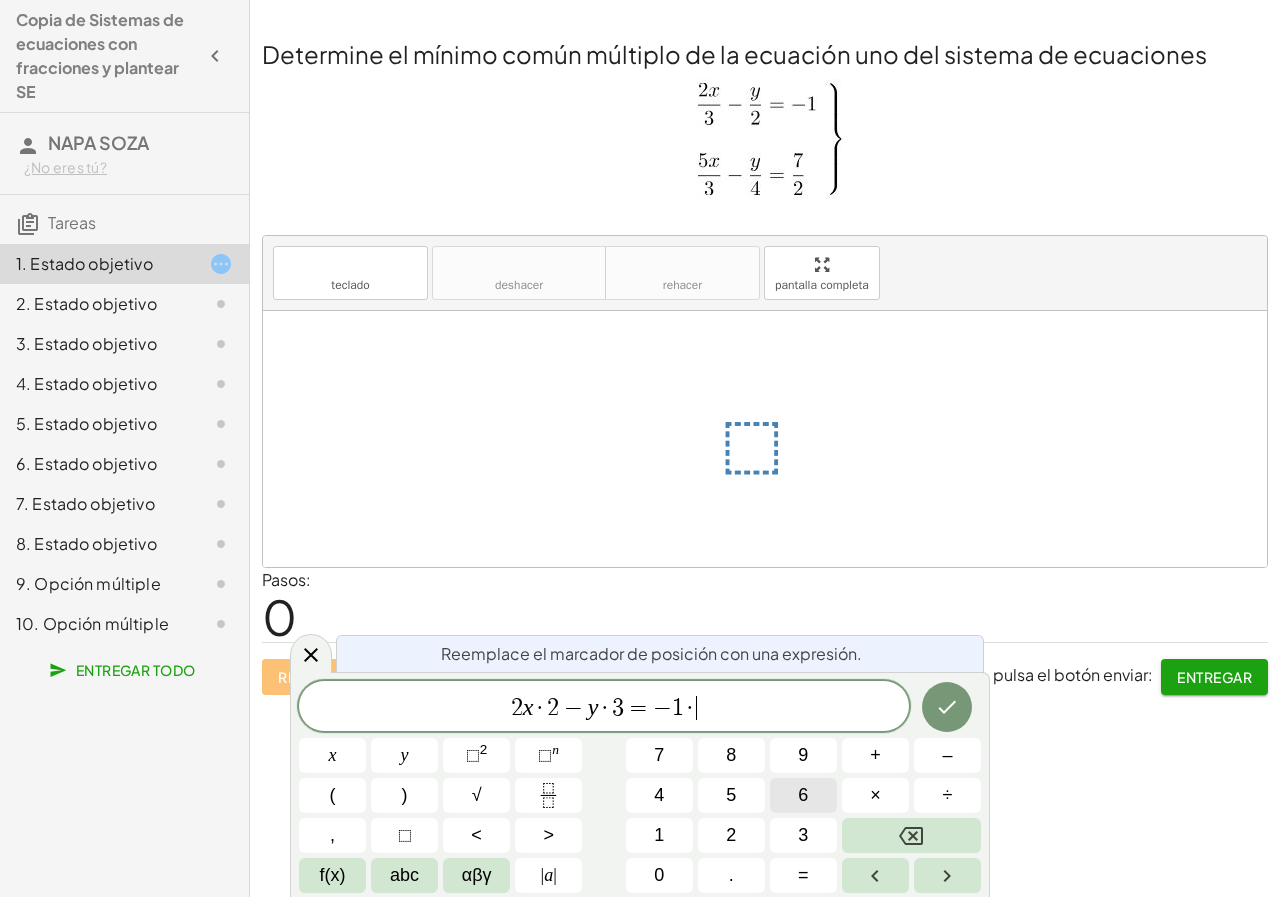 click on "6" at bounding box center (803, 795) 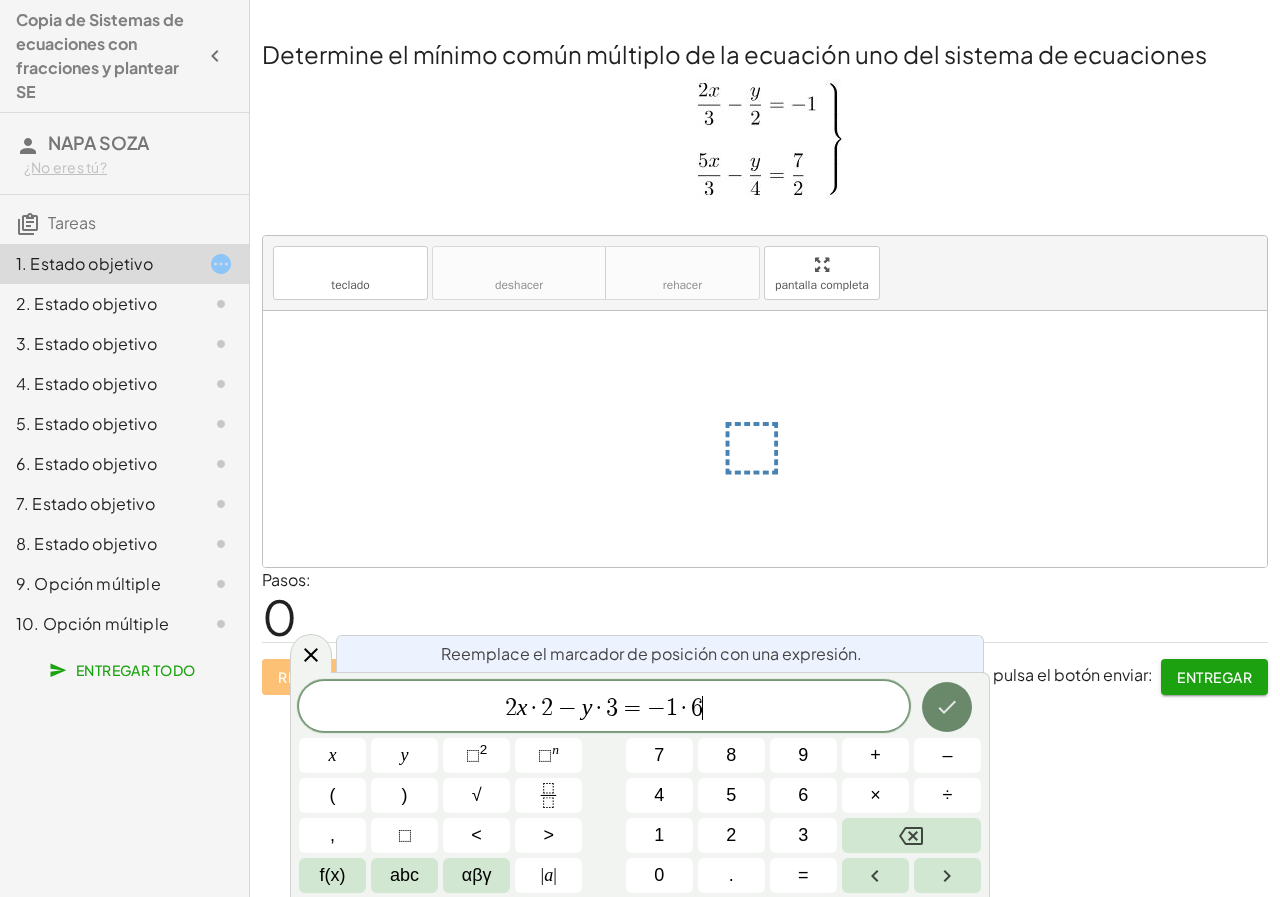 click 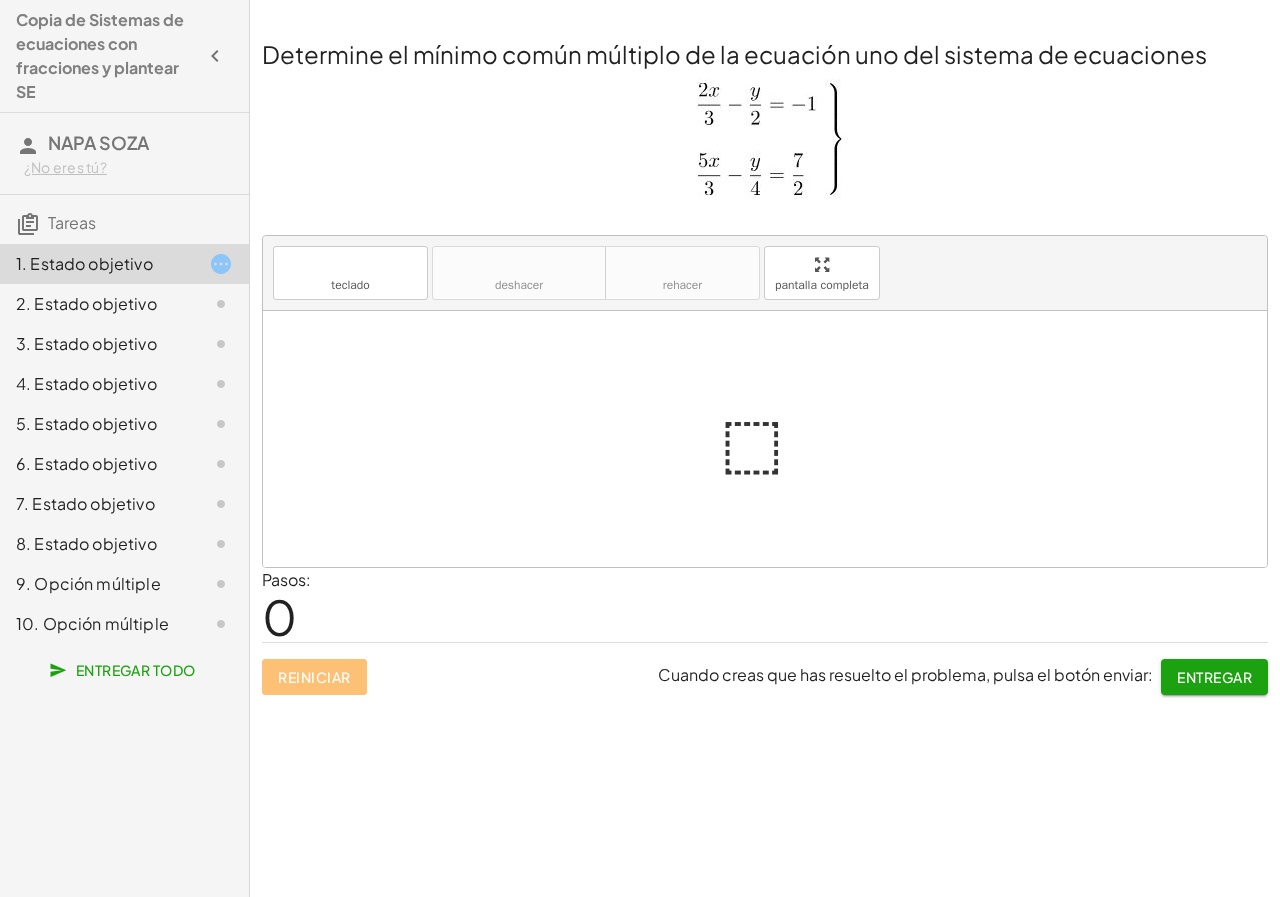 click at bounding box center (773, 439) 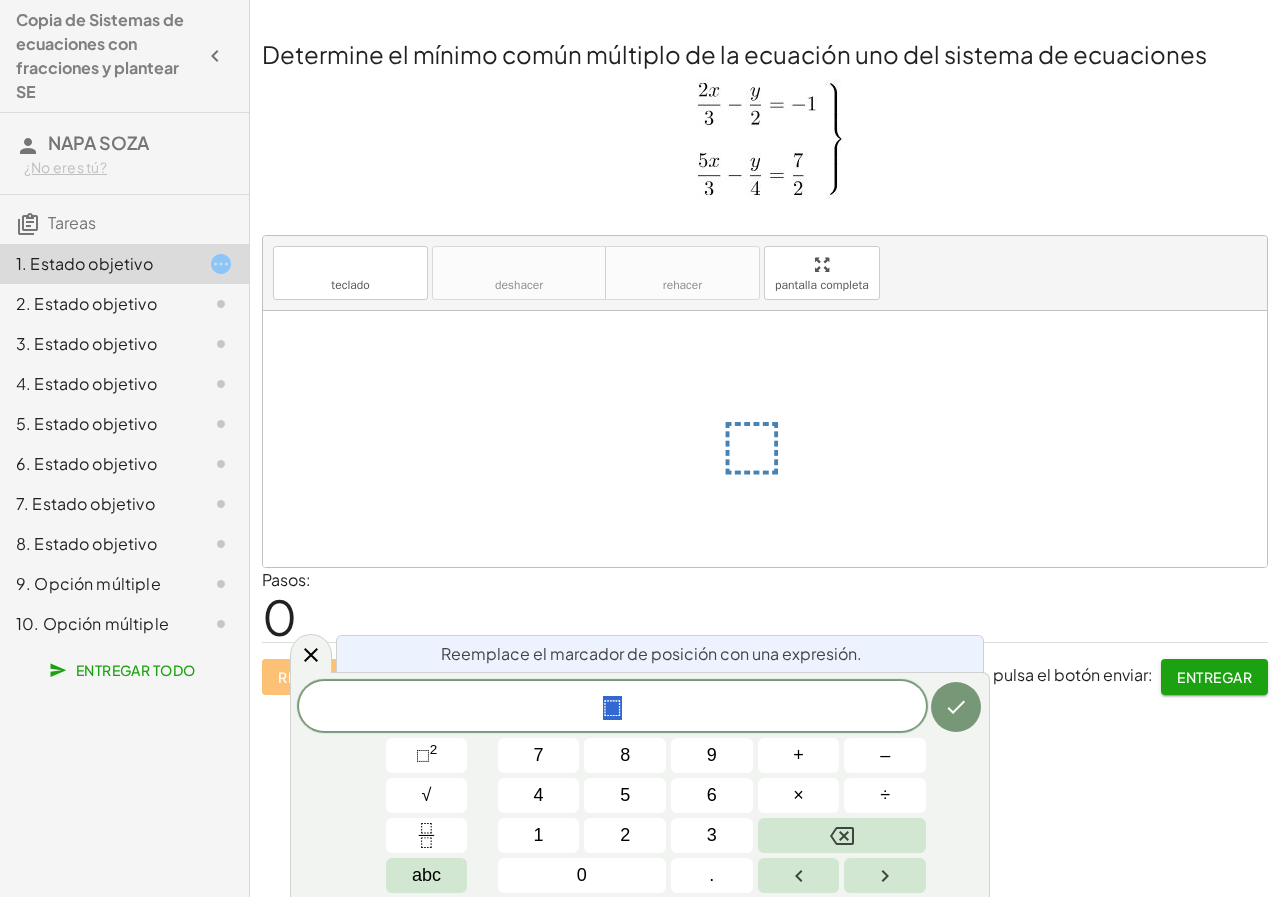 click at bounding box center (773, 439) 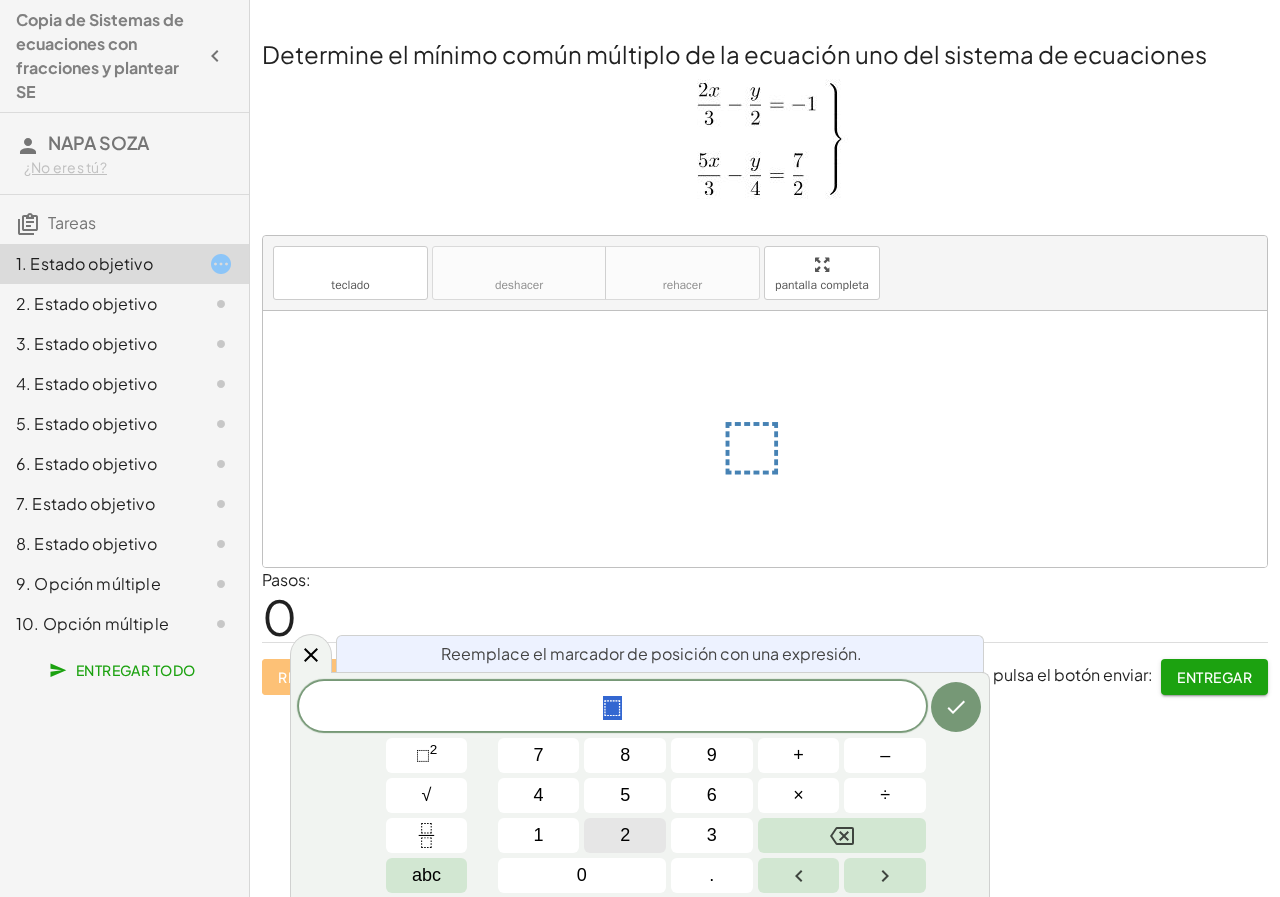 click on "2" at bounding box center (625, 835) 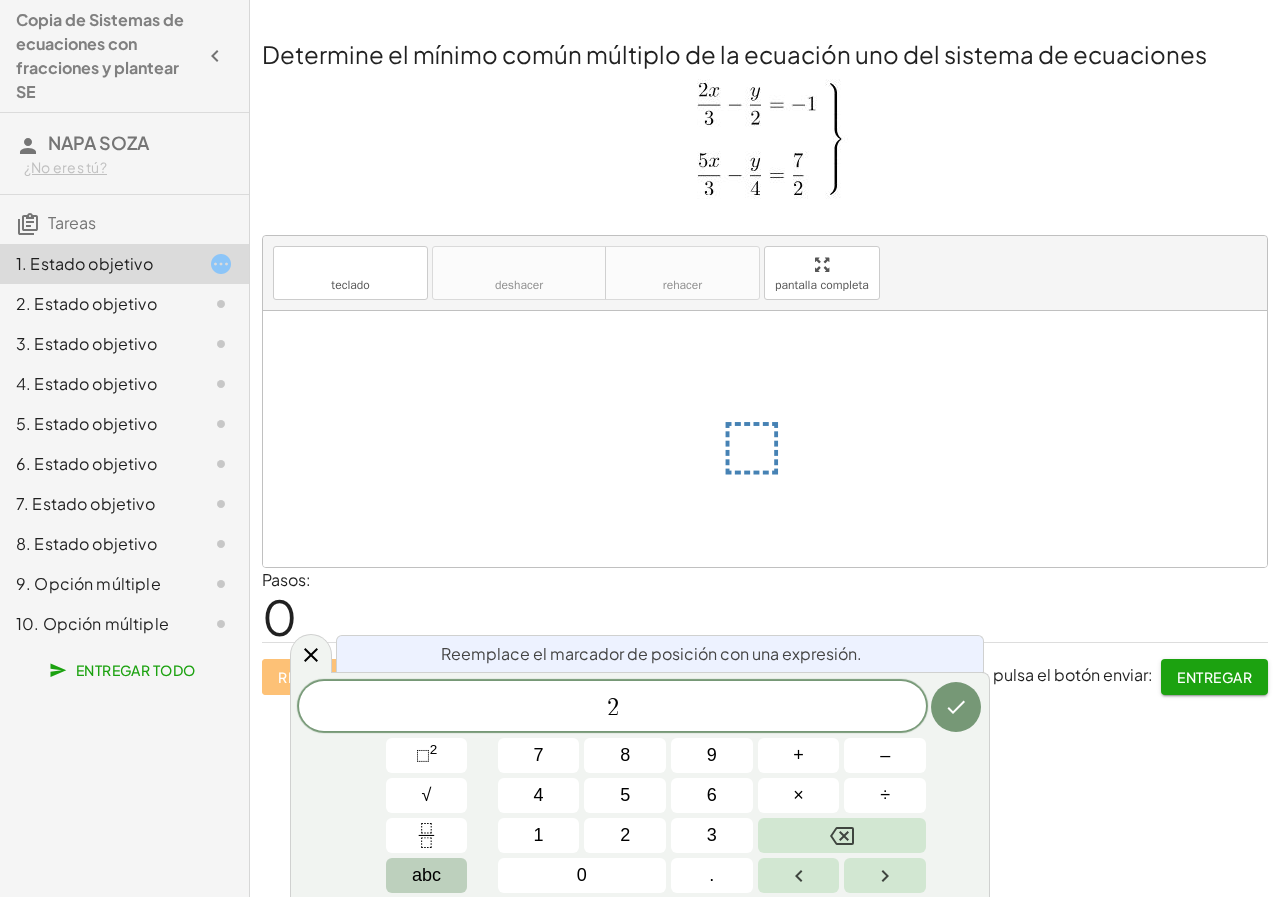 click on "abc" at bounding box center [427, 875] 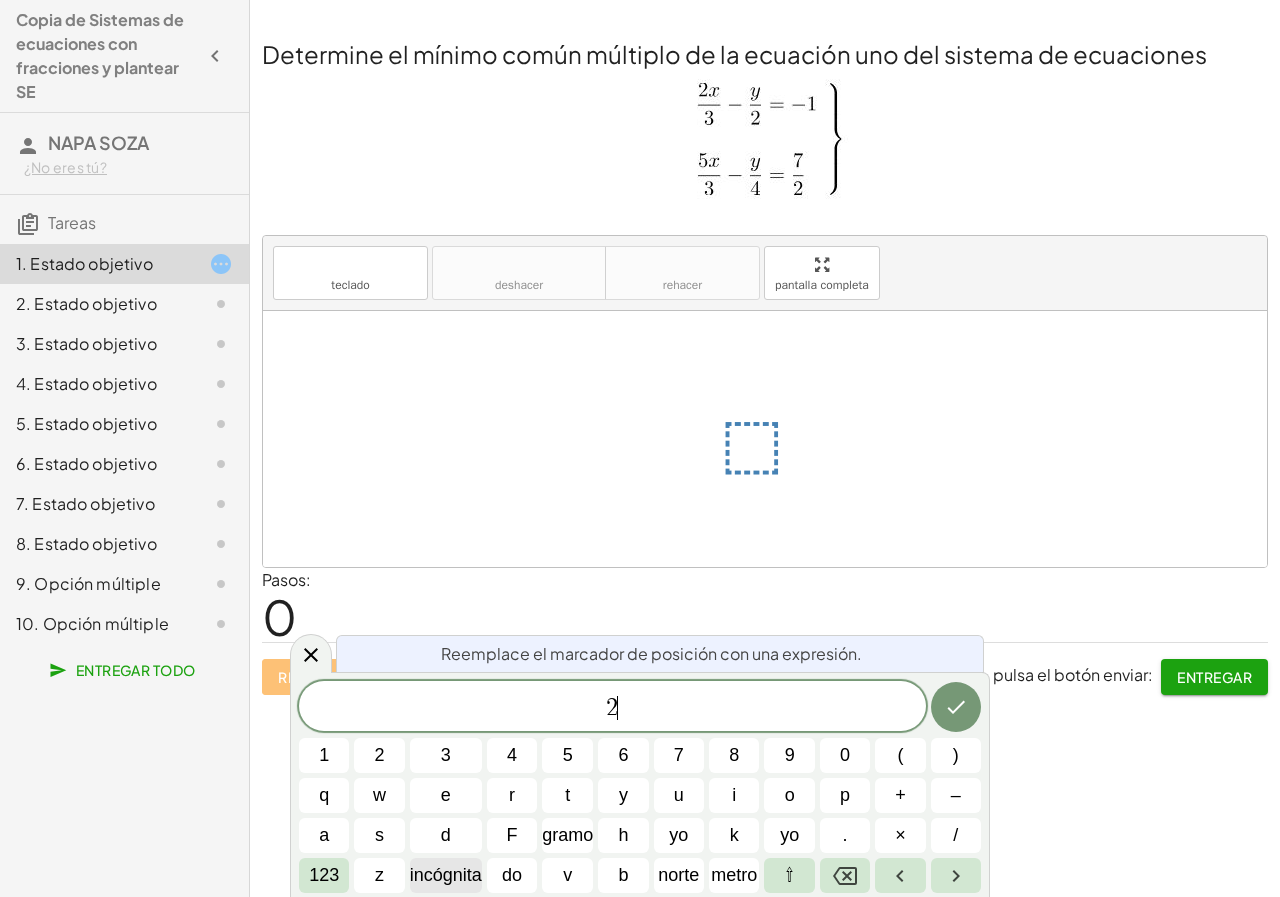 click on "incógnita" at bounding box center [446, 875] 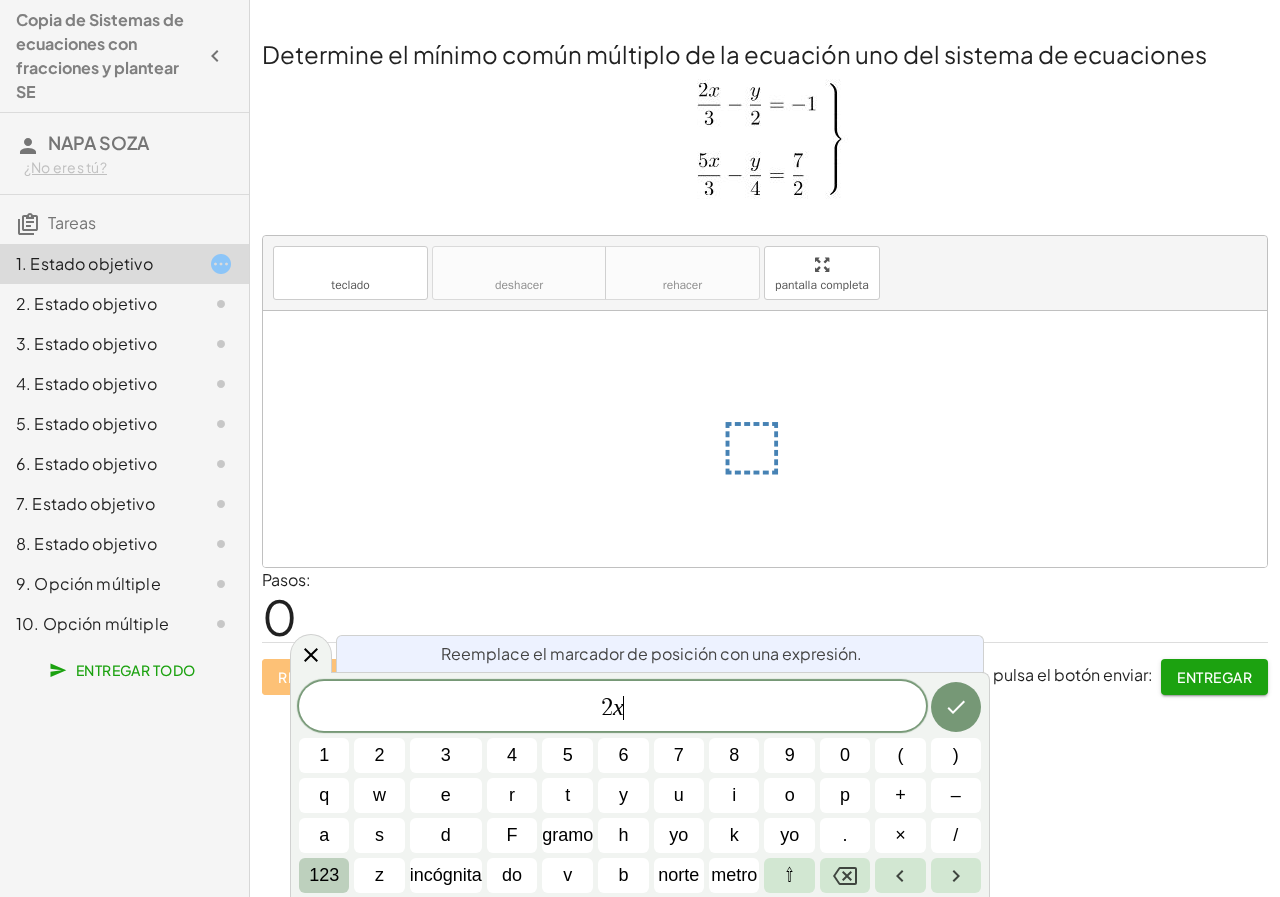 click on "123" at bounding box center [324, 875] 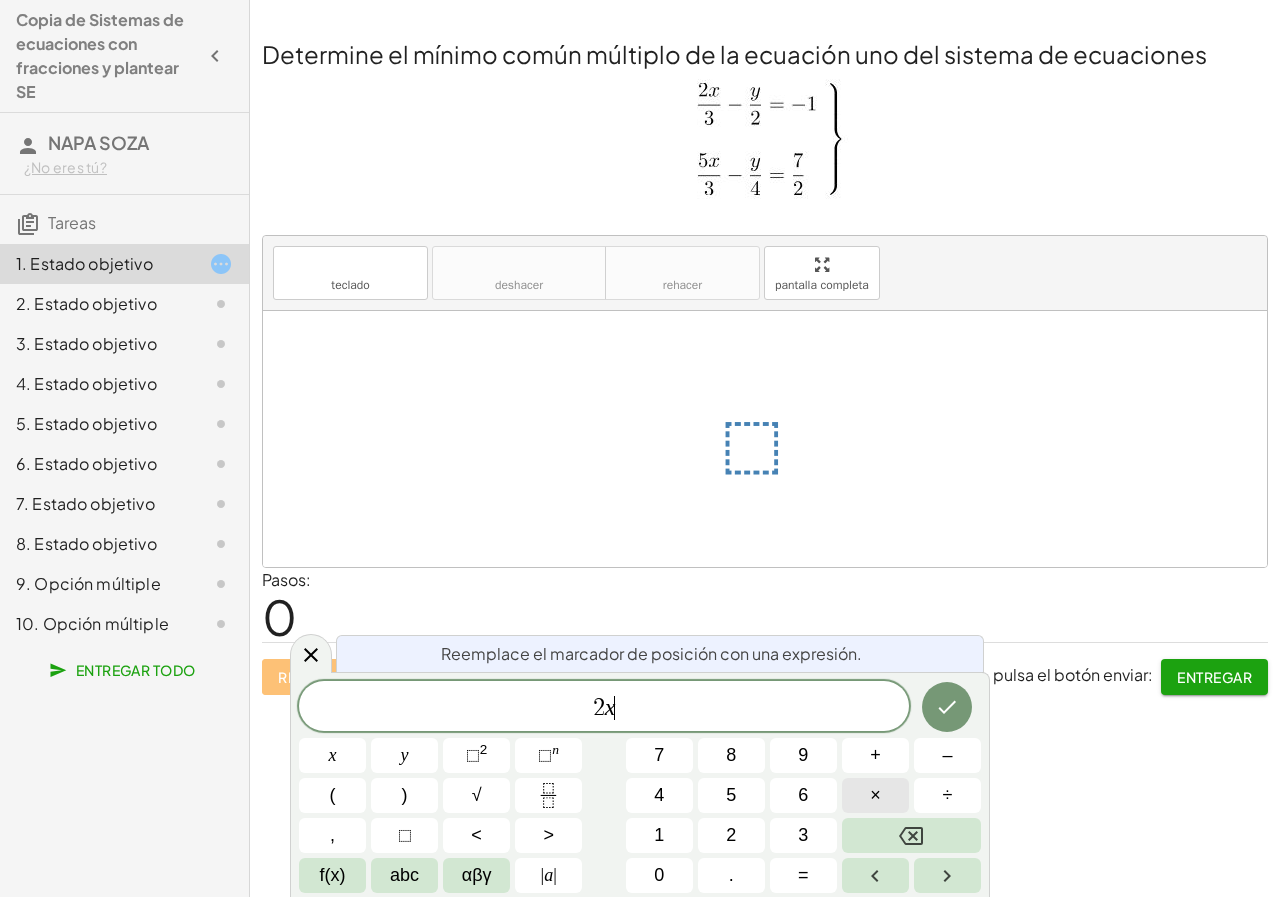 click on "×" at bounding box center (875, 795) 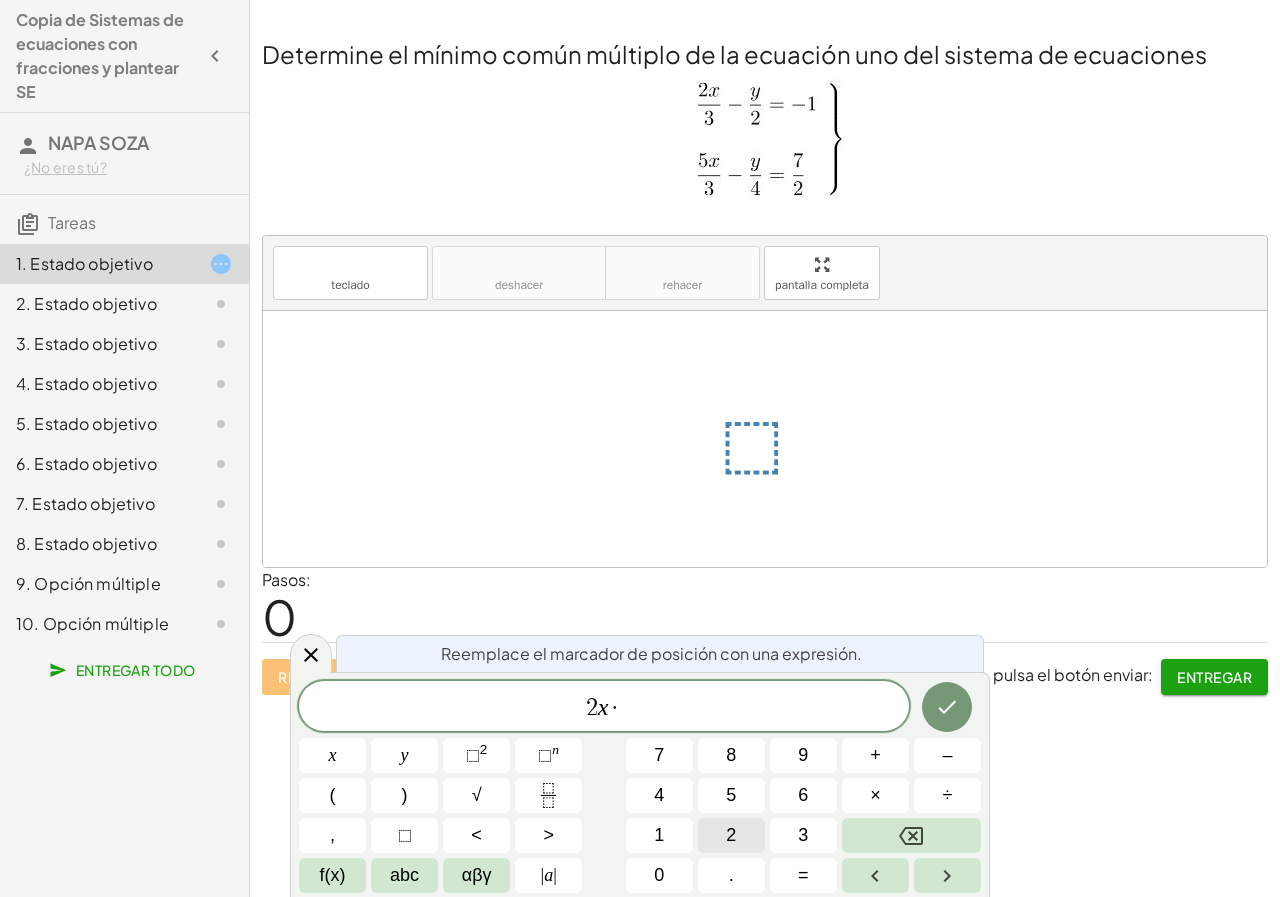 click on "2" at bounding box center [731, 835] 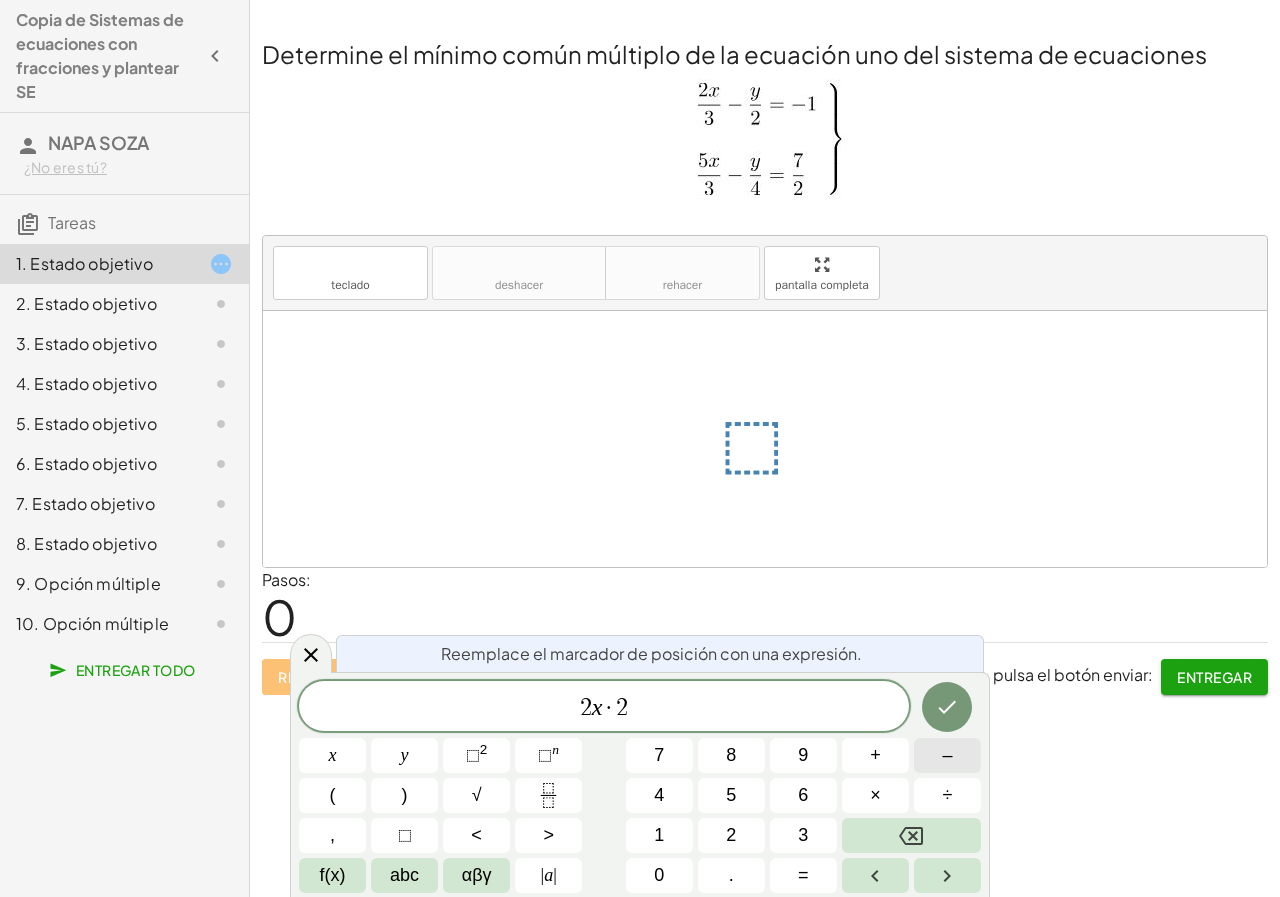 click on "–" at bounding box center [947, 755] 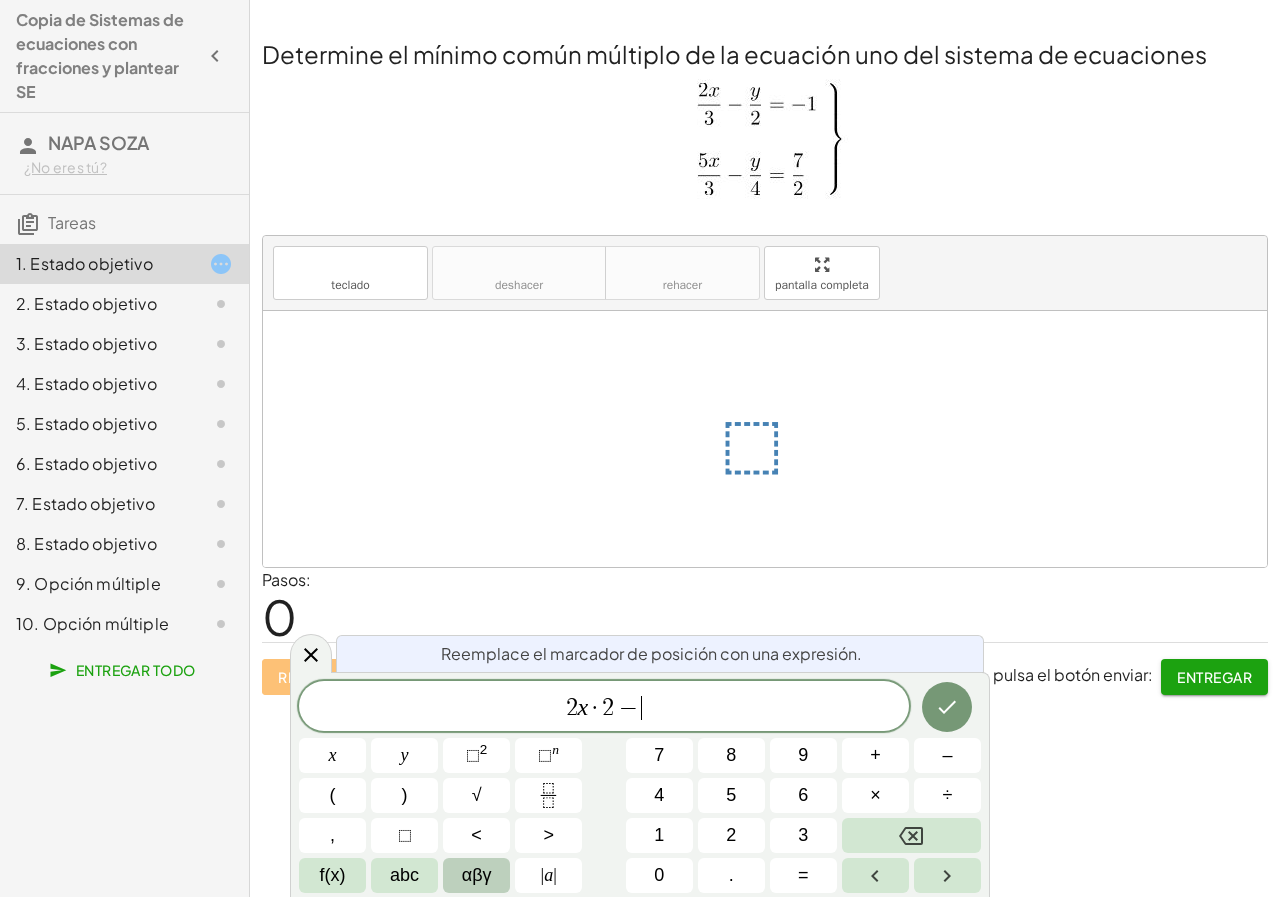 click on "αβγ" at bounding box center [477, 875] 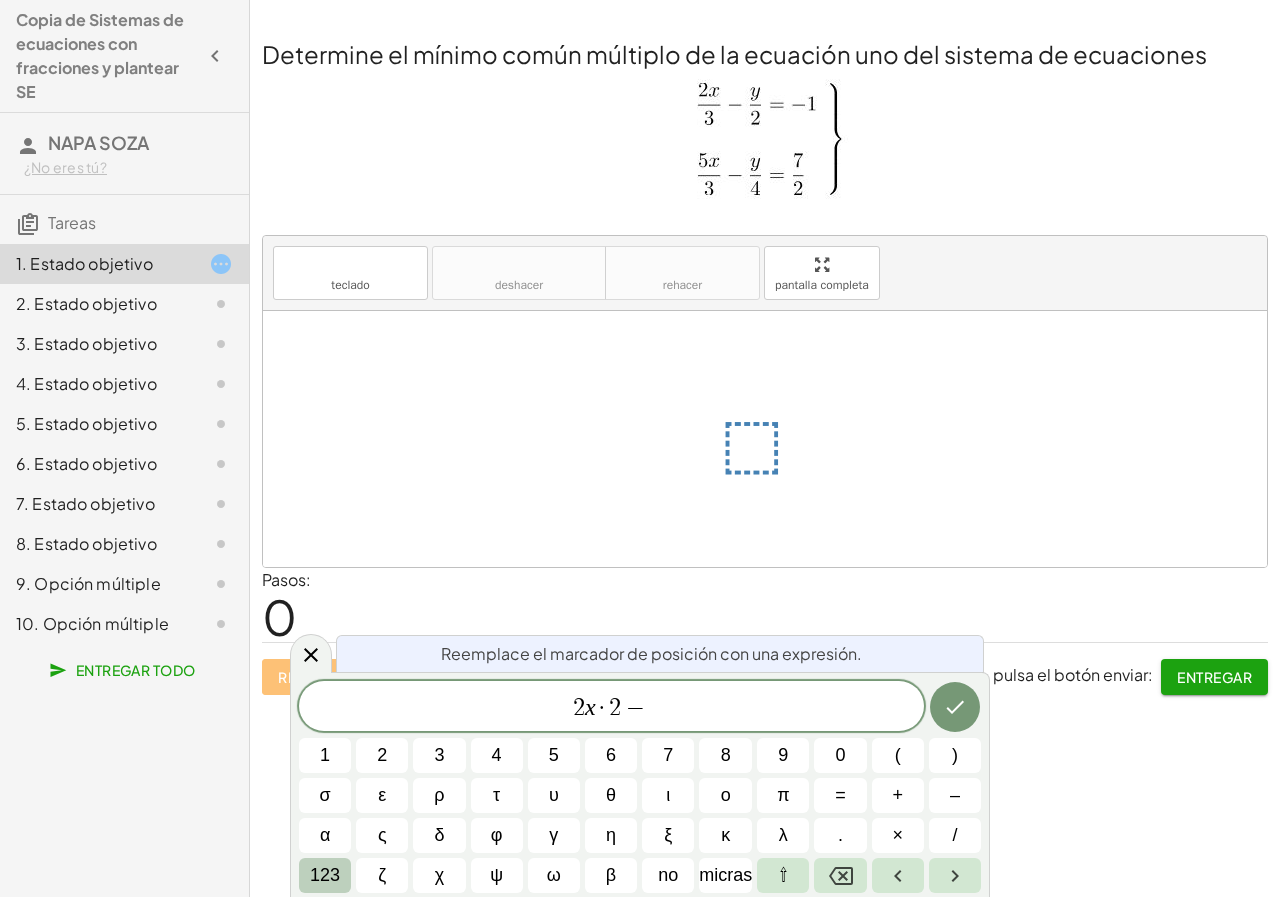 click on "123" at bounding box center [325, 875] 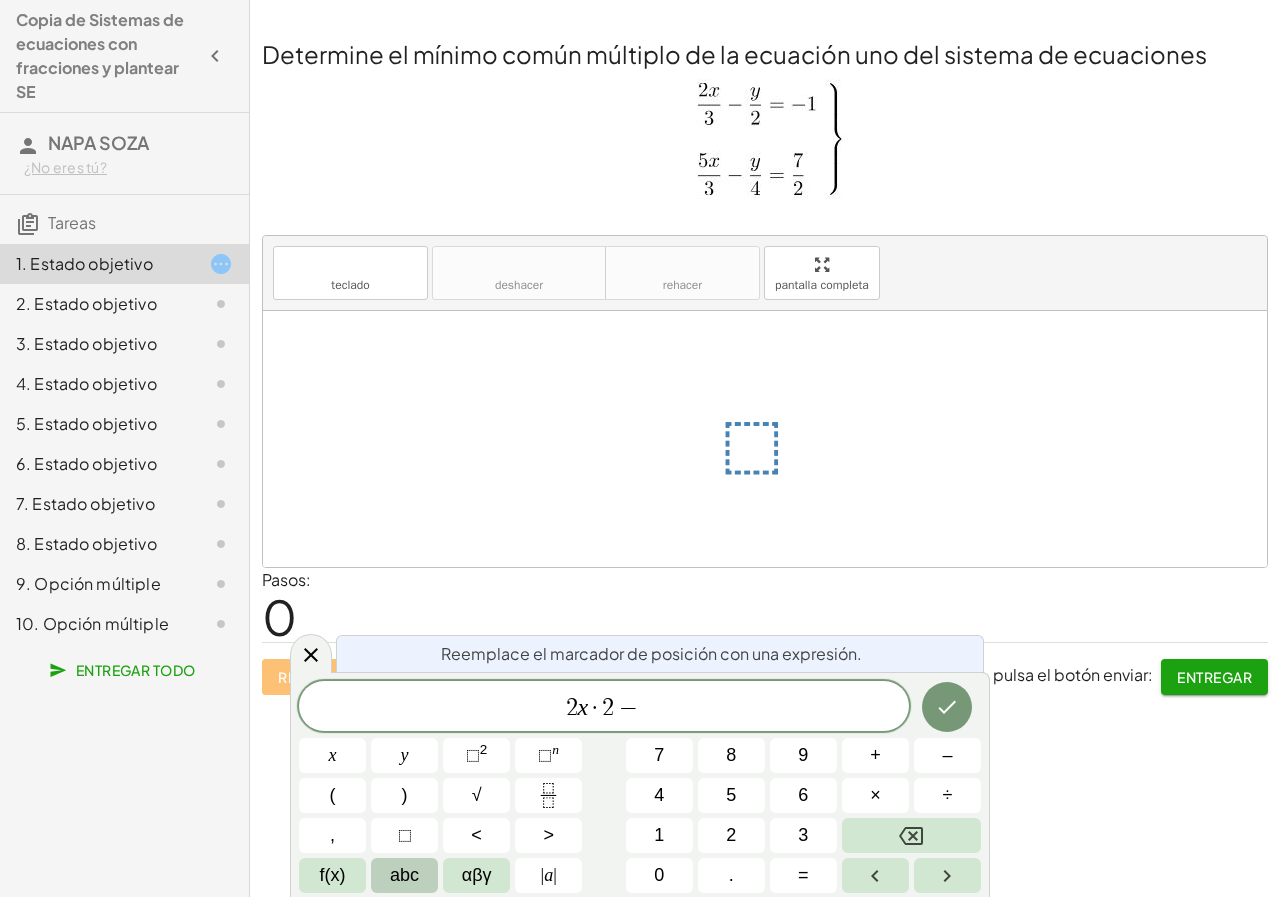 click on "abc" at bounding box center [404, 875] 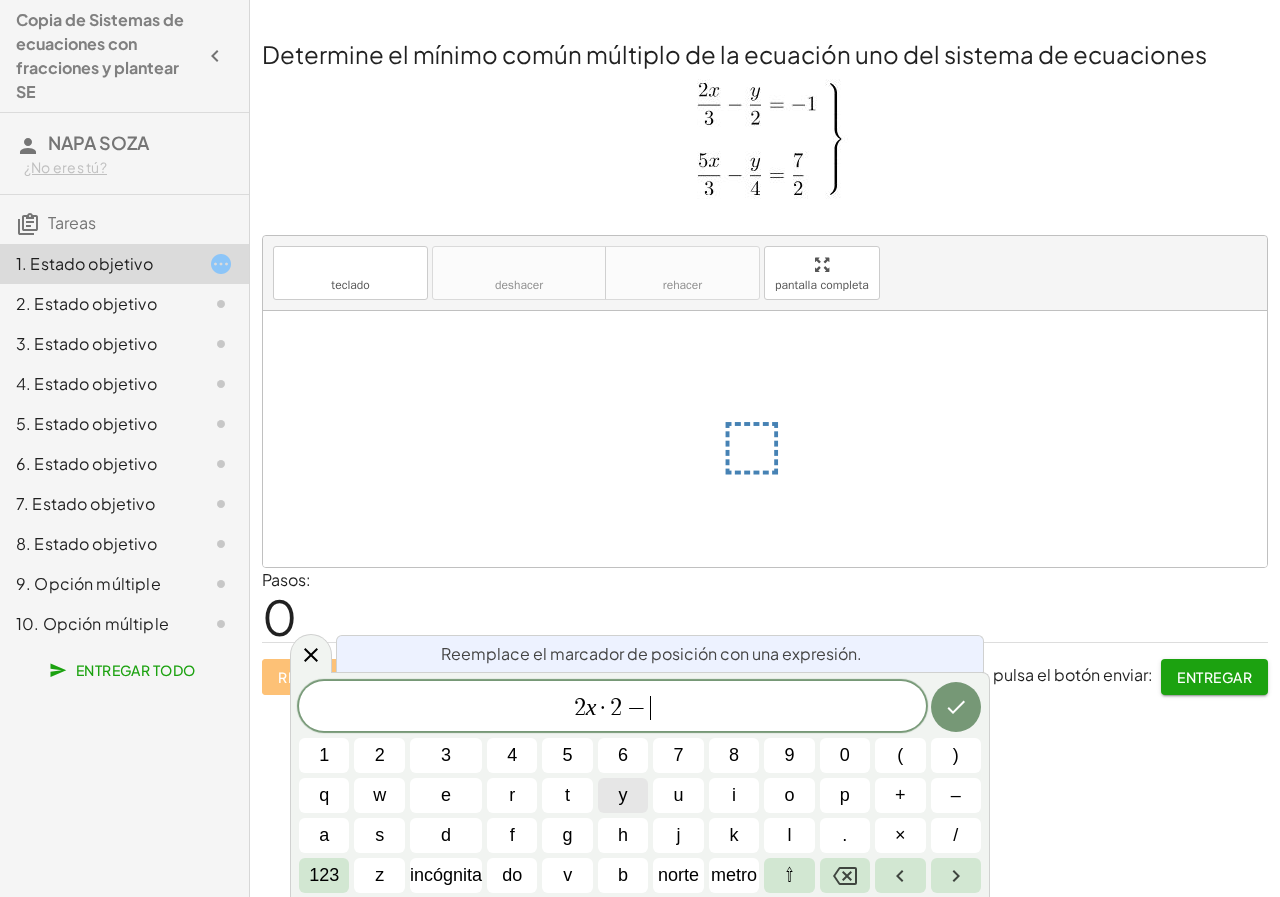 click on "y" at bounding box center [623, 795] 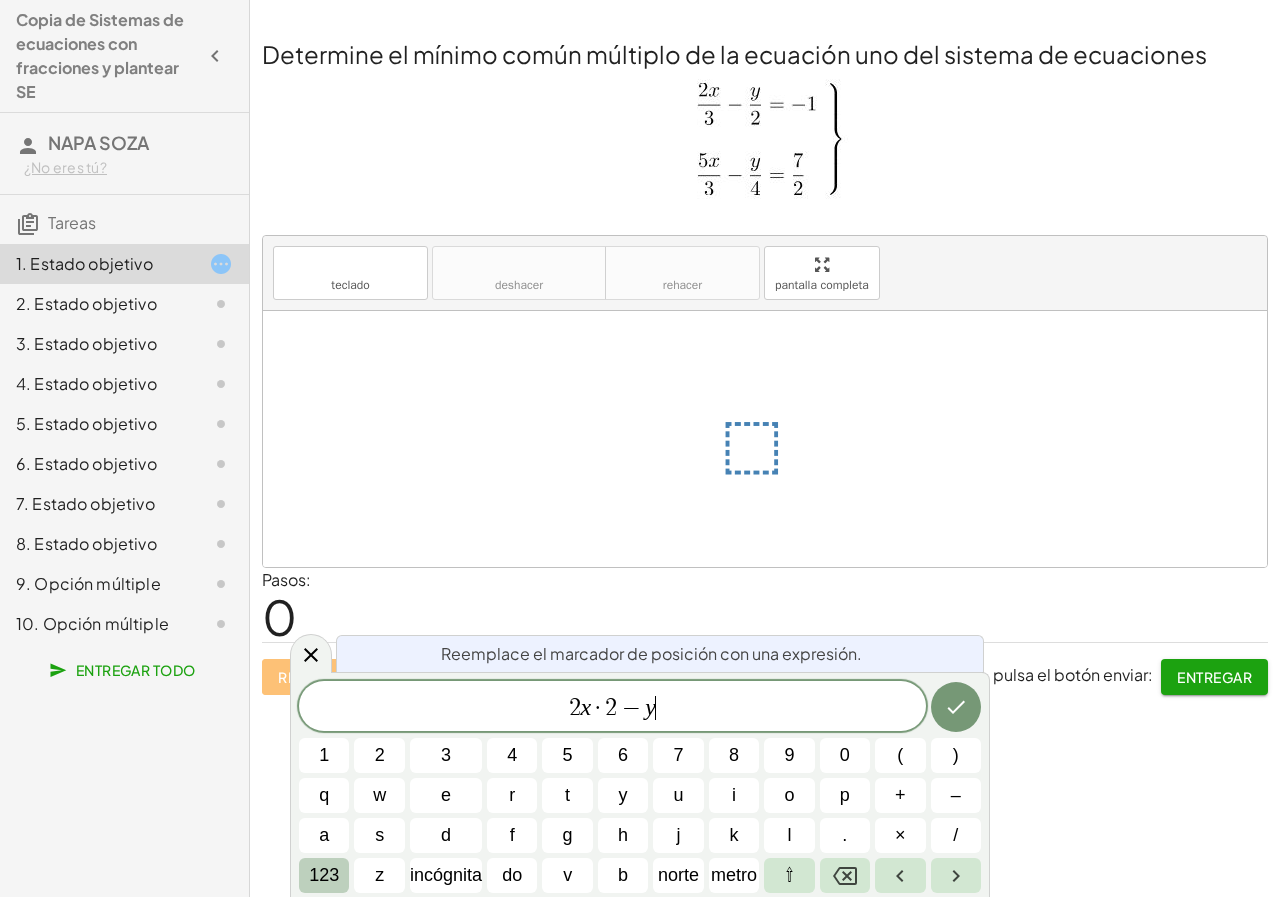 click on "123" at bounding box center [324, 875] 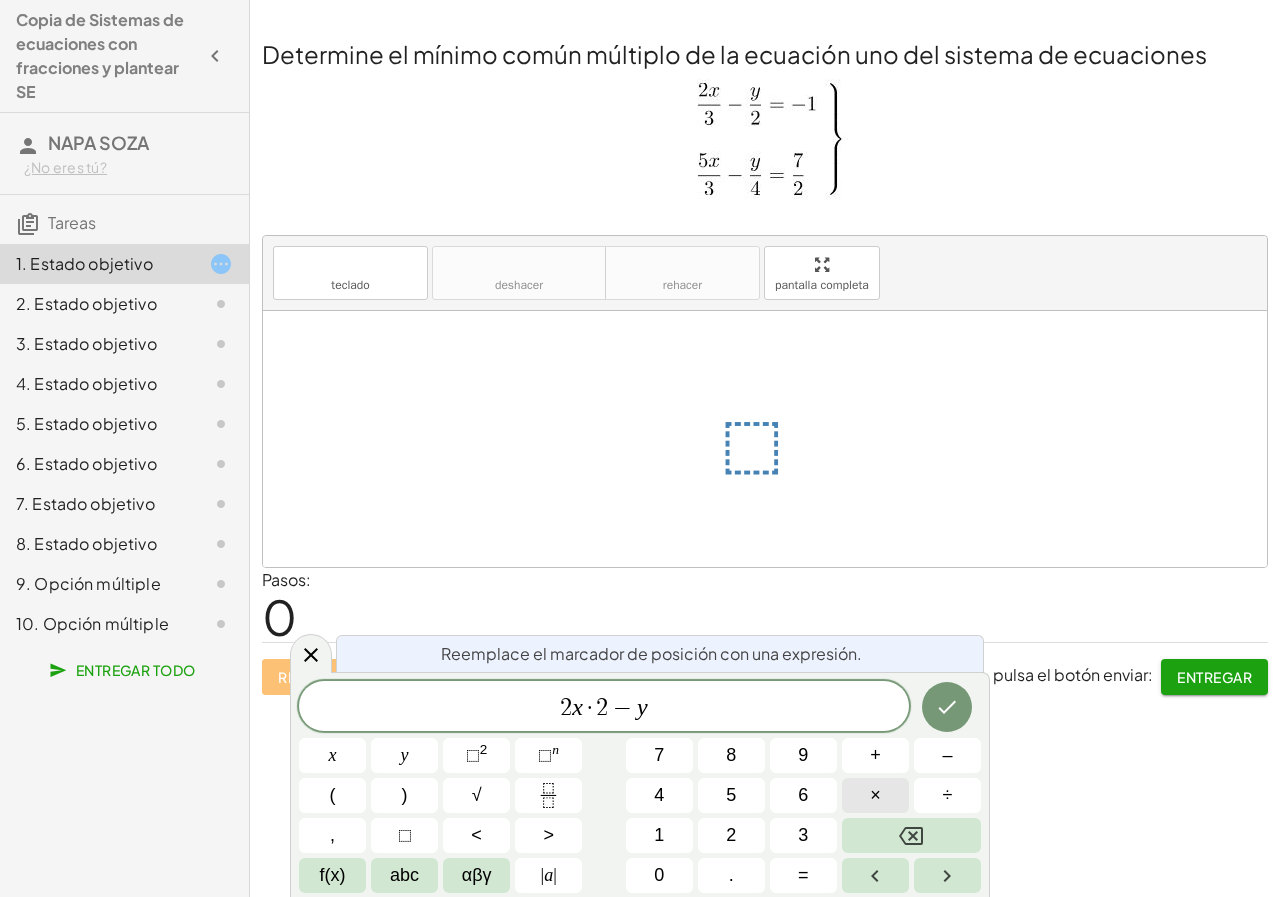 click on "×" at bounding box center [875, 795] 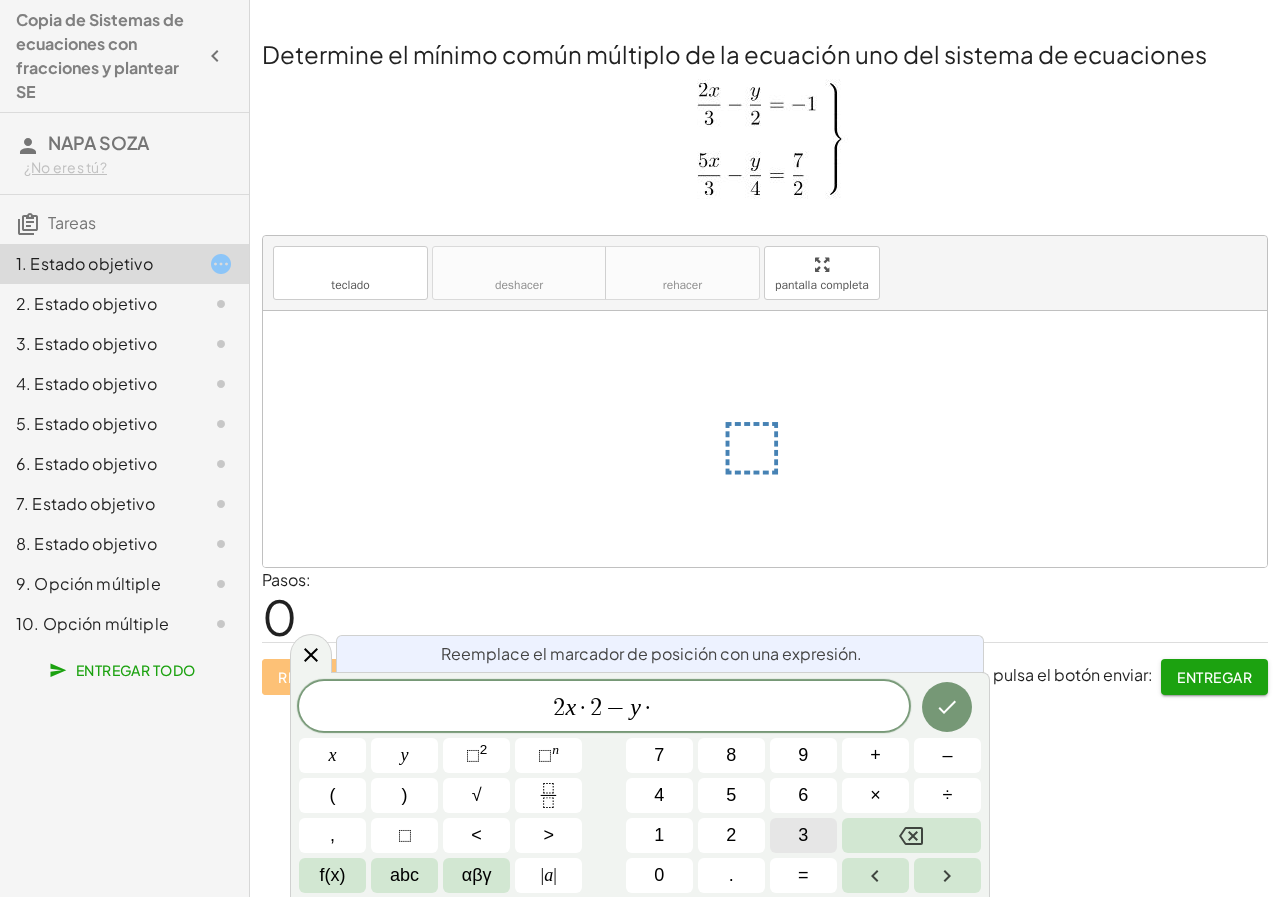 click on "3" at bounding box center (803, 835) 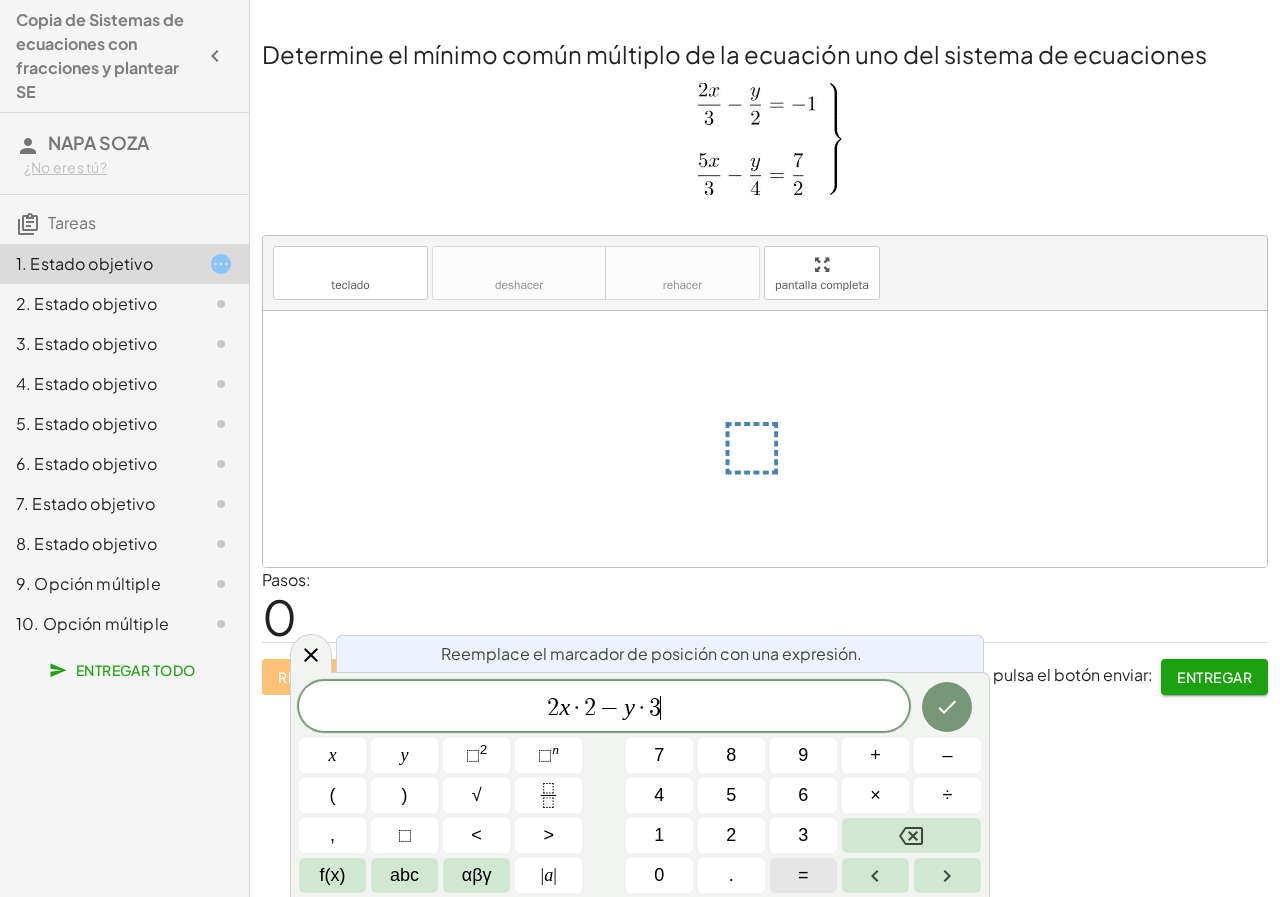 click on "=" at bounding box center (803, 875) 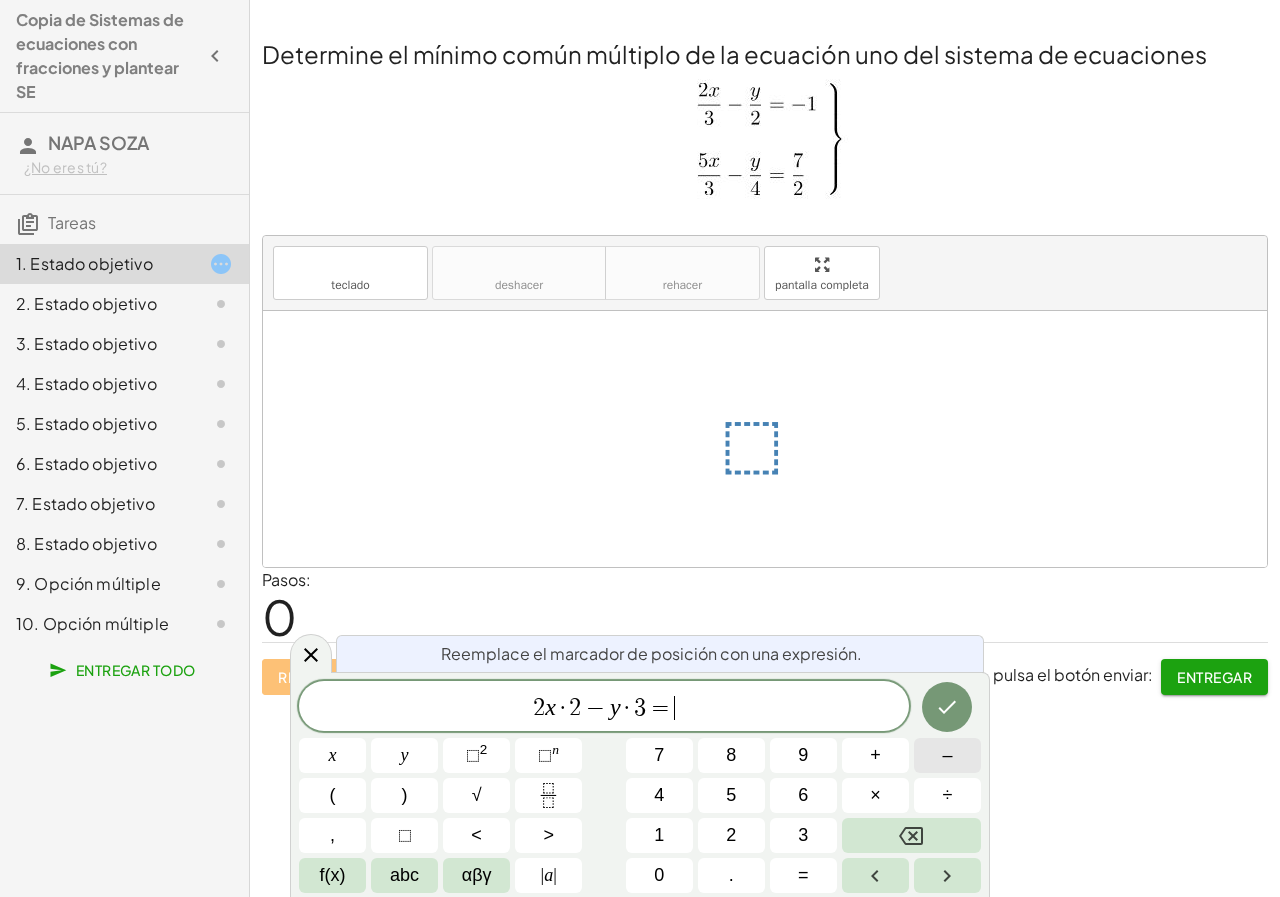 click on "–" at bounding box center (947, 755) 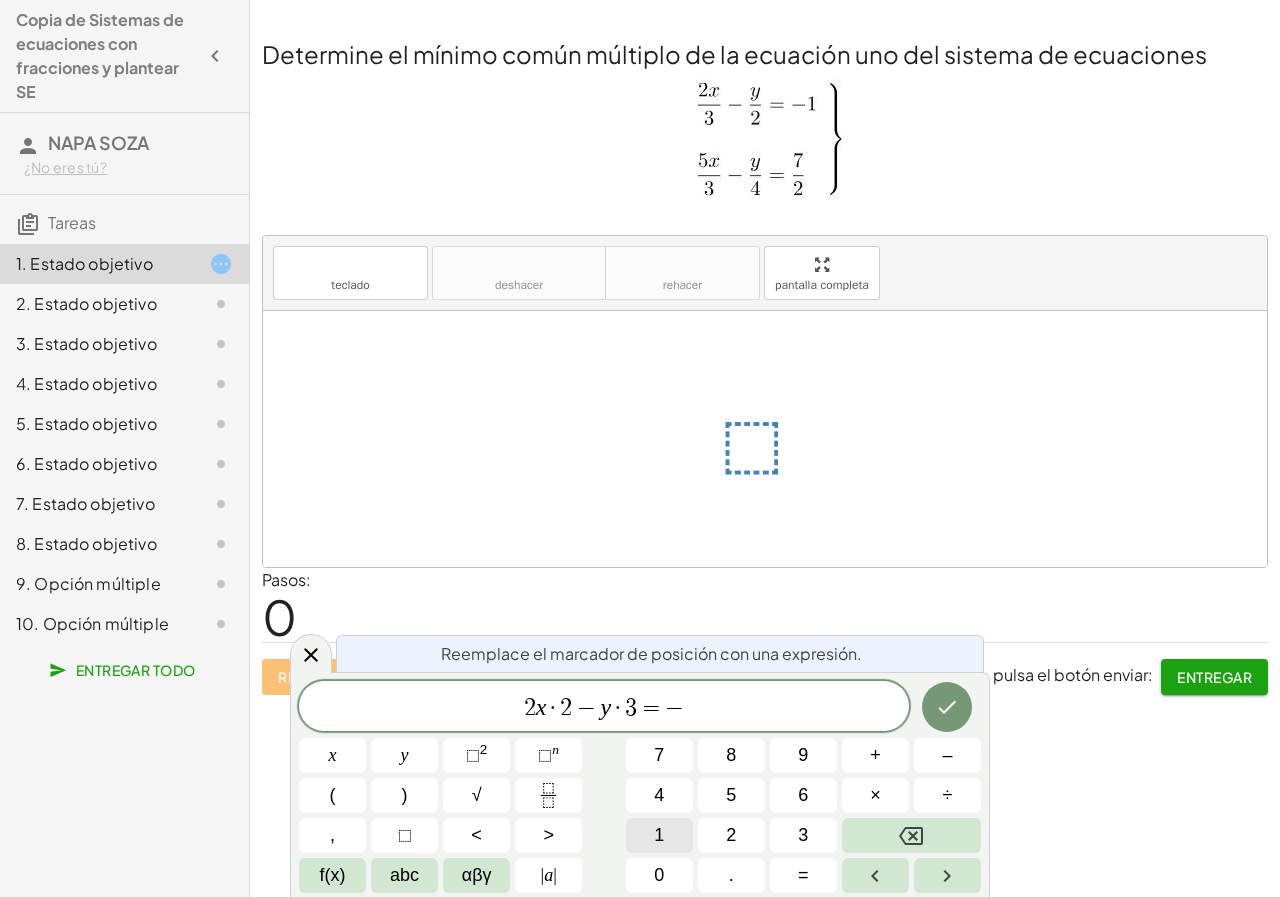 click on "1" at bounding box center (659, 835) 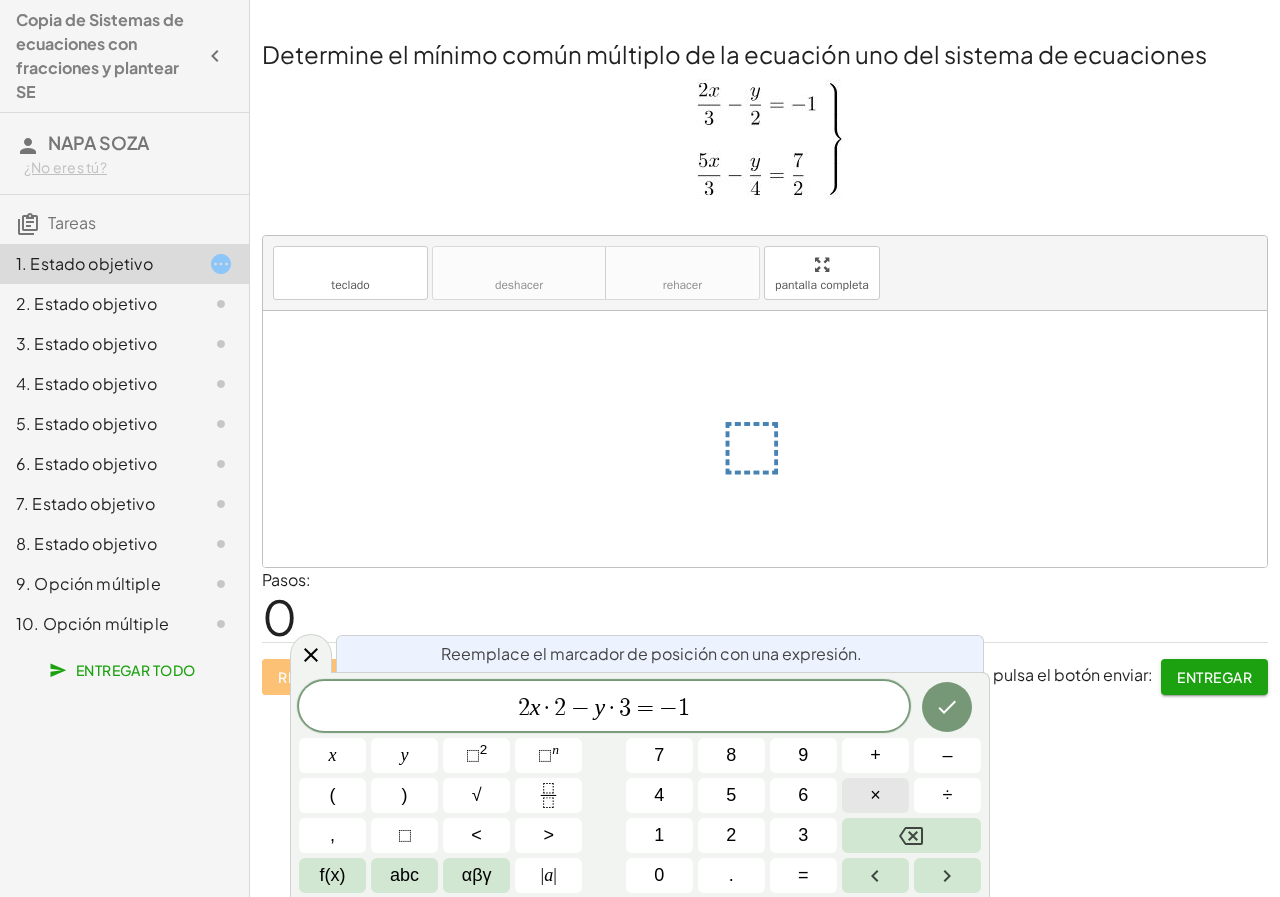click on "×" at bounding box center [875, 795] 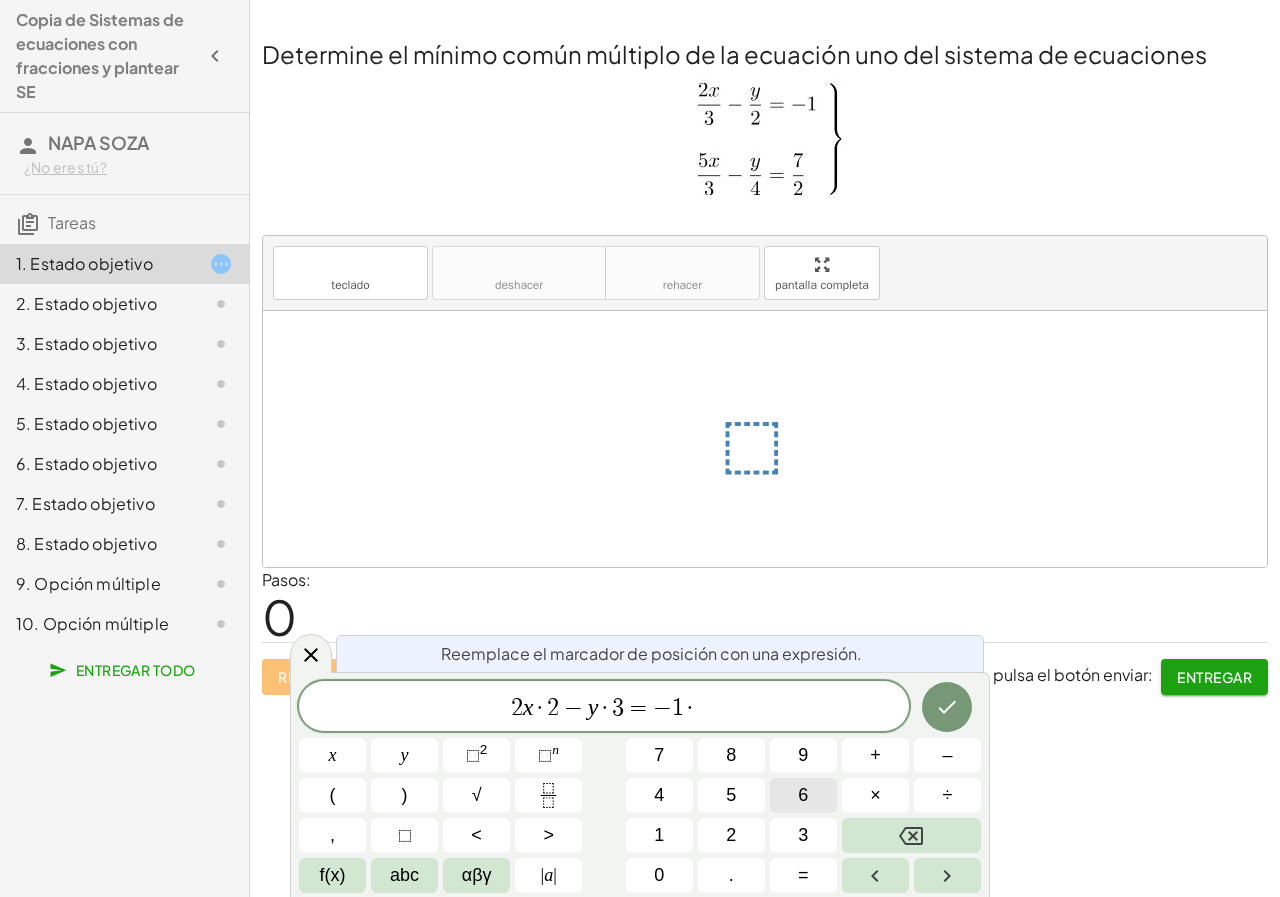 click on "6" at bounding box center [803, 795] 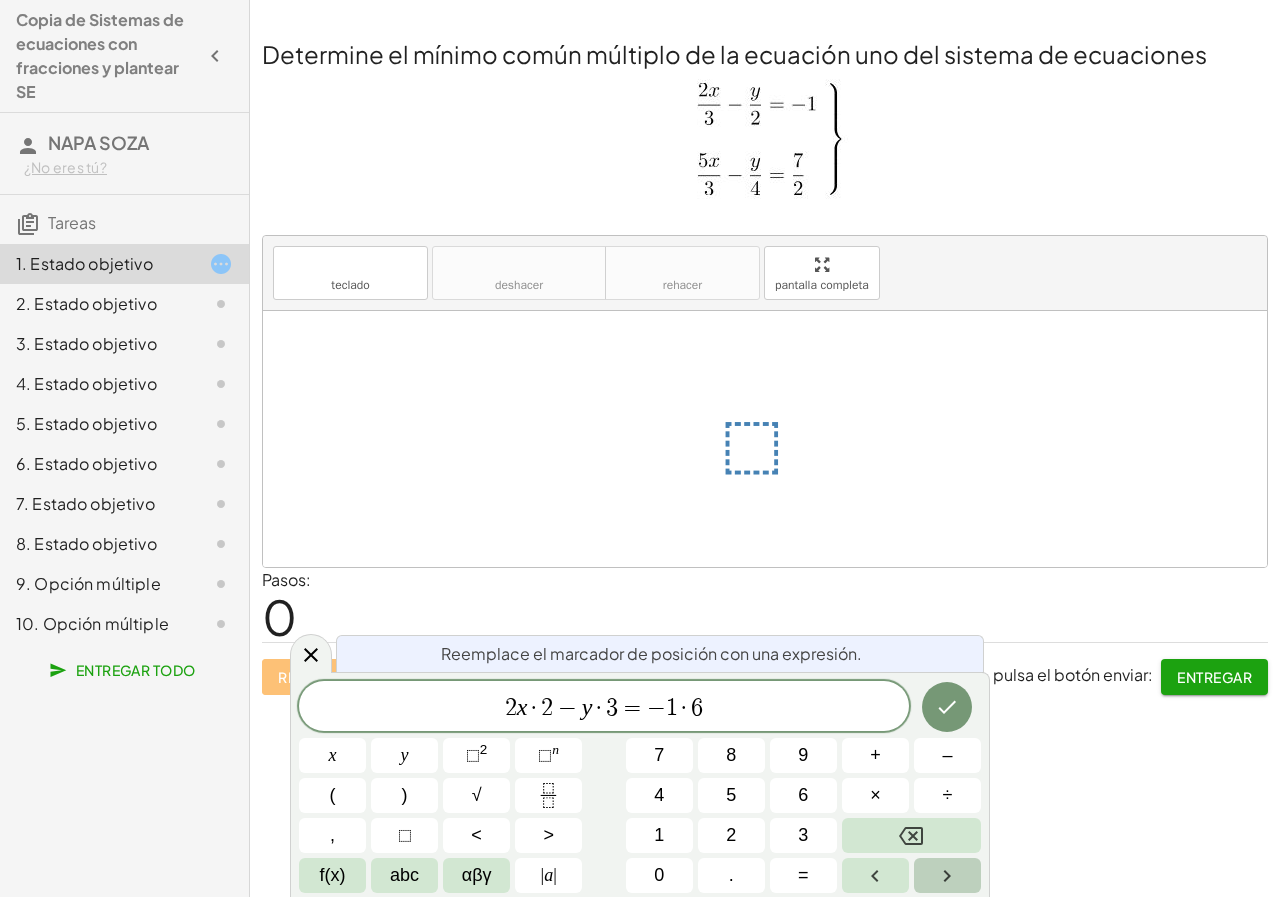click at bounding box center [947, 875] 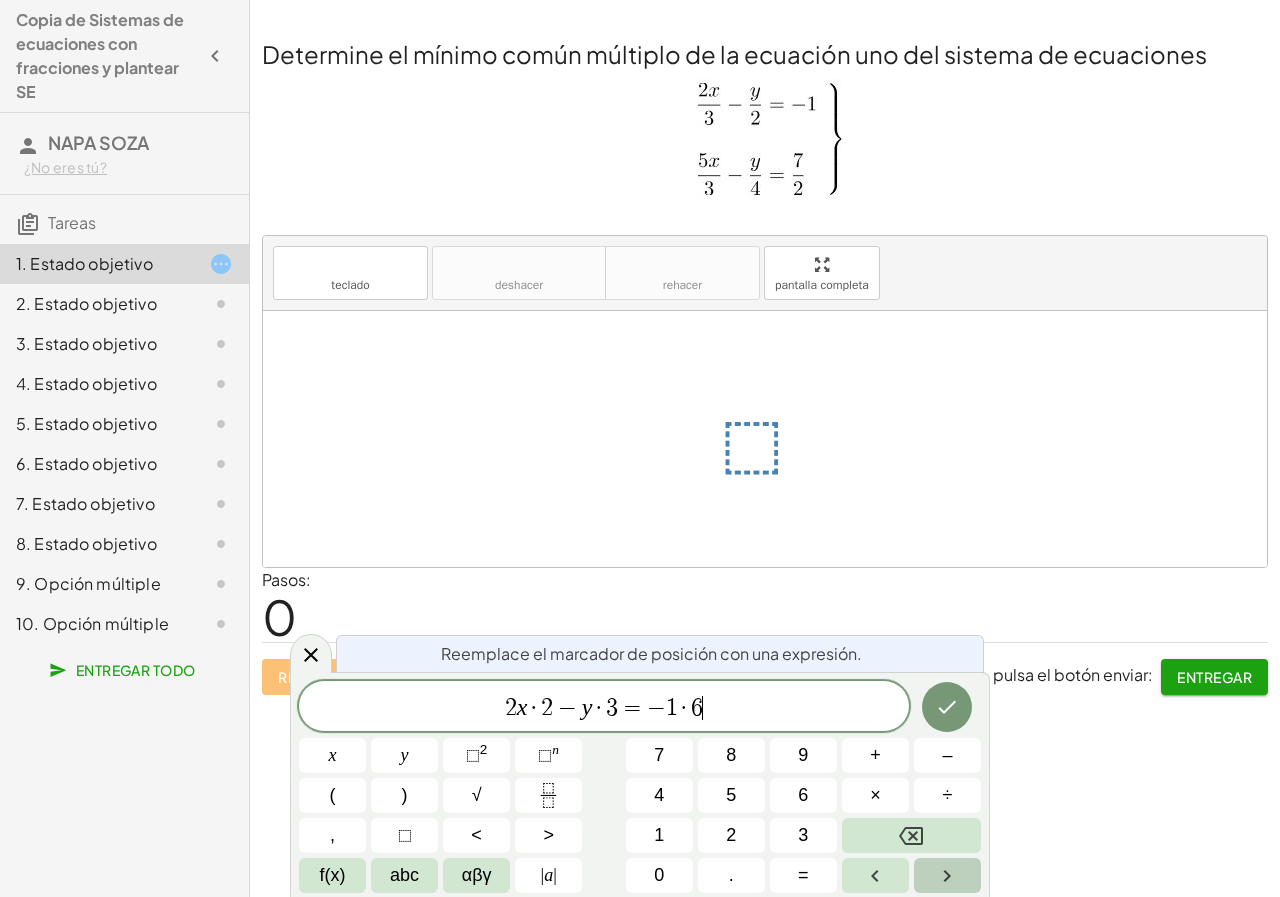 click 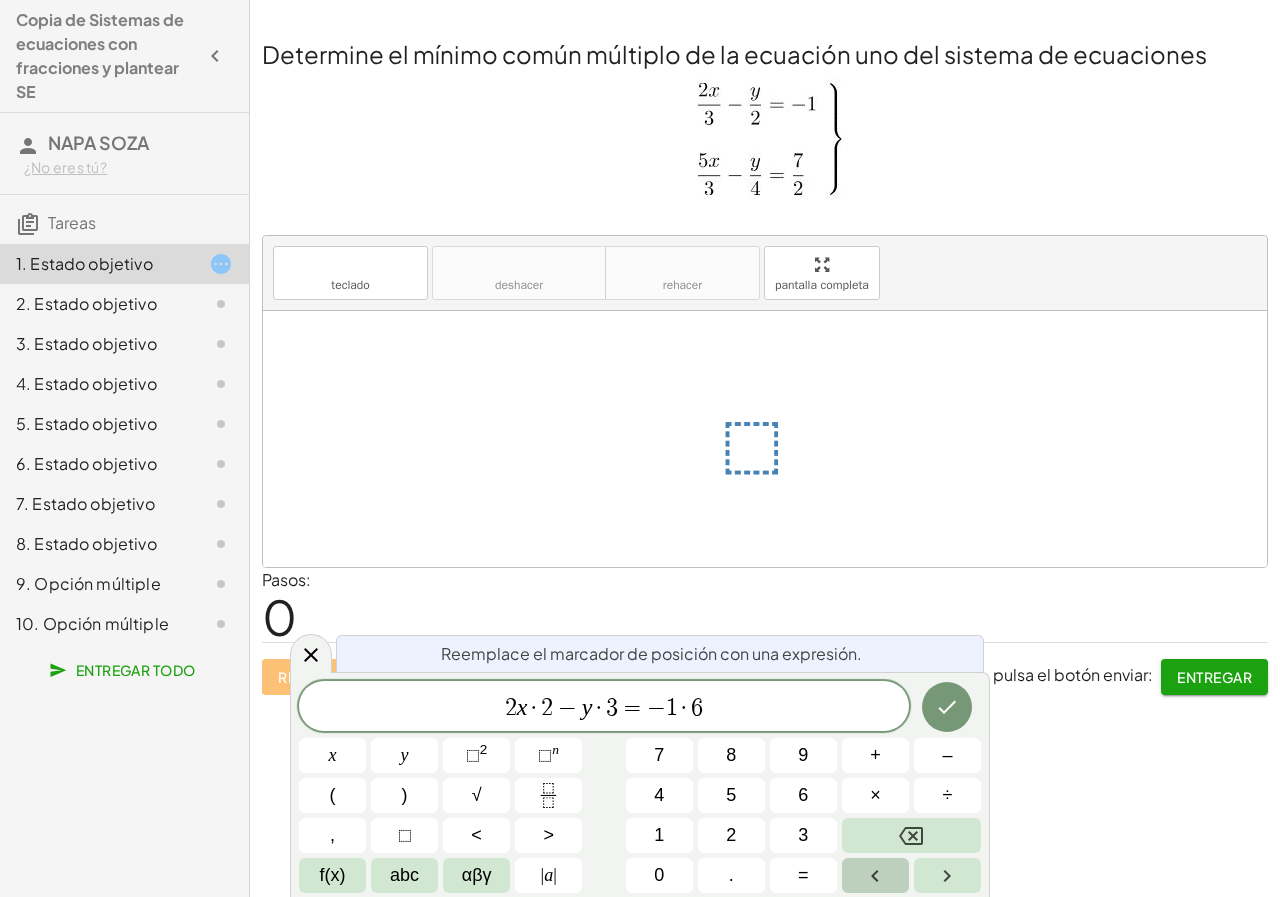 click 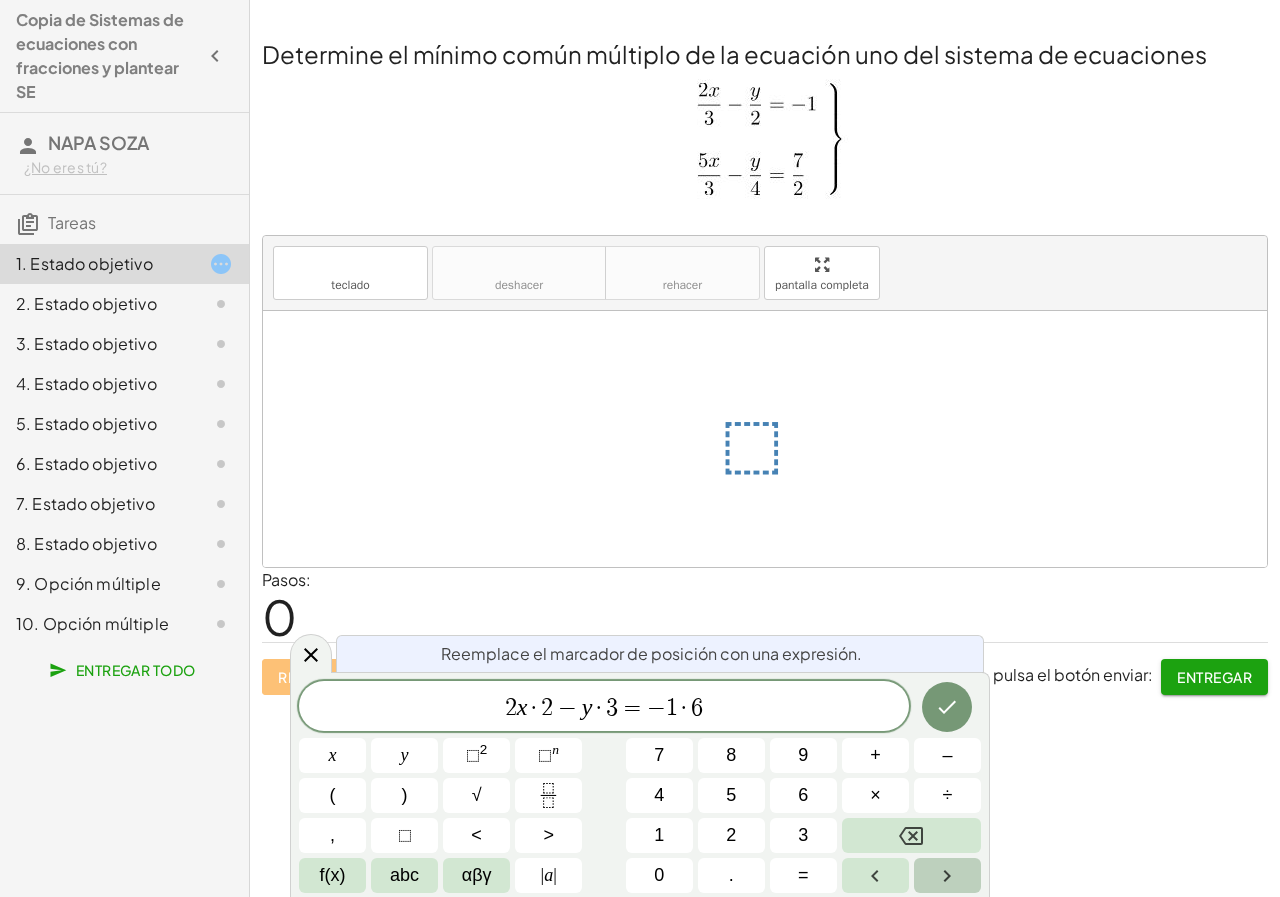 click 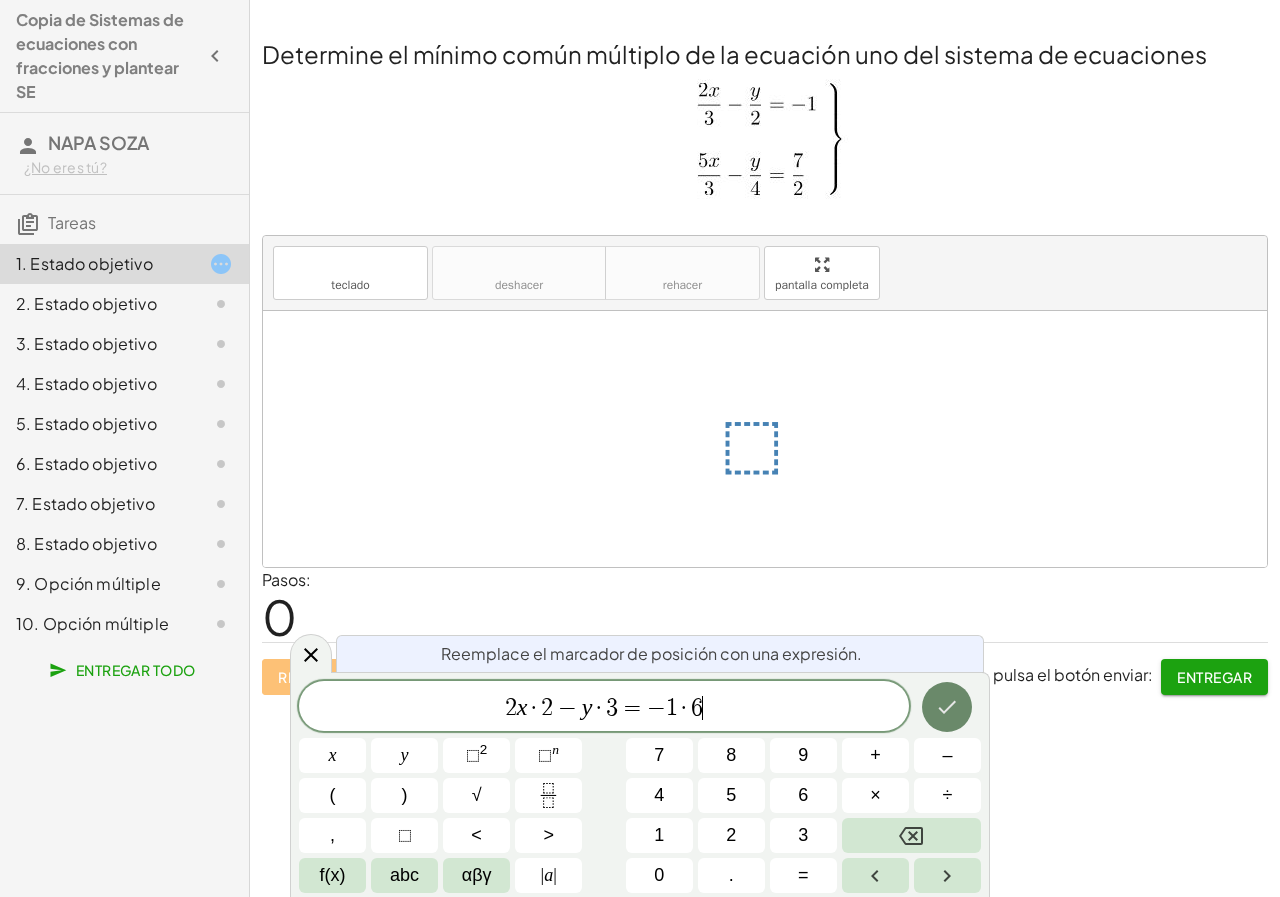 click 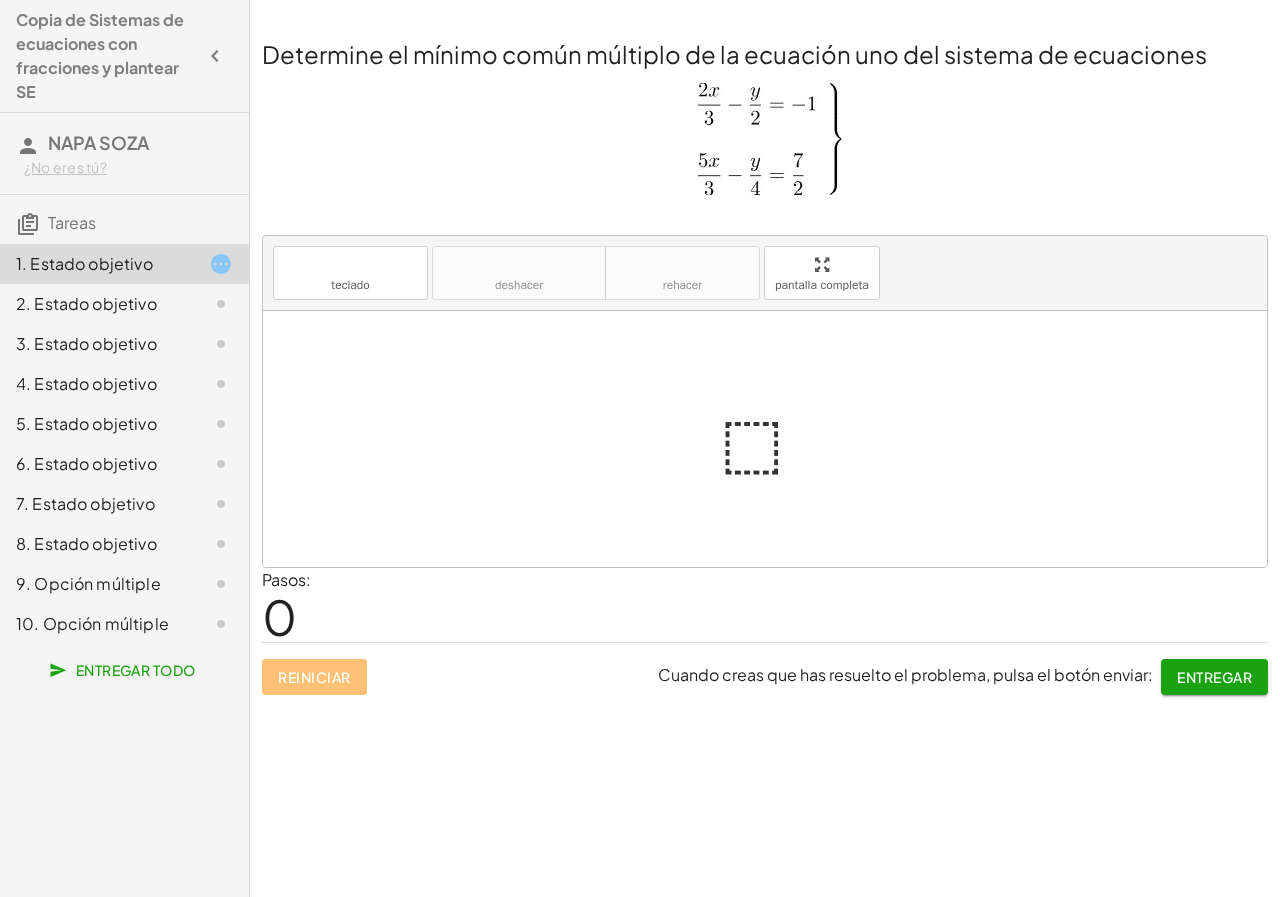 click at bounding box center (773, 439) 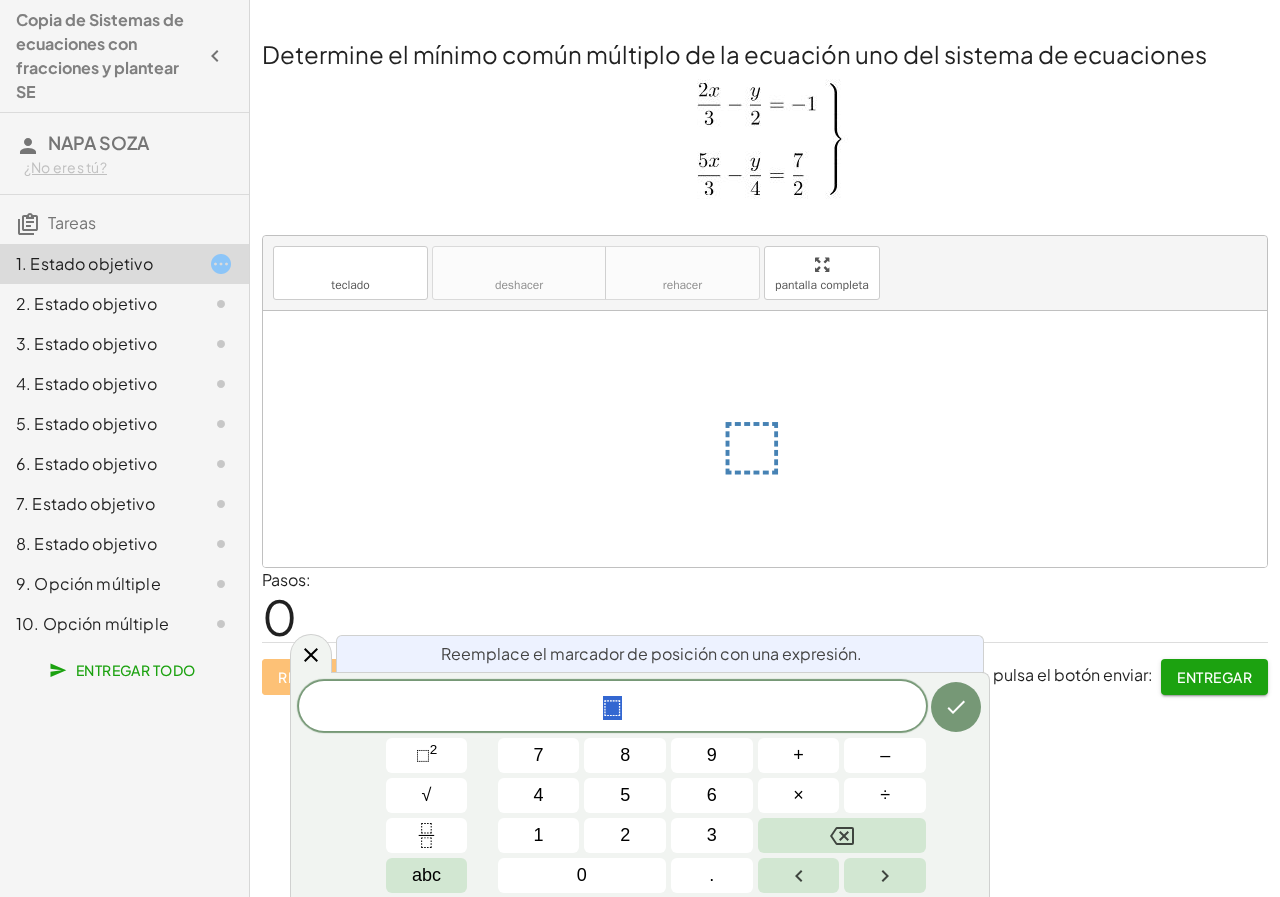 click on "⬚" 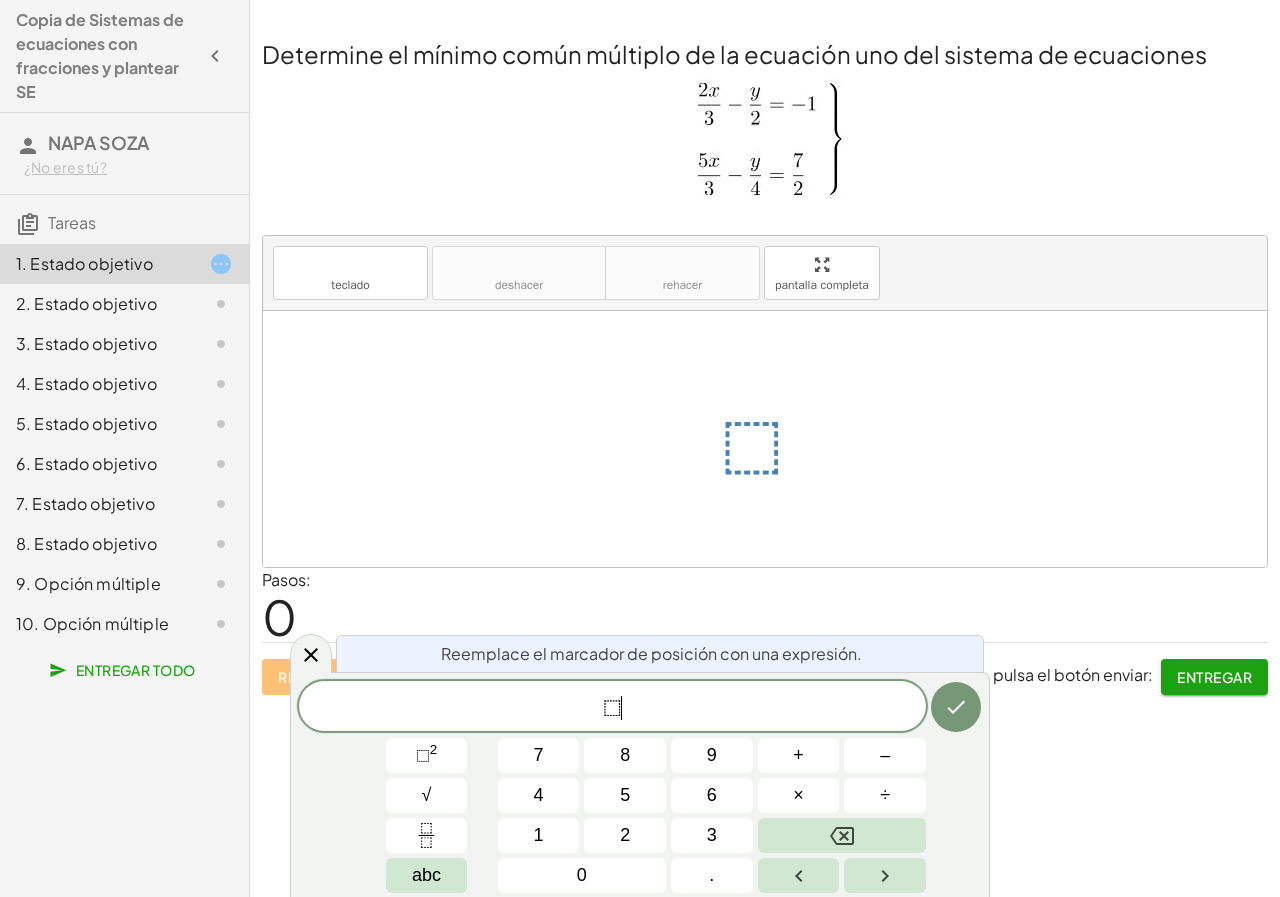 click on "teclado teclado deshacer deshacer rehacer rehacer pantalla completa" at bounding box center [765, 273] 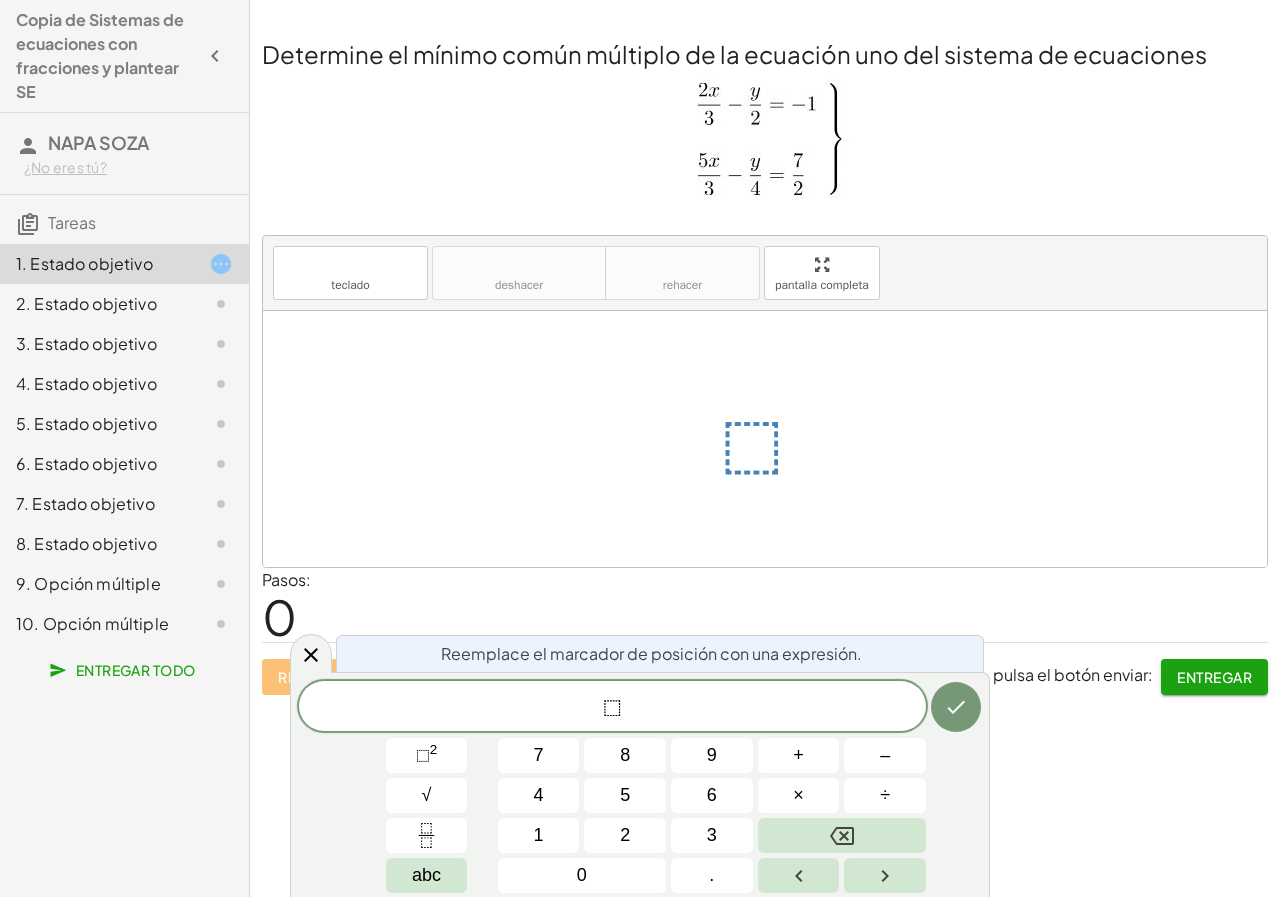click at bounding box center (765, 439) 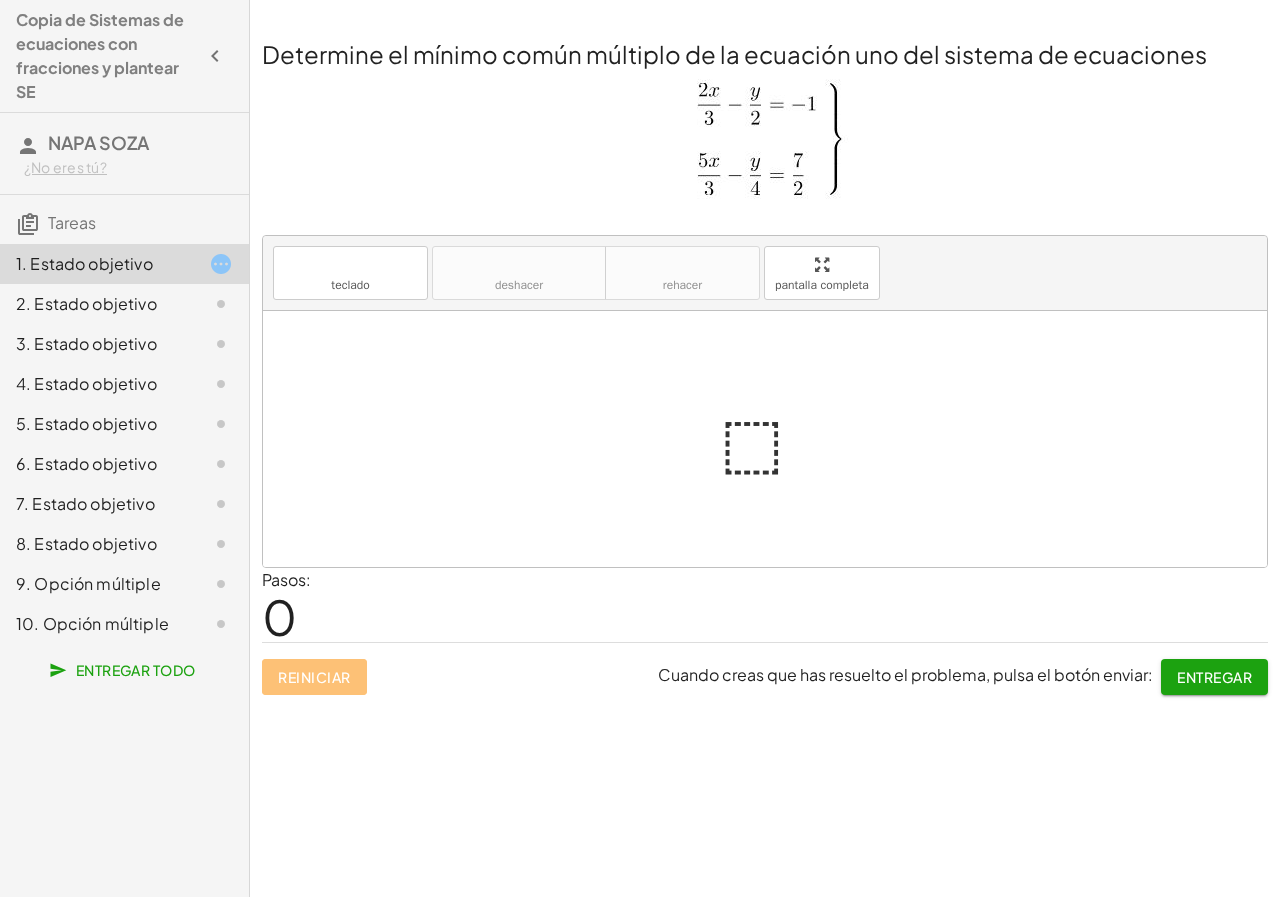 click on "2. Estado objetivo" at bounding box center [86, 303] 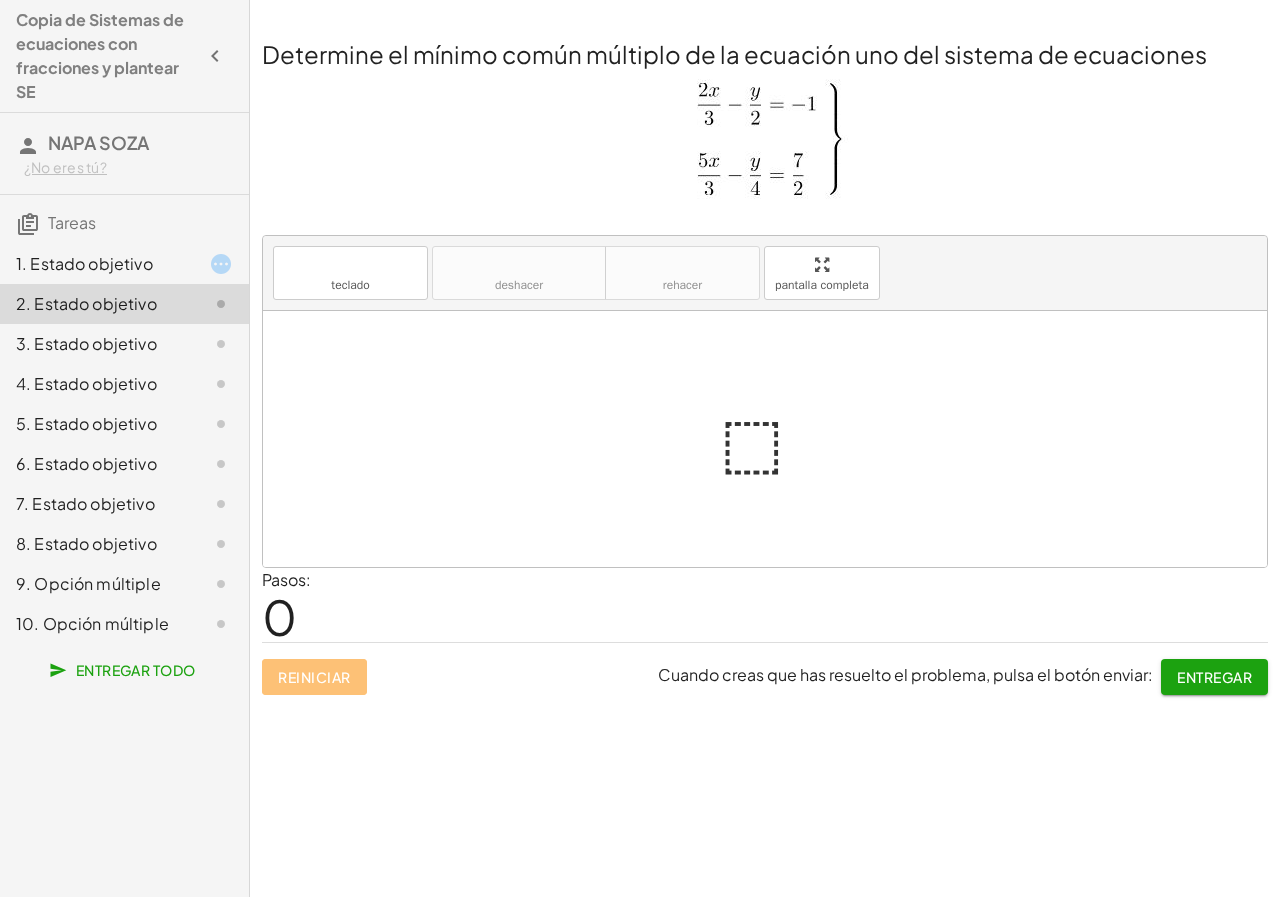 click 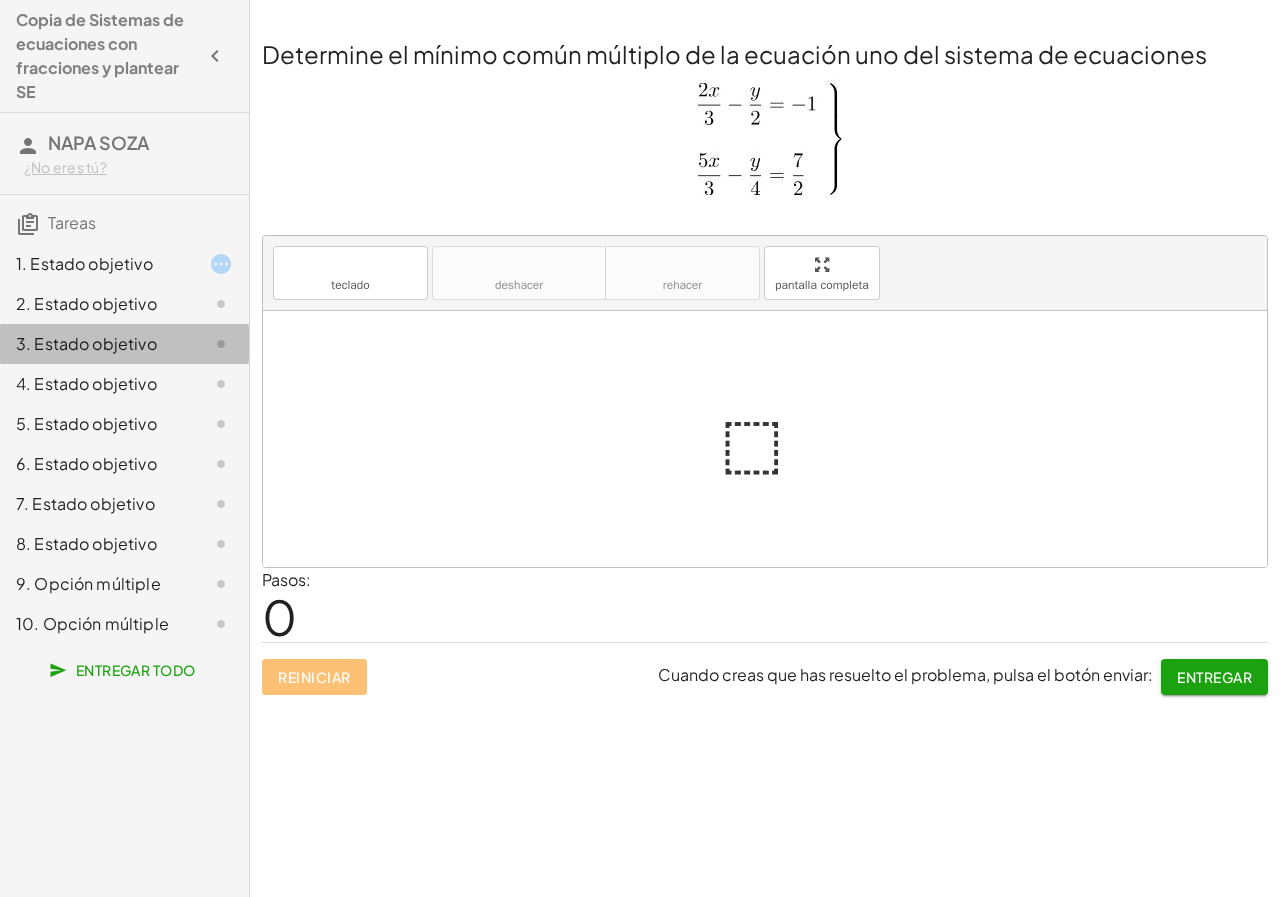 click 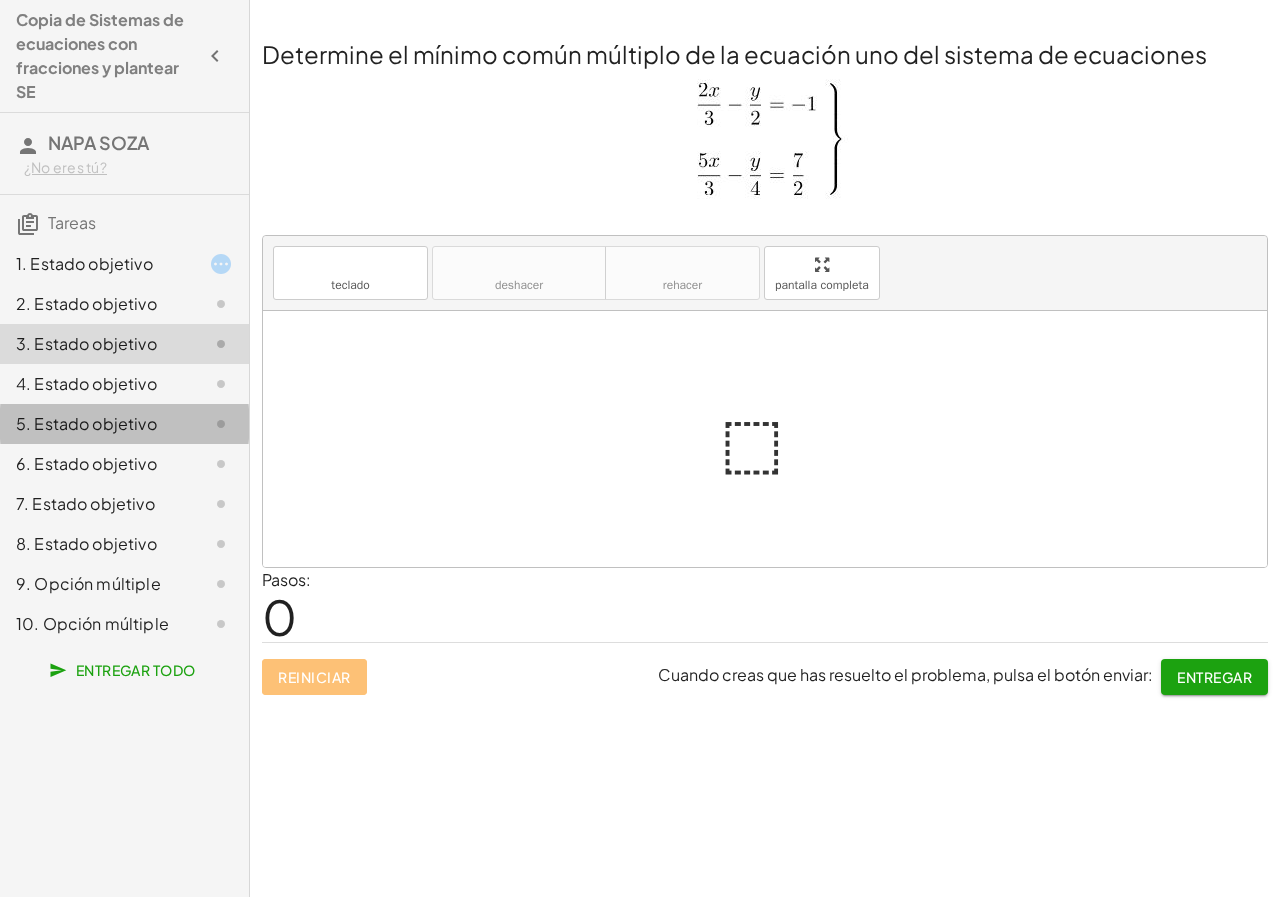 click on "5. Estado objetivo" 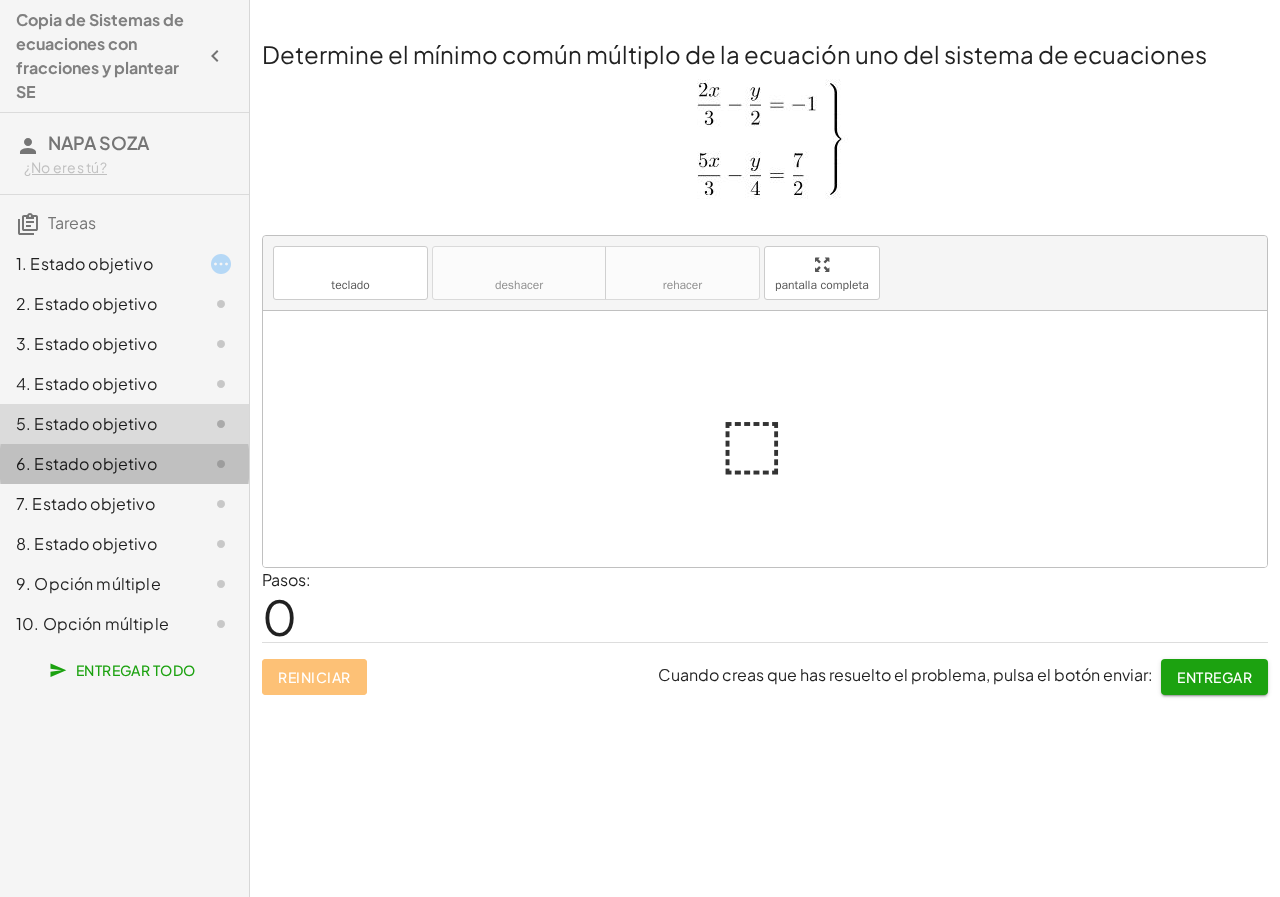 click on "6. Estado objetivo" at bounding box center [86, 463] 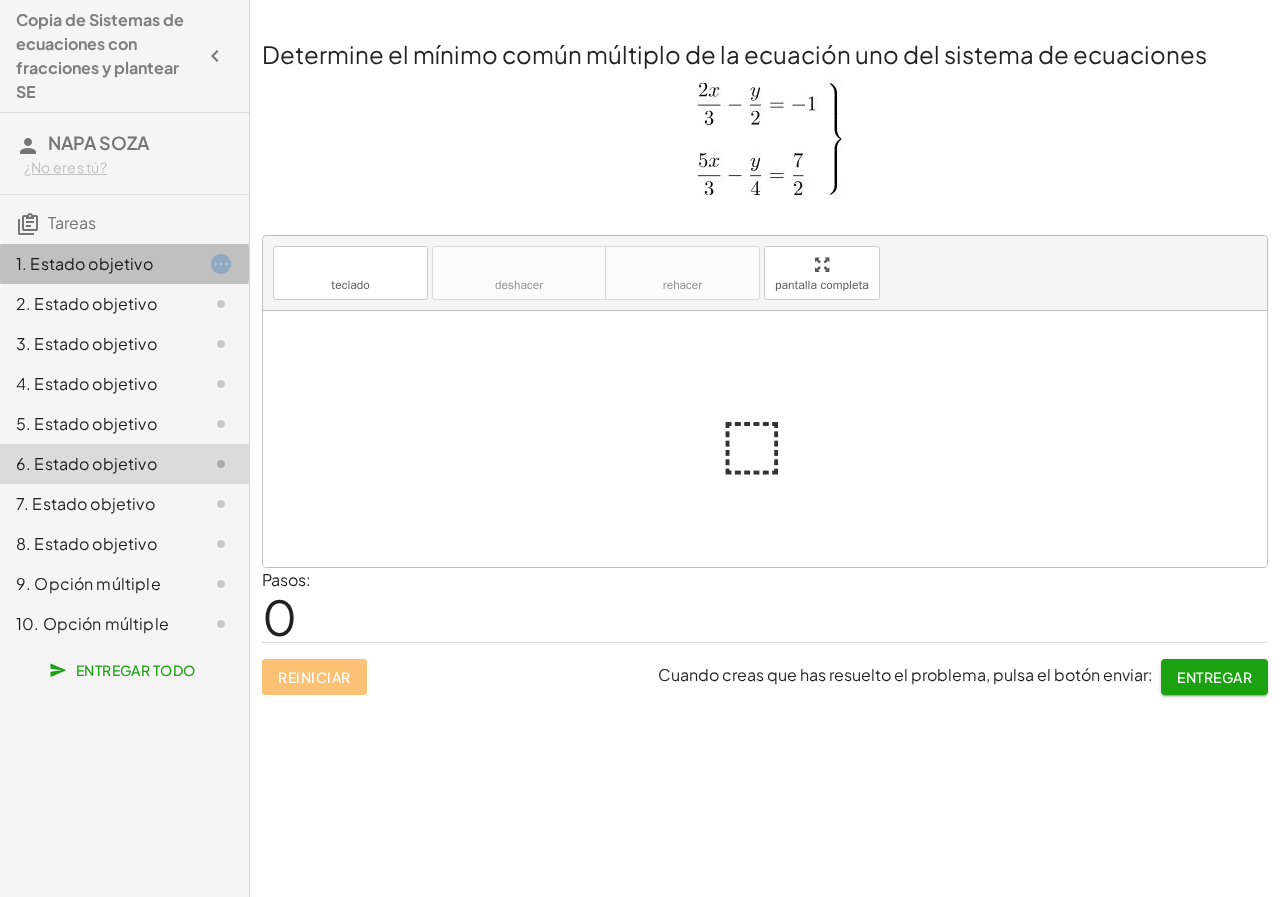 click on "1. Estado objetivo" 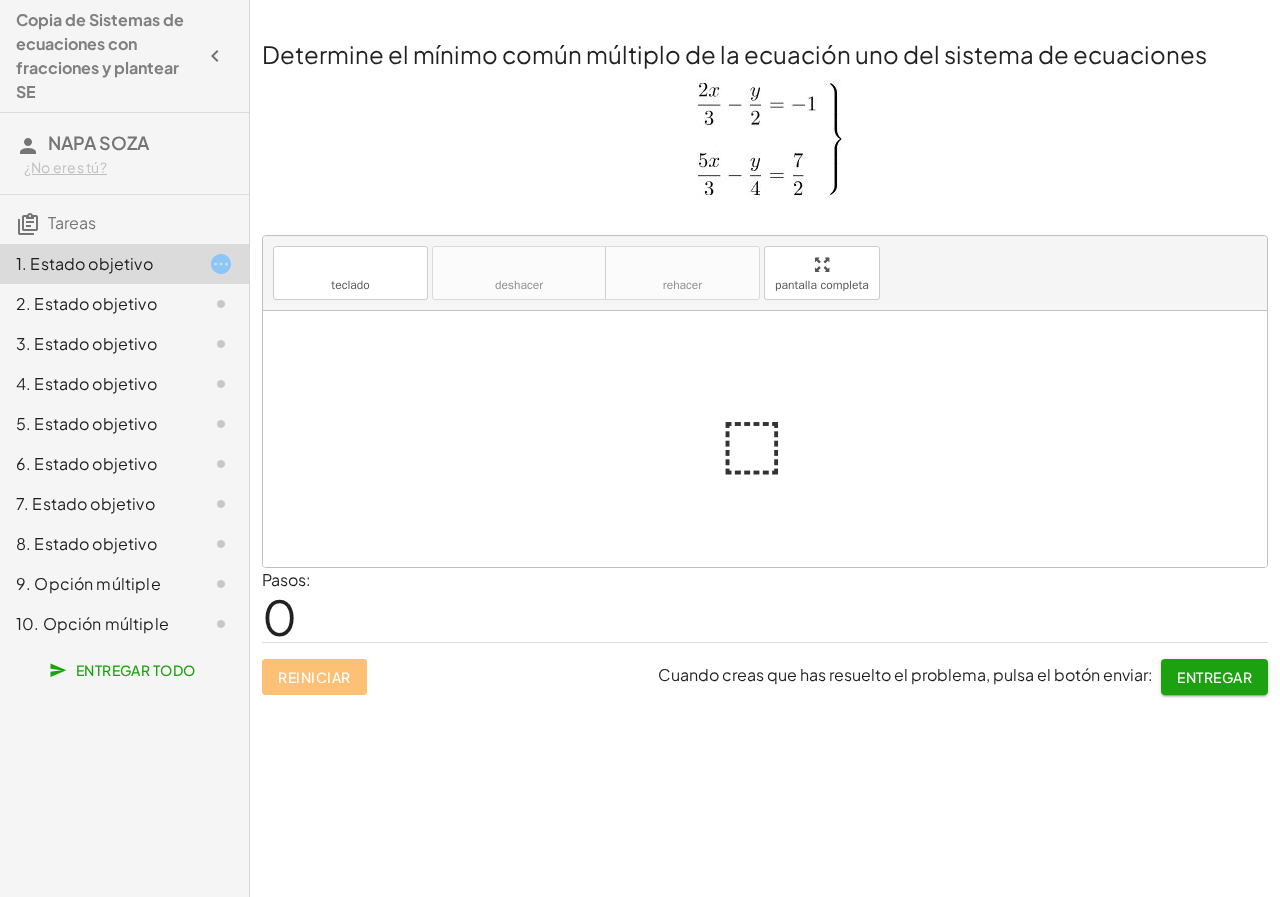 click at bounding box center [765, 439] 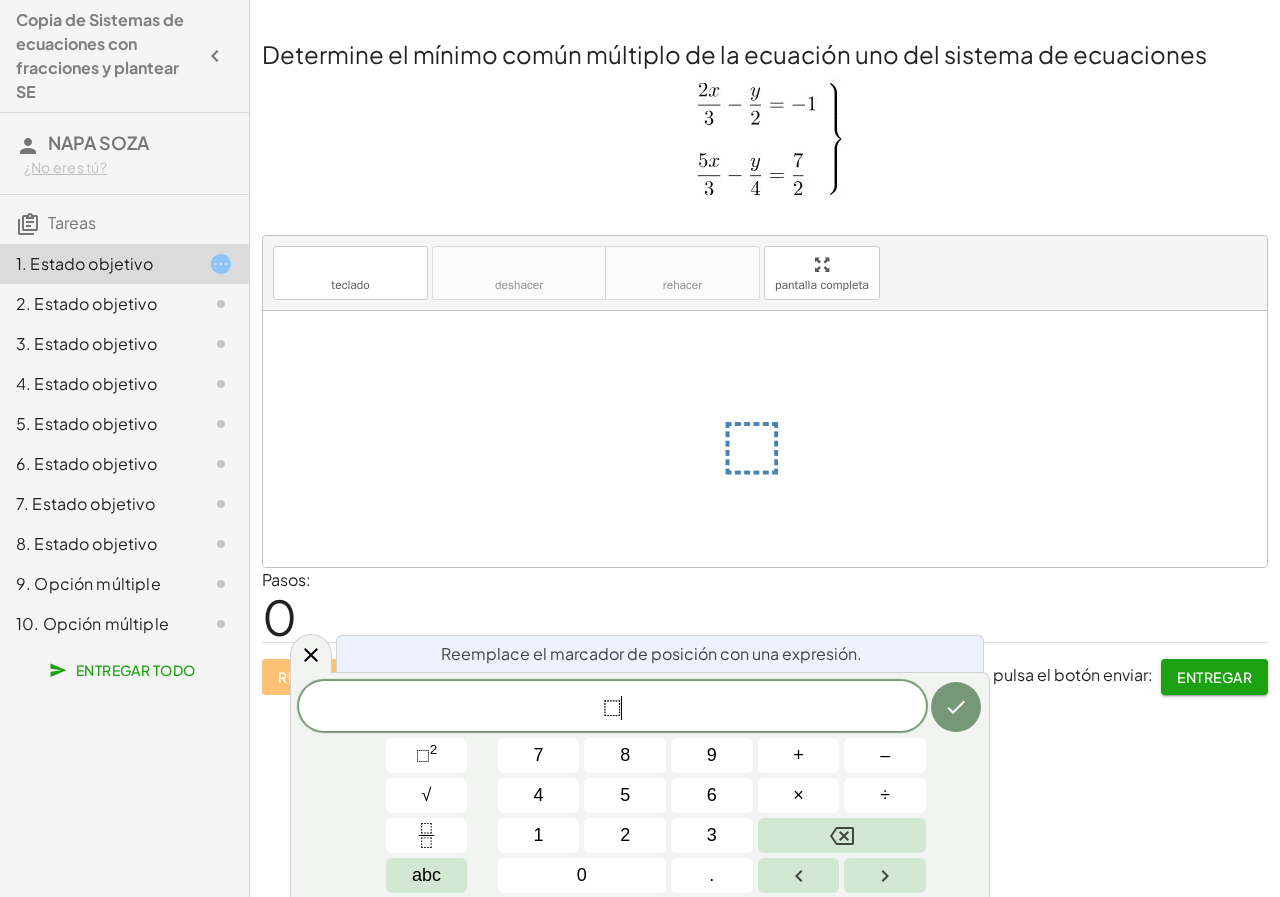 click on "⬚ ​" at bounding box center (612, 708) 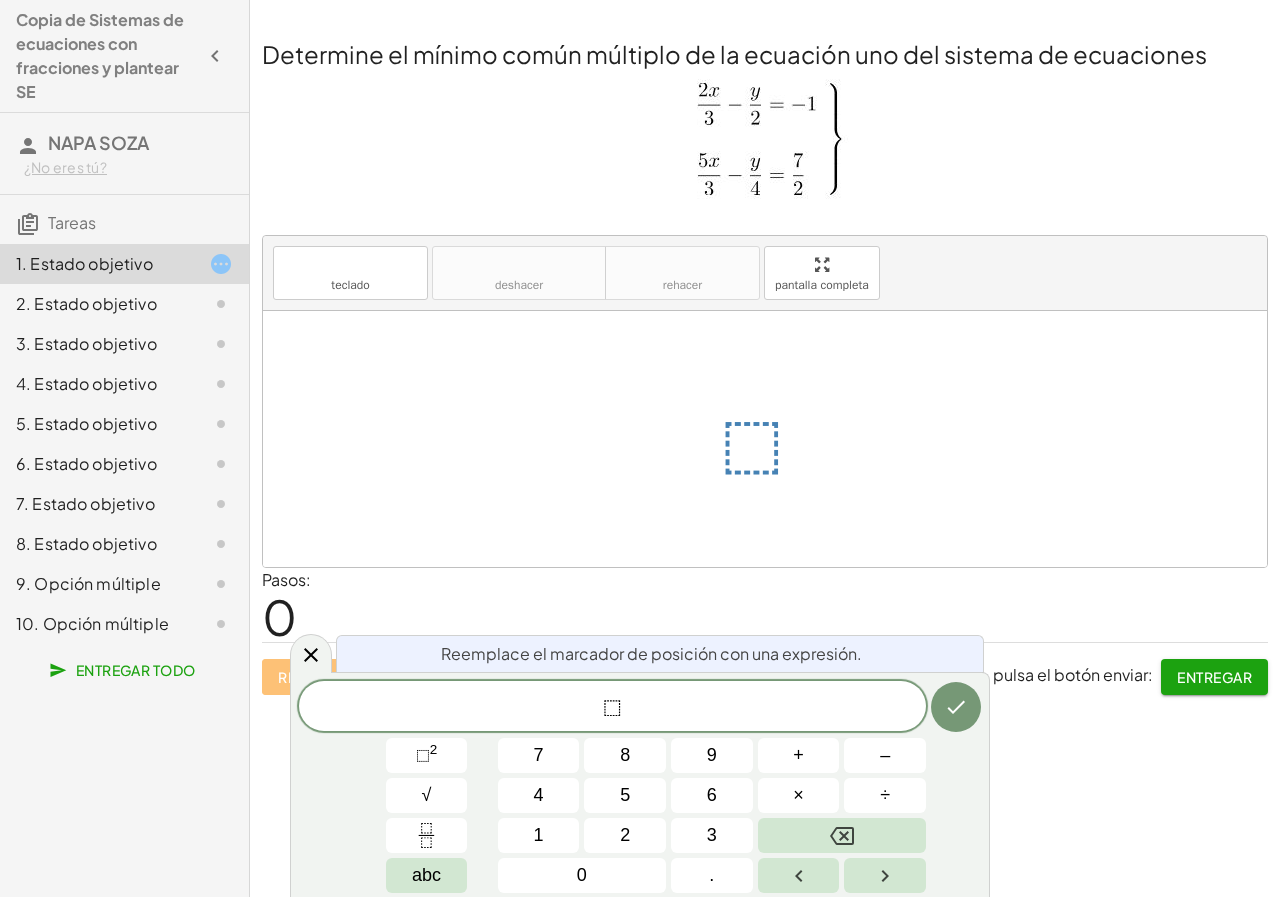 click on "⬚ ​" at bounding box center [612, 708] 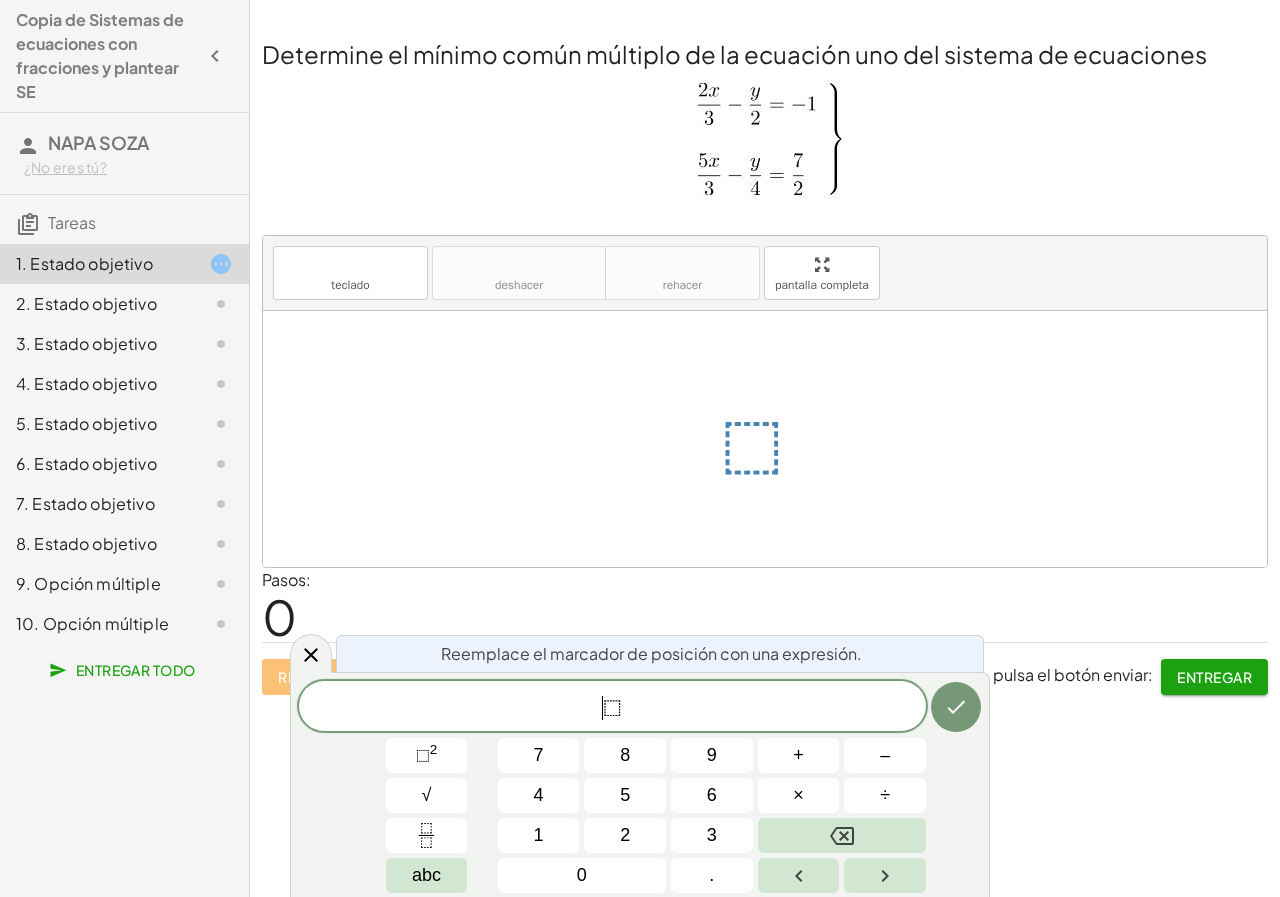 click on "⬚" at bounding box center (612, 708) 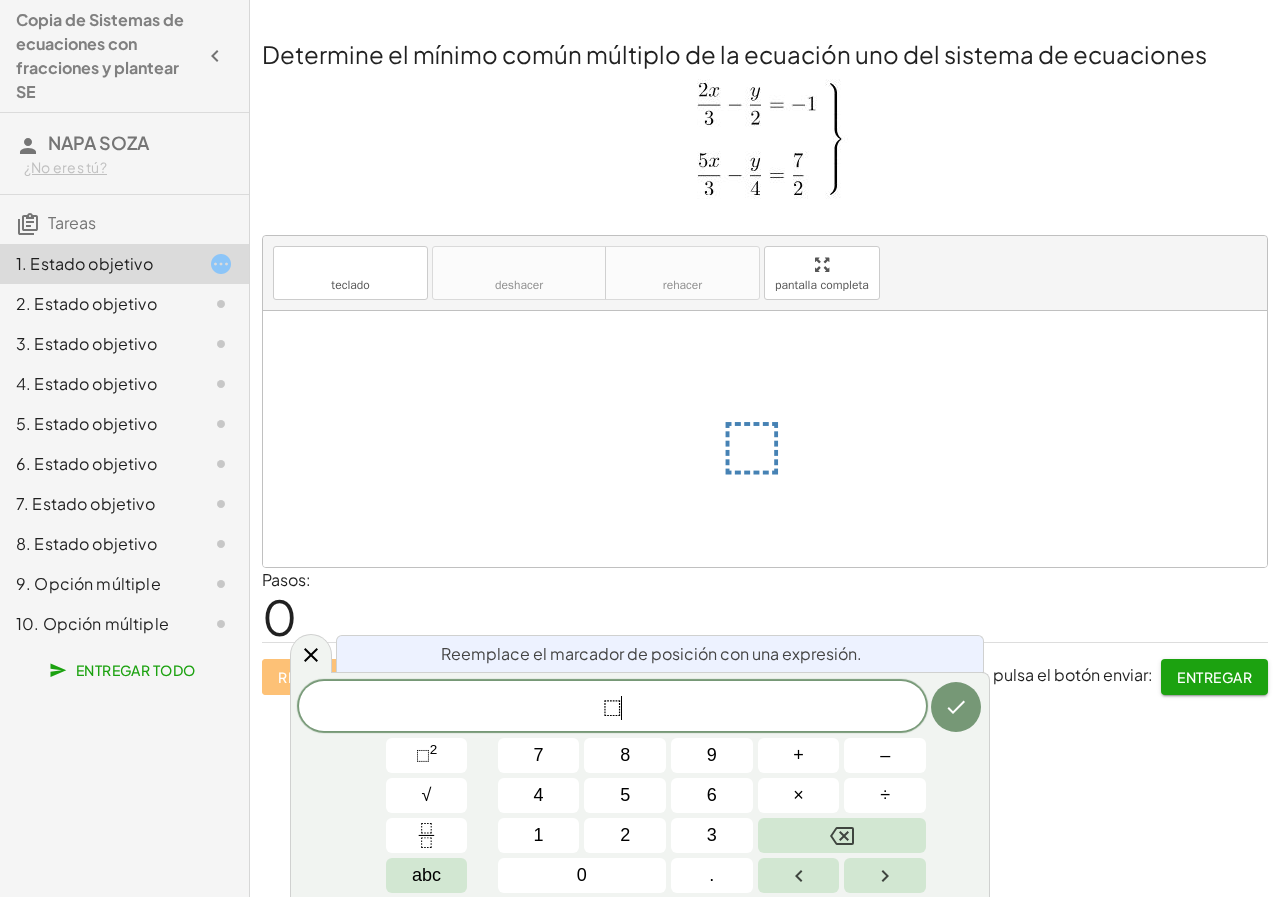 click on "⬚" at bounding box center (612, 708) 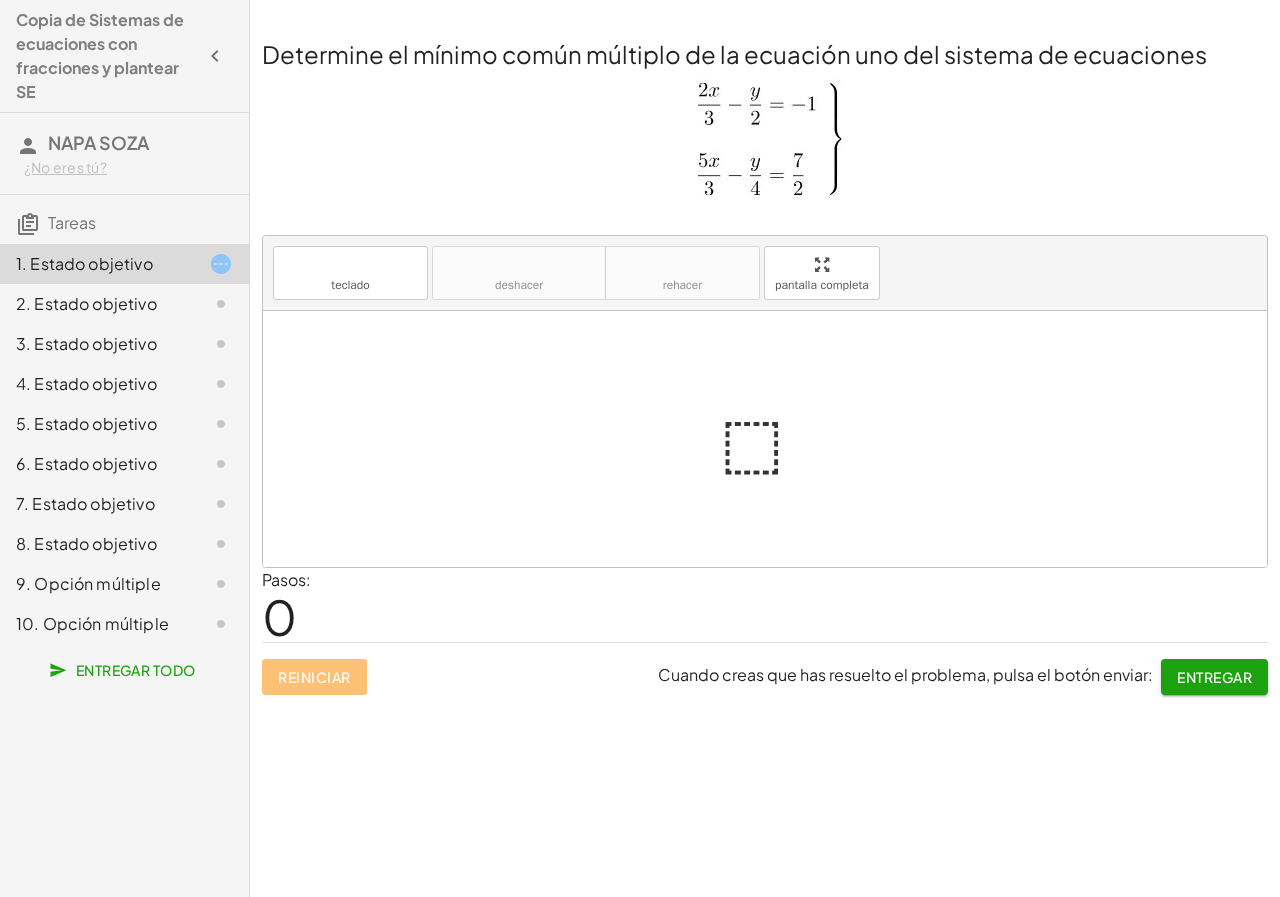 click at bounding box center [773, 439] 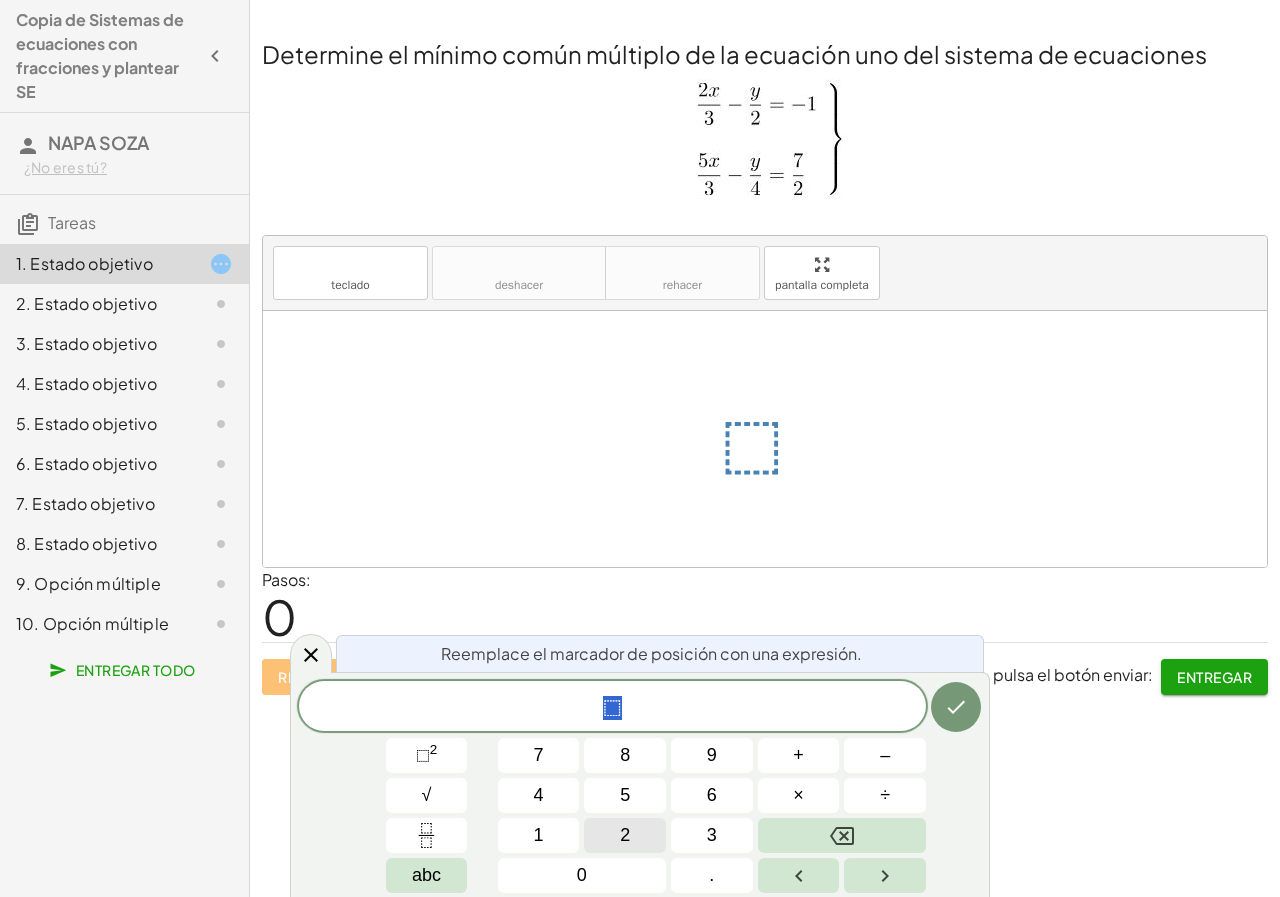 click on "2" at bounding box center [625, 835] 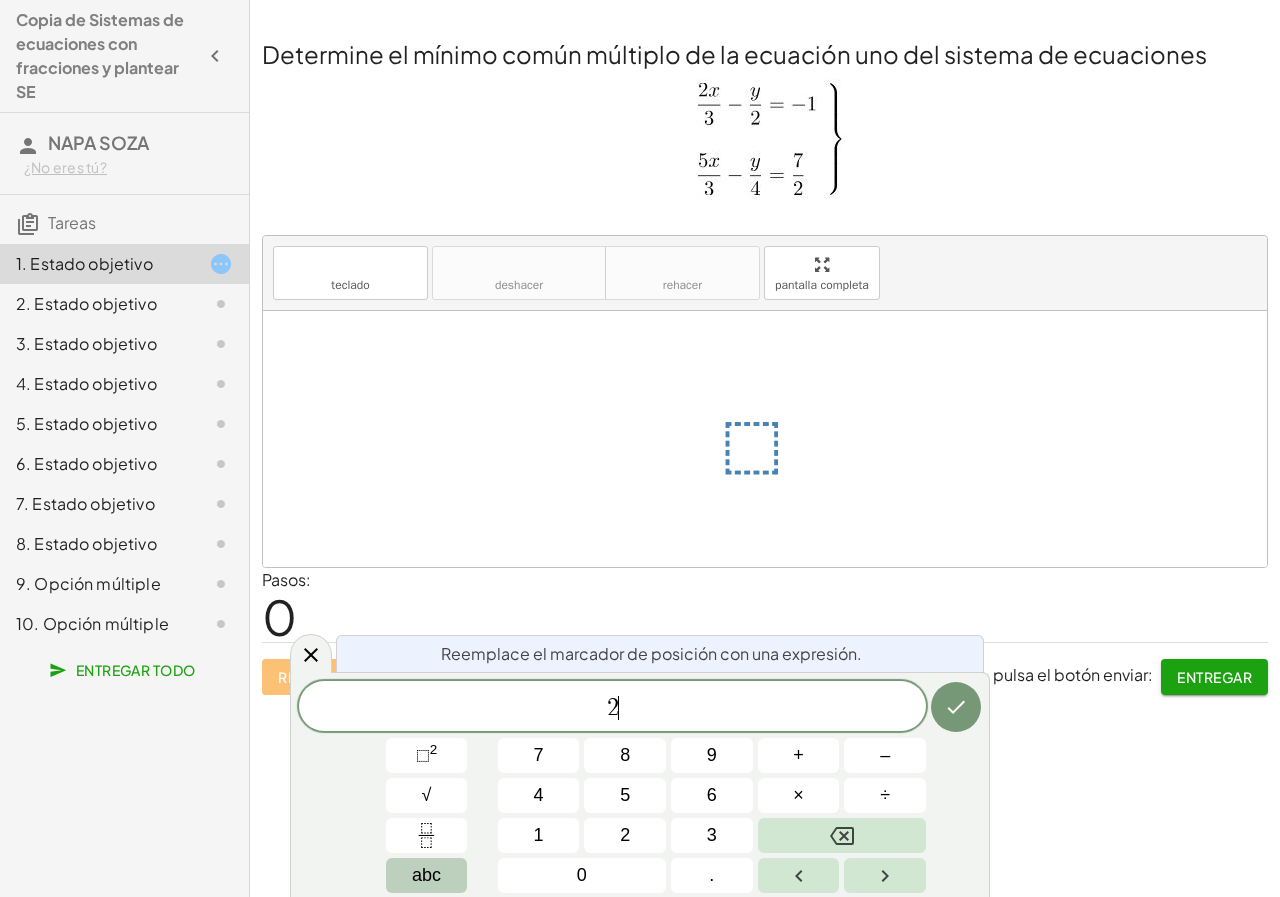 click on "abc" at bounding box center (426, 875) 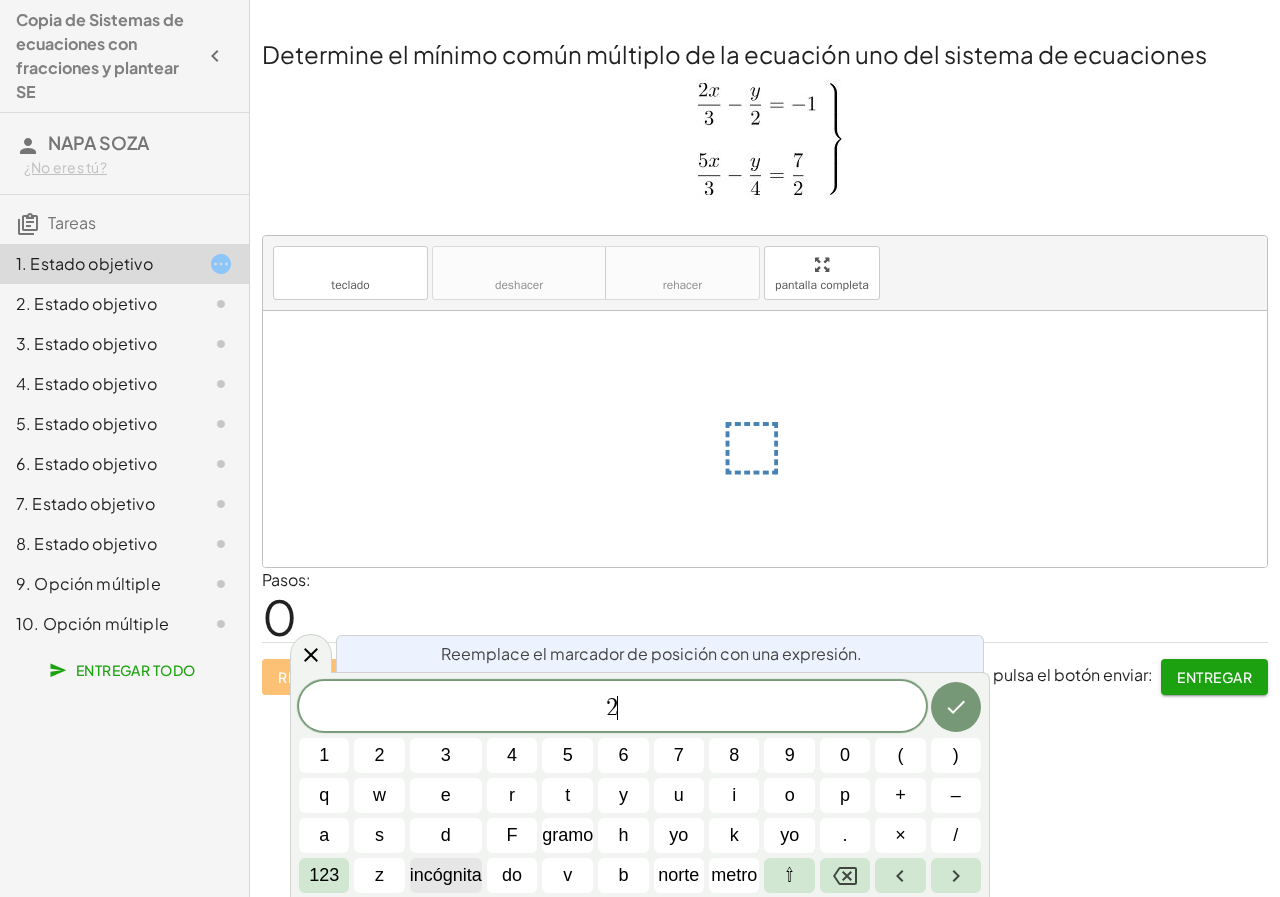click on "incógnita" at bounding box center (446, 875) 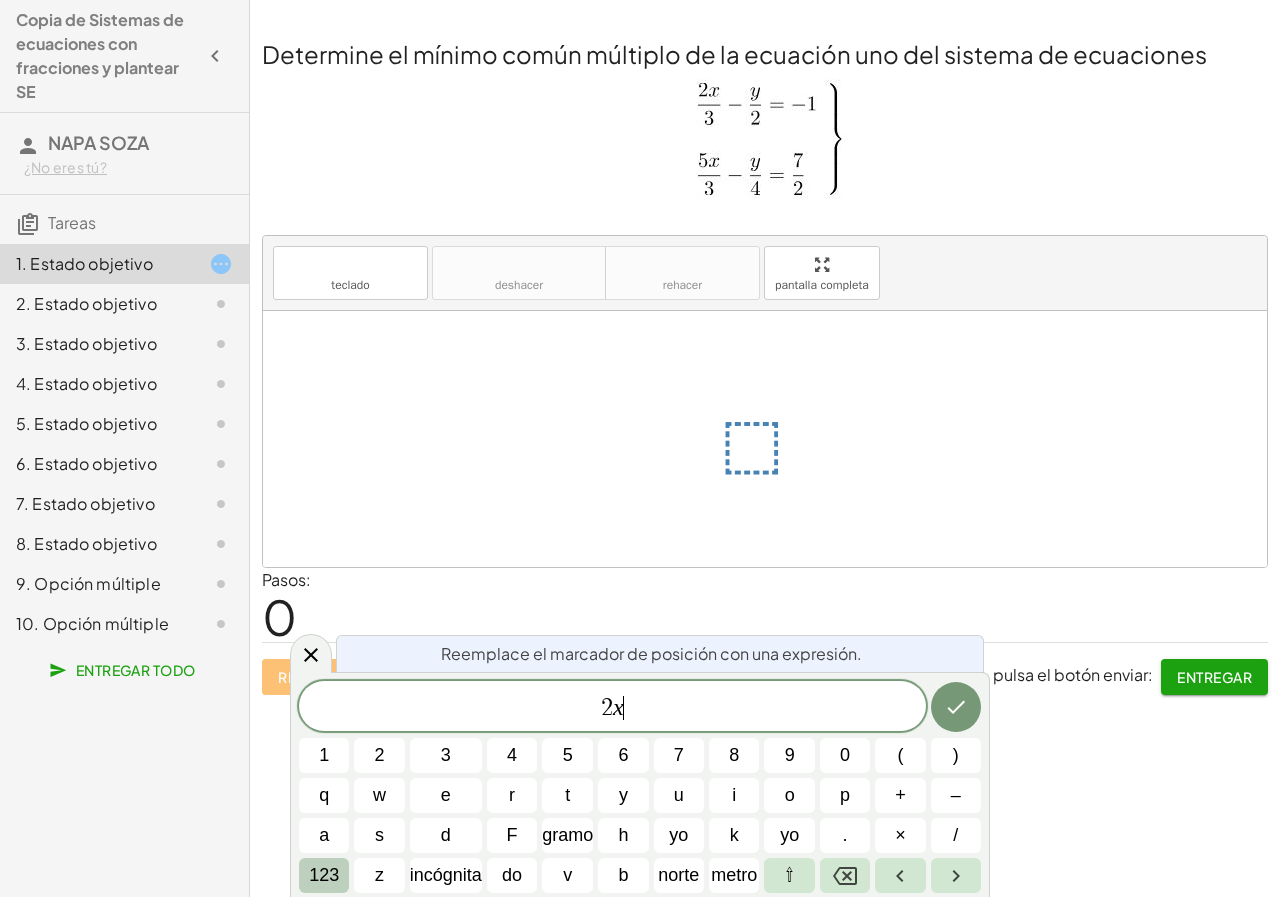 click on "123" at bounding box center [324, 875] 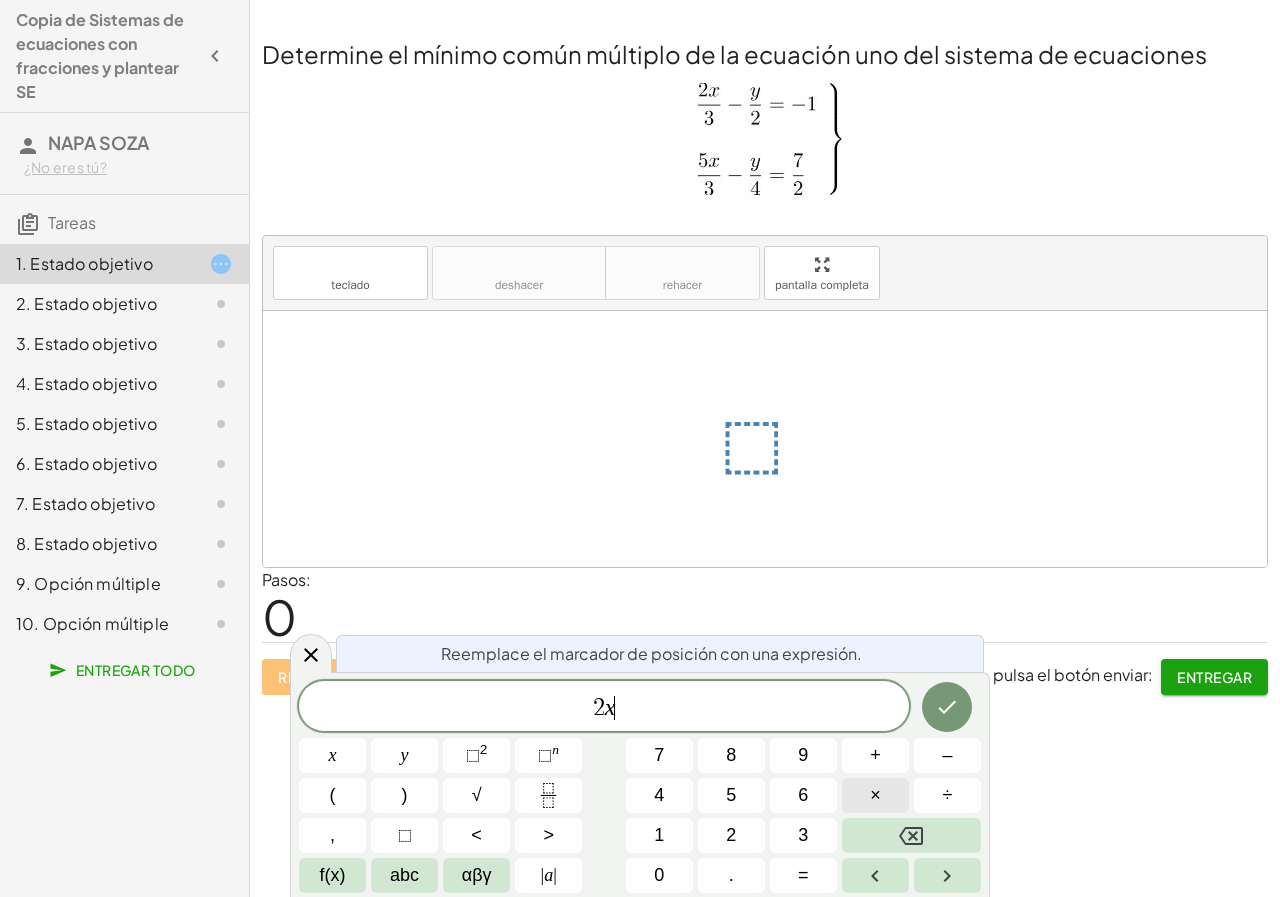 click on "×" at bounding box center [875, 795] 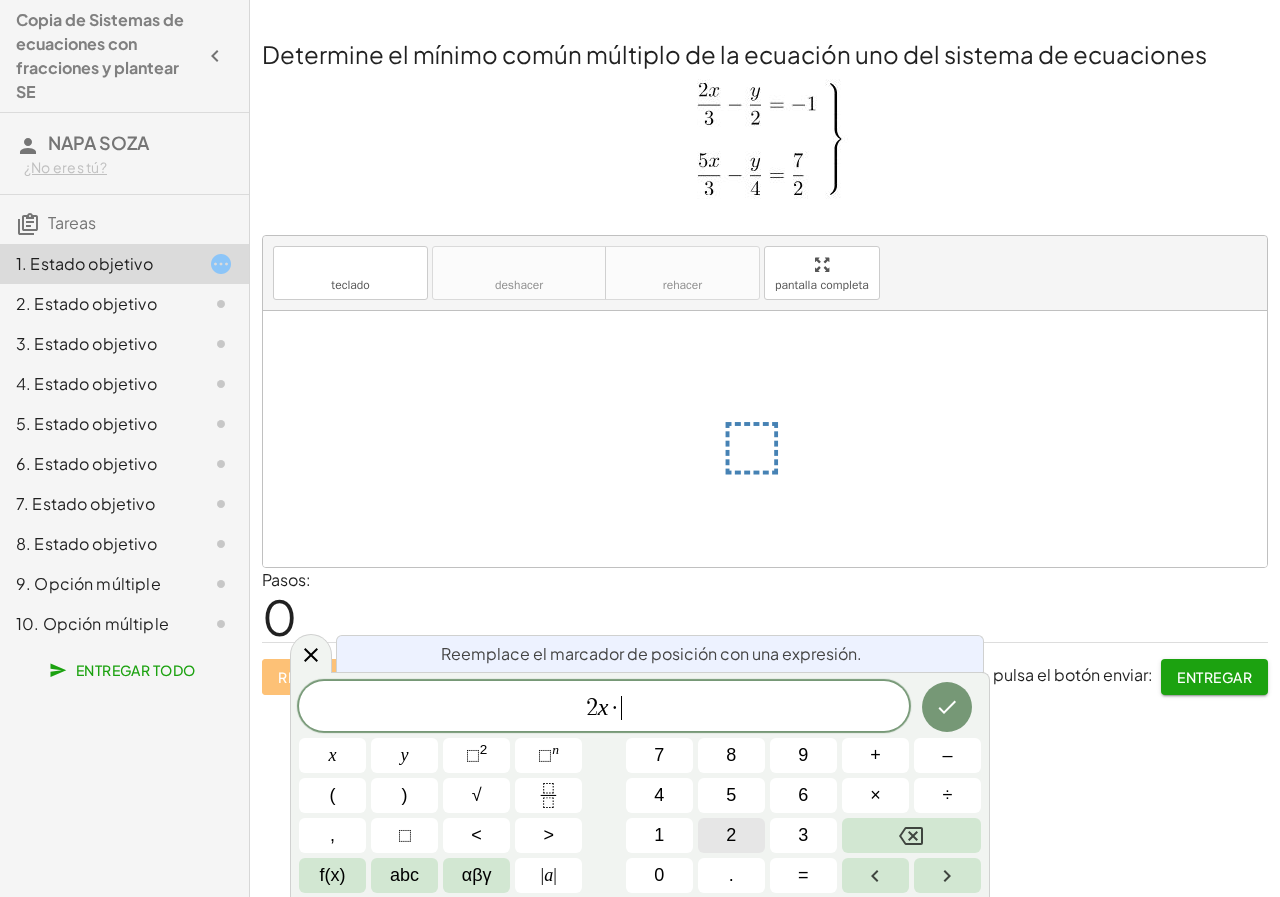 click on "2" at bounding box center [731, 835] 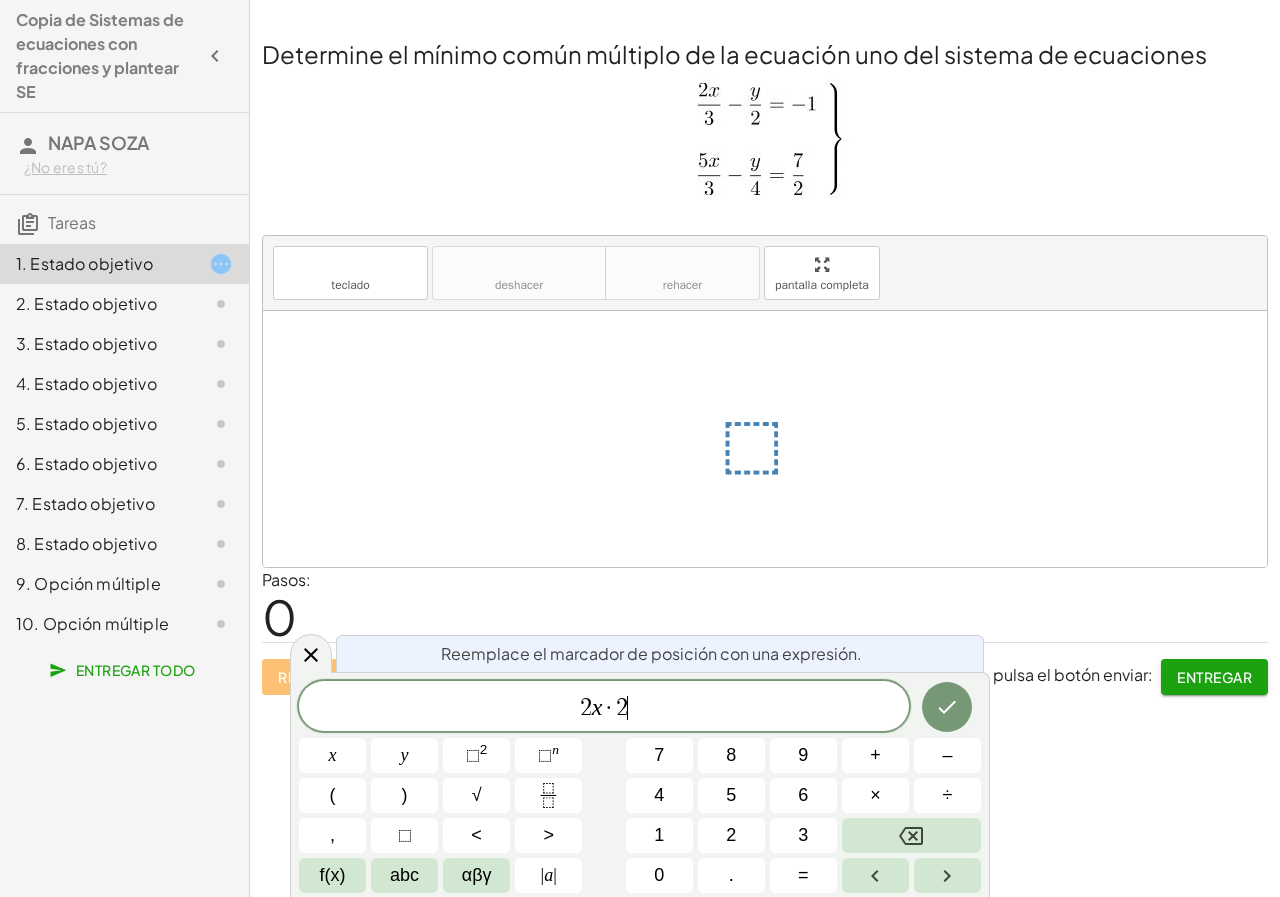 click at bounding box center (773, 439) 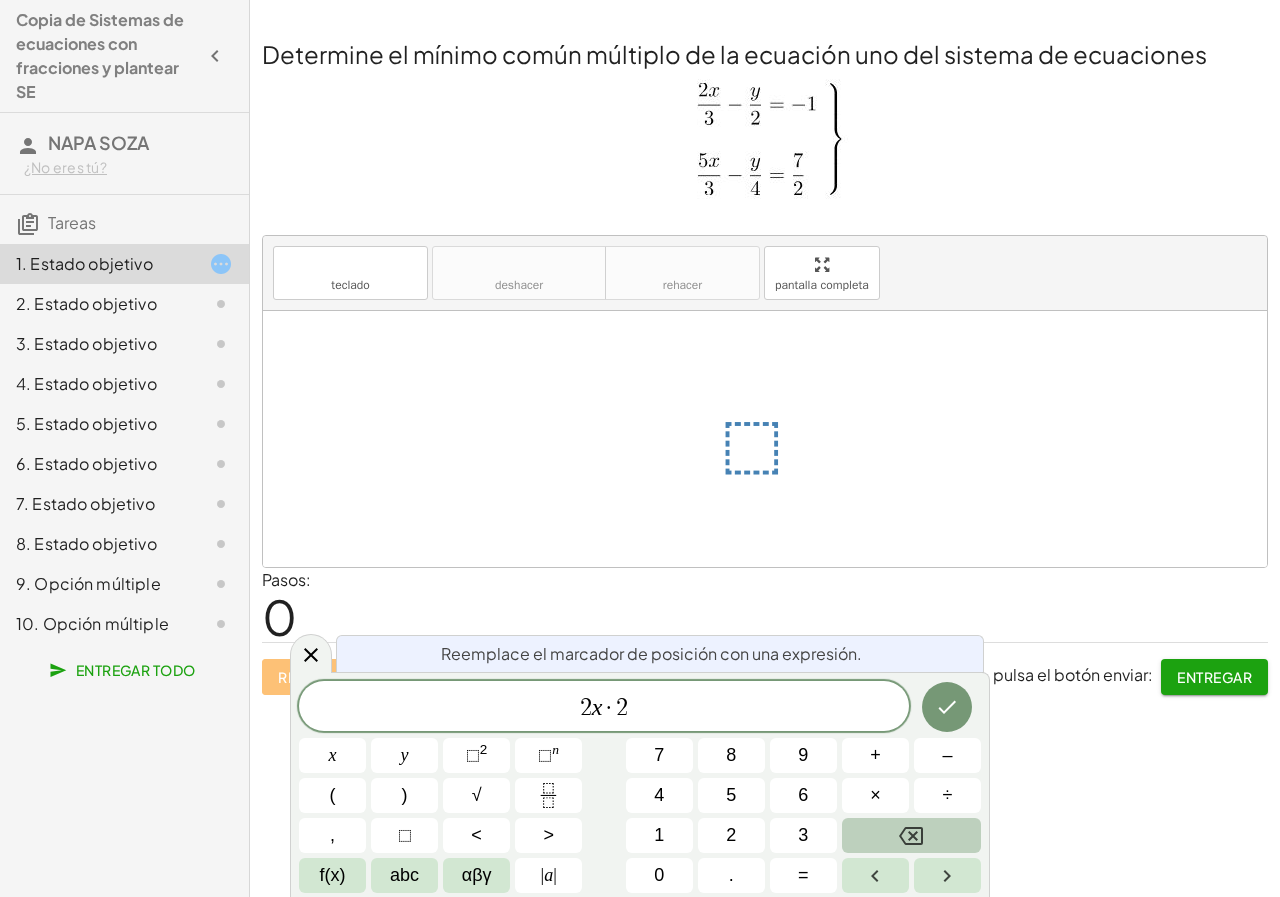 click at bounding box center [911, 835] 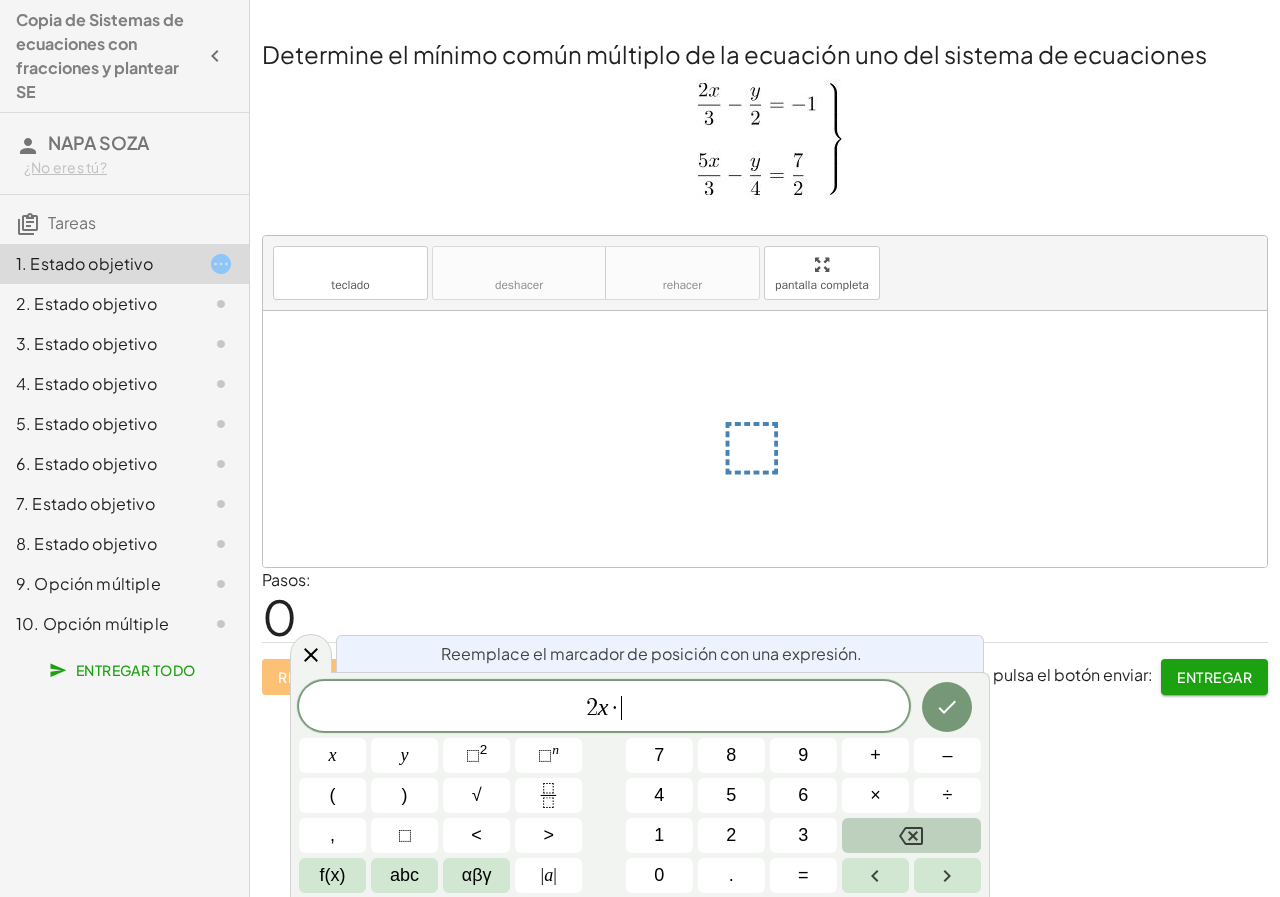 click at bounding box center [911, 835] 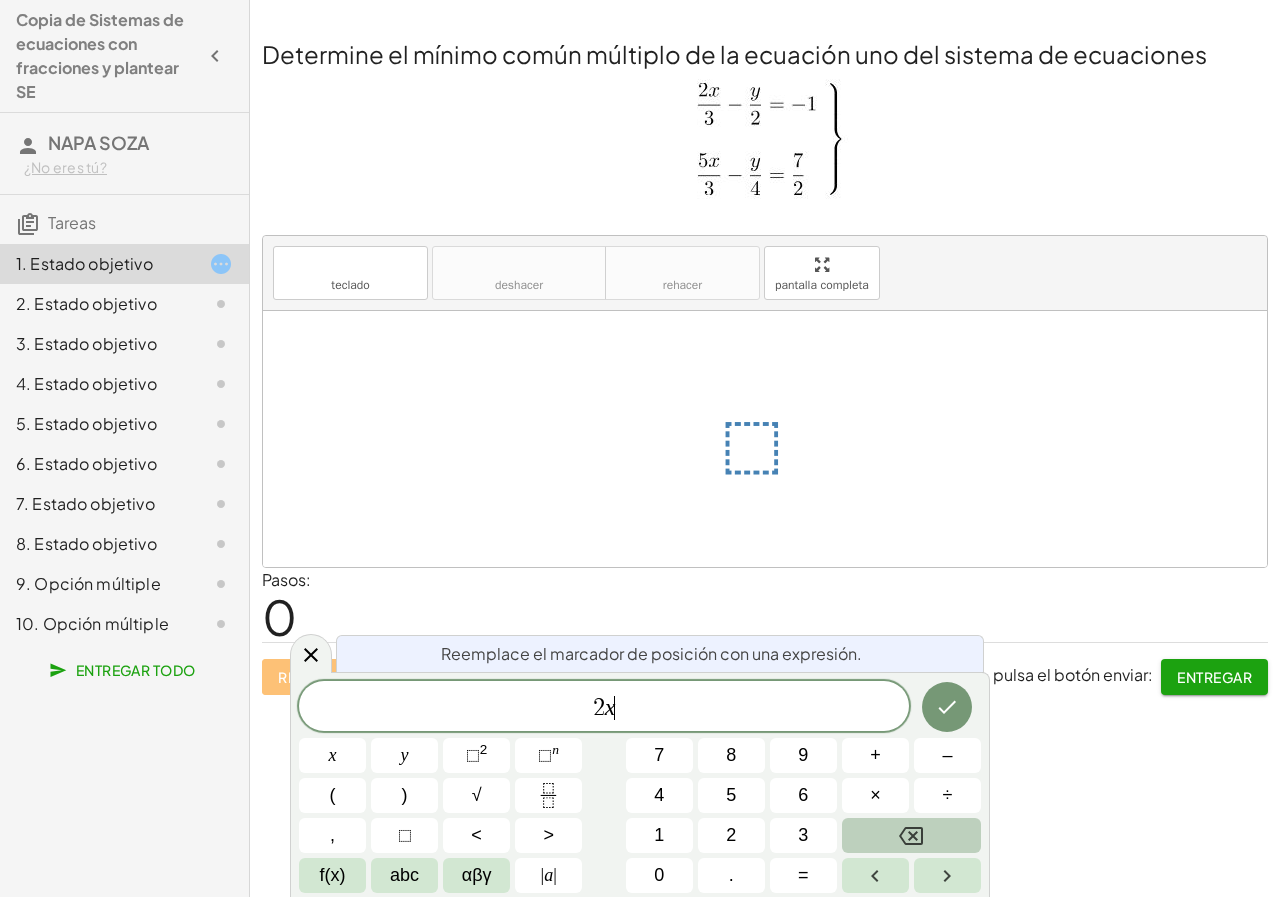 click at bounding box center [911, 835] 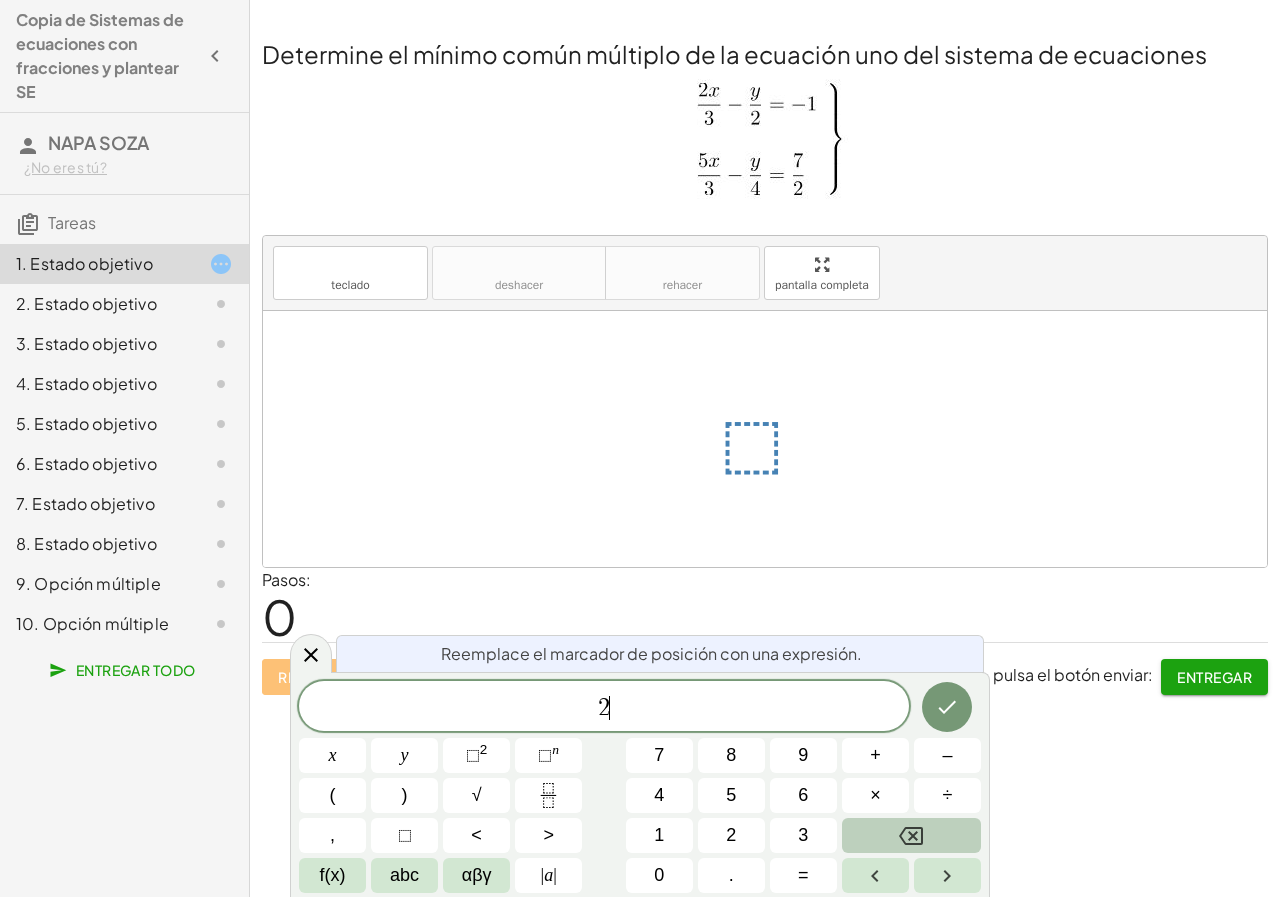 click at bounding box center (911, 835) 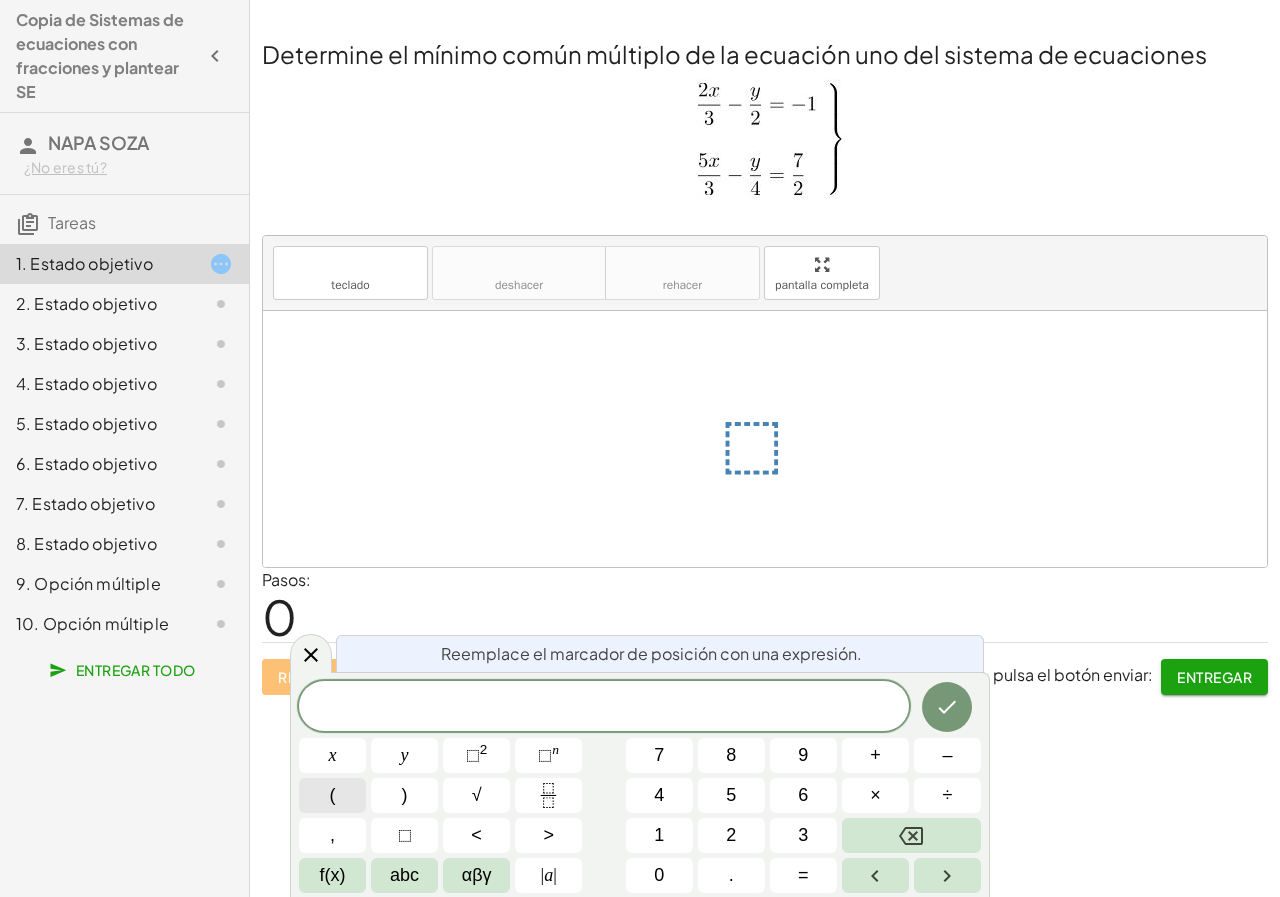 click on "(" at bounding box center [332, 795] 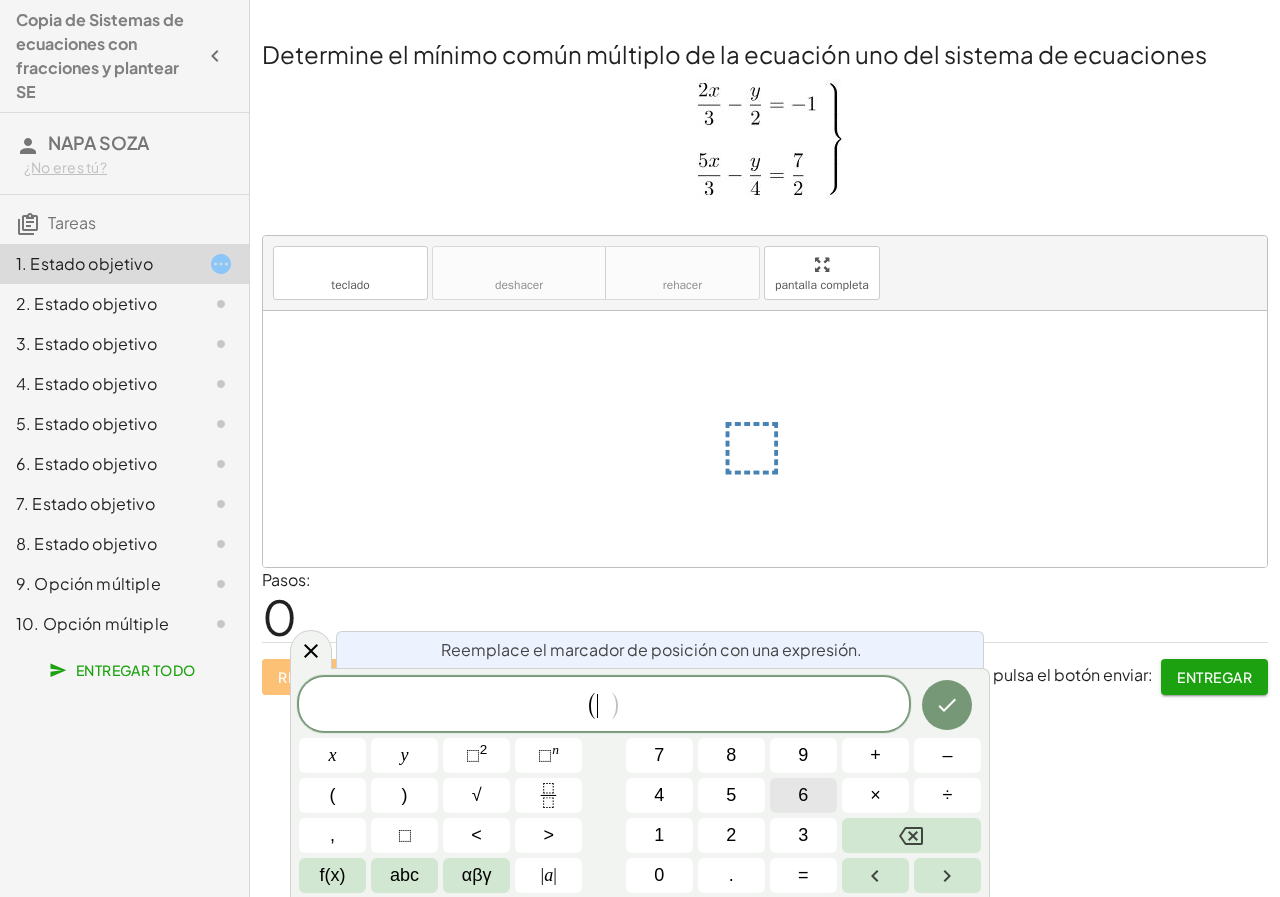 click on "6" at bounding box center [803, 795] 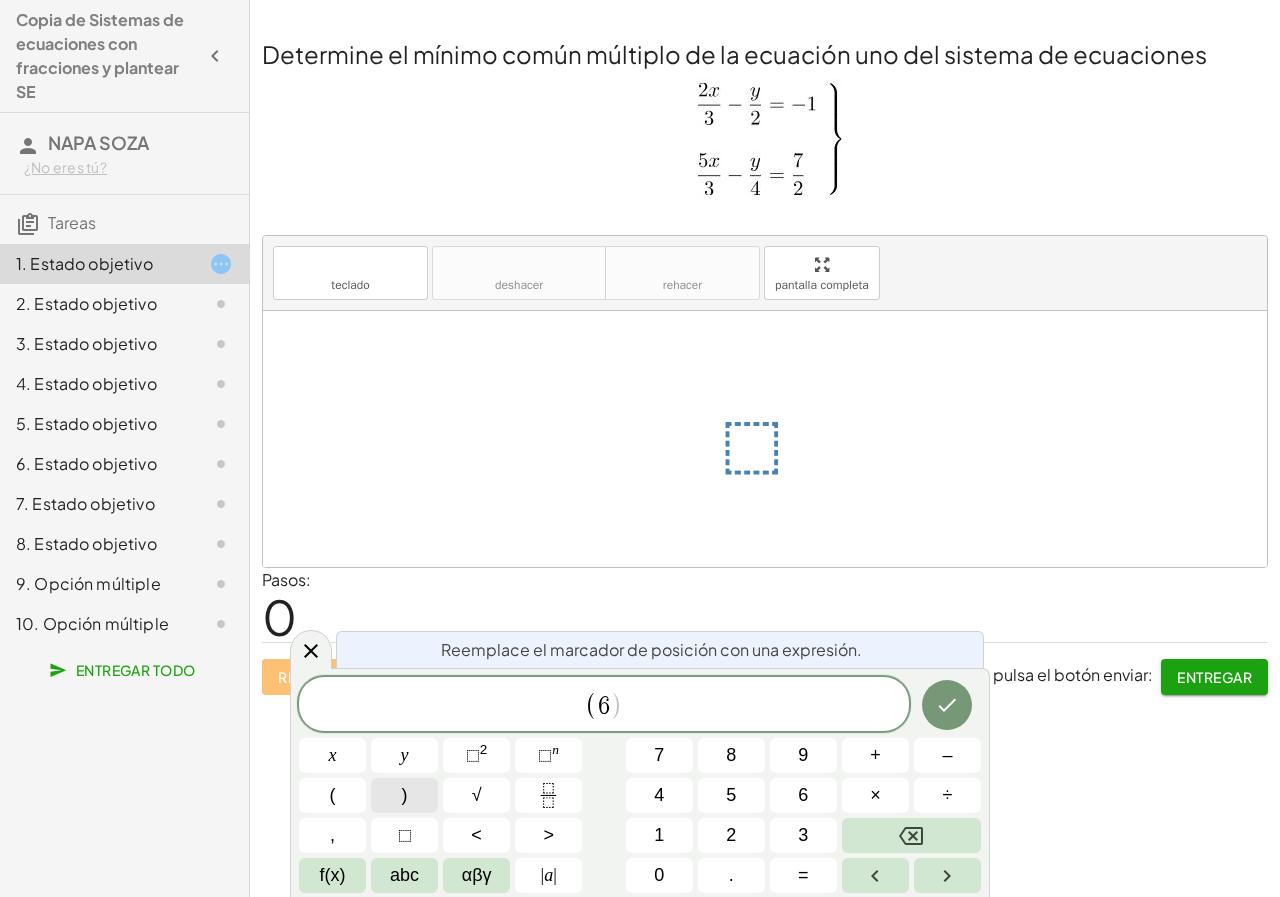 click on ")" at bounding box center (404, 795) 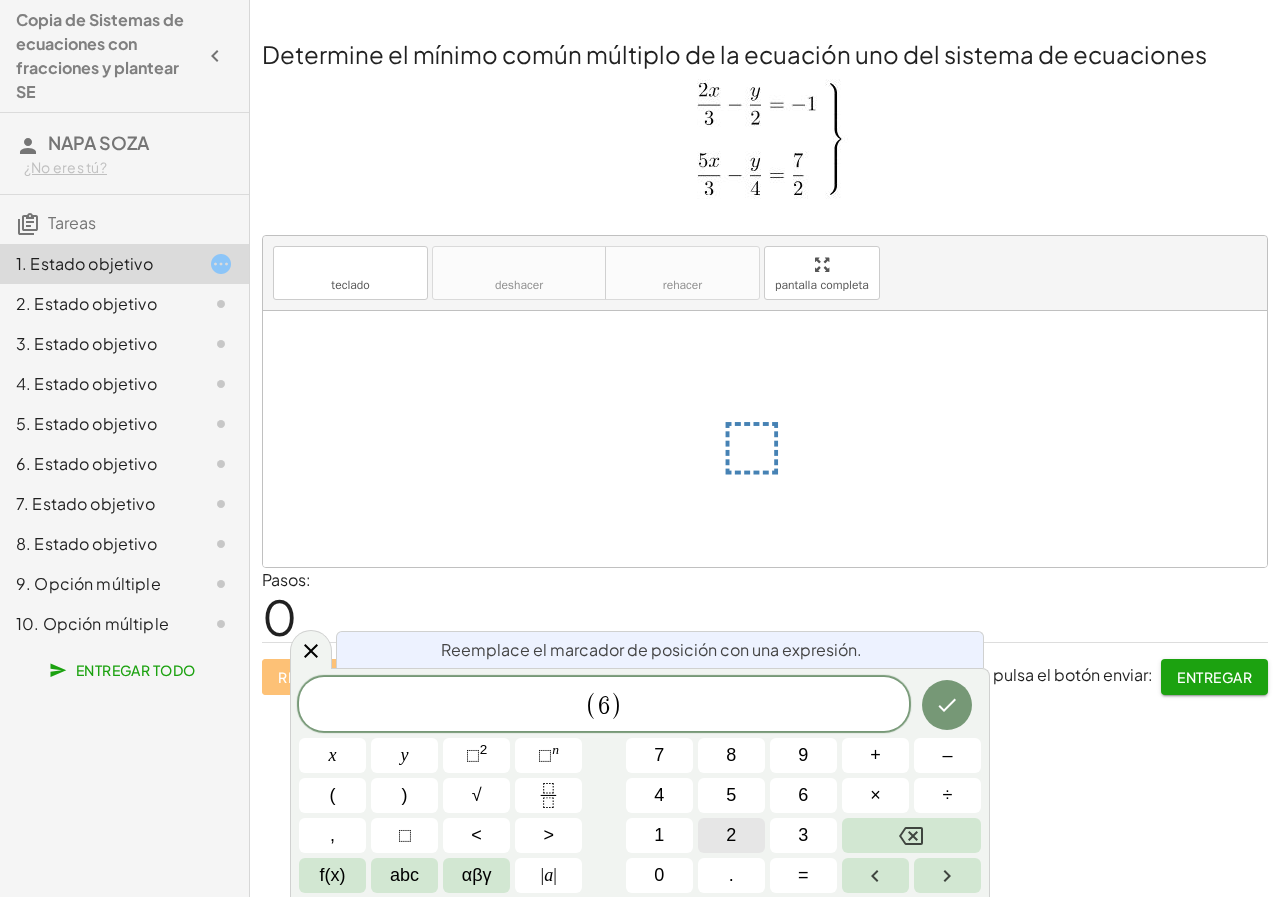 click on "2" at bounding box center [731, 835] 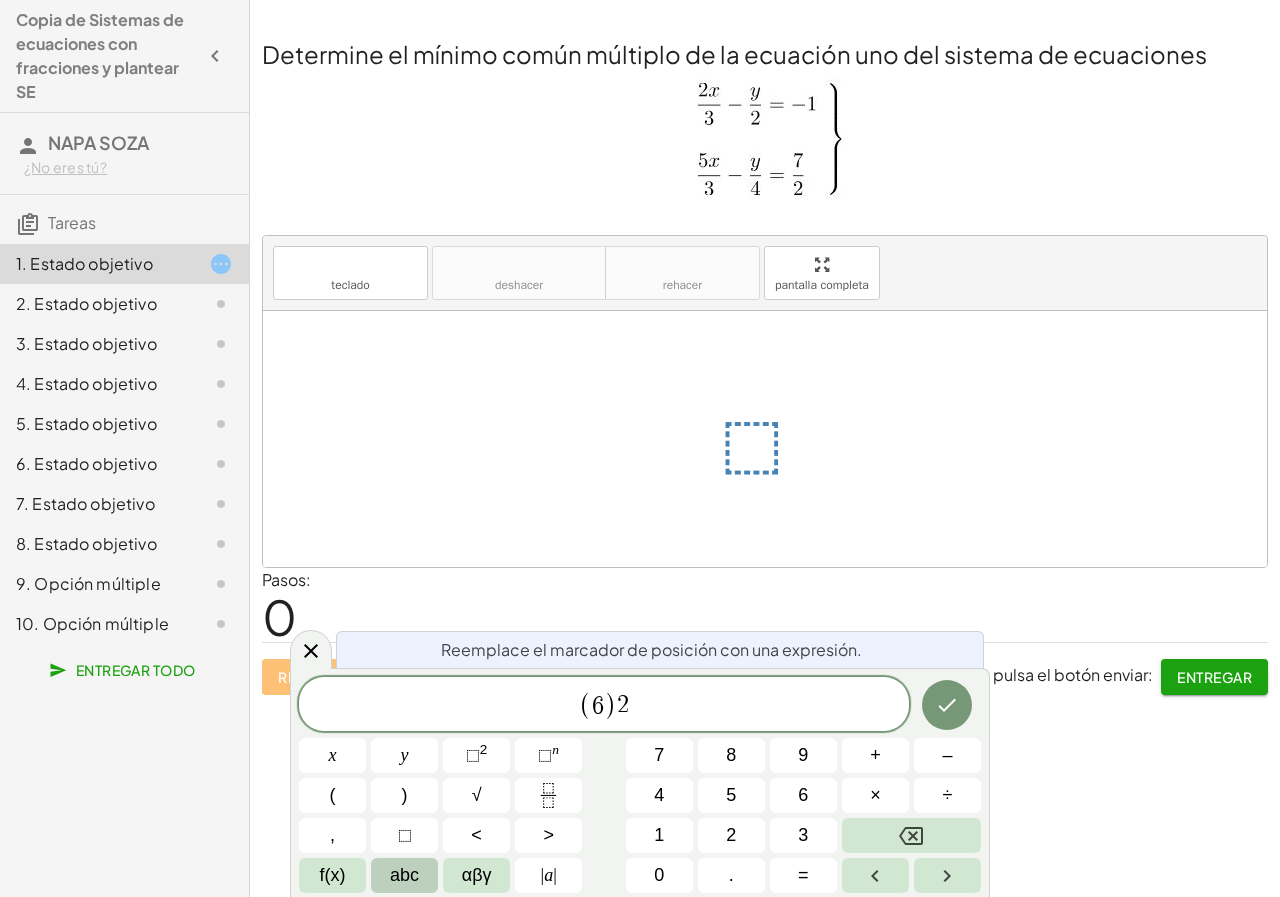 click on "abc" at bounding box center (404, 875) 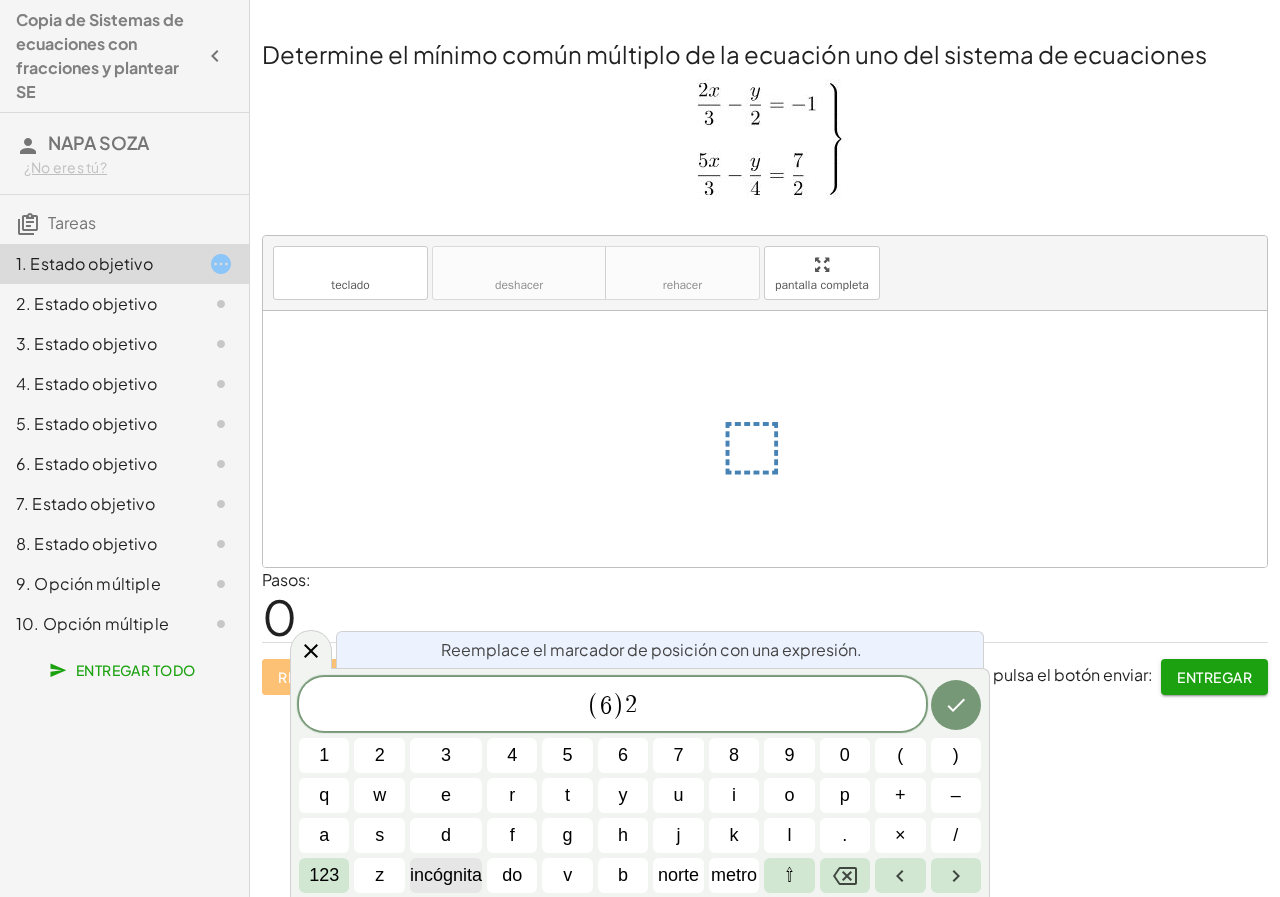 click on "incógnita" at bounding box center [446, 875] 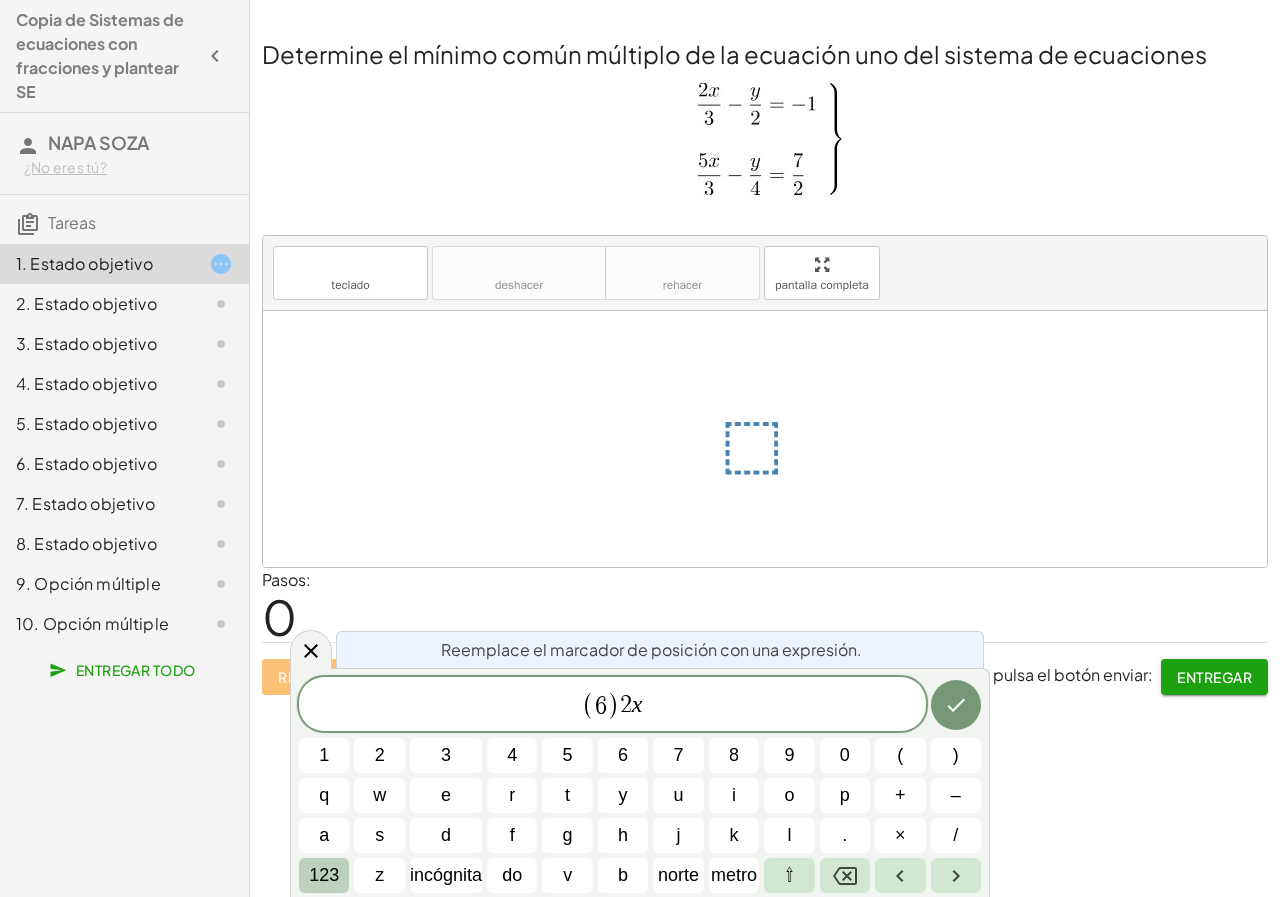 click on "123" at bounding box center (324, 875) 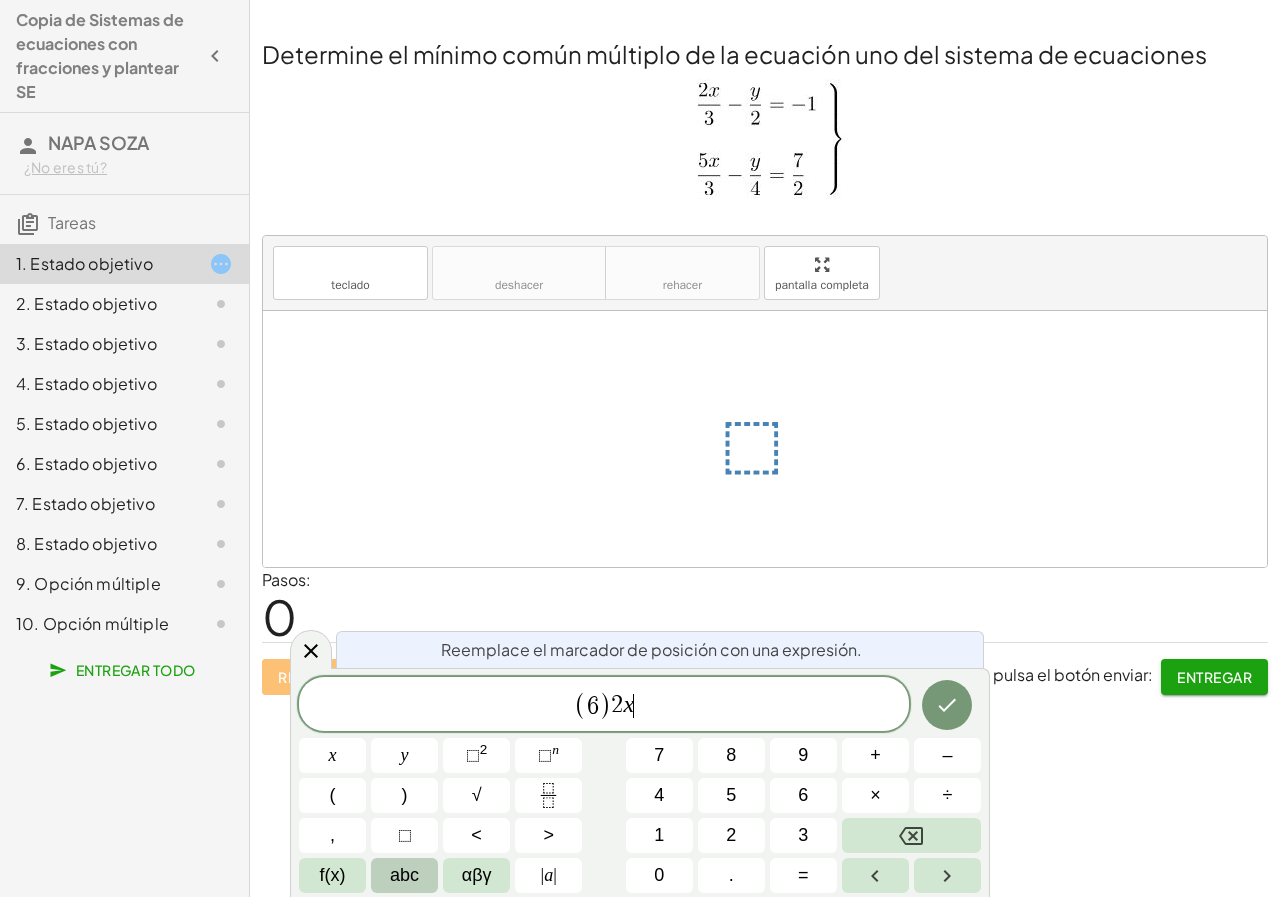 click on "abc" at bounding box center [404, 875] 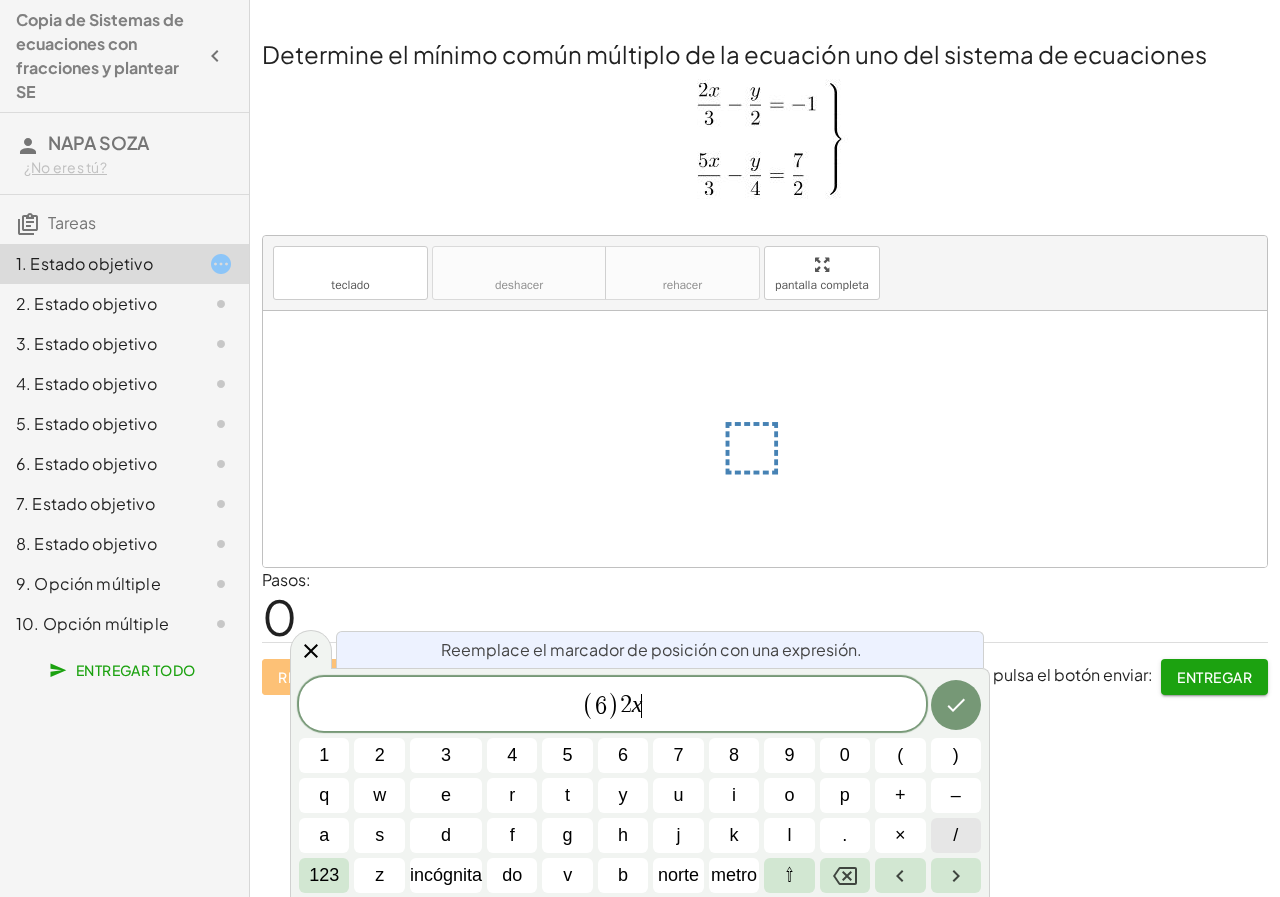 click on "/" at bounding box center (956, 835) 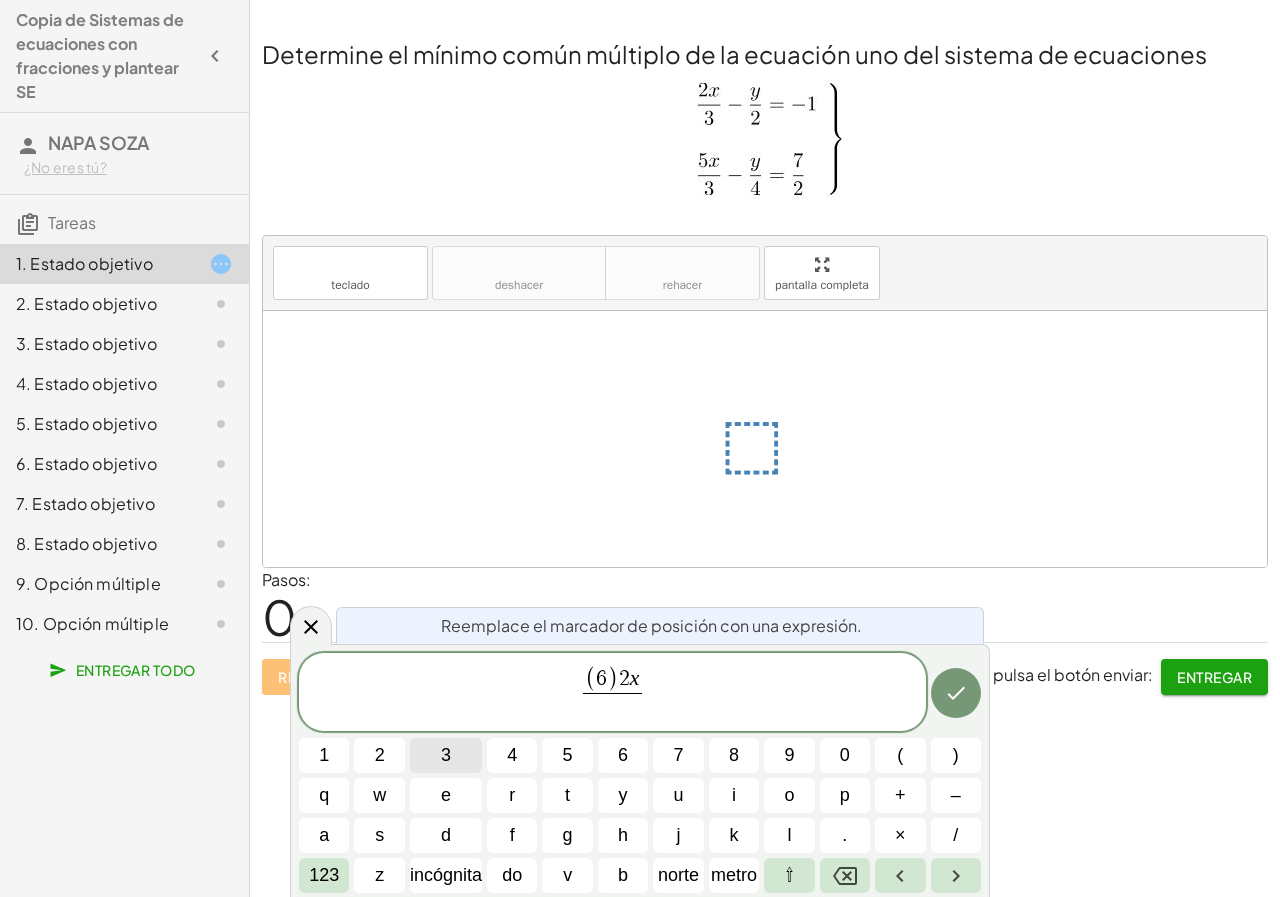 click on "3" at bounding box center (446, 755) 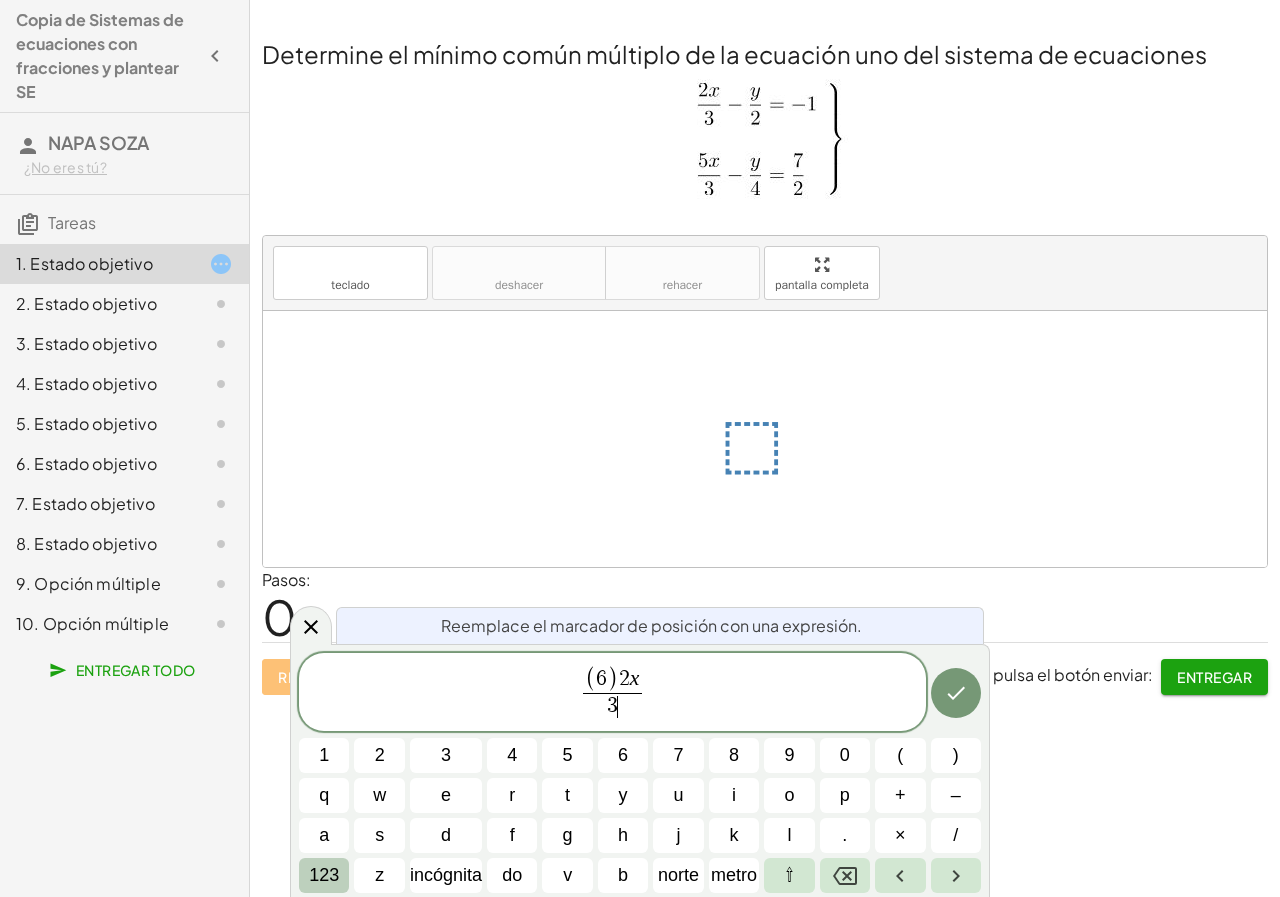 click on "123" at bounding box center [324, 875] 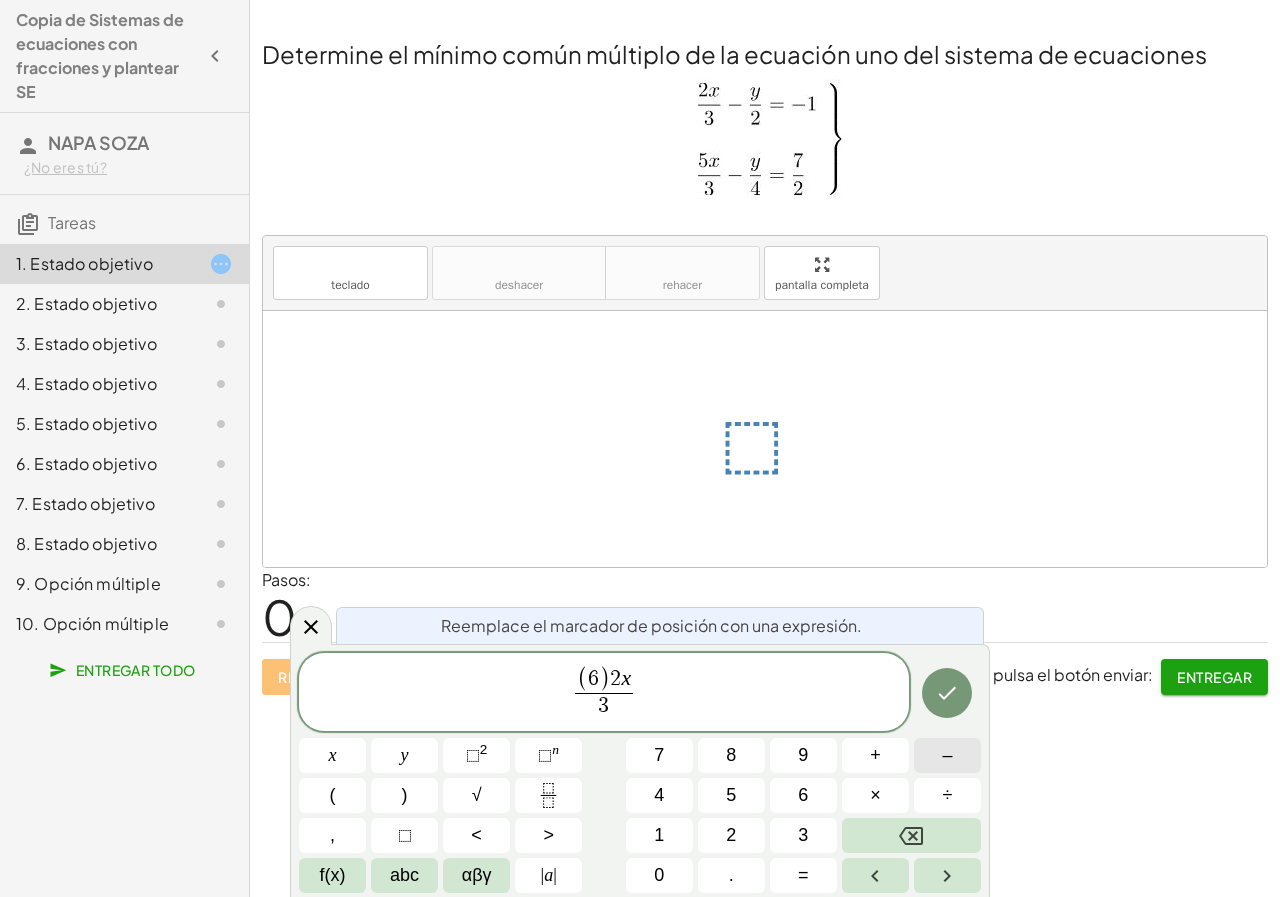 click on "–" at bounding box center (947, 755) 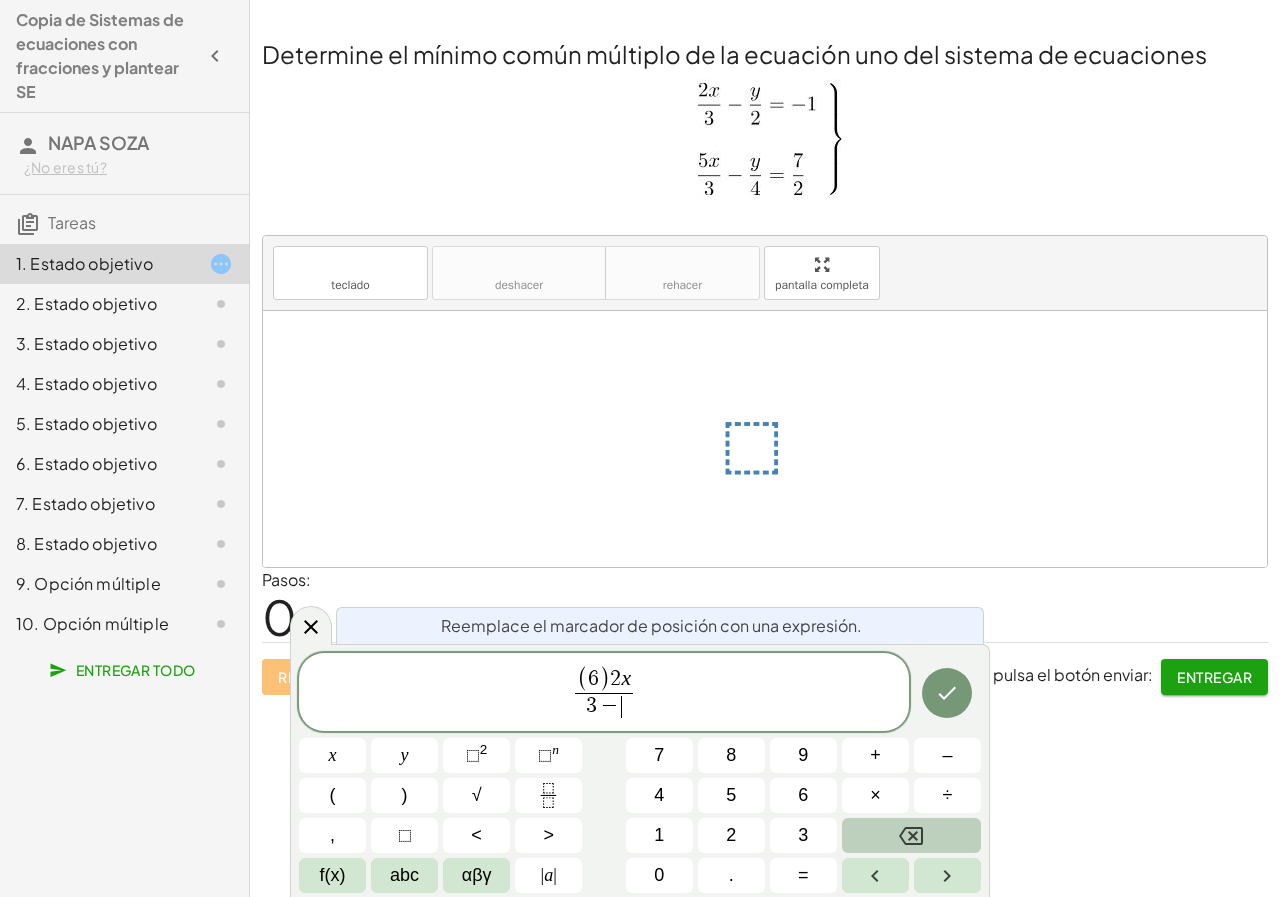 click at bounding box center [911, 835] 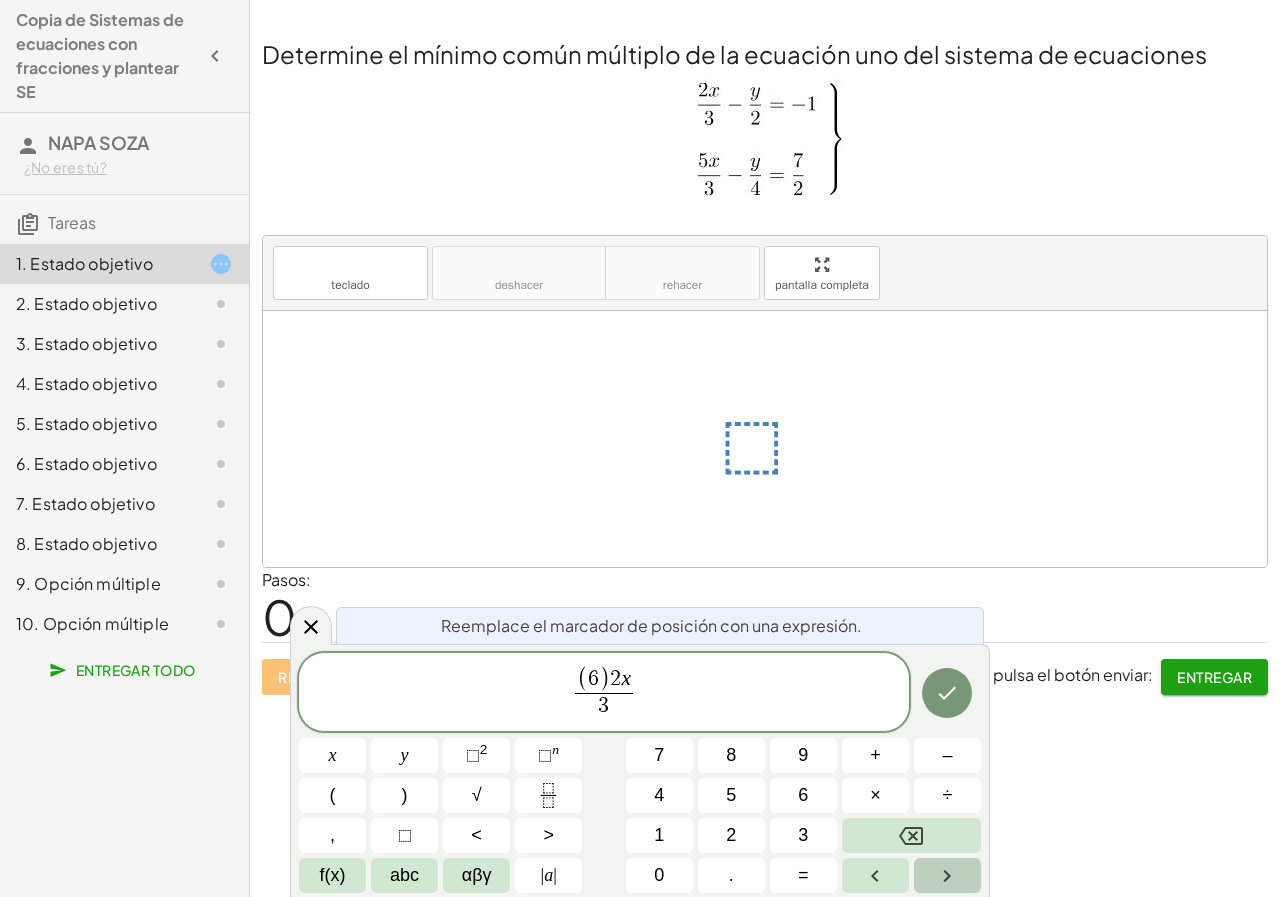 click 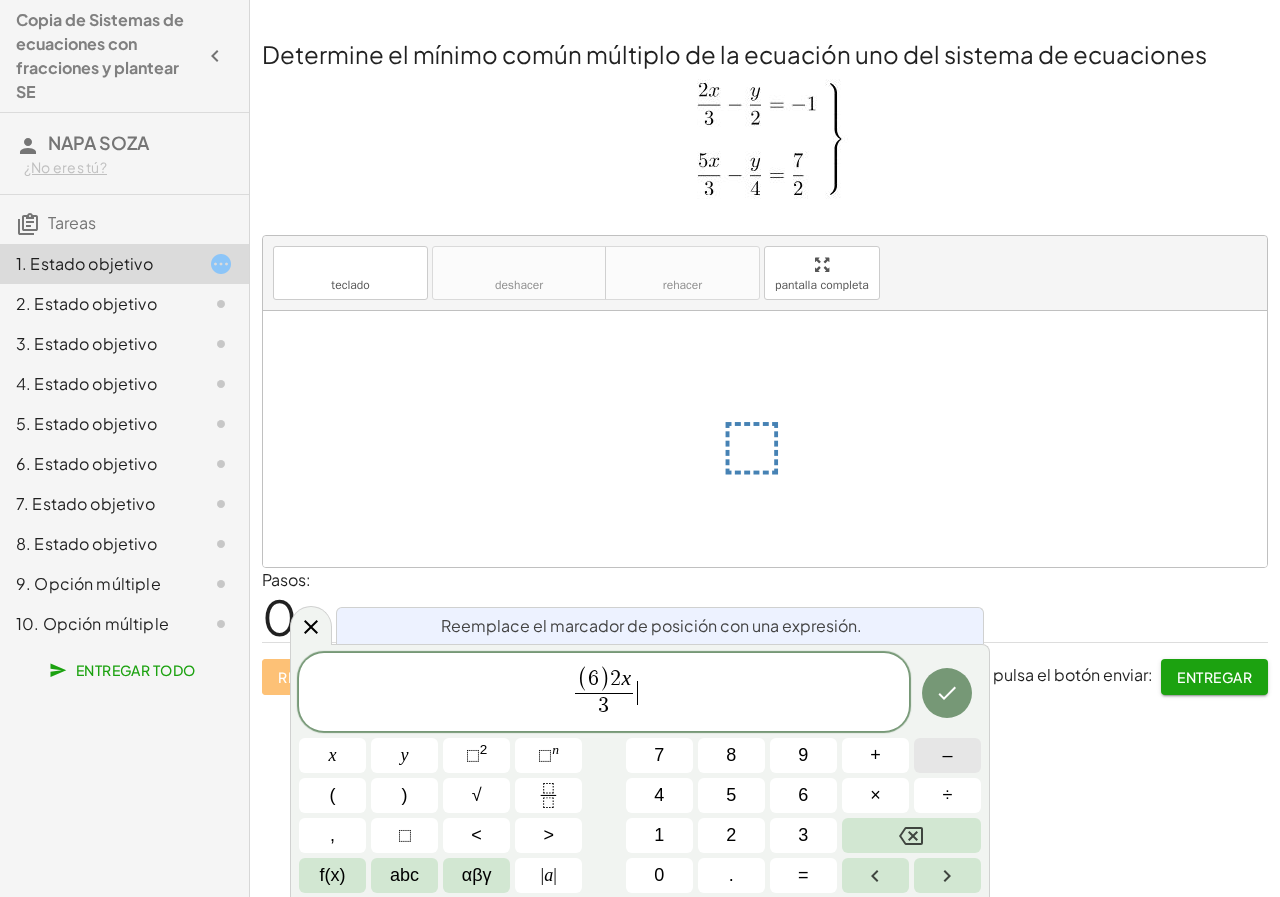 click on "–" at bounding box center [947, 755] 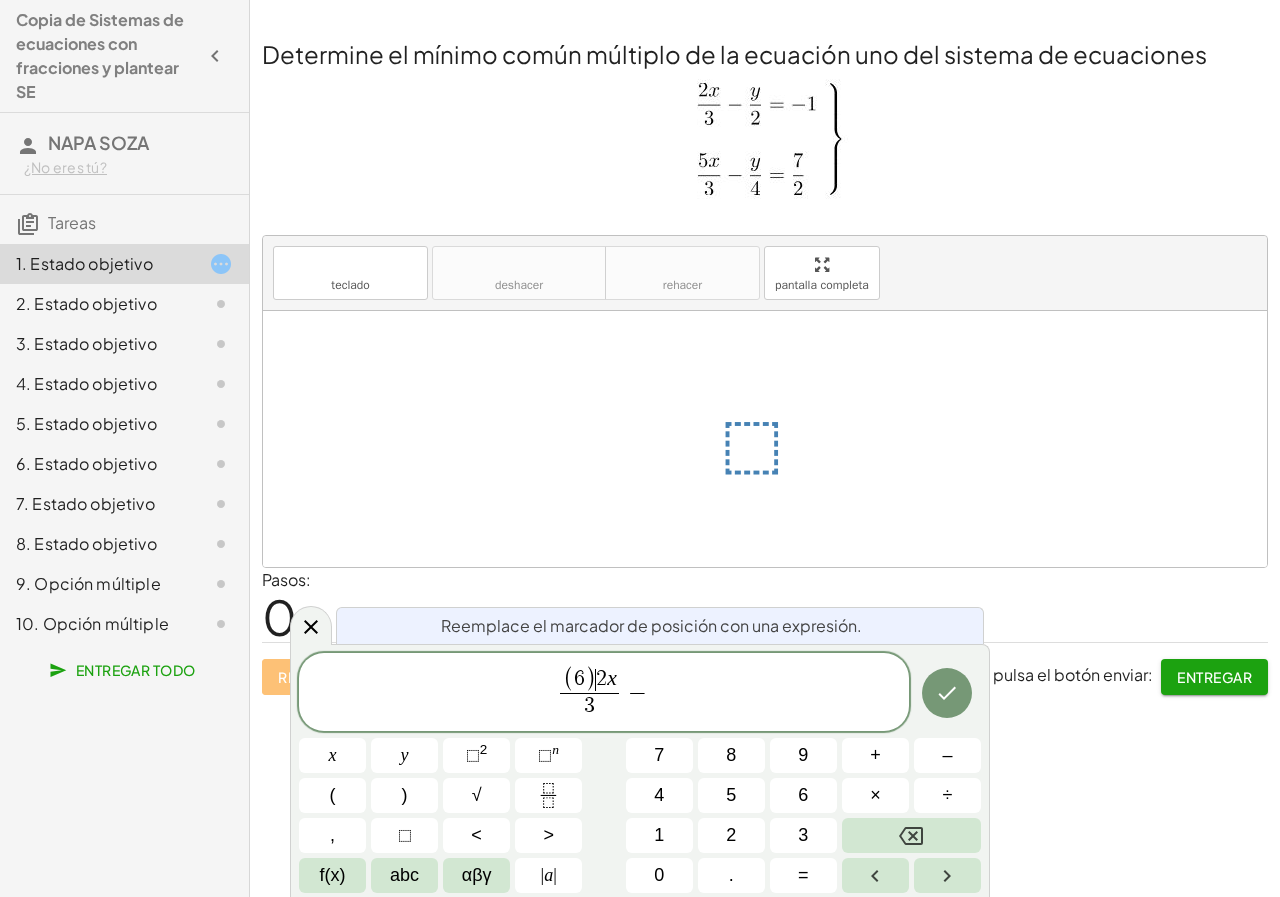 click on "2" at bounding box center [601, 679] 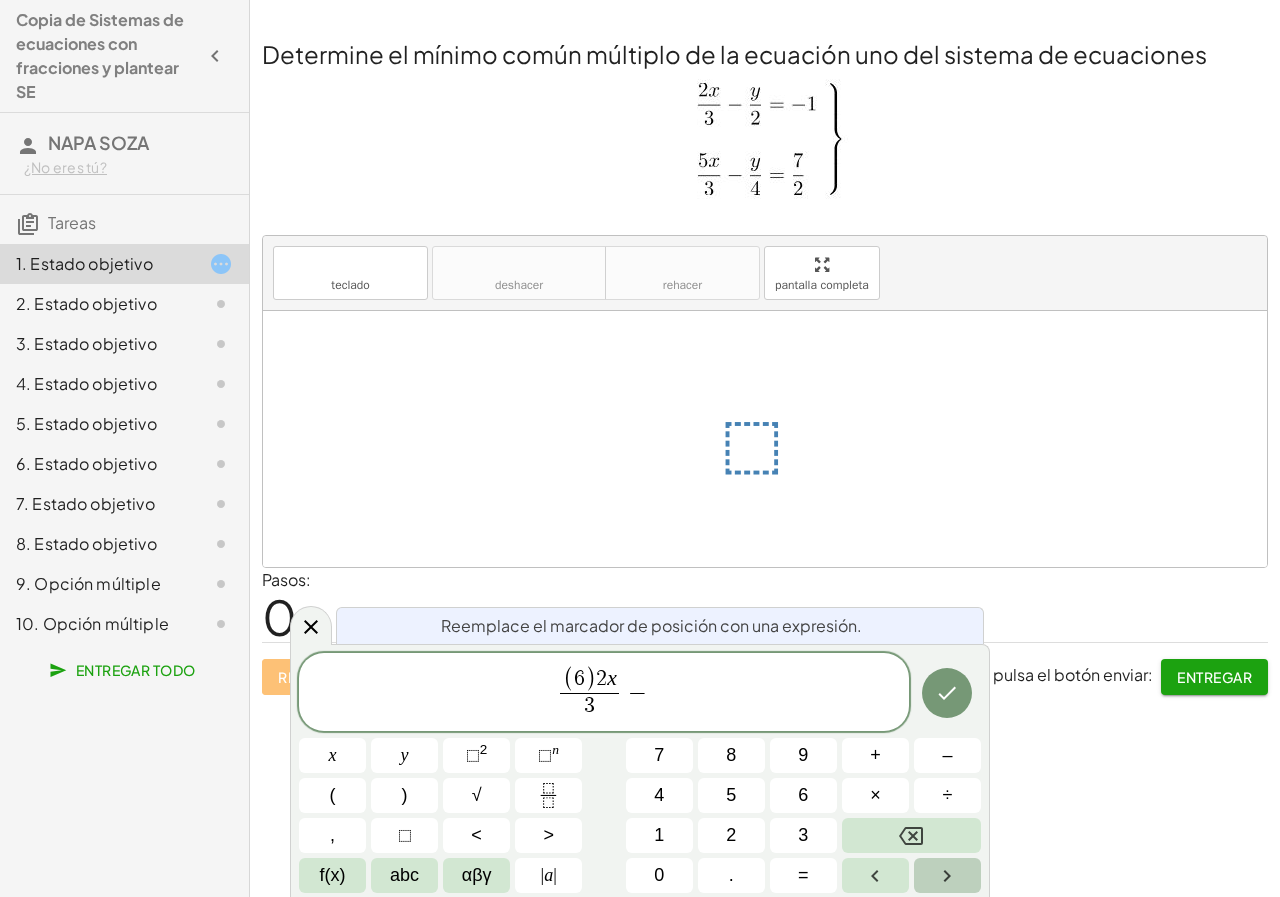 click 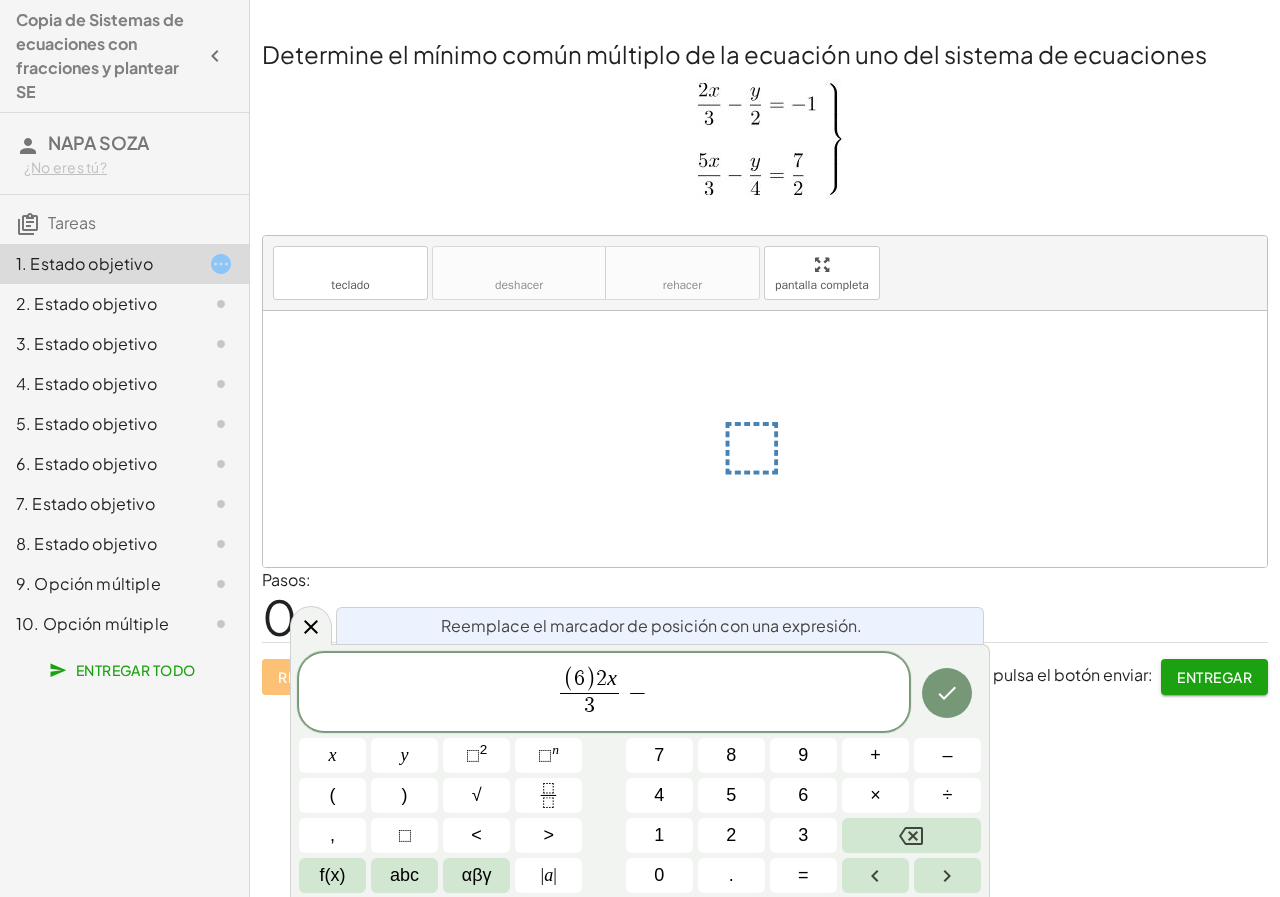 click on ")" at bounding box center [590, 680] 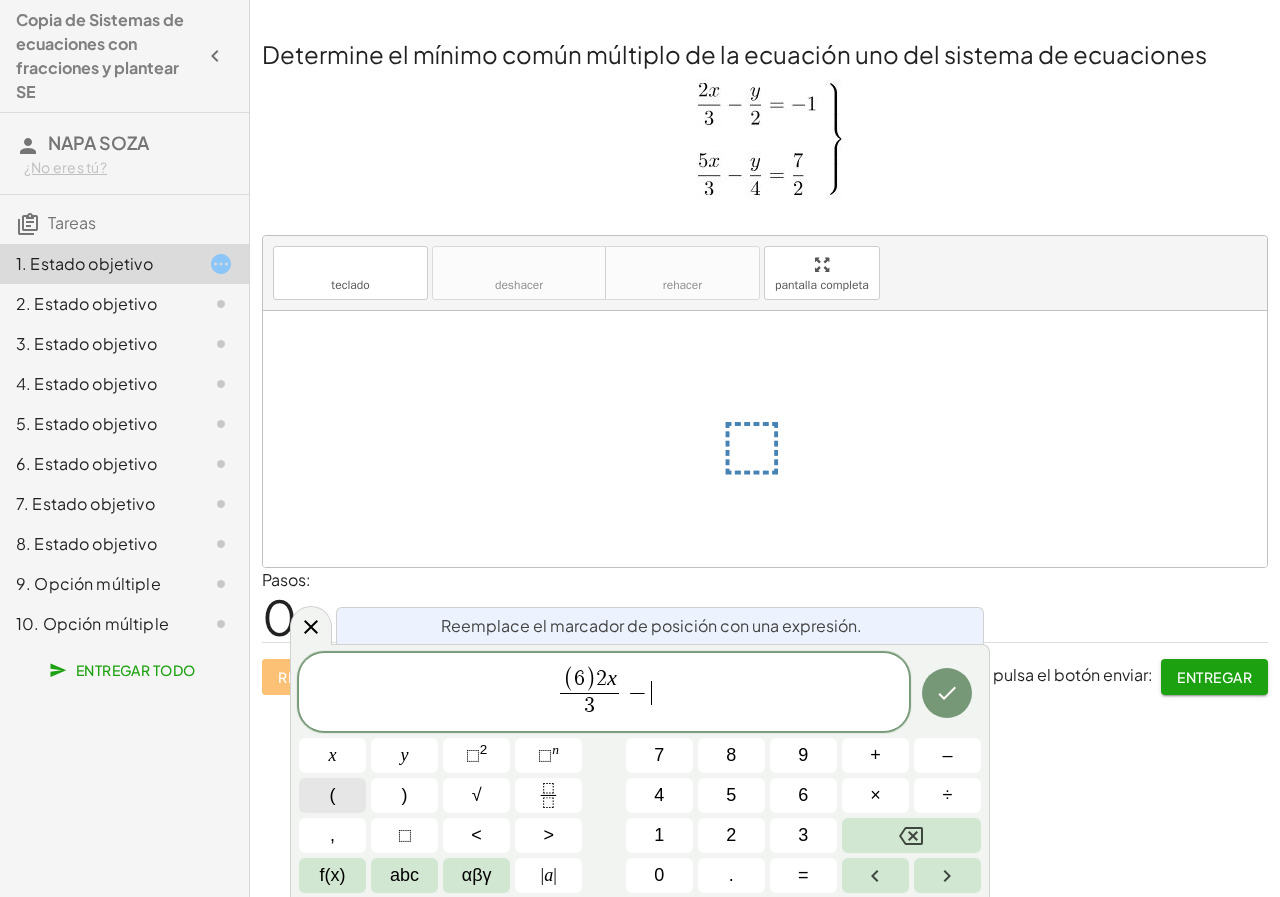 click on "(" at bounding box center [332, 795] 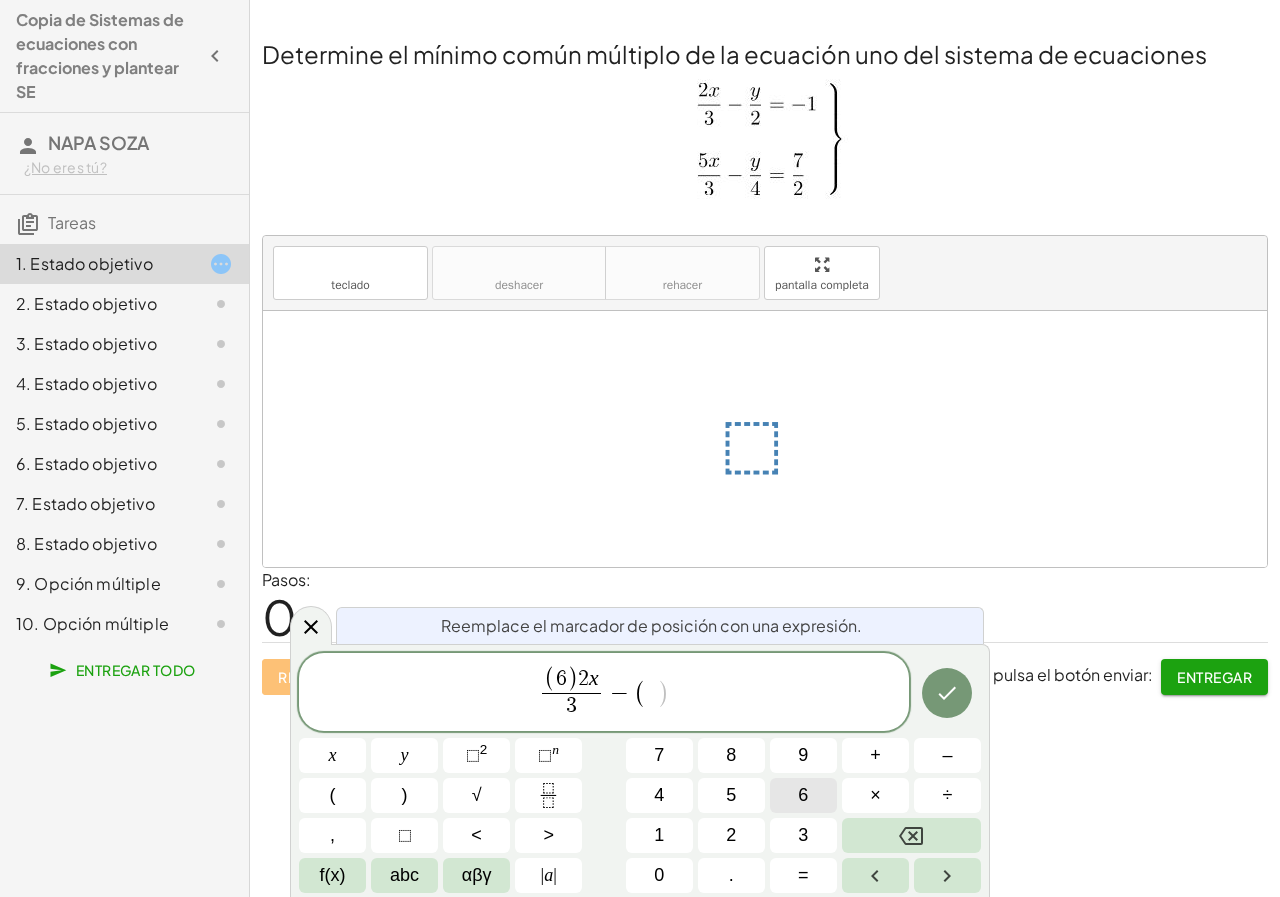click on "6" at bounding box center (803, 795) 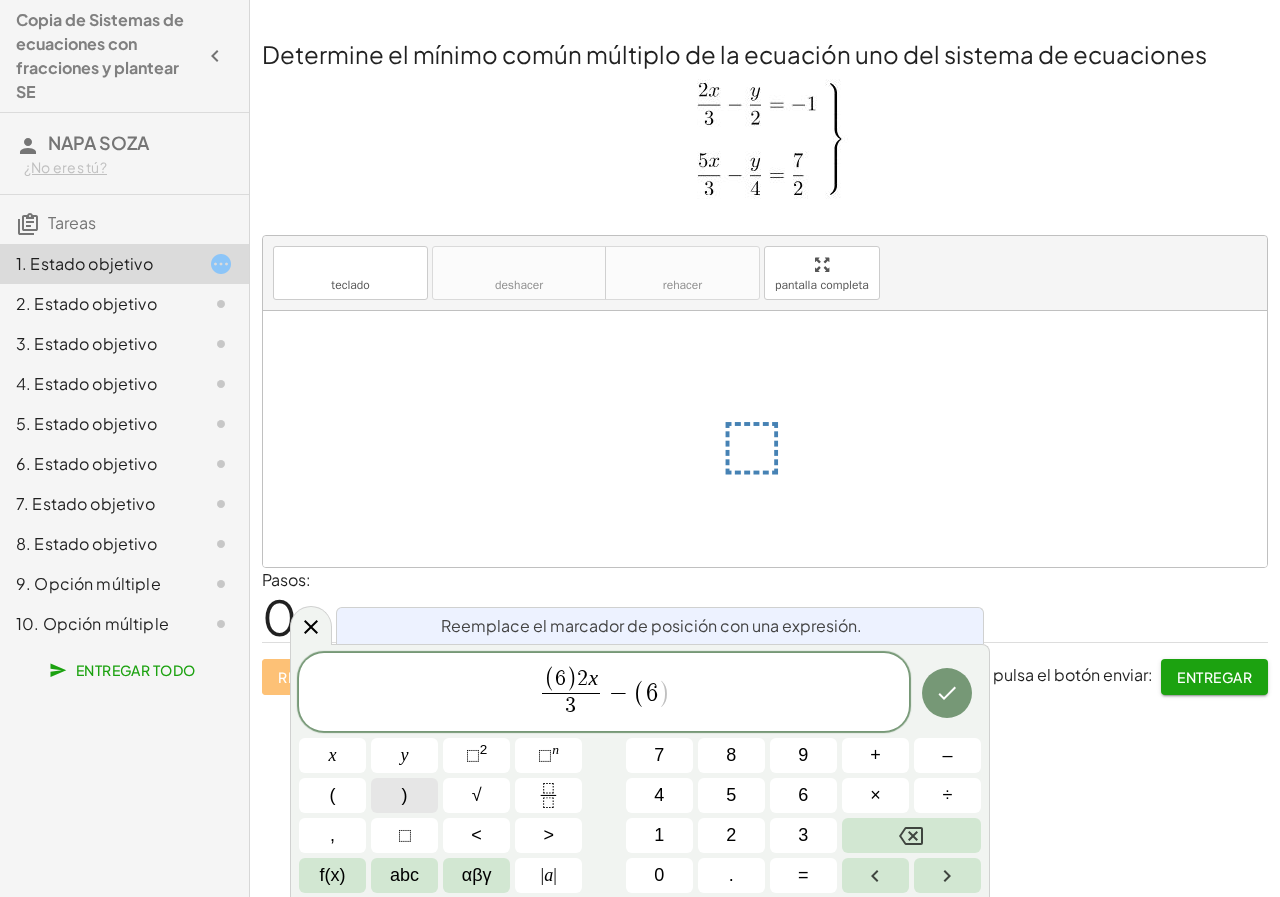 click on ")" at bounding box center (404, 795) 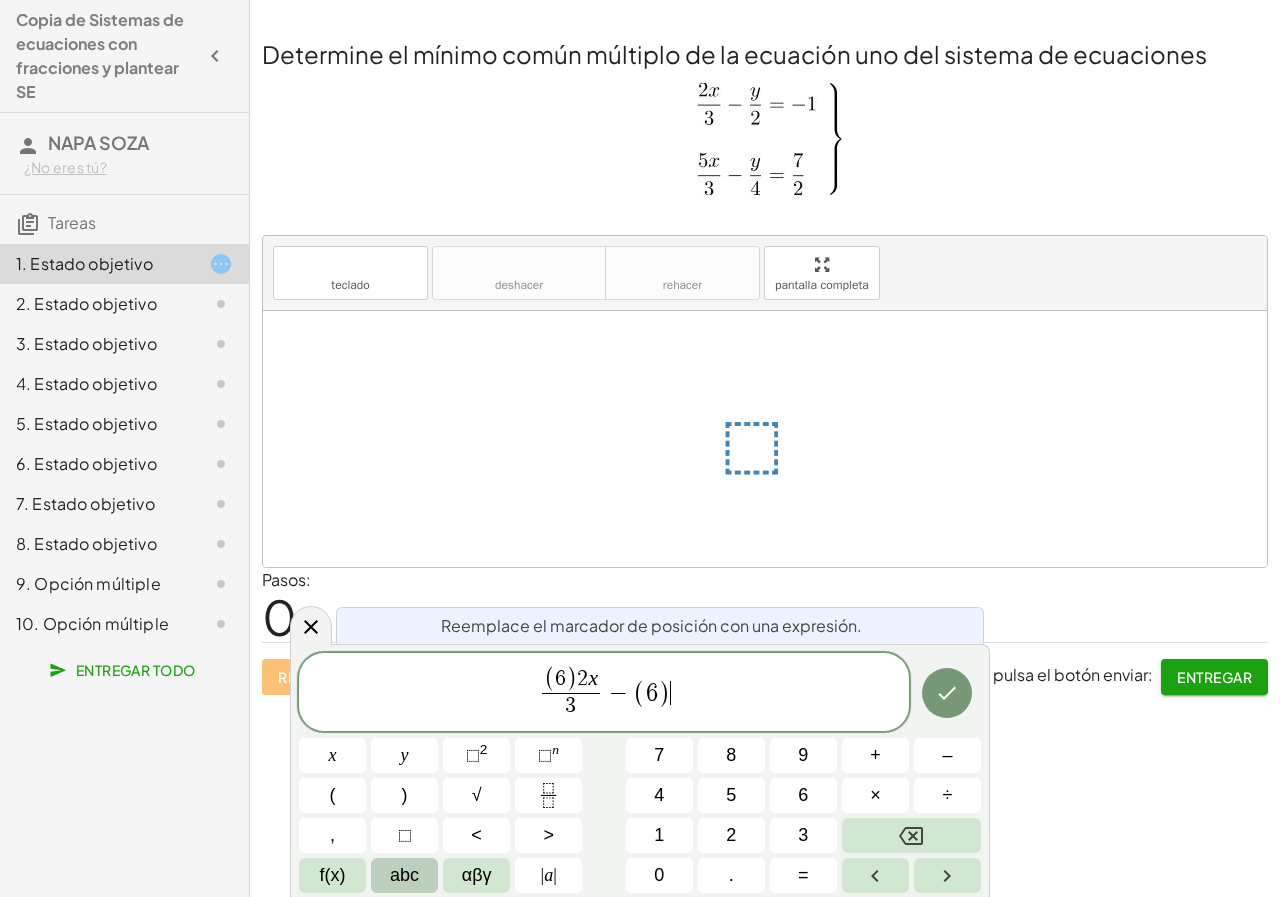 click on "abc" at bounding box center [404, 875] 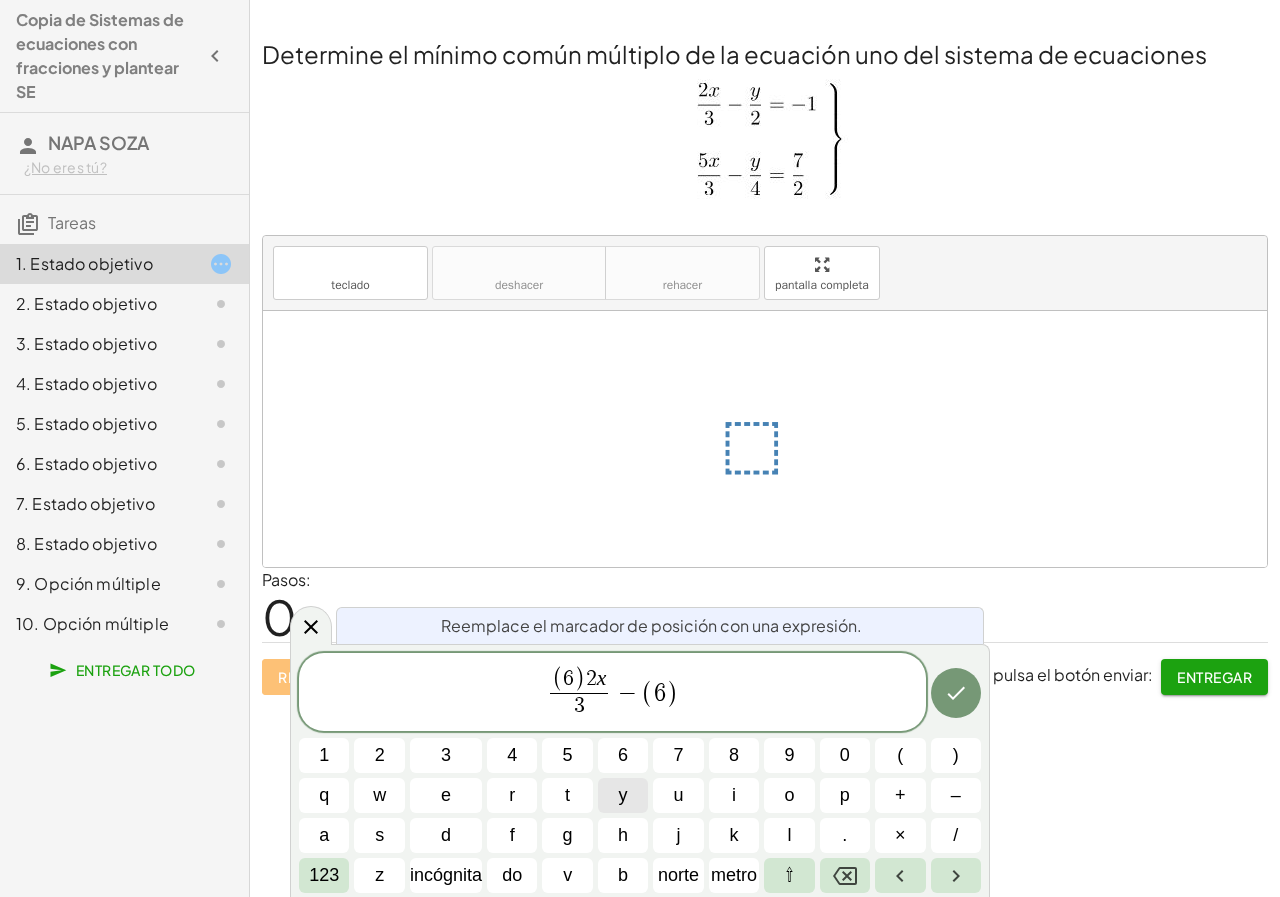 click on "y" at bounding box center [623, 795] 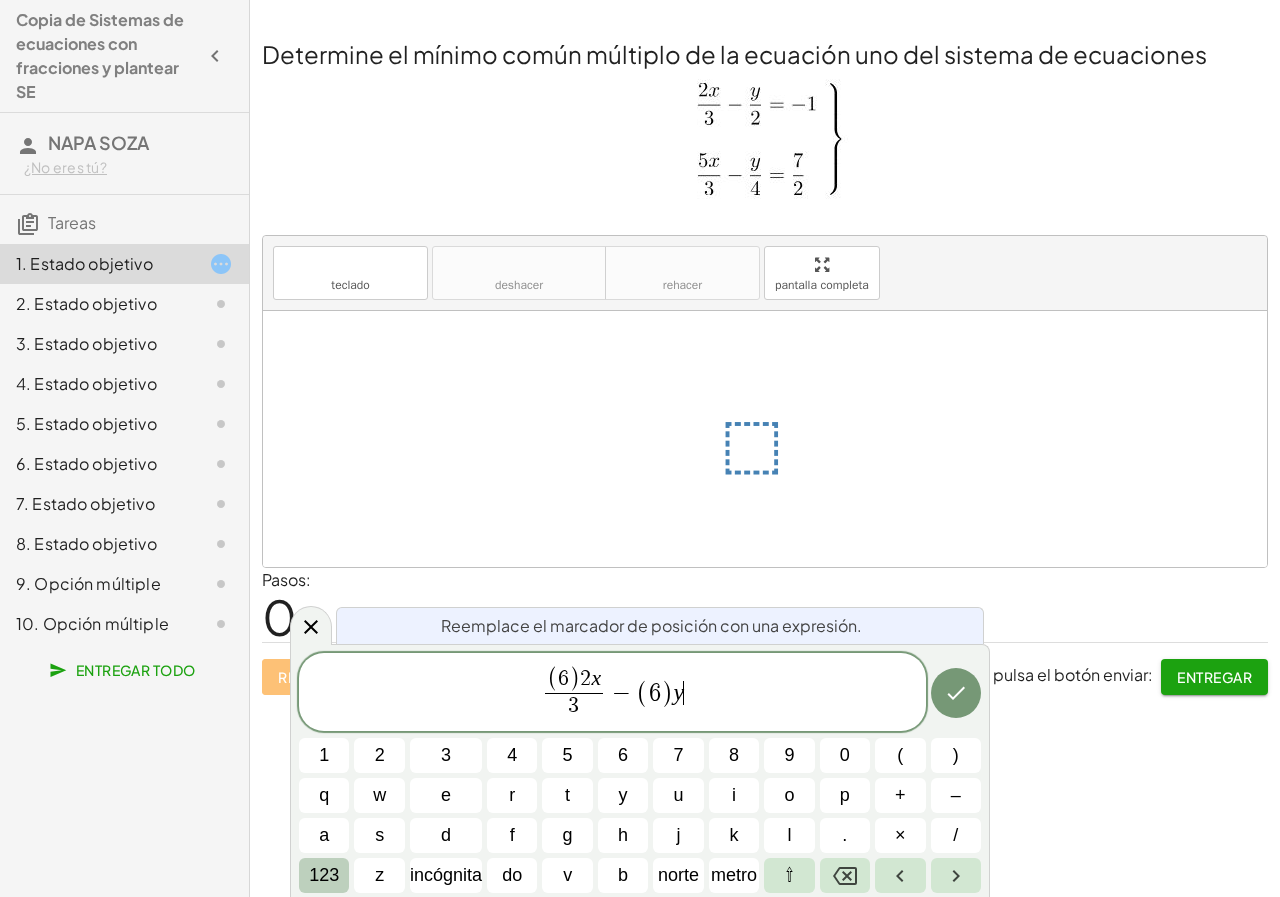 click on "123" at bounding box center (324, 875) 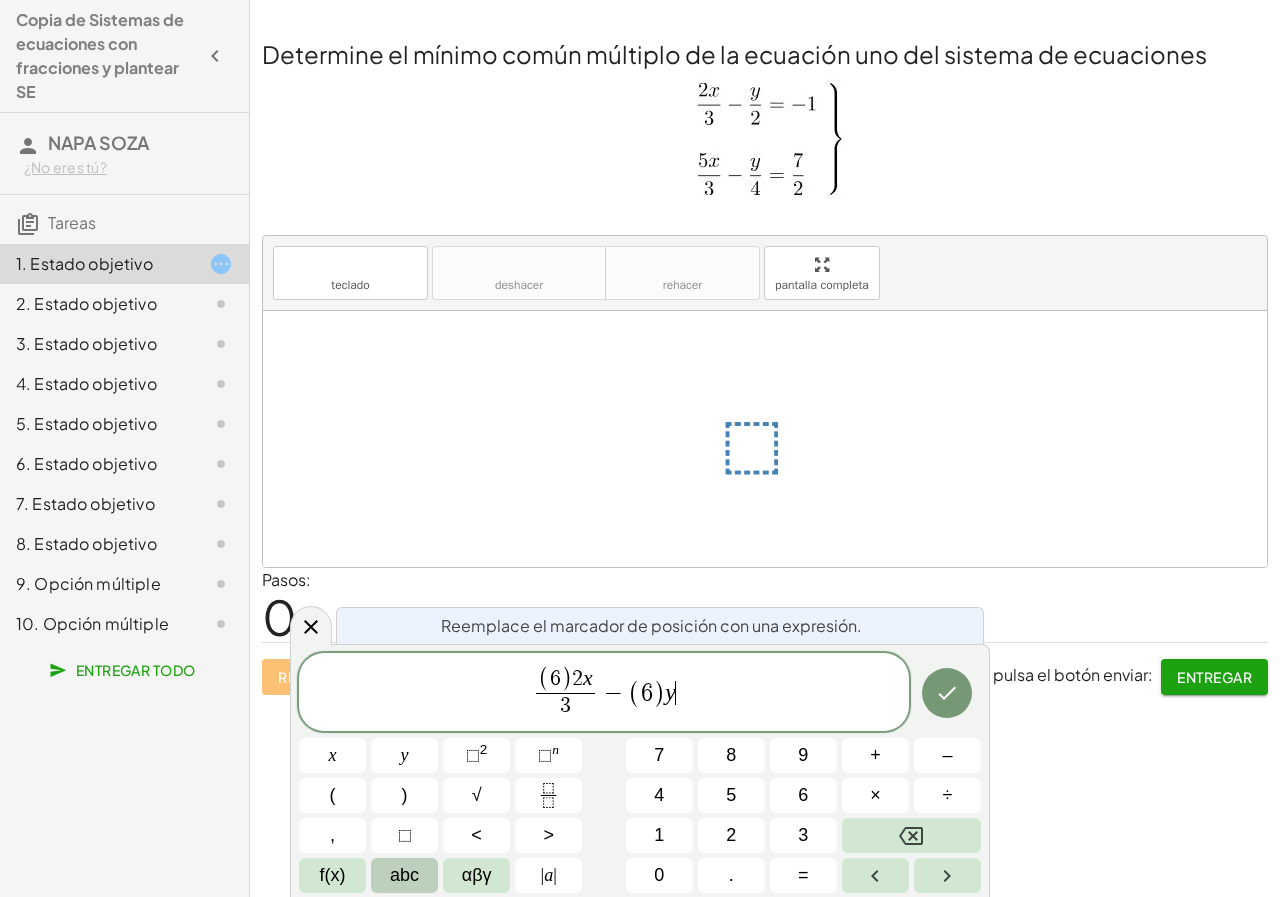 click on "abc" at bounding box center (404, 875) 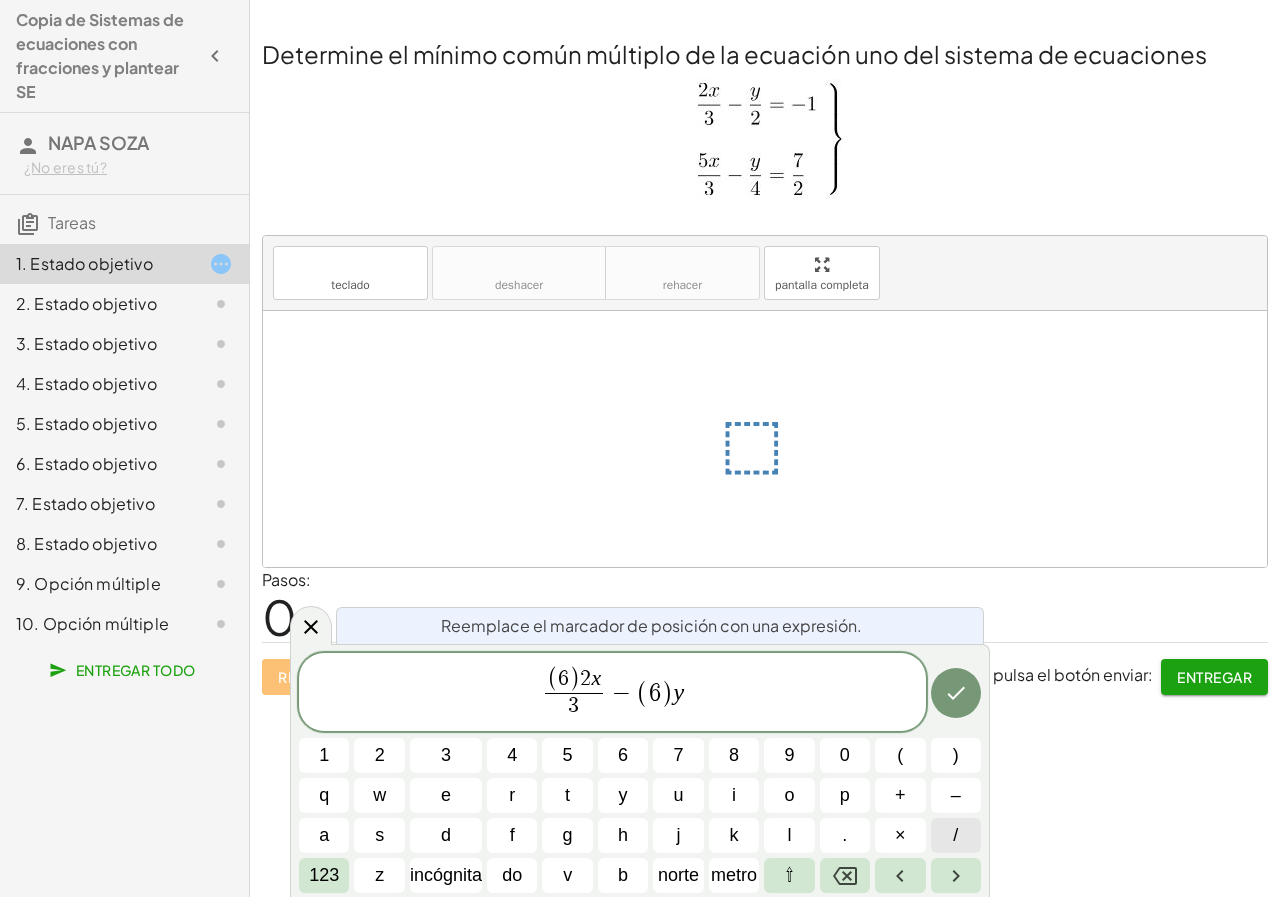 click on "/" at bounding box center (956, 835) 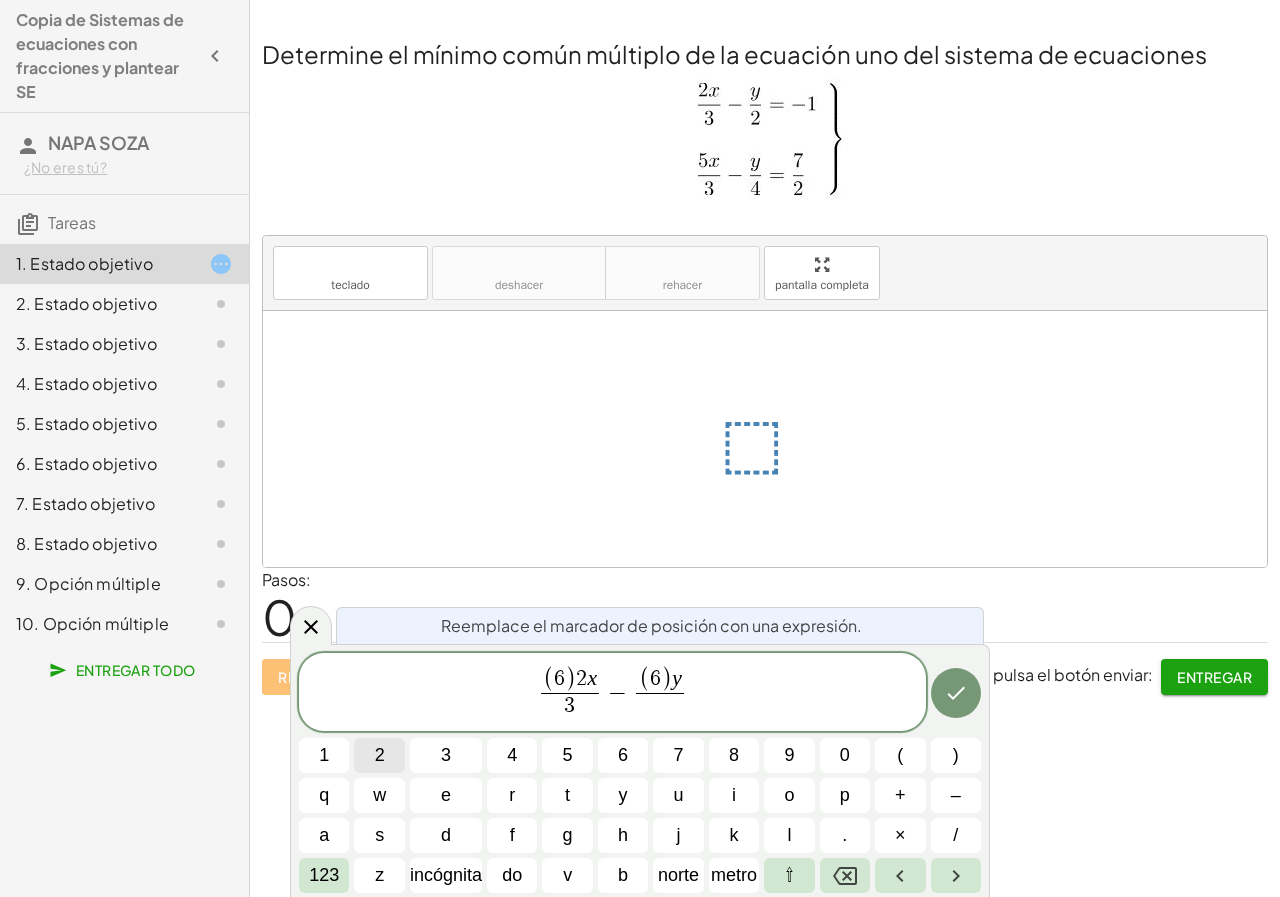 click on "2" at bounding box center (379, 755) 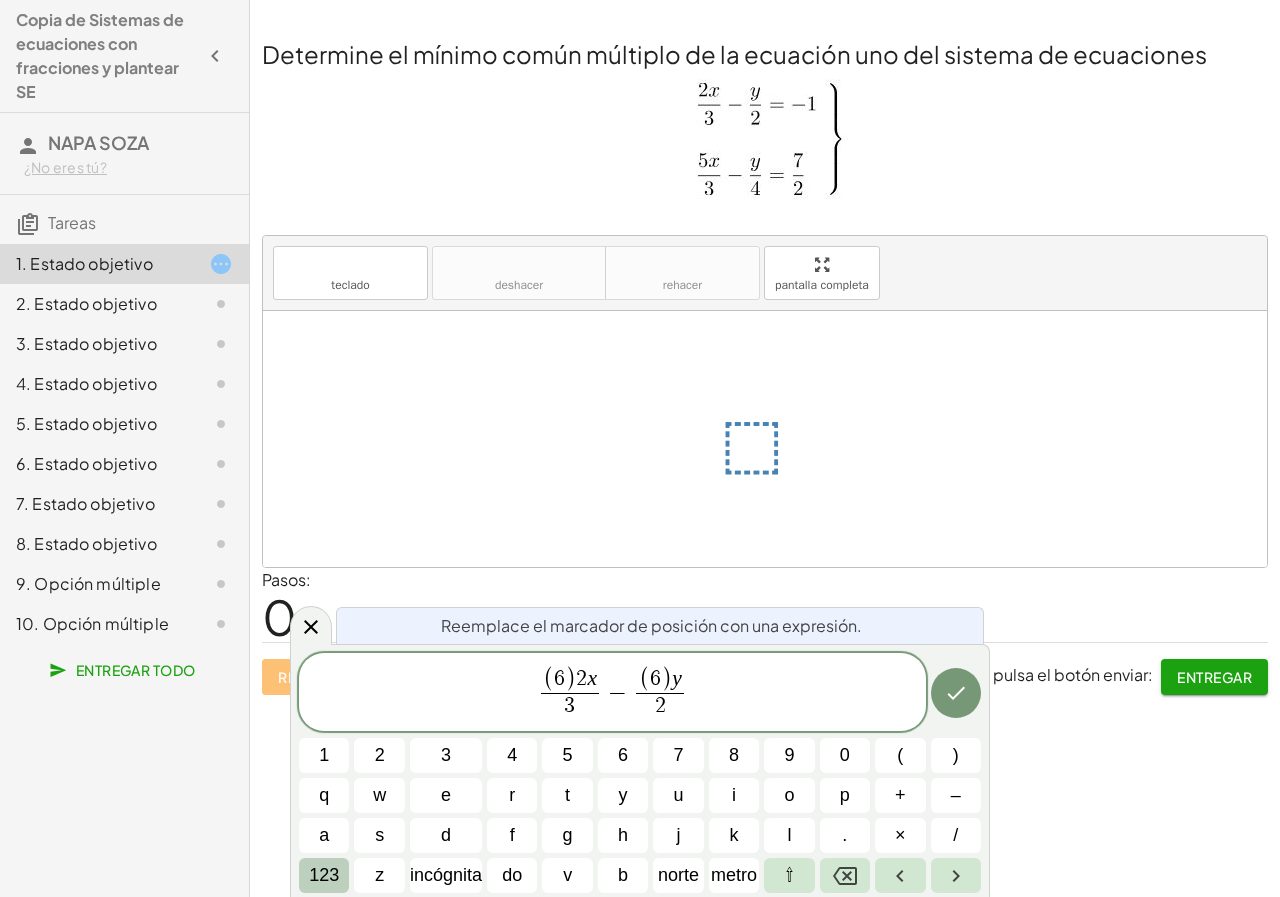 click on "123" at bounding box center [324, 875] 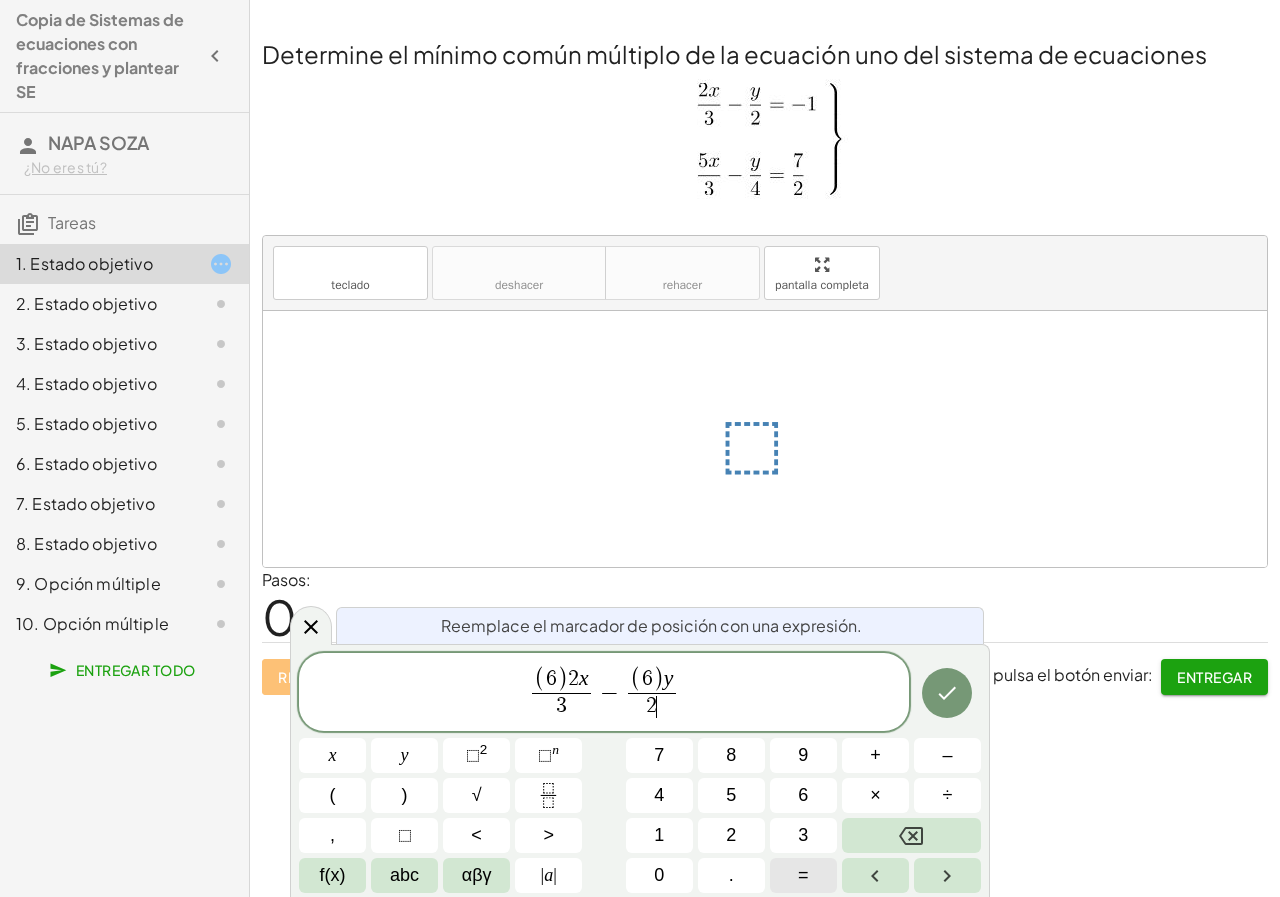 click on "=" at bounding box center (803, 875) 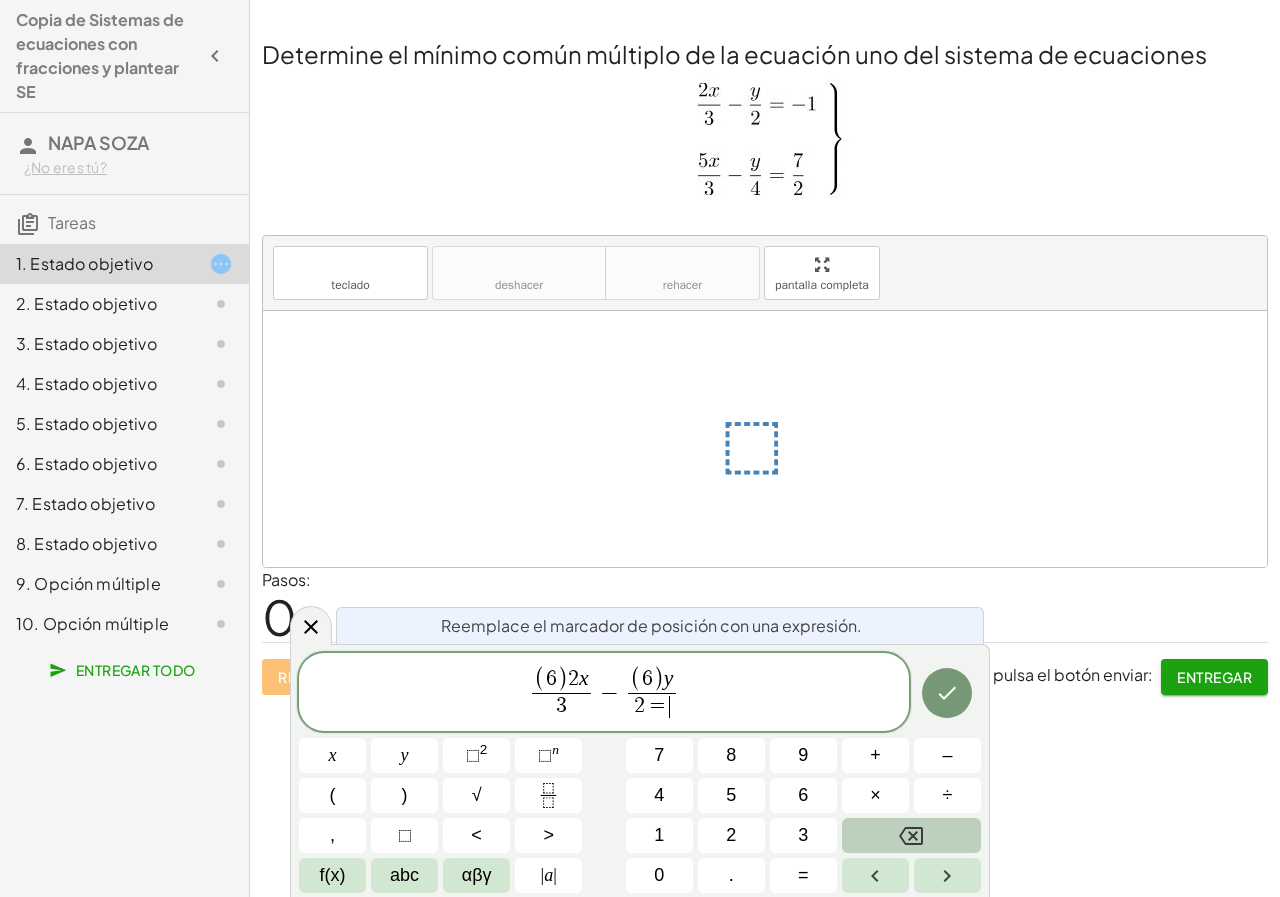 click 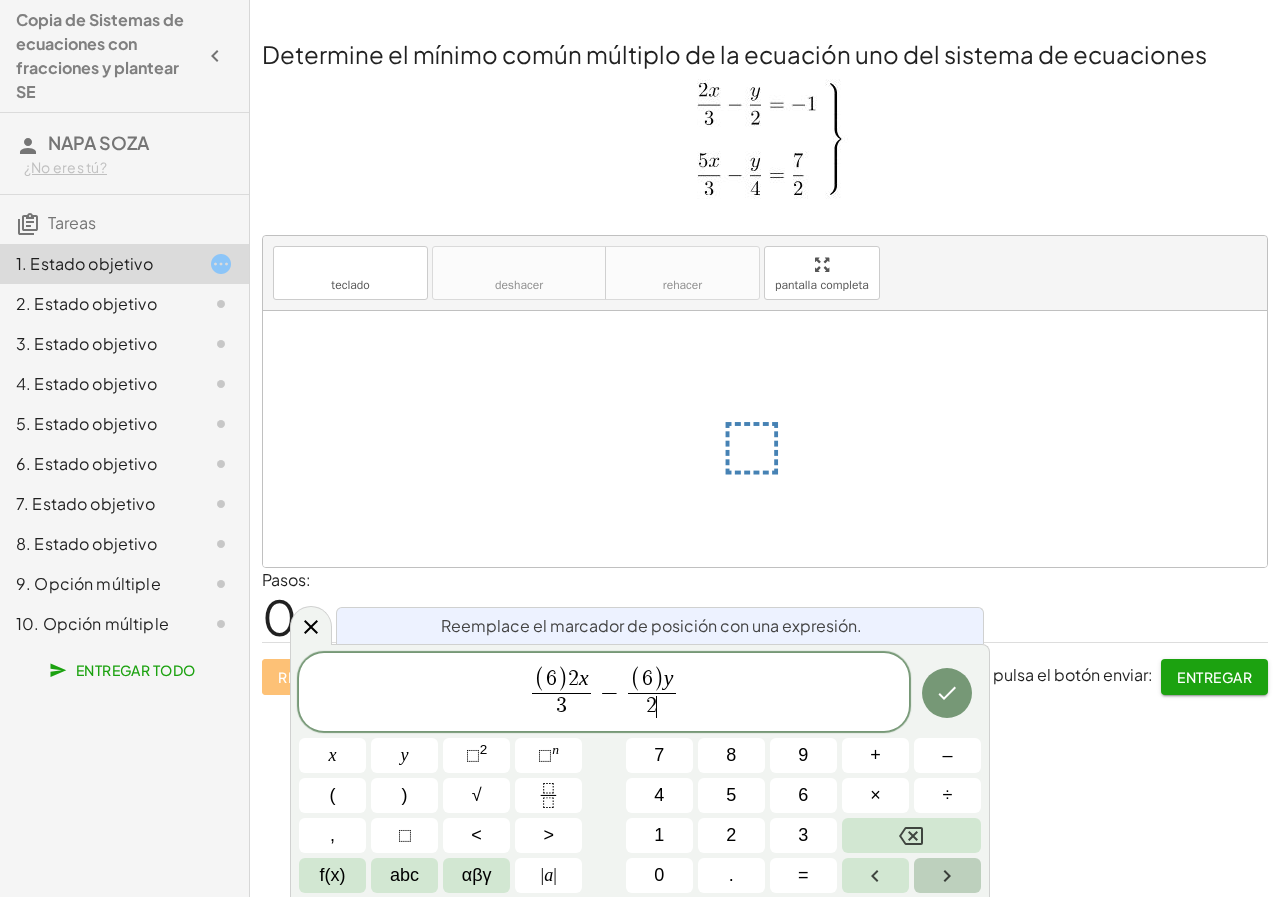 click at bounding box center (947, 875) 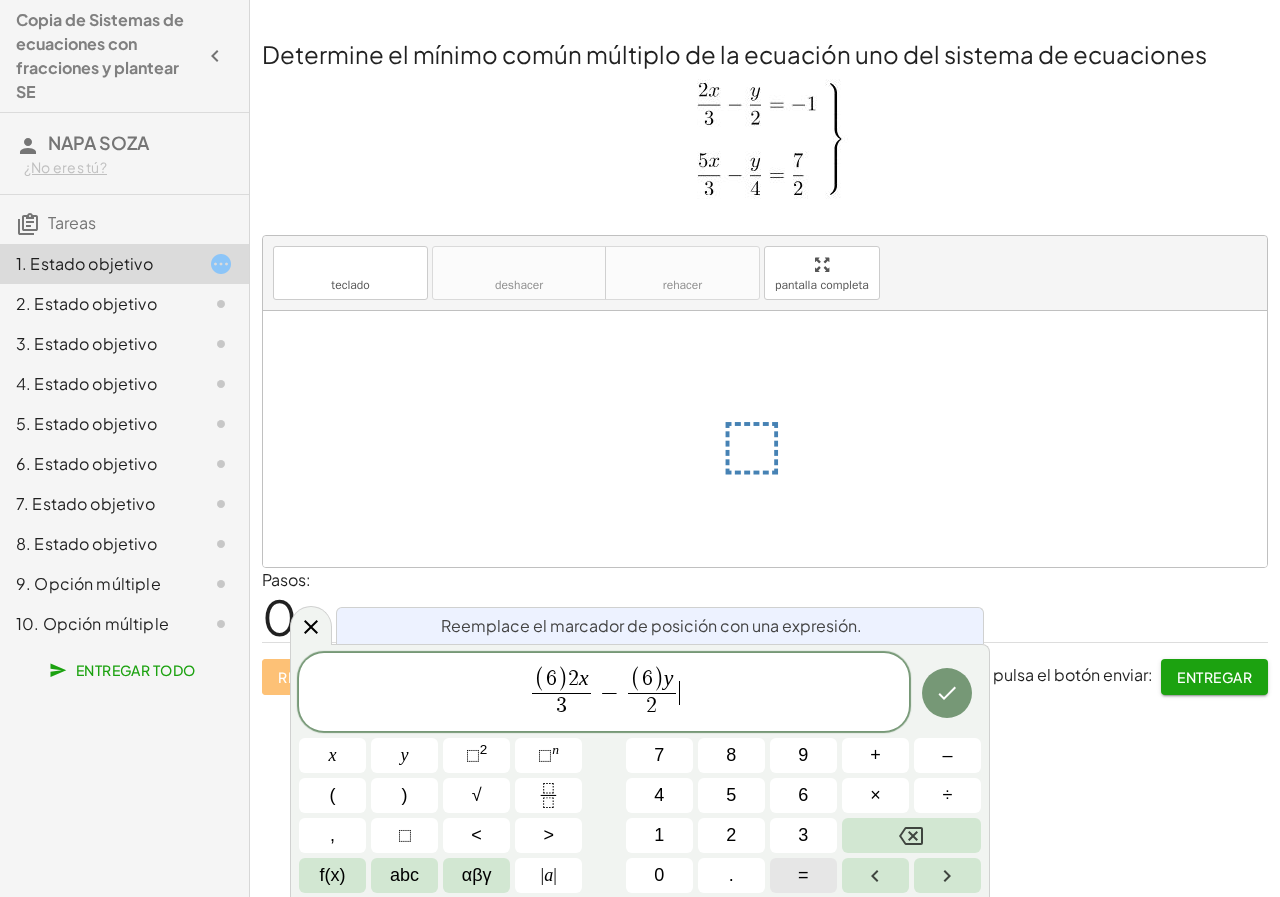 click on "=" at bounding box center (803, 875) 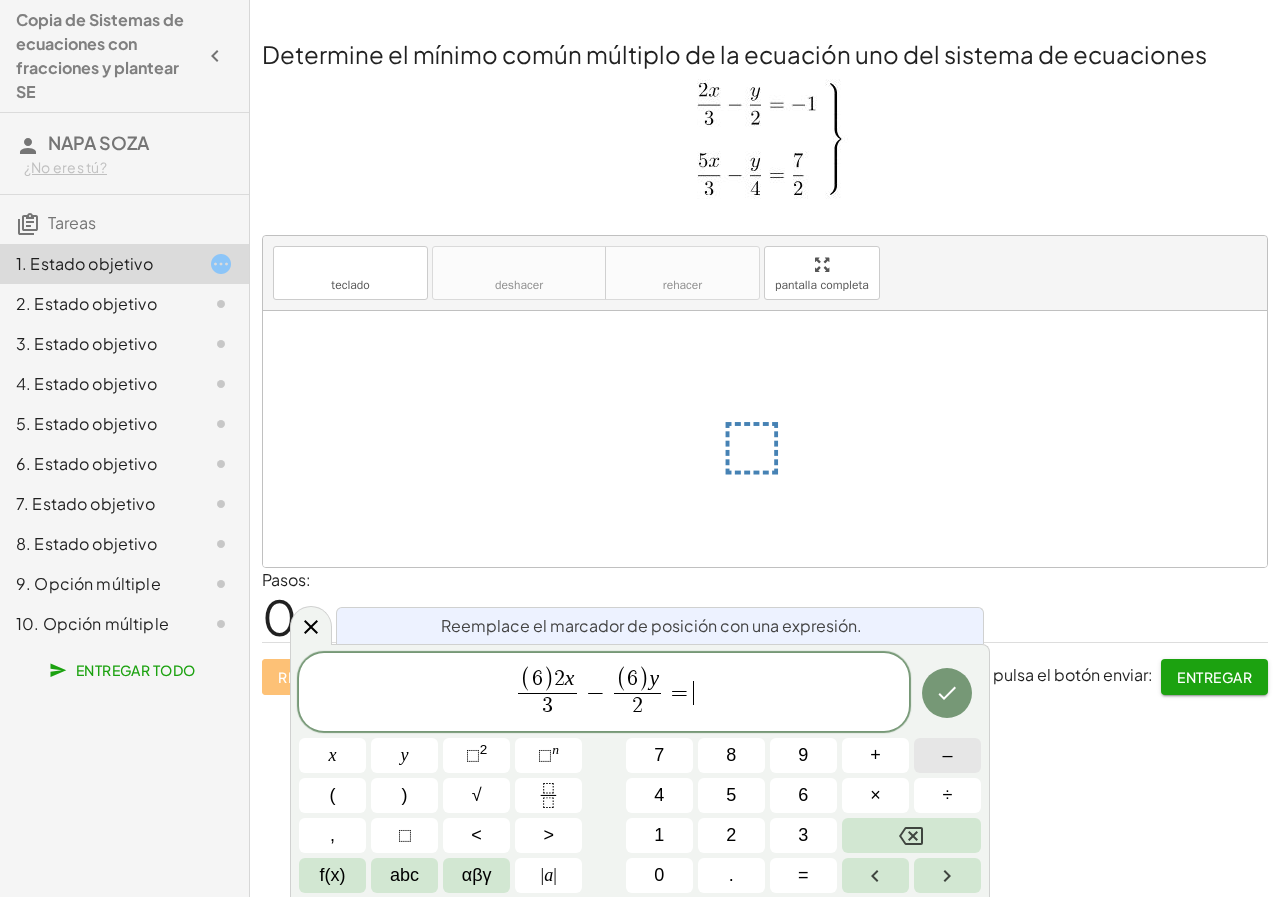 click on "–" at bounding box center (947, 755) 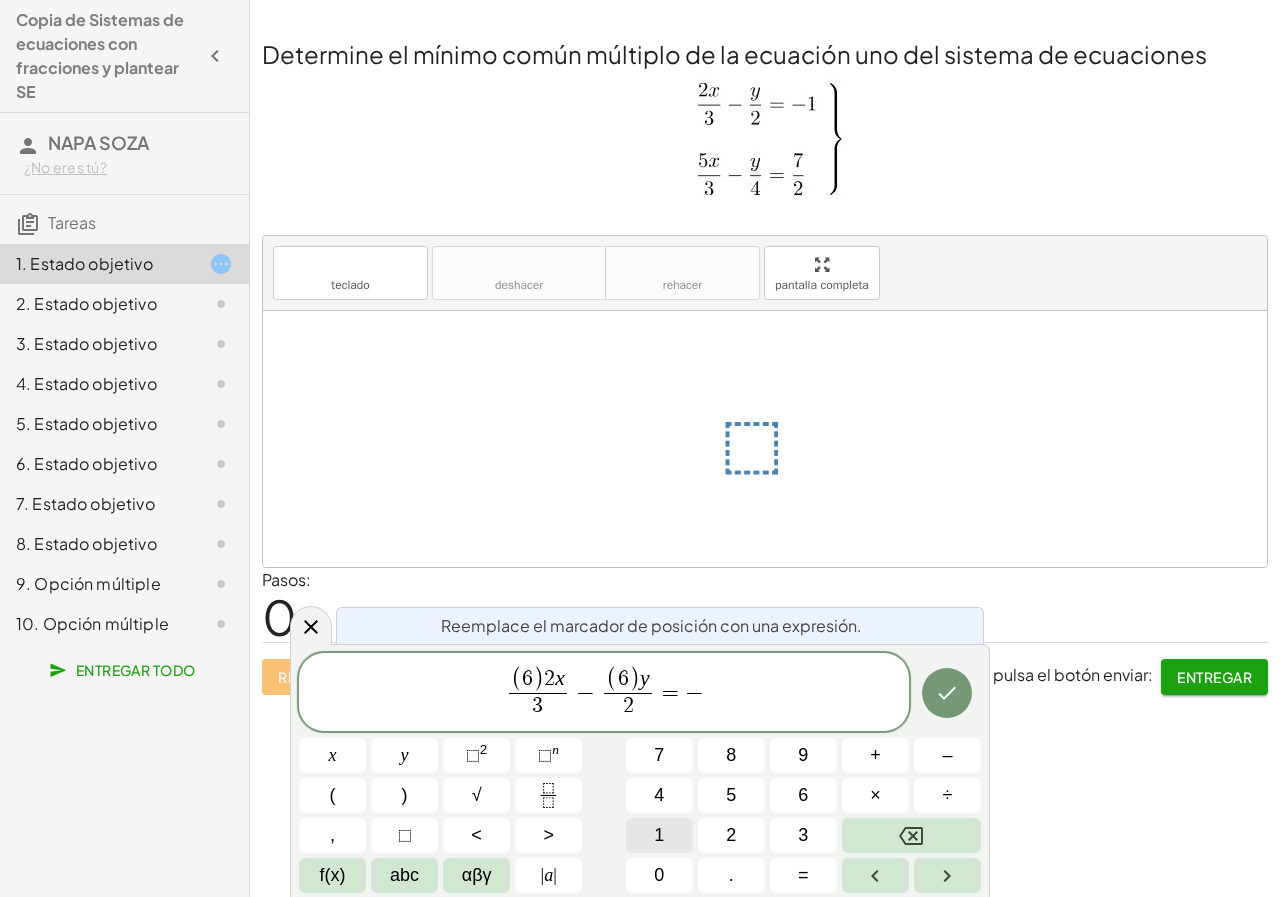 click on "1" at bounding box center [659, 835] 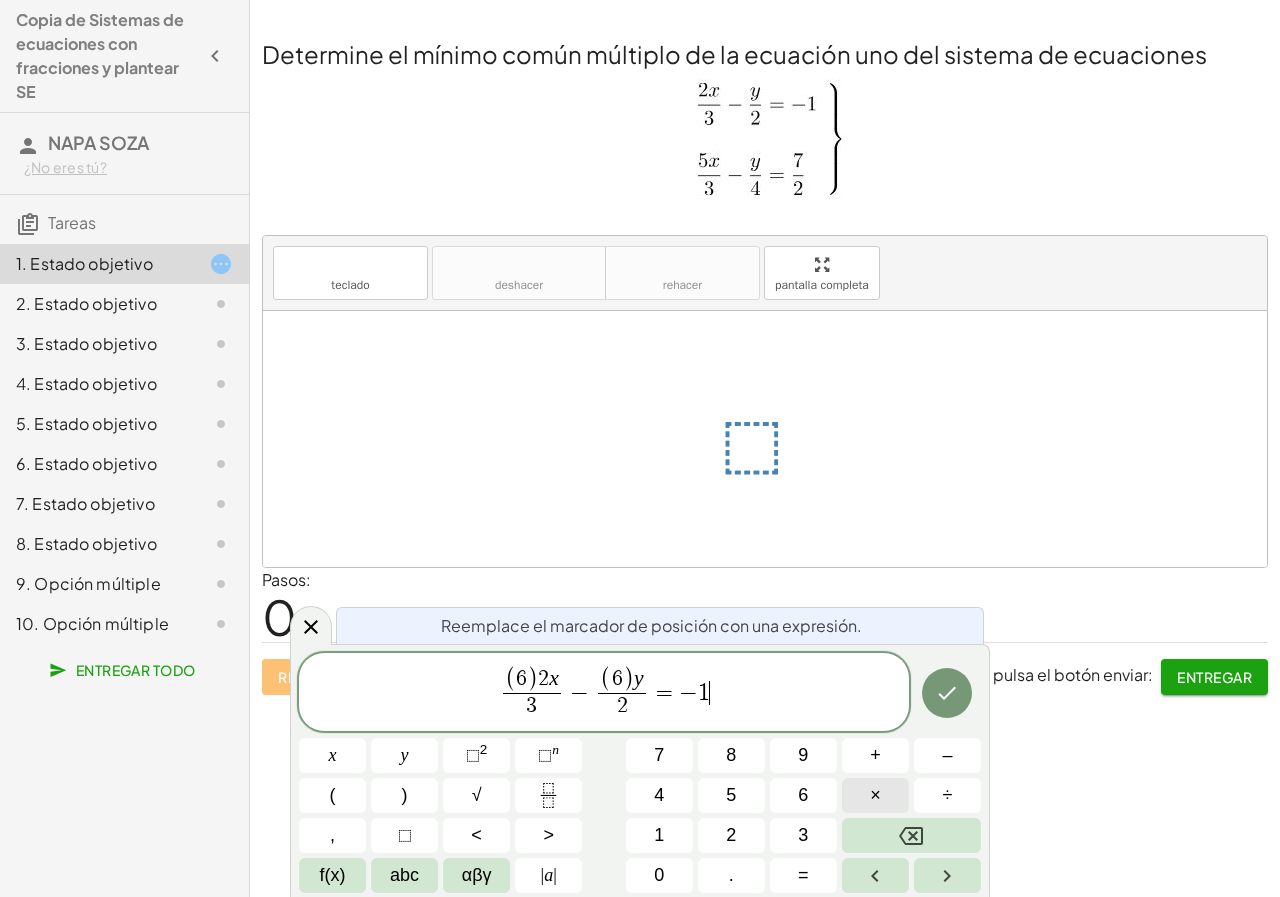 click on "×" at bounding box center (875, 795) 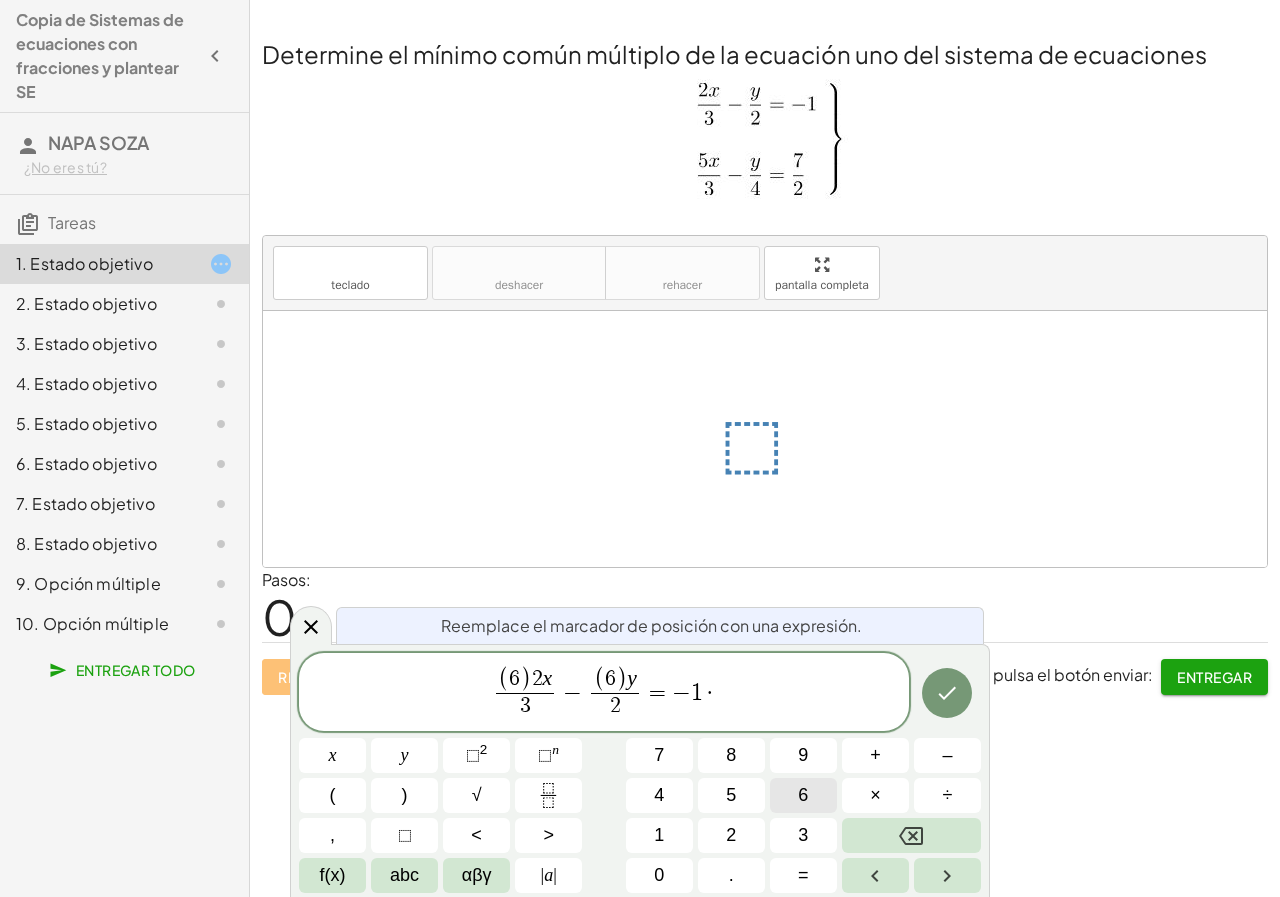 click on "6" at bounding box center [803, 795] 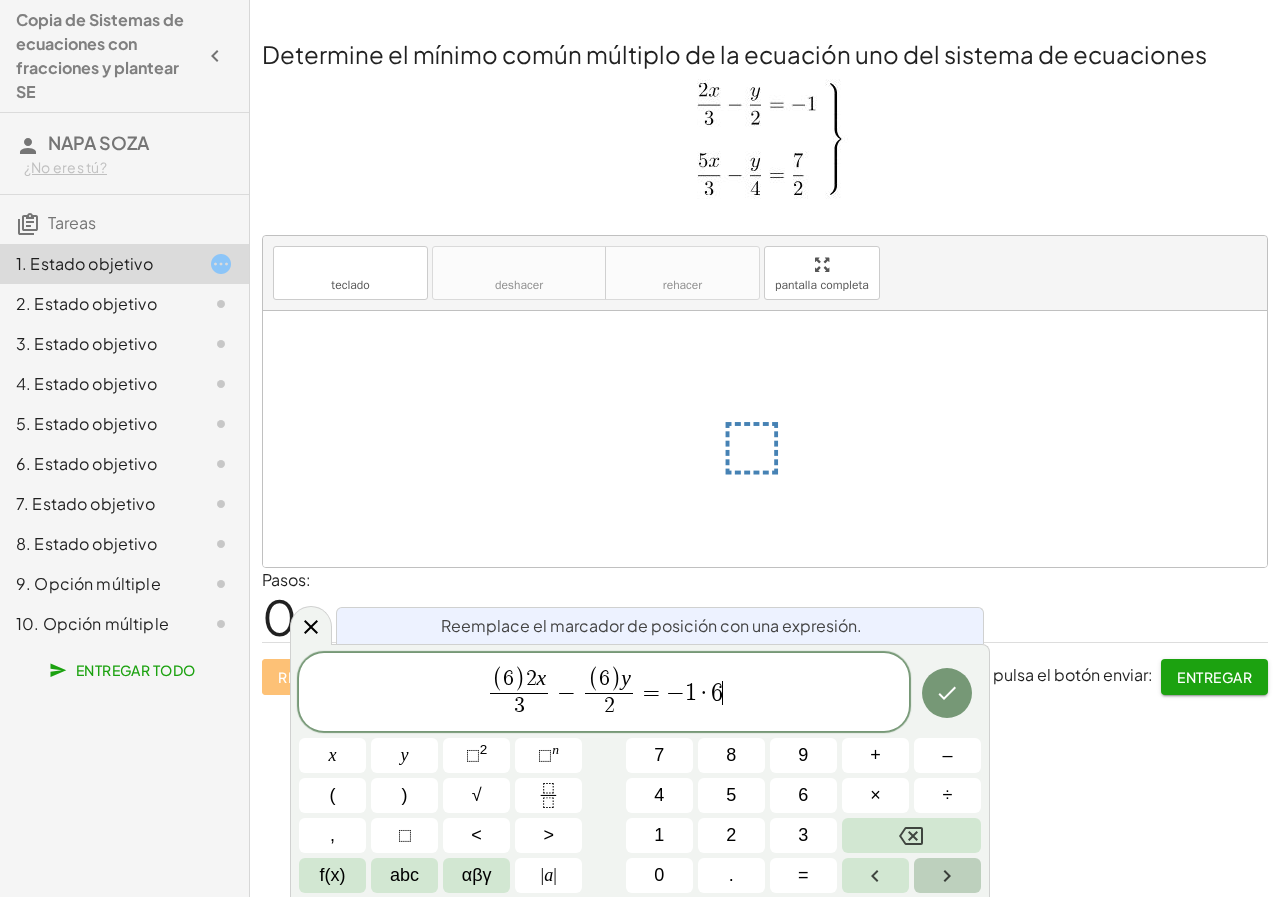 click at bounding box center [947, 875] 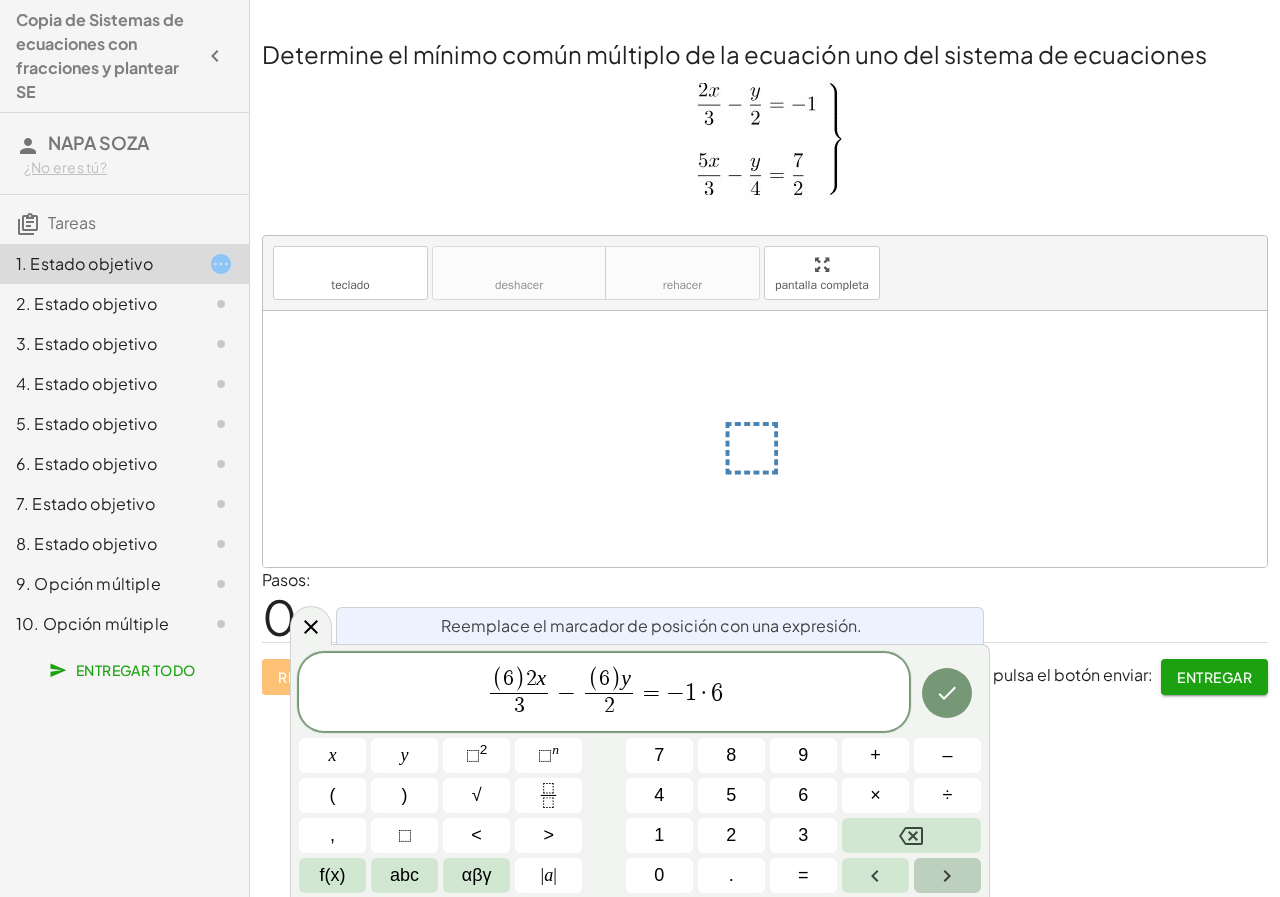 click at bounding box center (947, 875) 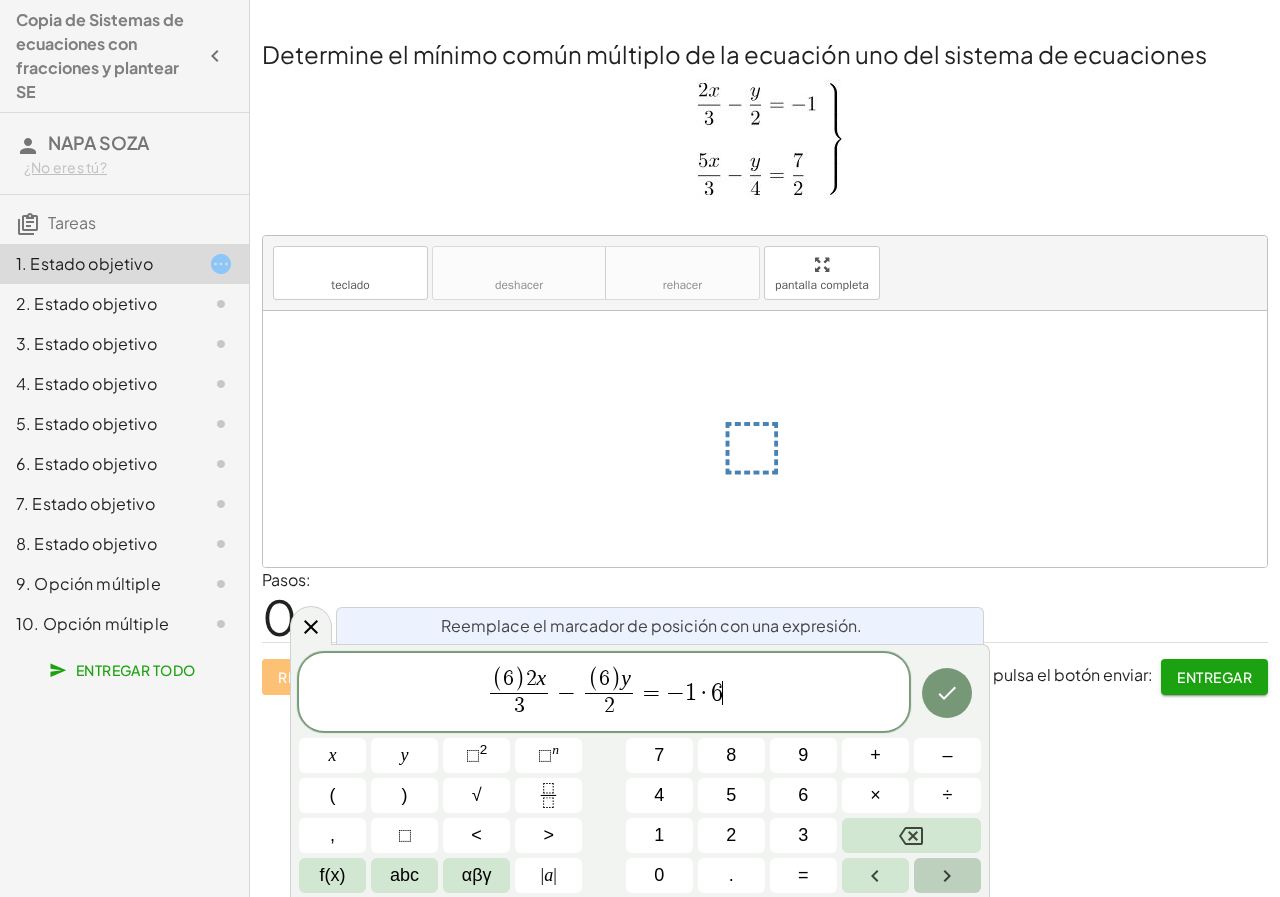click at bounding box center (947, 875) 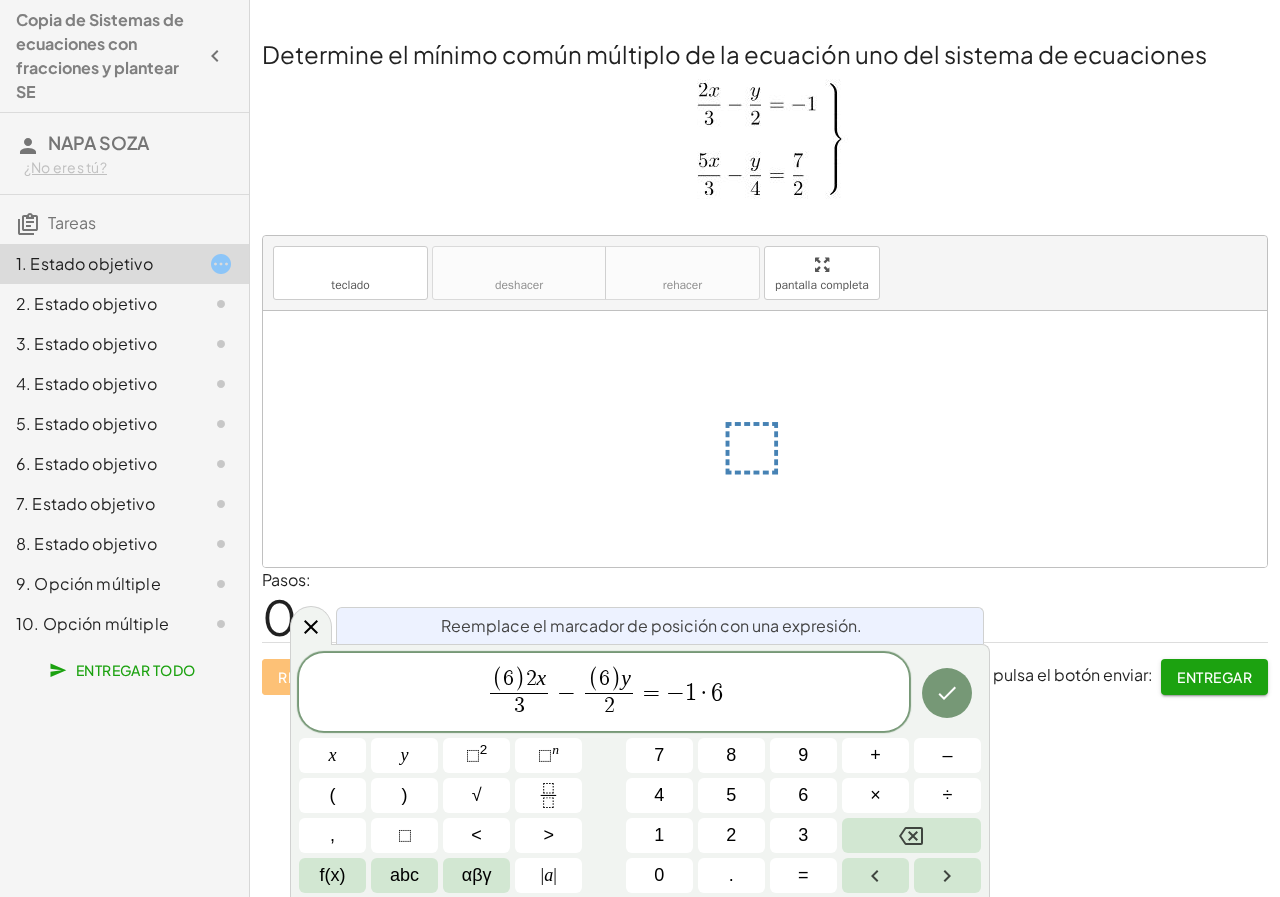 click on "Reemplace el marcador de posición con una expresión." at bounding box center [651, 625] 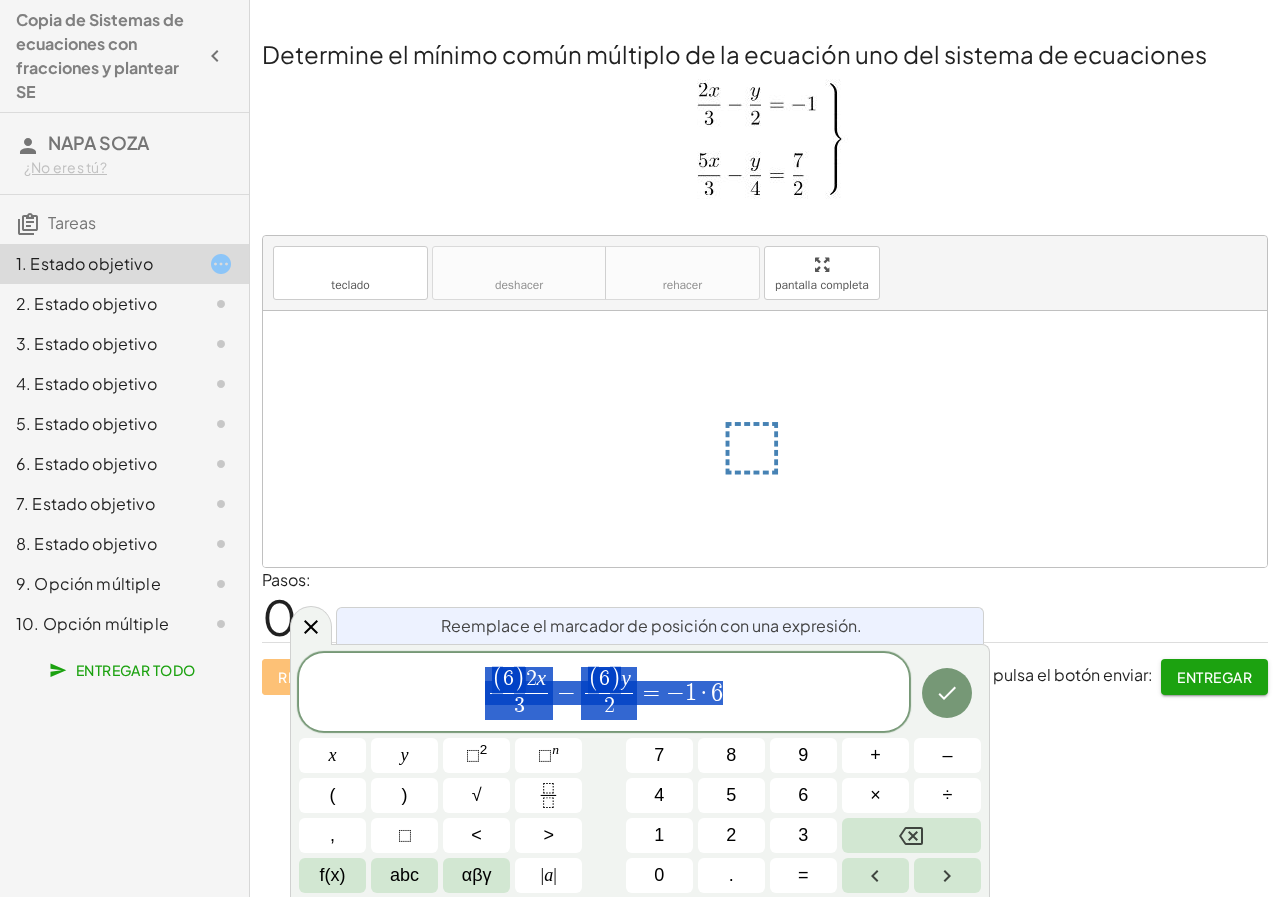 drag, startPoint x: 478, startPoint y: 681, endPoint x: 741, endPoint y: 702, distance: 263.83707 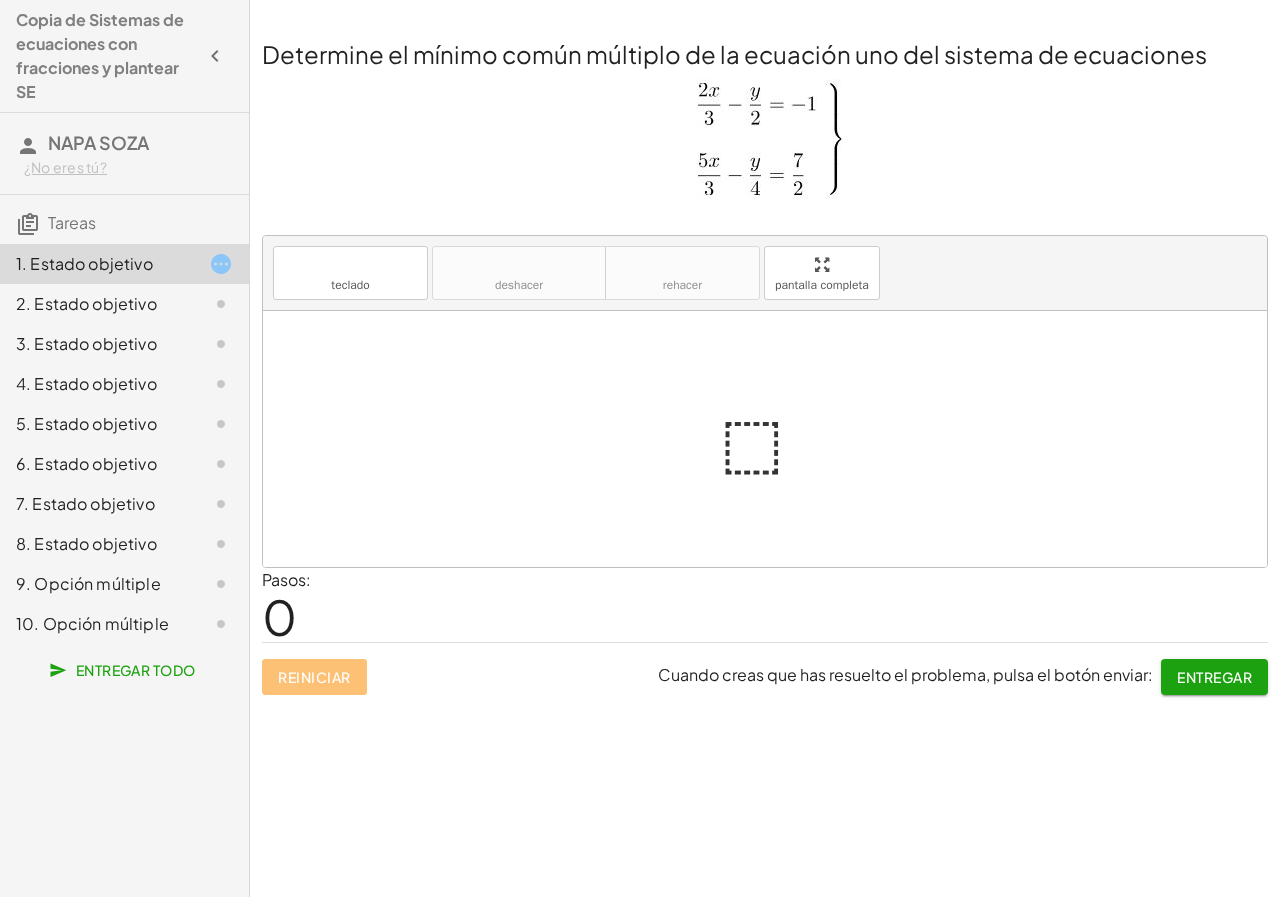 click on "Determine el mínimo común múltiplo de la ecuación uno del sistema de ecuaciones teclado teclado deshacer deshacer rehacer rehacer pantalla completa ⬚ × Pasos:   0 Reiniciar Cuando creas que has resuelto el problema, pulsa el botón enviar: Entregar" 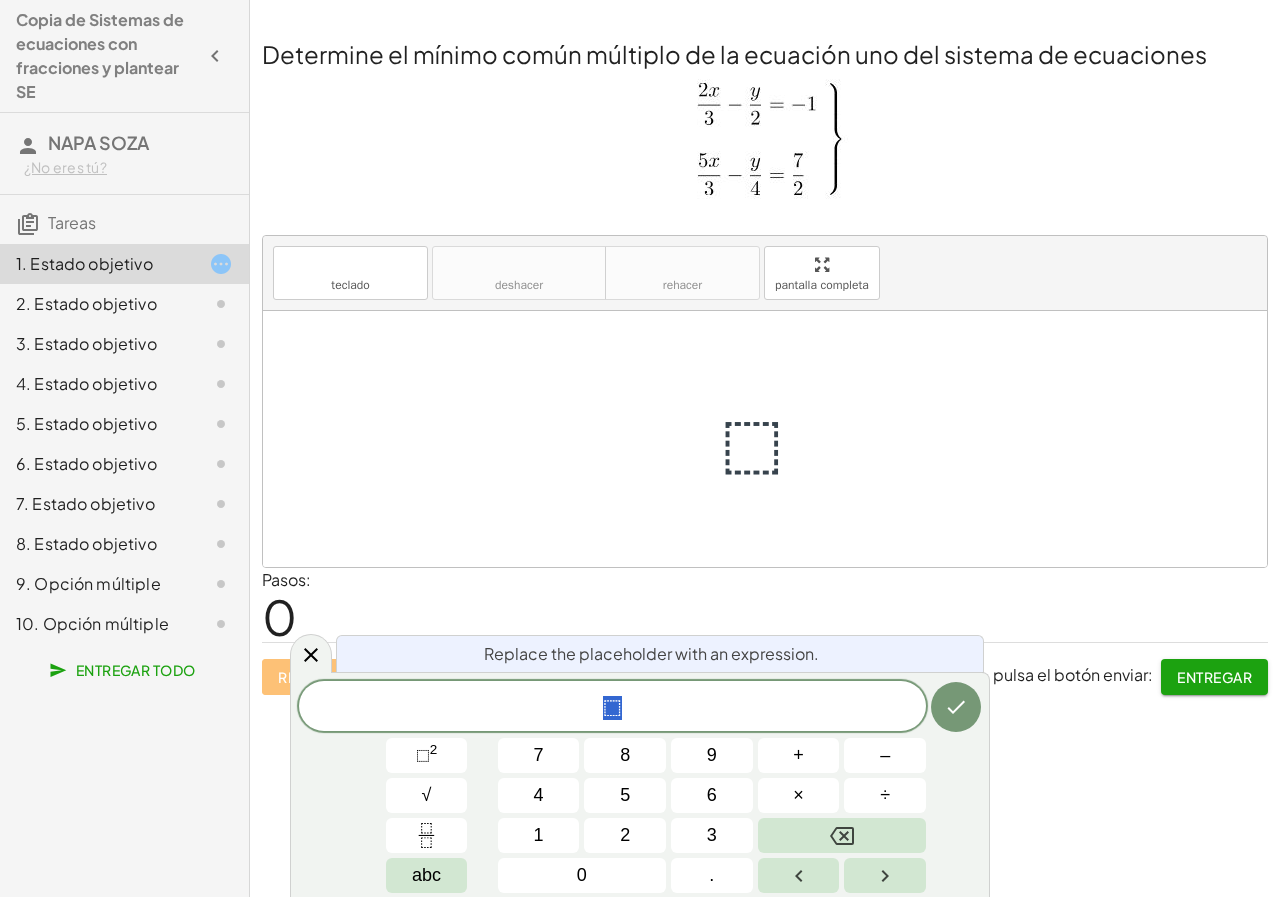click at bounding box center (773, 439) 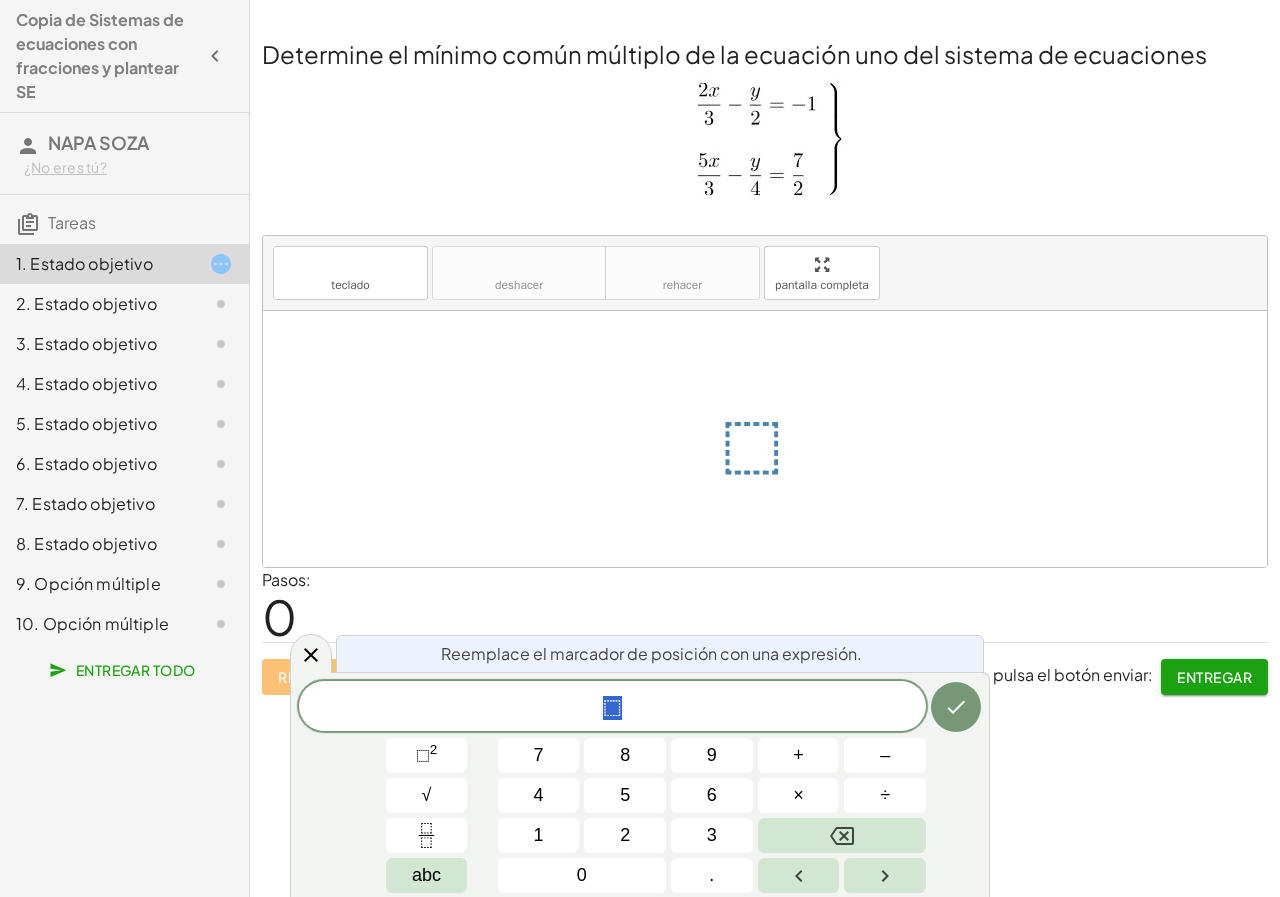 click at bounding box center [773, 439] 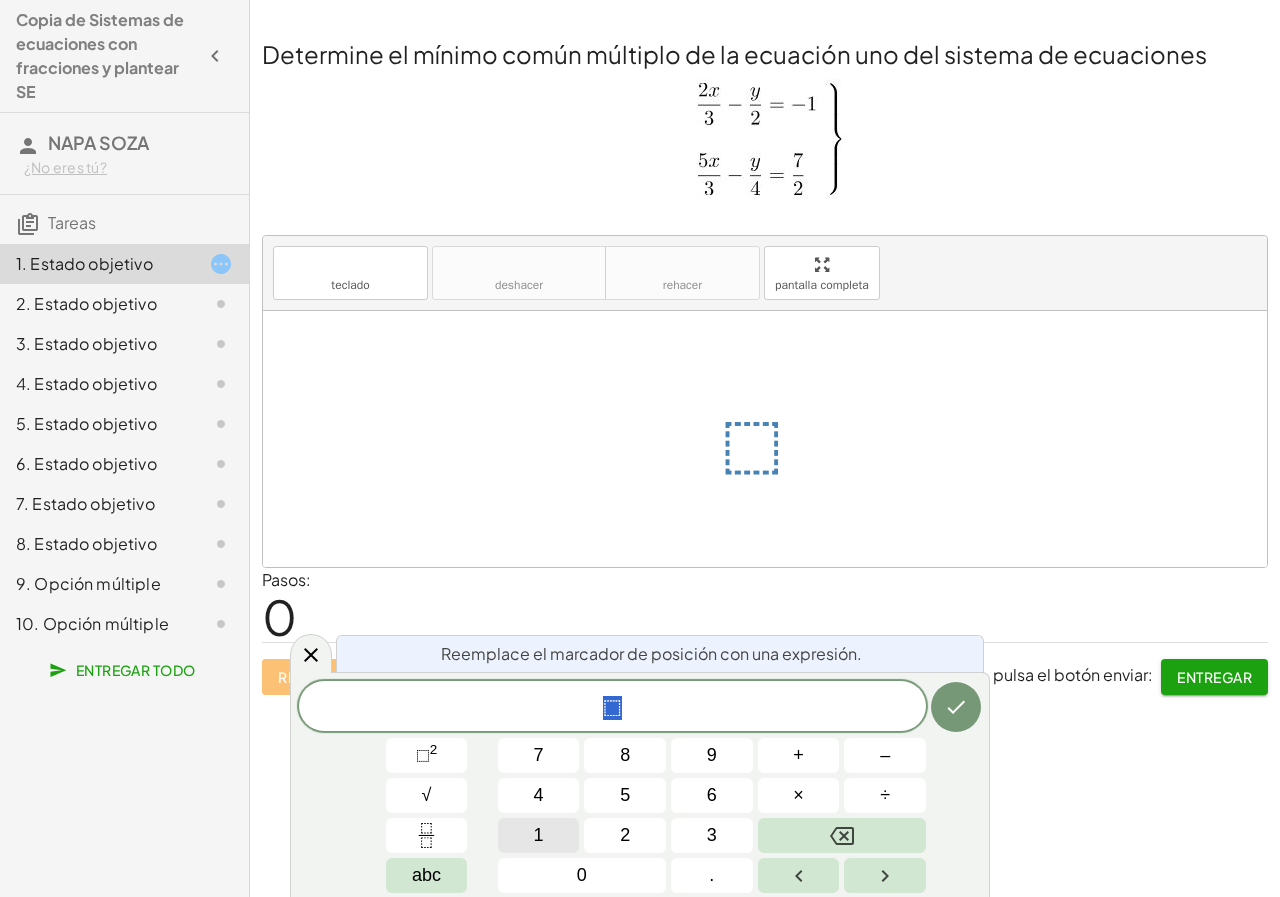 click on "1" at bounding box center (539, 835) 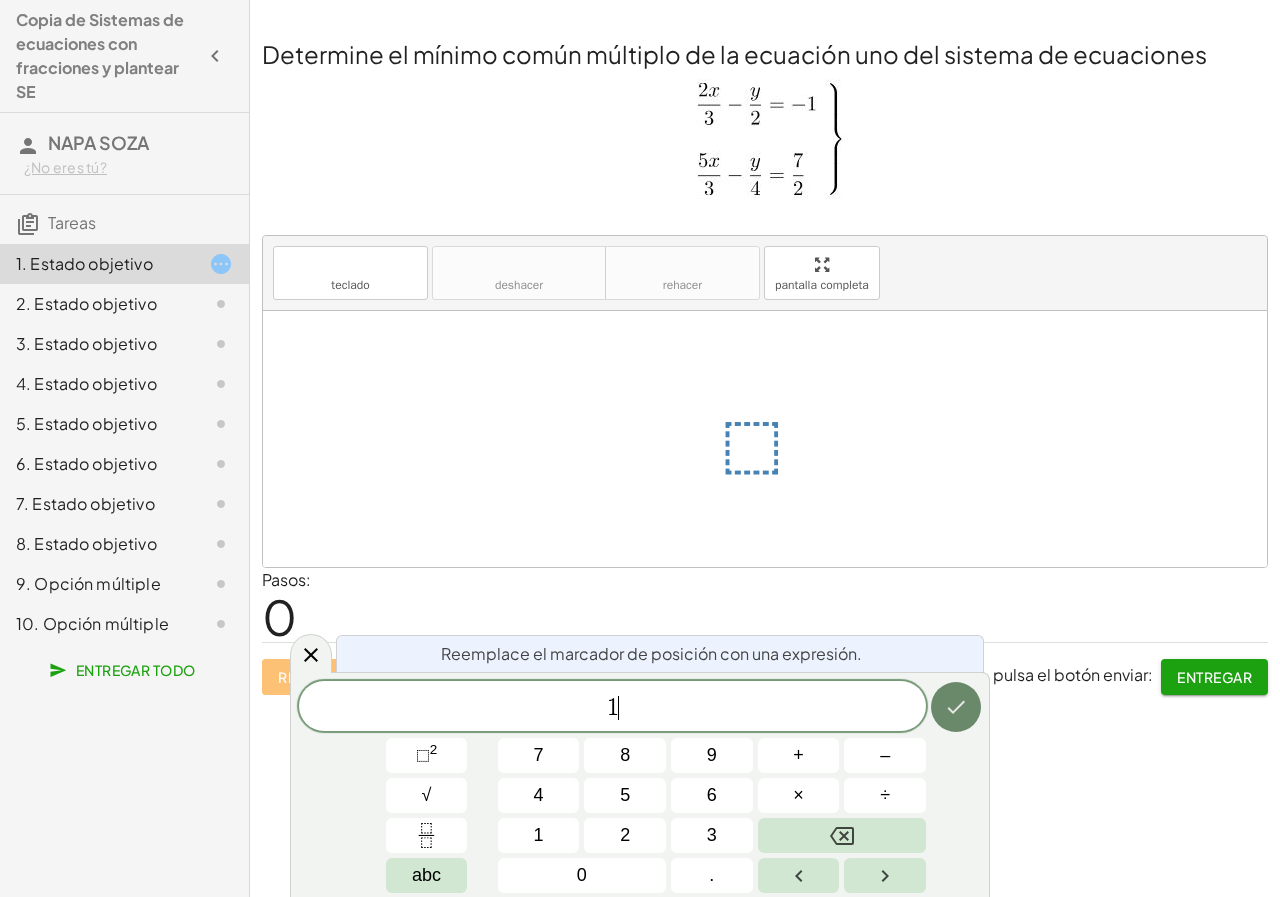 click at bounding box center [956, 707] 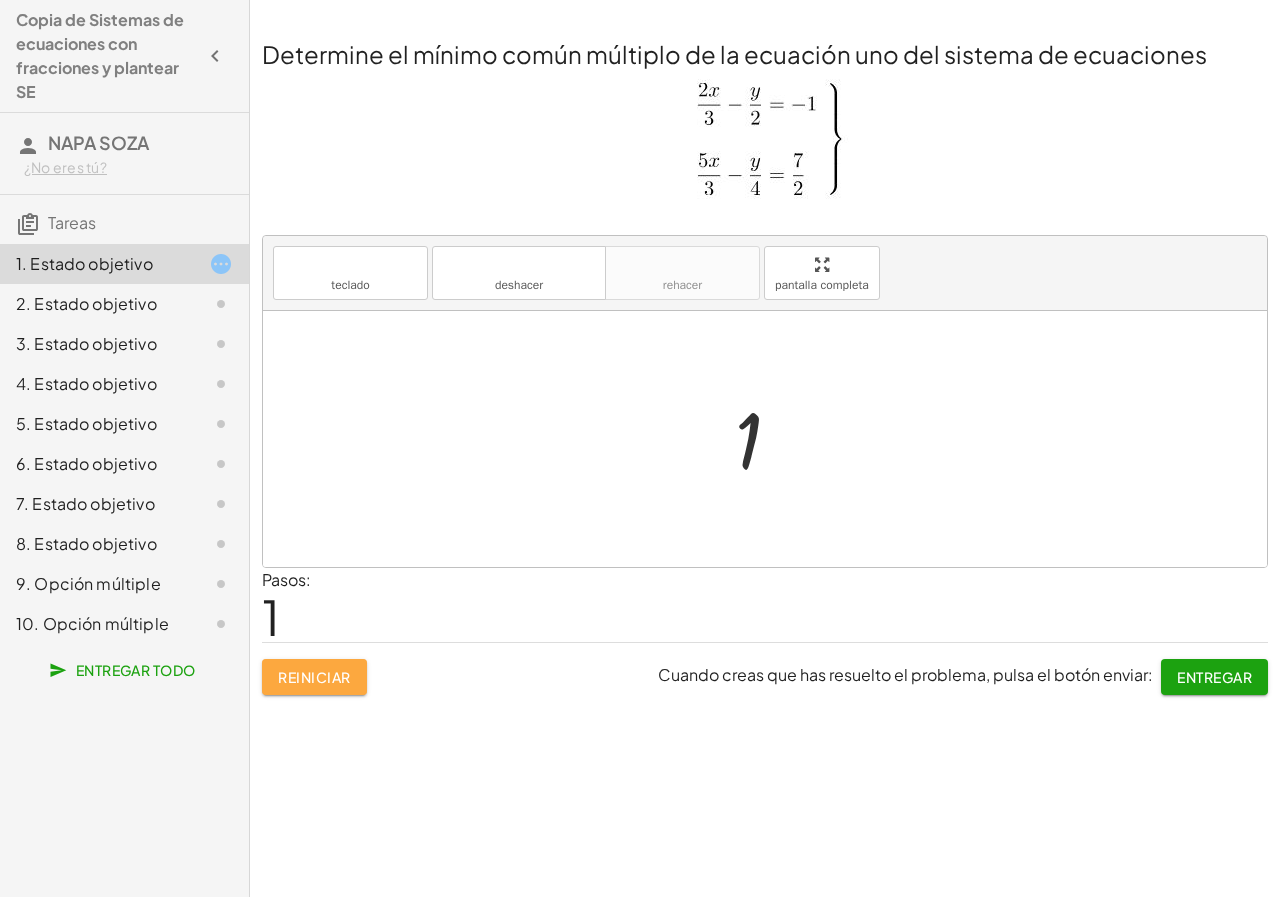 click on "Reiniciar" at bounding box center [314, 677] 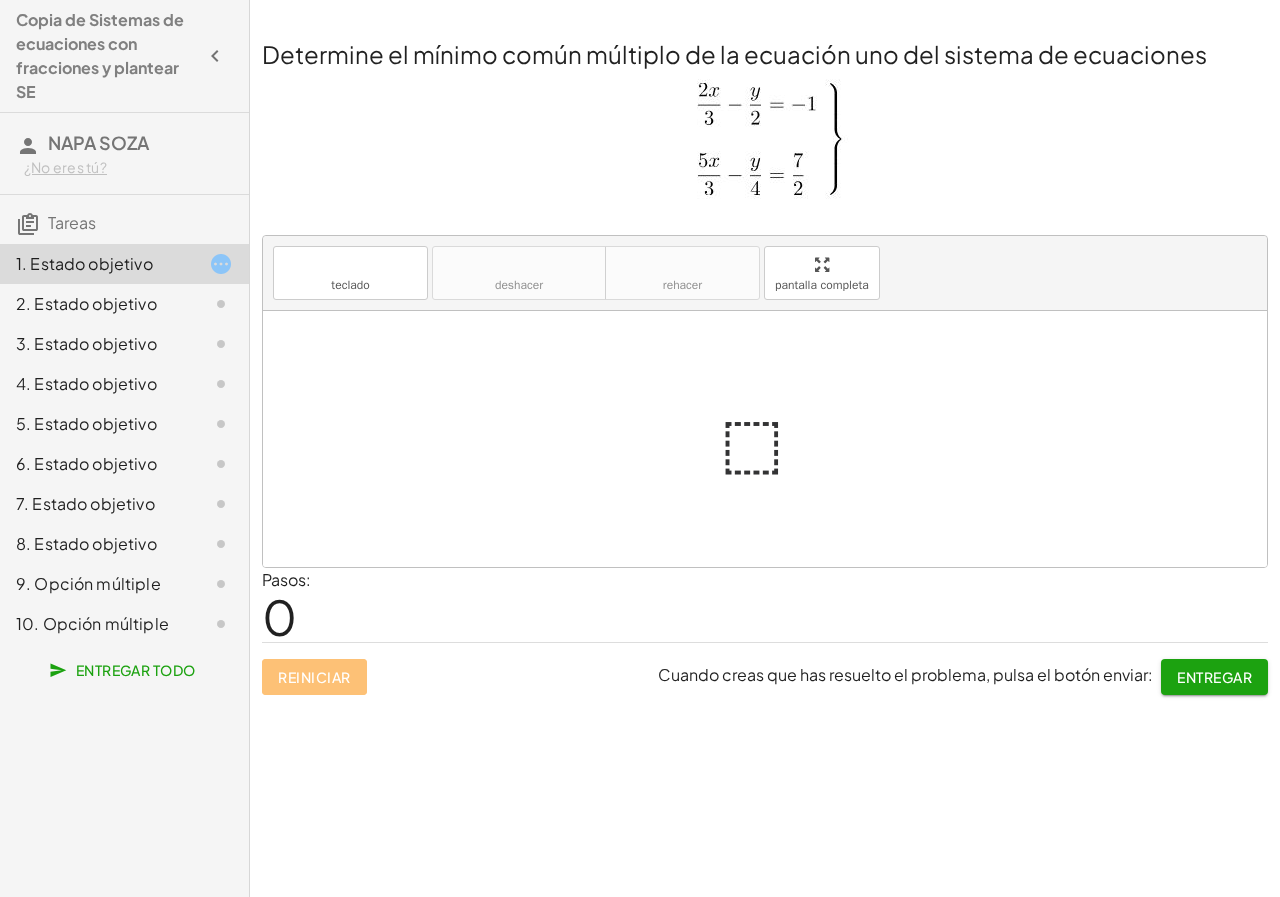 click at bounding box center [773, 439] 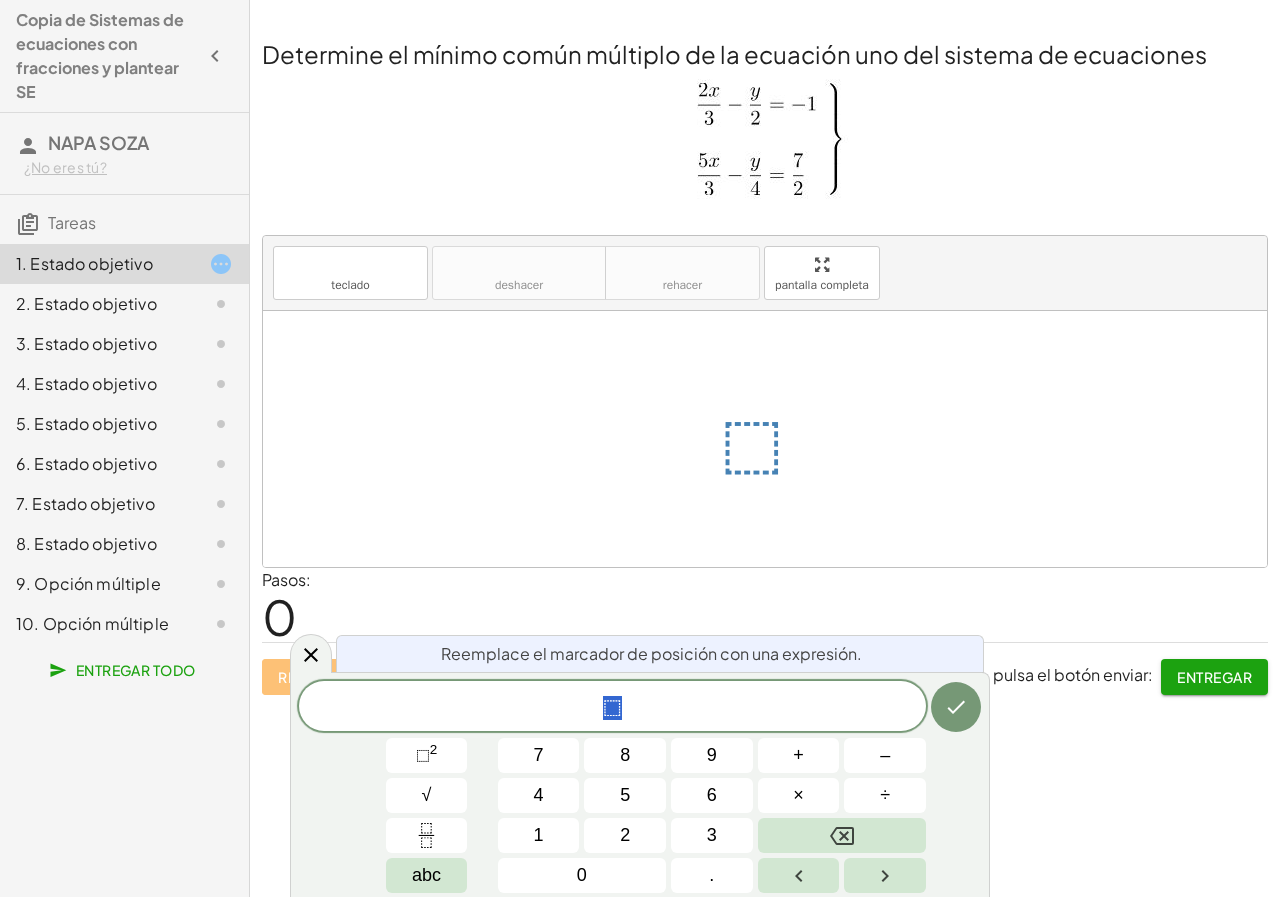 click at bounding box center [773, 439] 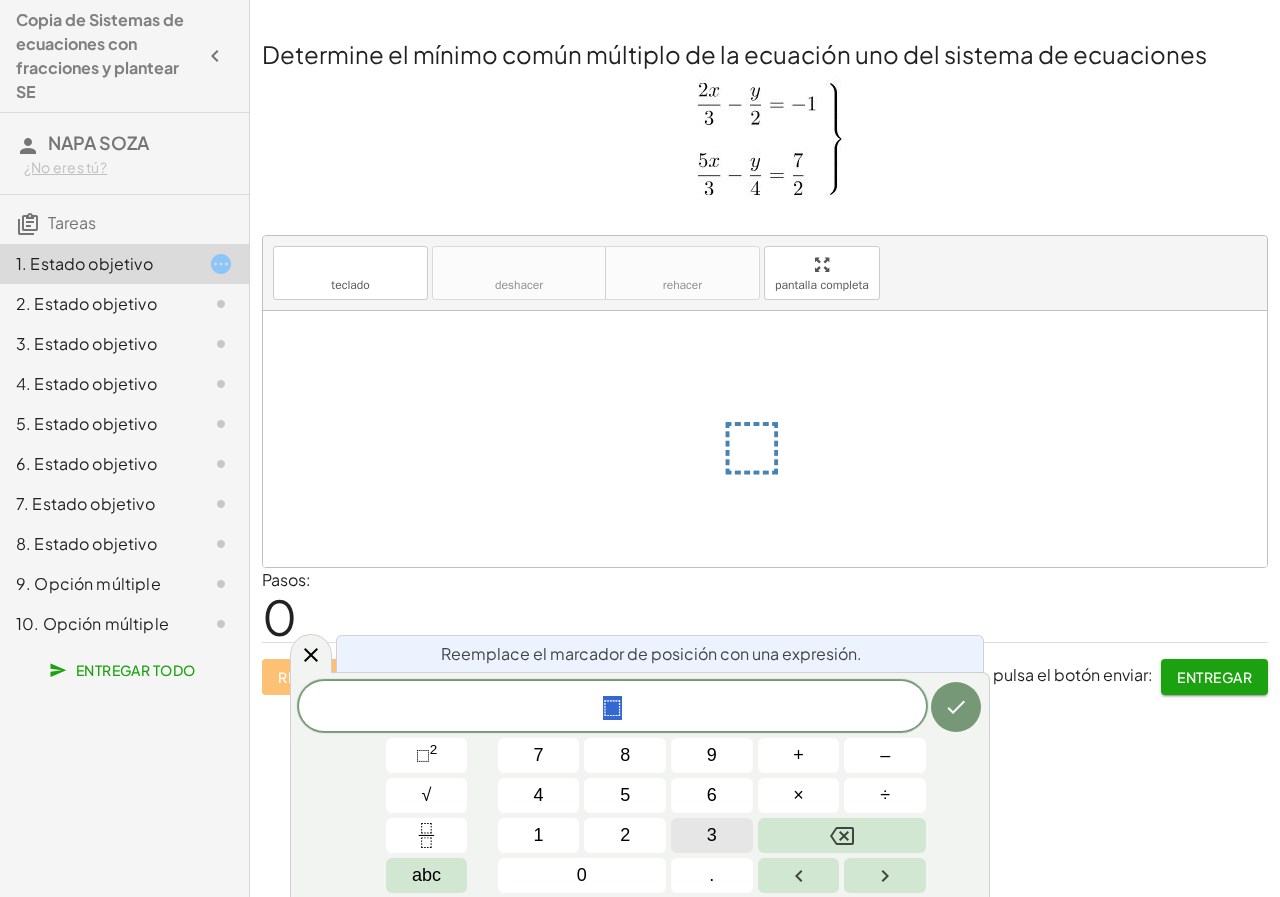 click on "3" at bounding box center [712, 835] 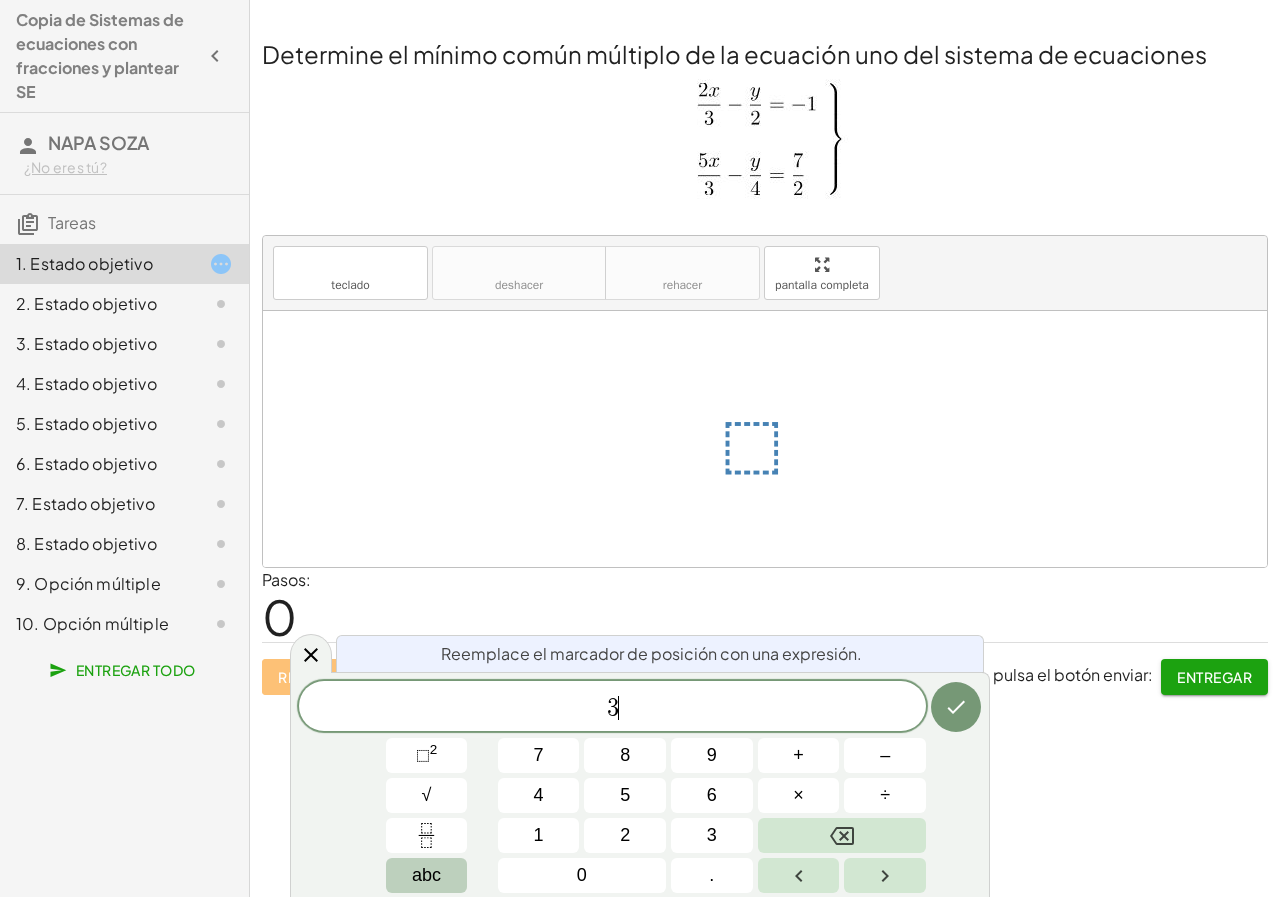 click on "abc" at bounding box center [426, 875] 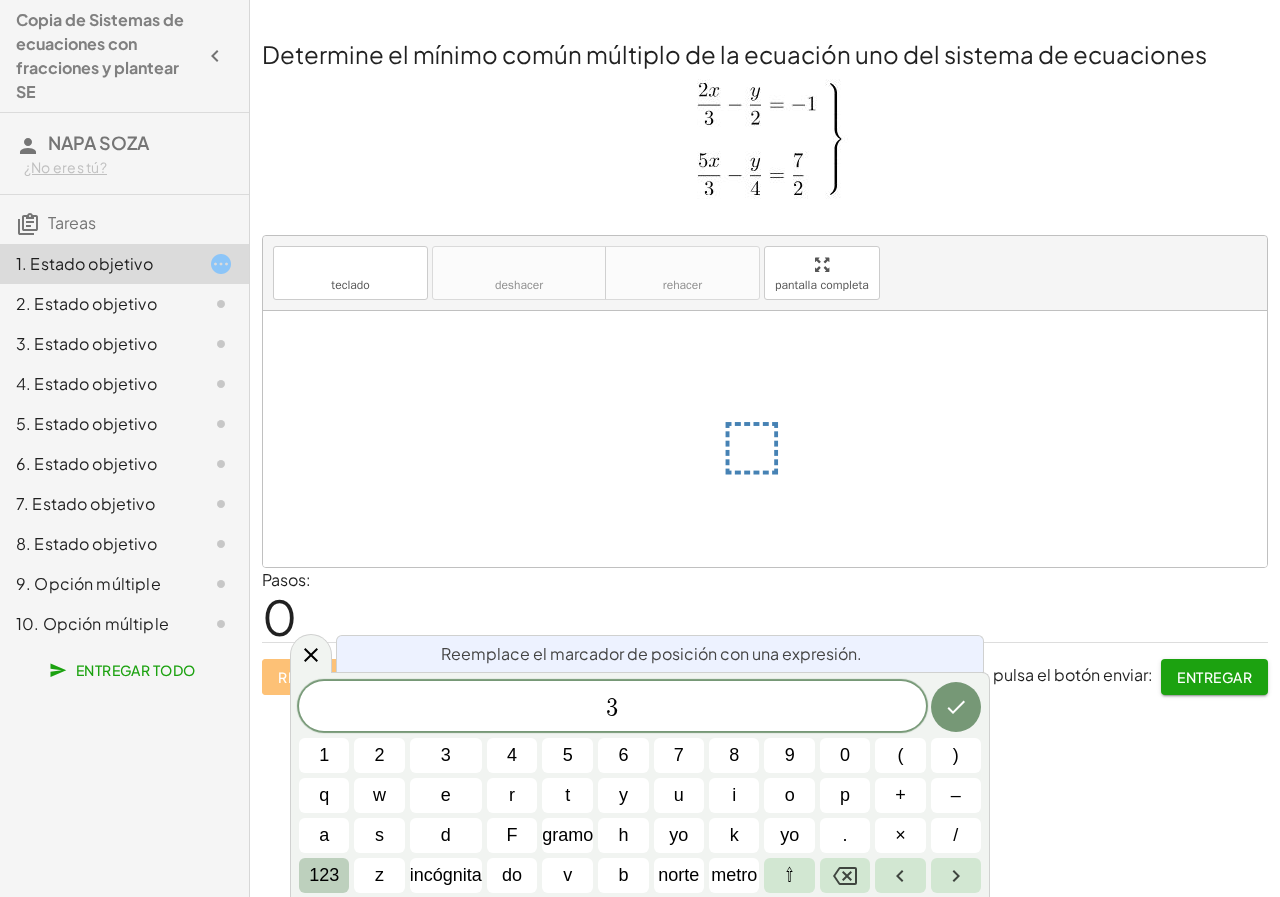 click on "123" at bounding box center (324, 875) 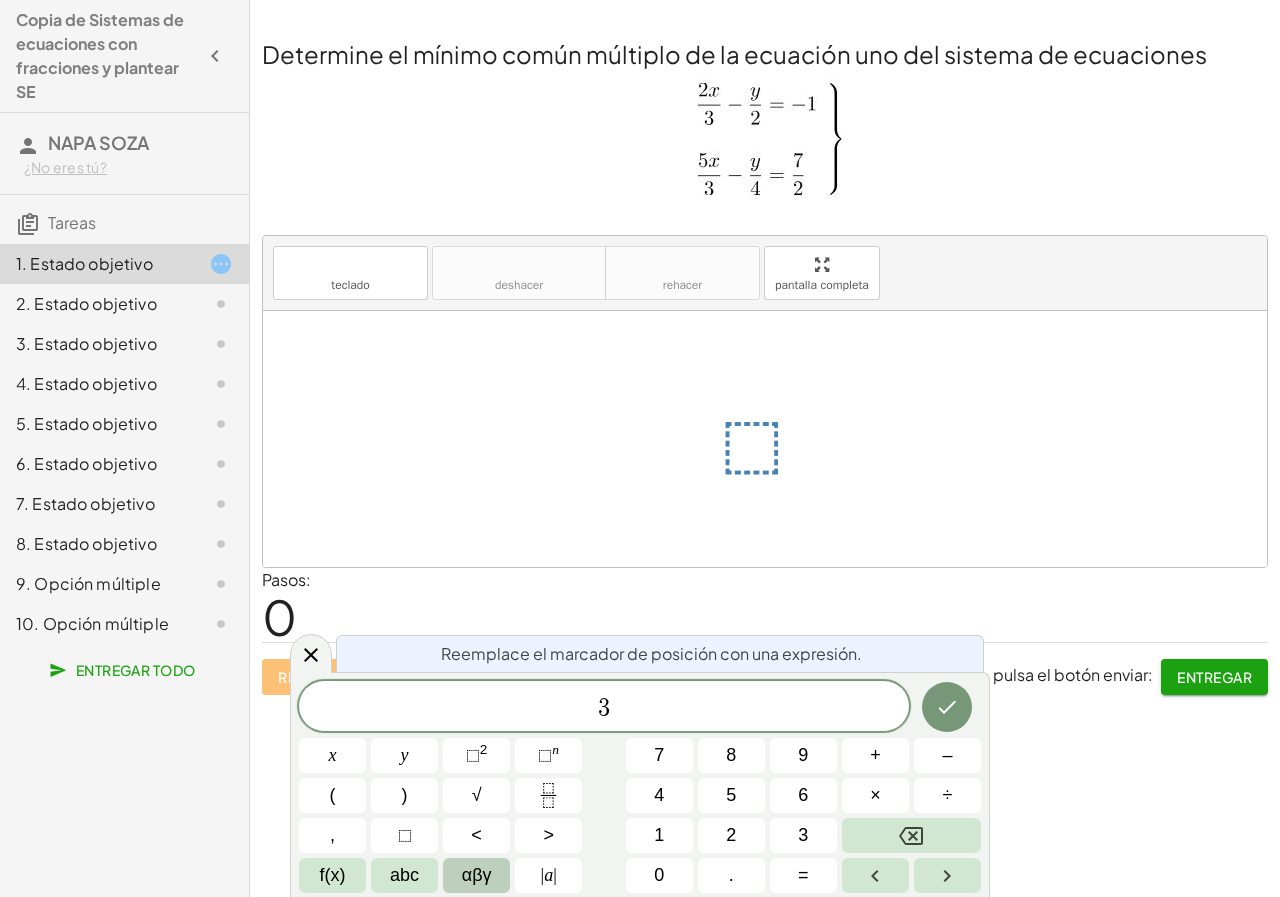 click on "αβγ" at bounding box center (477, 875) 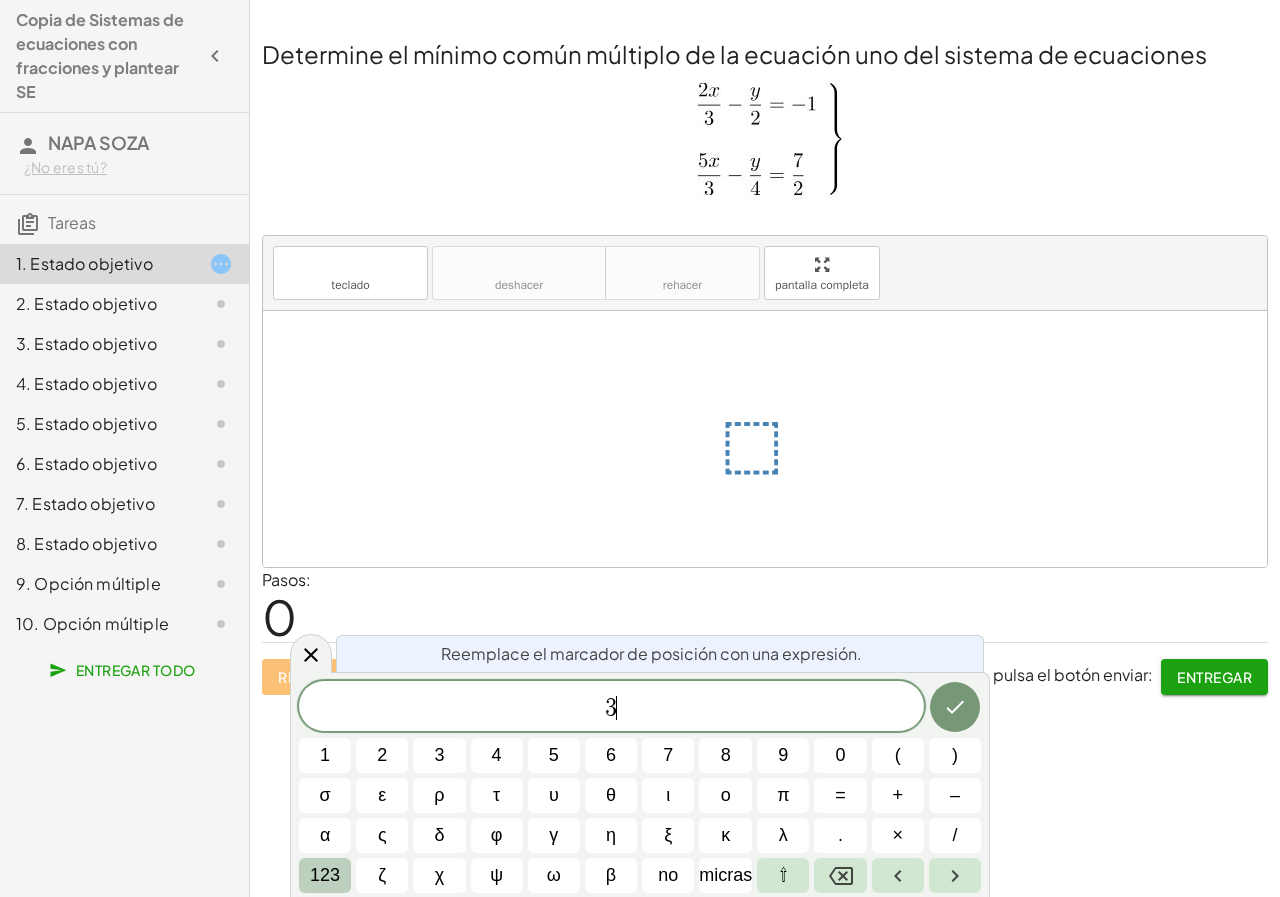 click on "123" at bounding box center [325, 875] 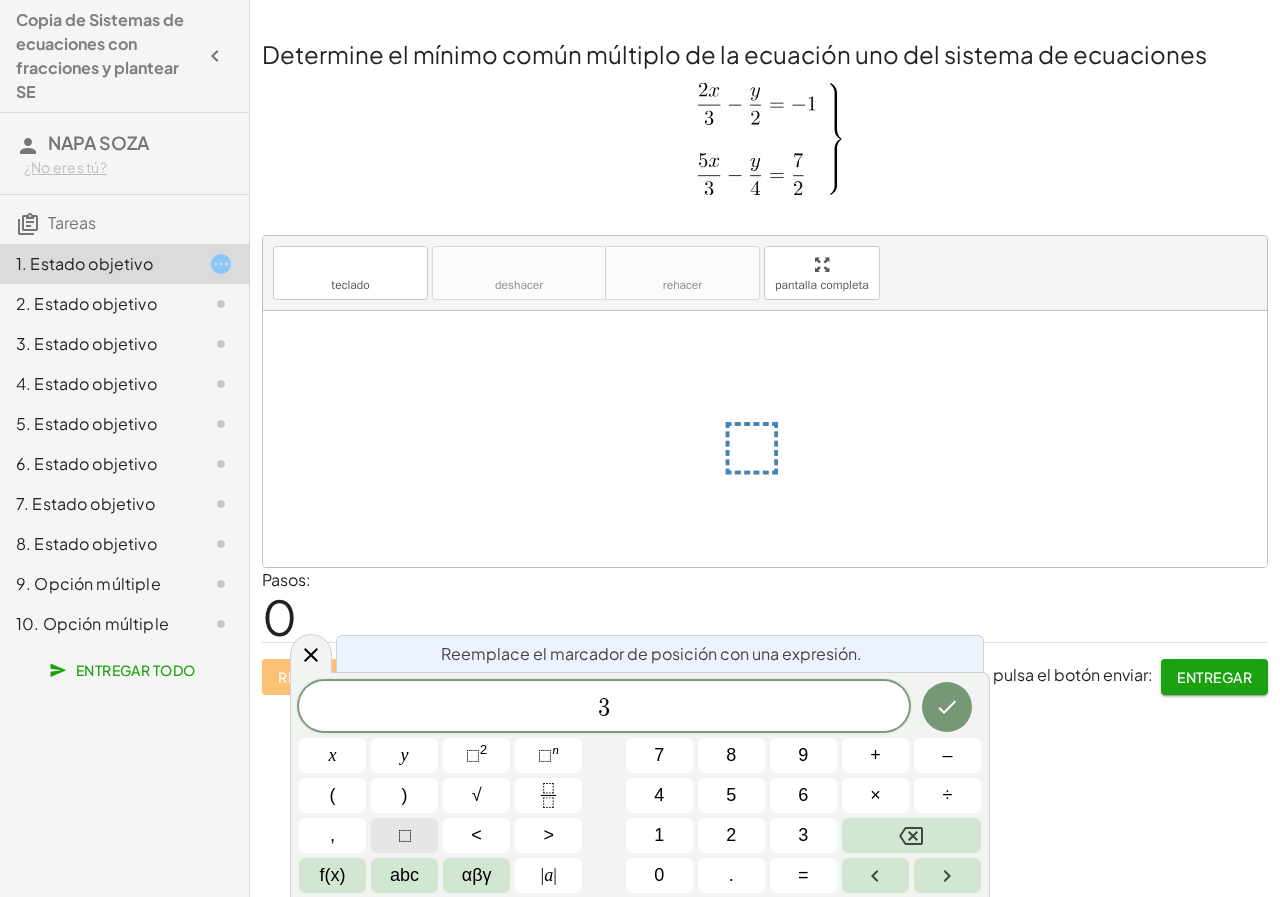click on "⬚" at bounding box center (404, 835) 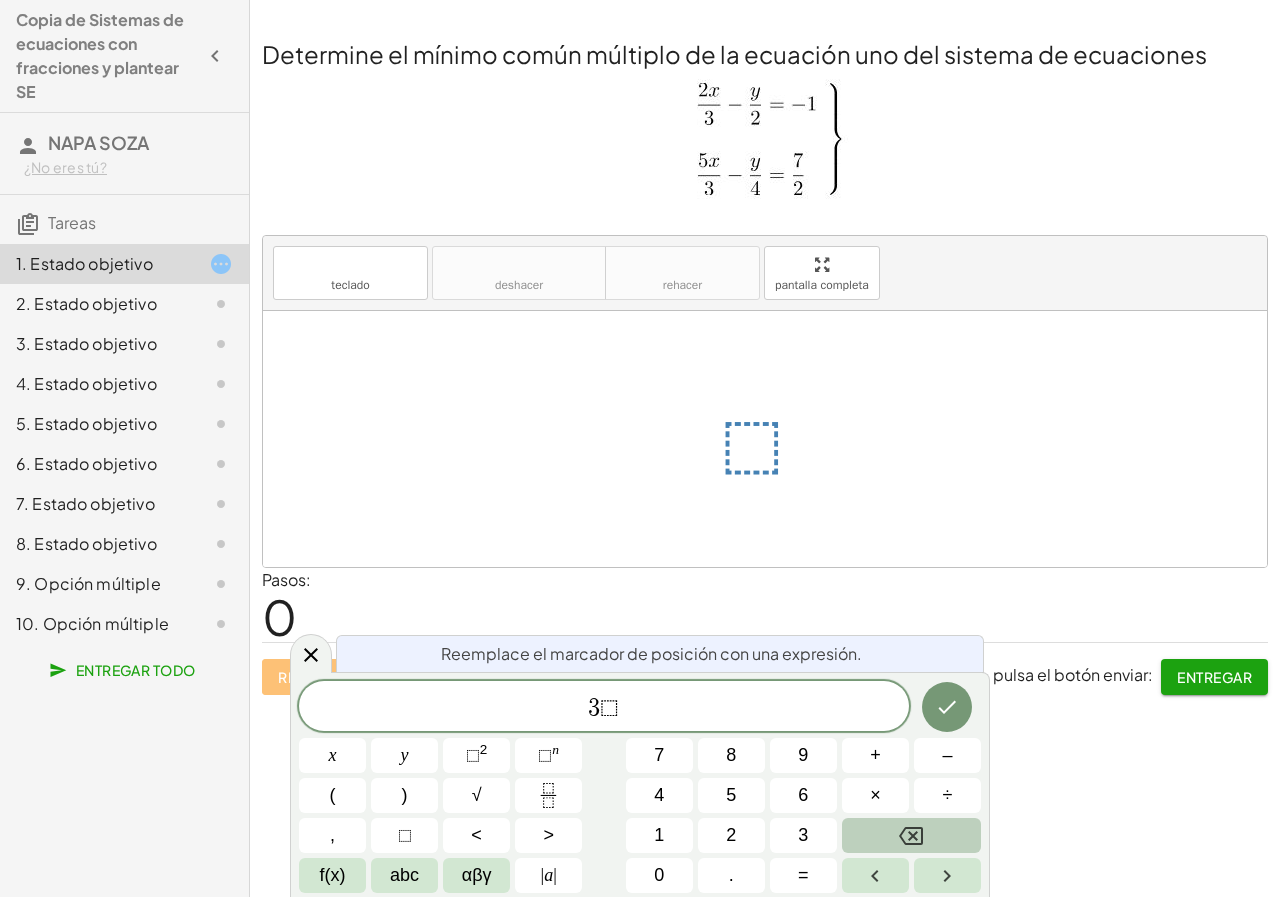 click 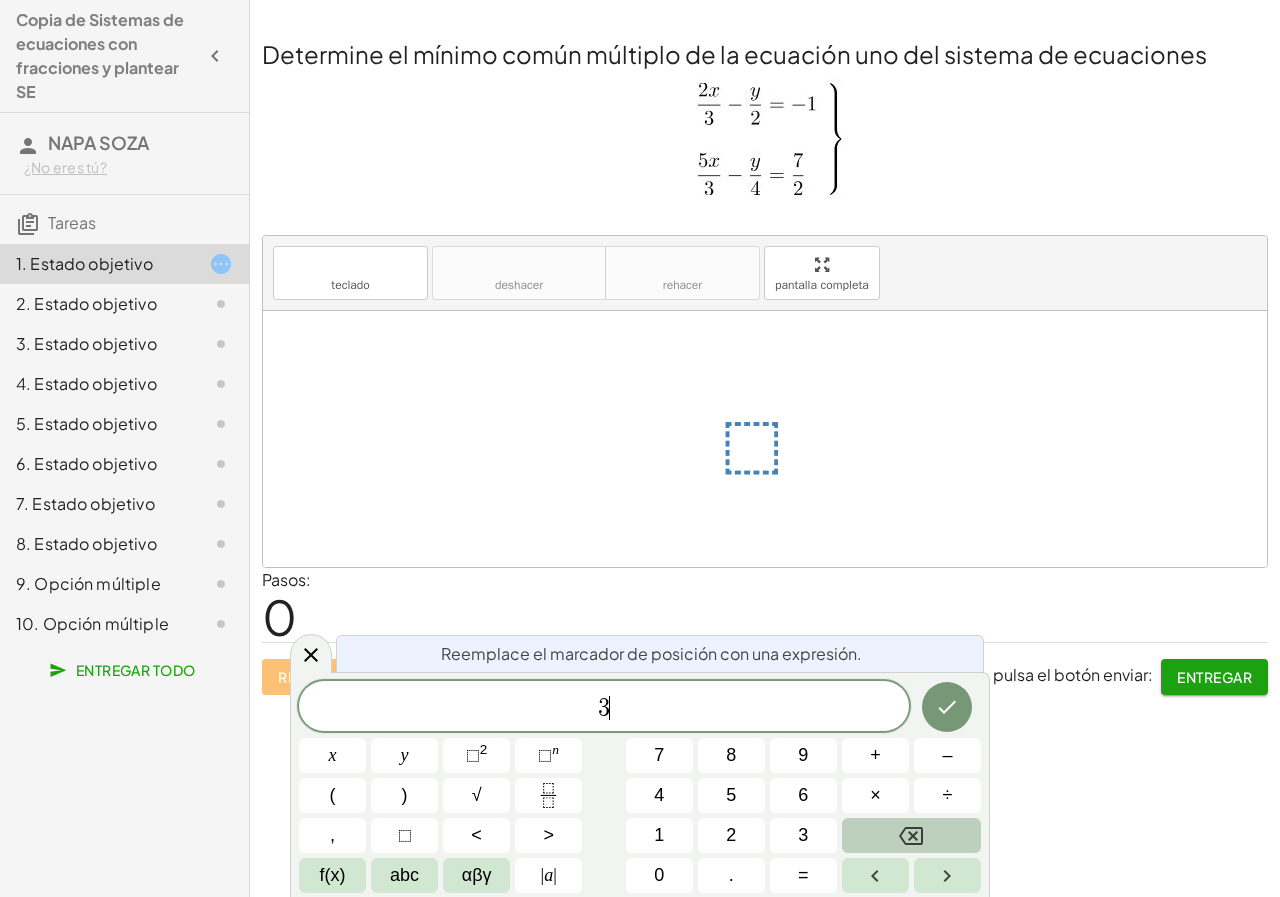 click 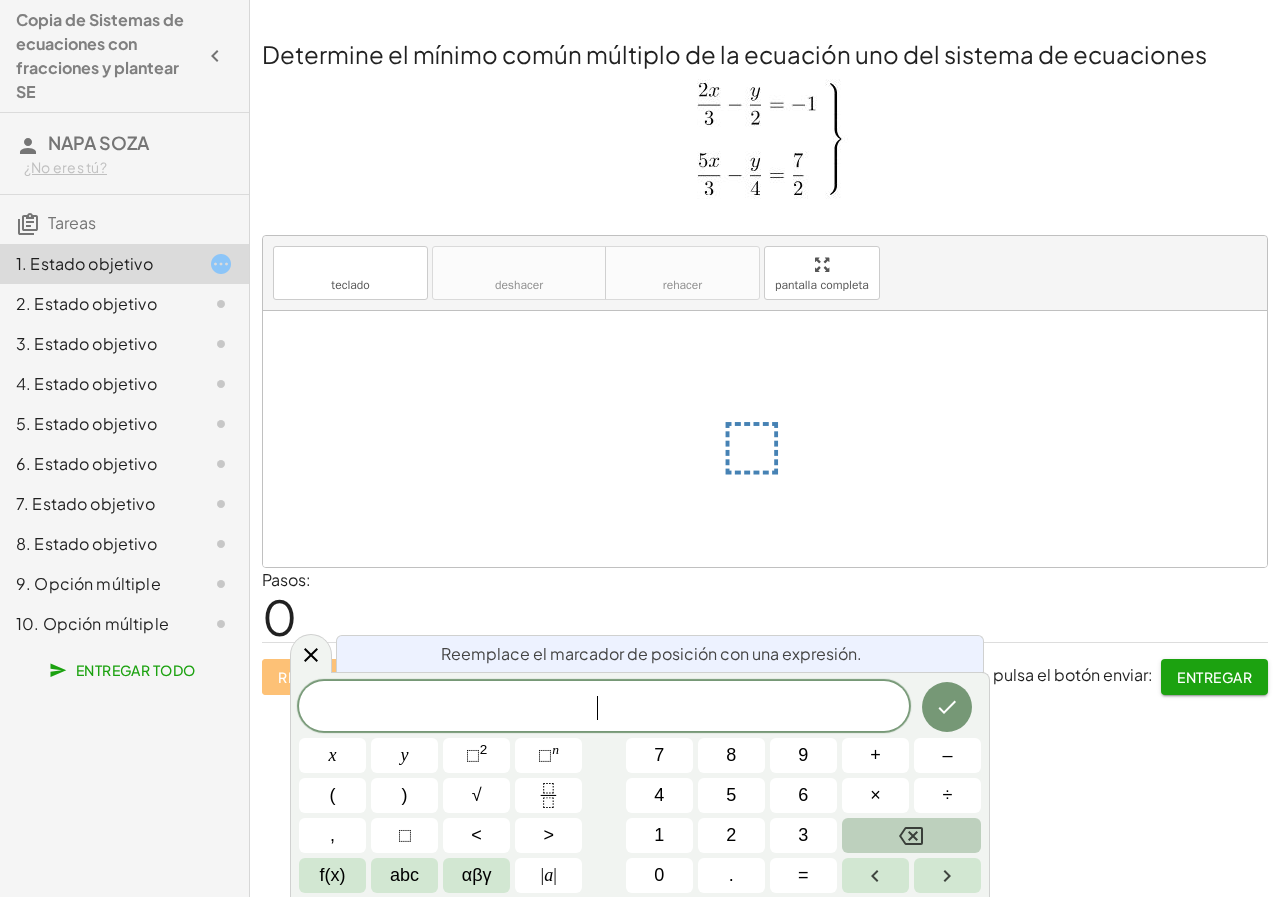 click 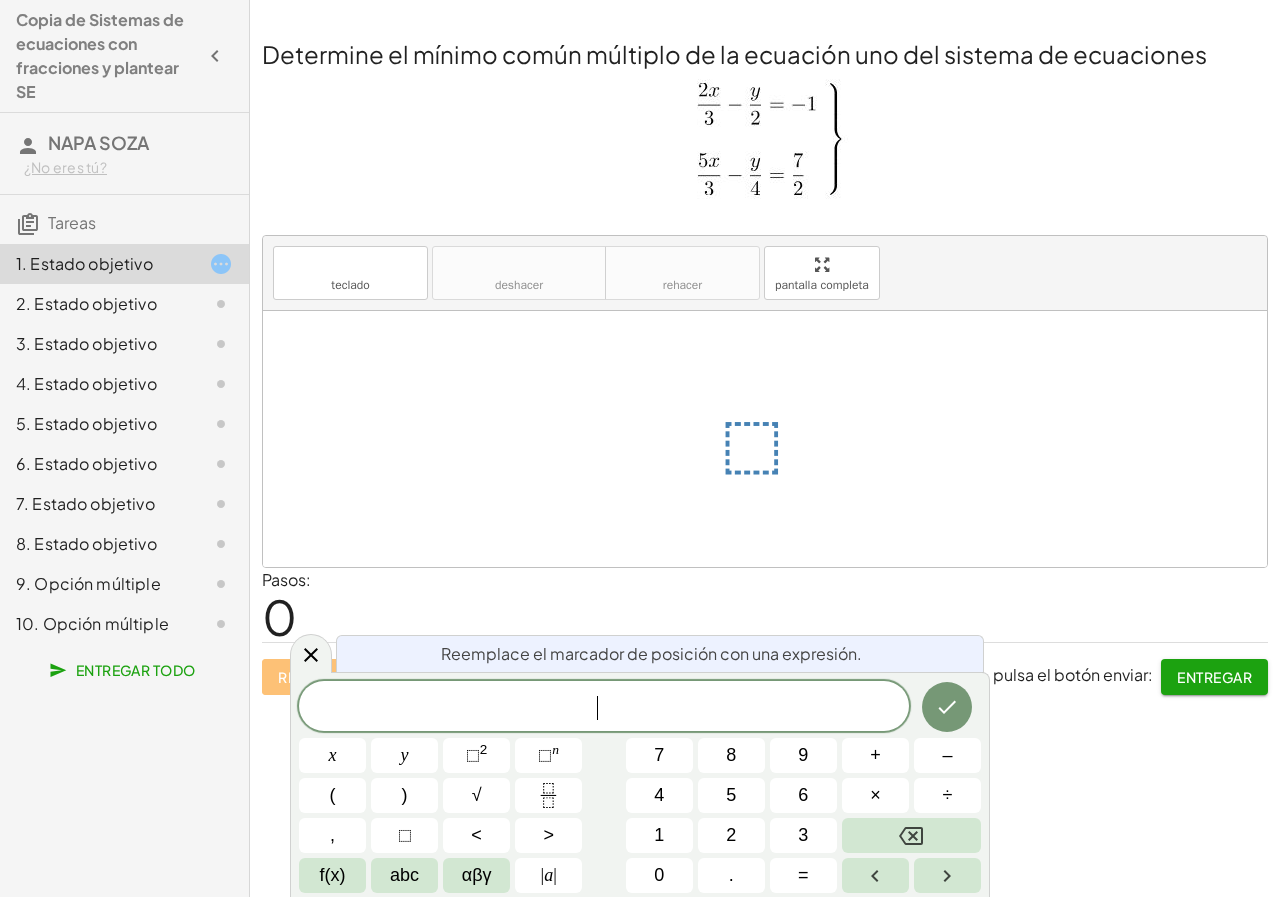 click at bounding box center (765, 439) 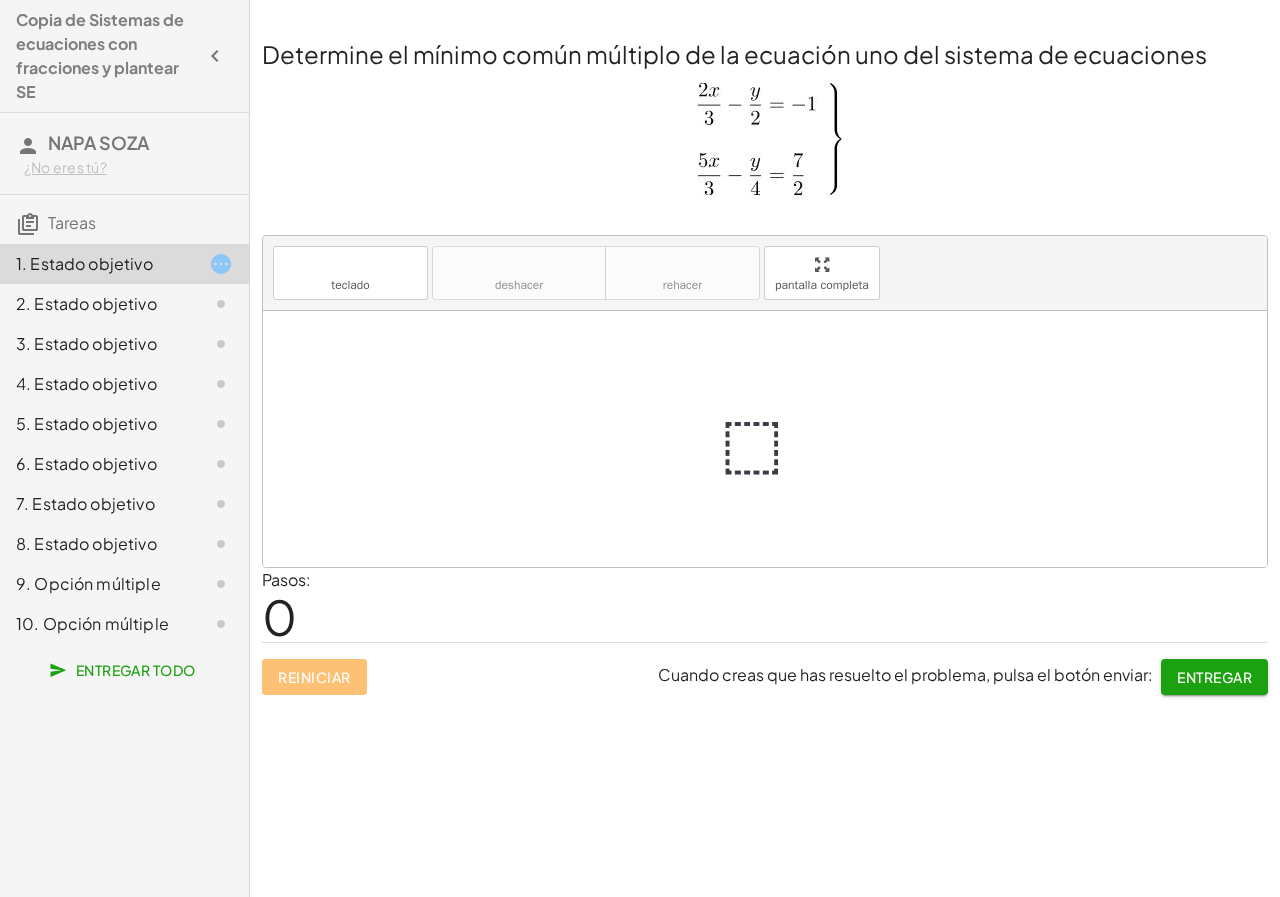 click at bounding box center (773, 439) 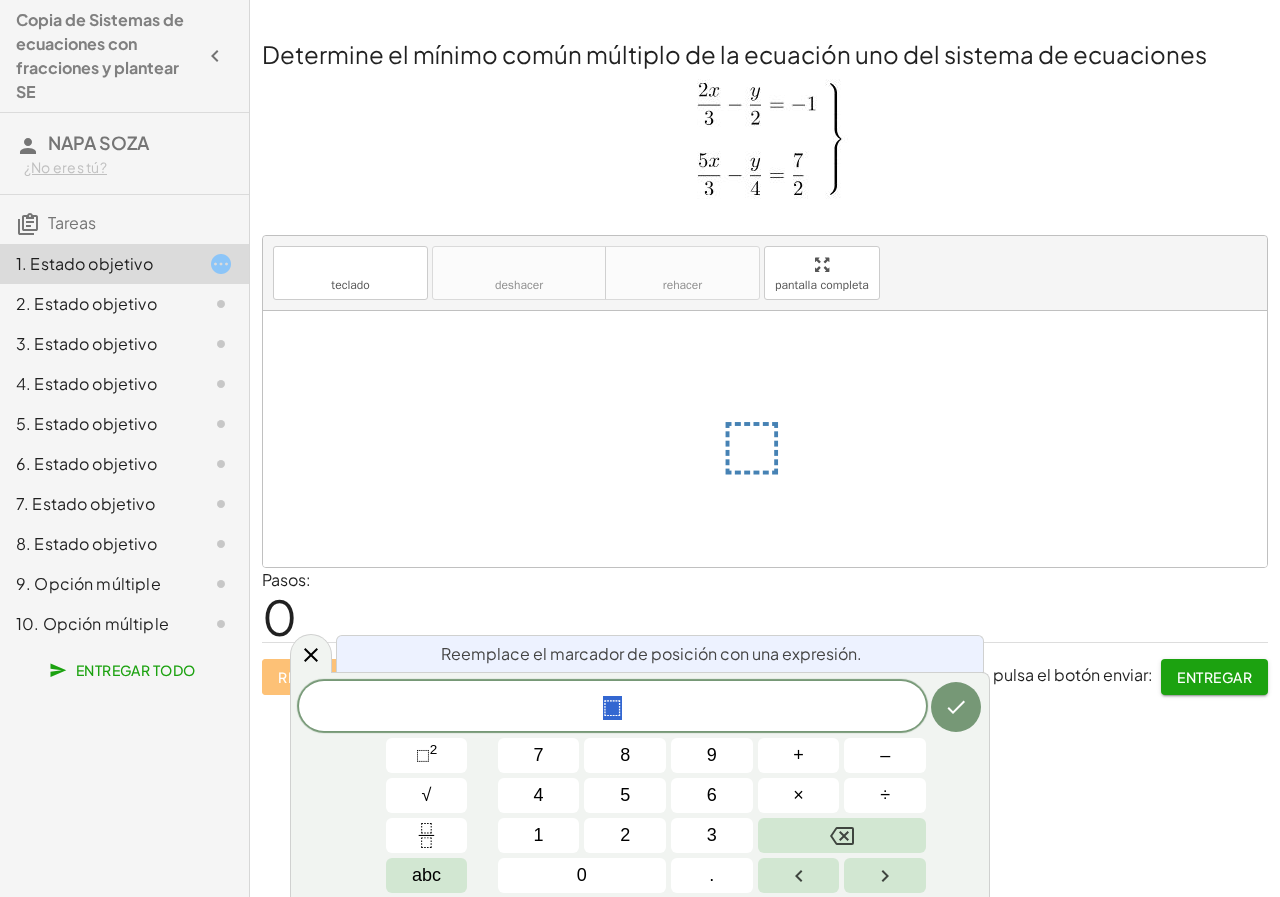 click at bounding box center [773, 439] 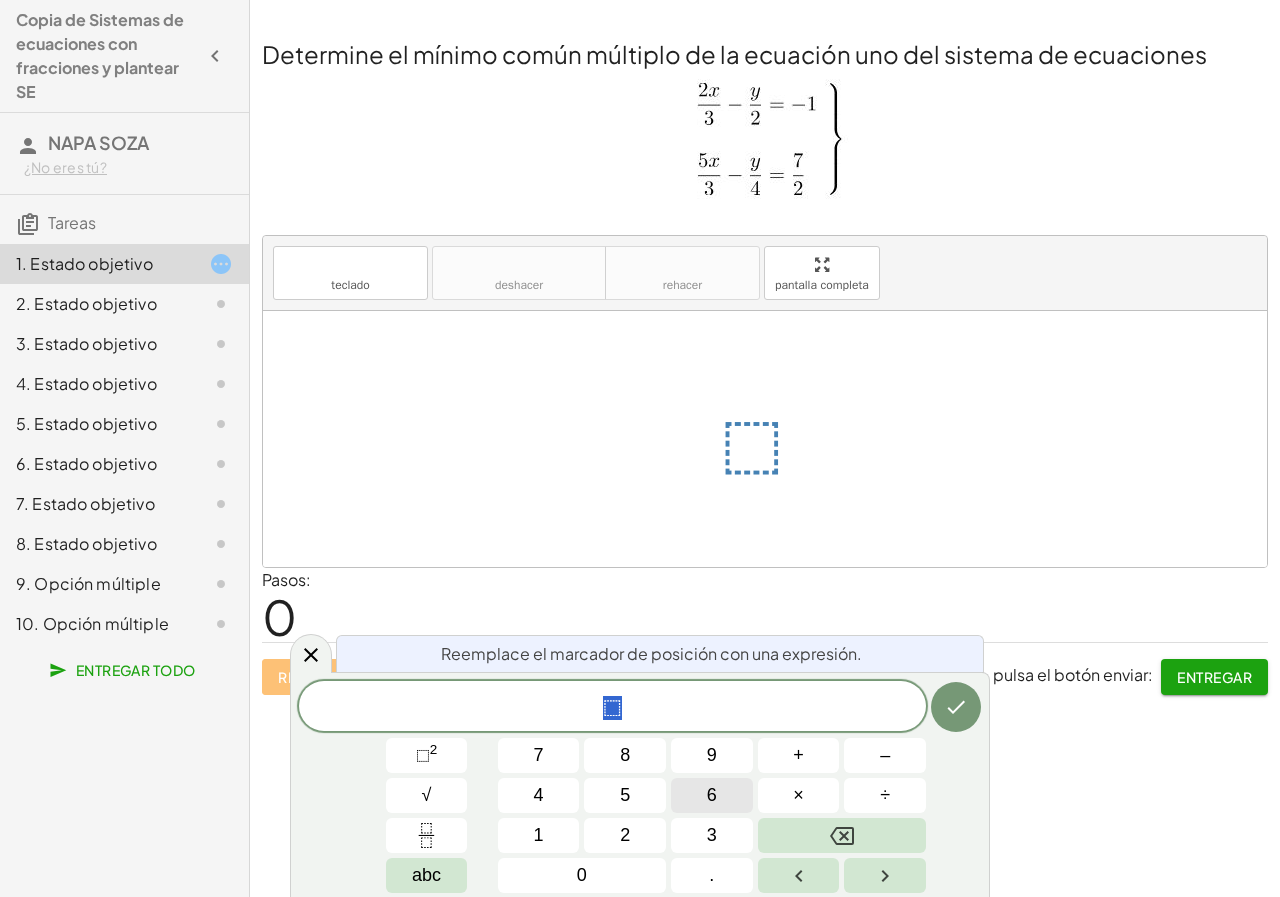 click on "6" at bounding box center [712, 795] 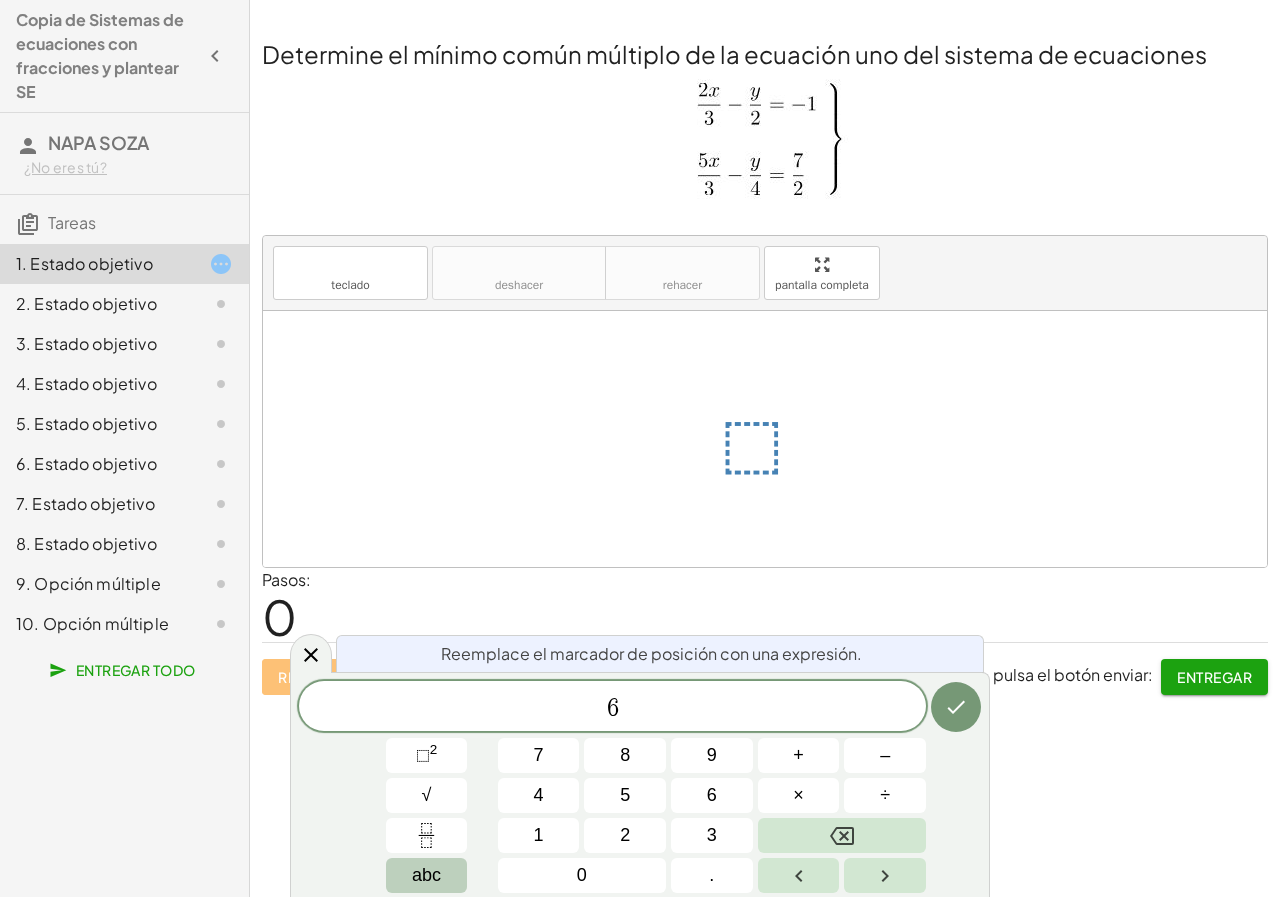 click on "abc" at bounding box center (427, 875) 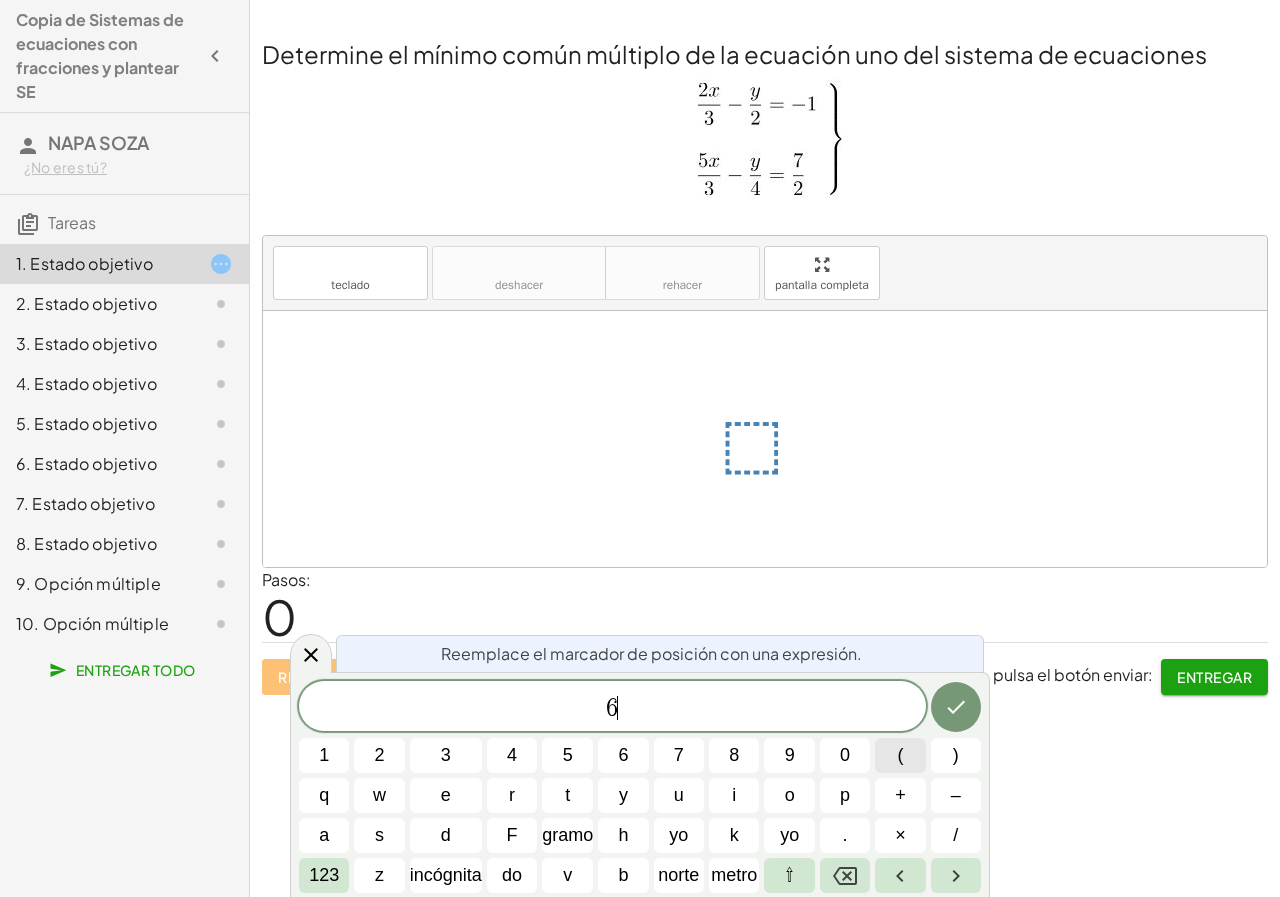 click on "(" at bounding box center (900, 755) 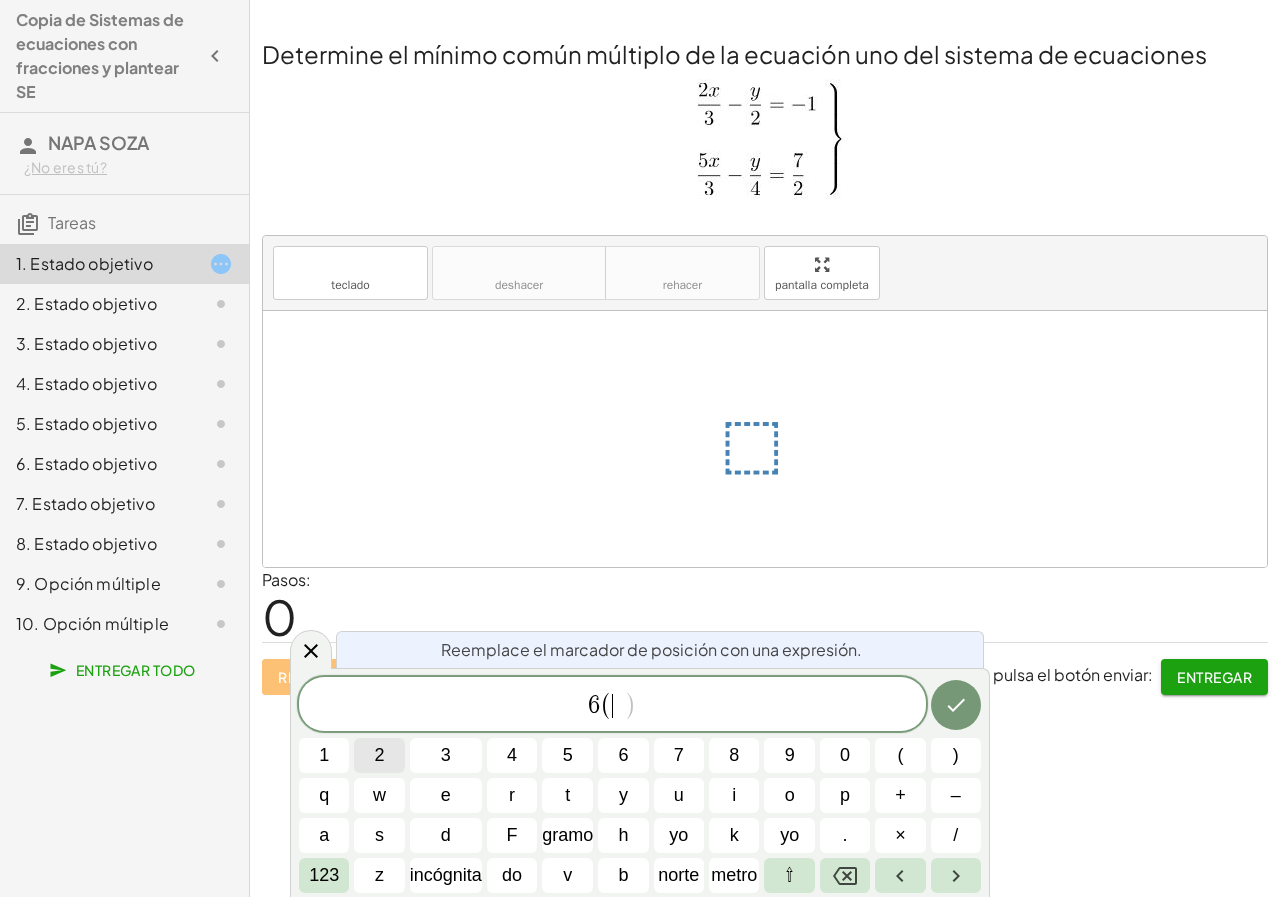 click on "2" at bounding box center (380, 755) 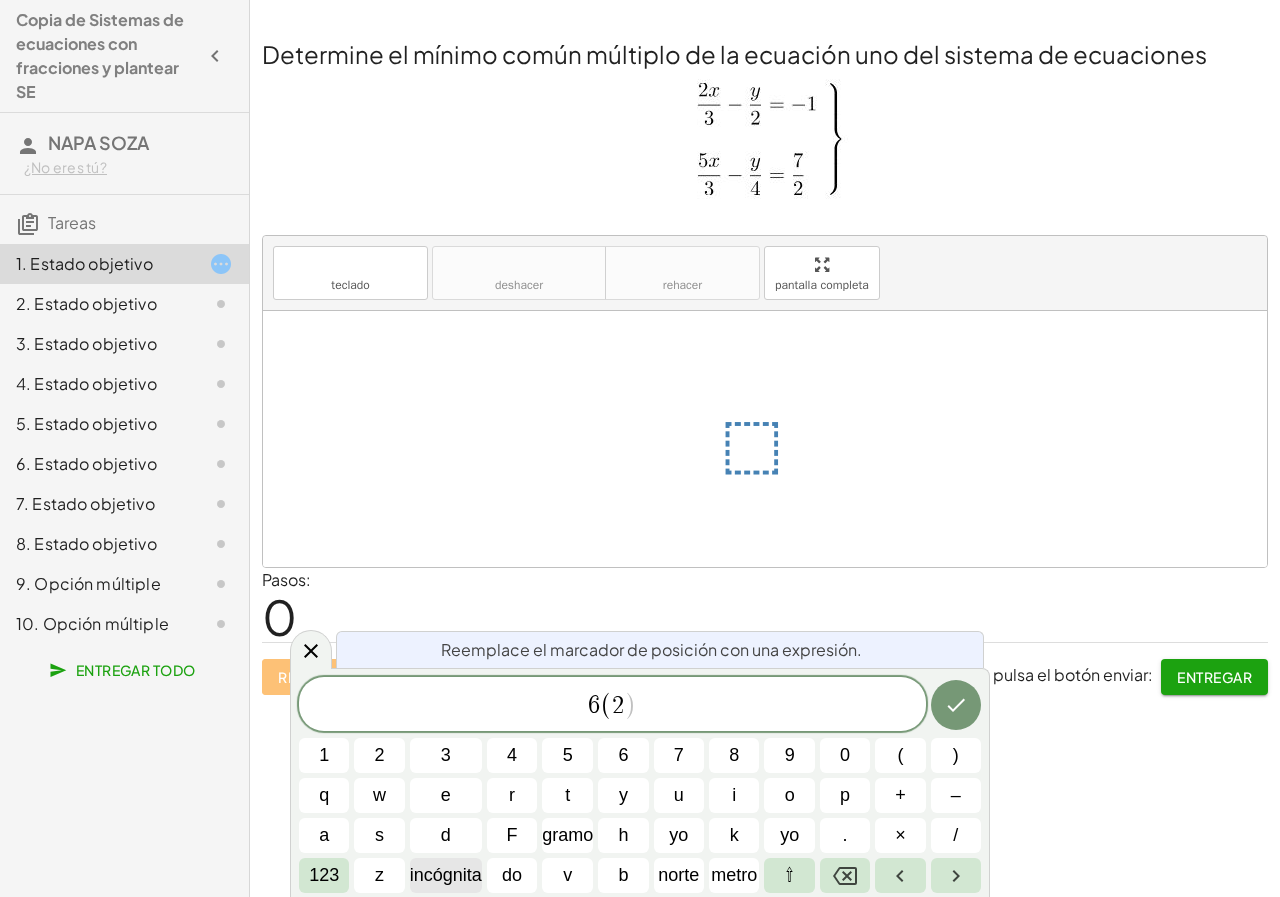 click on "incógnita" at bounding box center (446, 875) 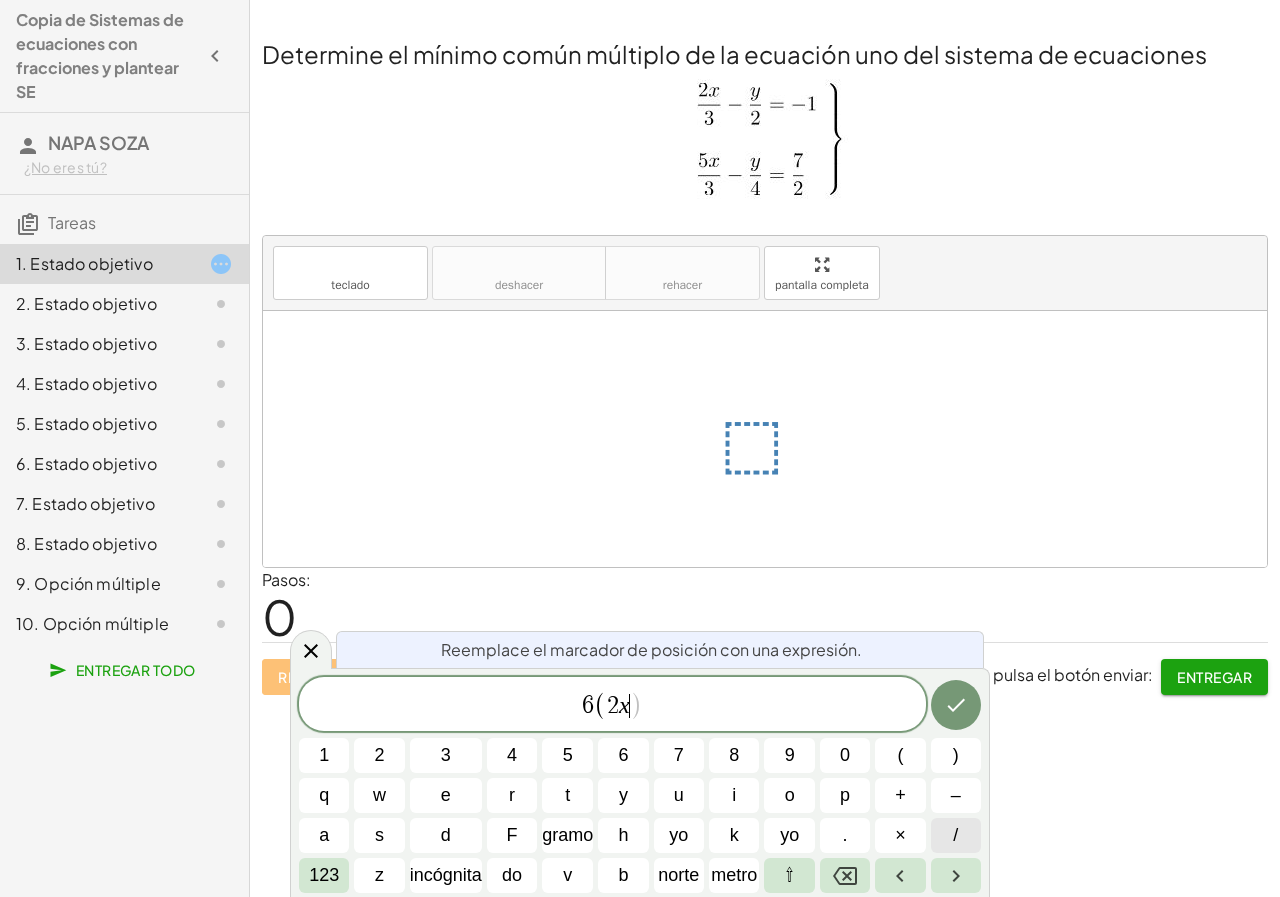 click on "/" at bounding box center [956, 835] 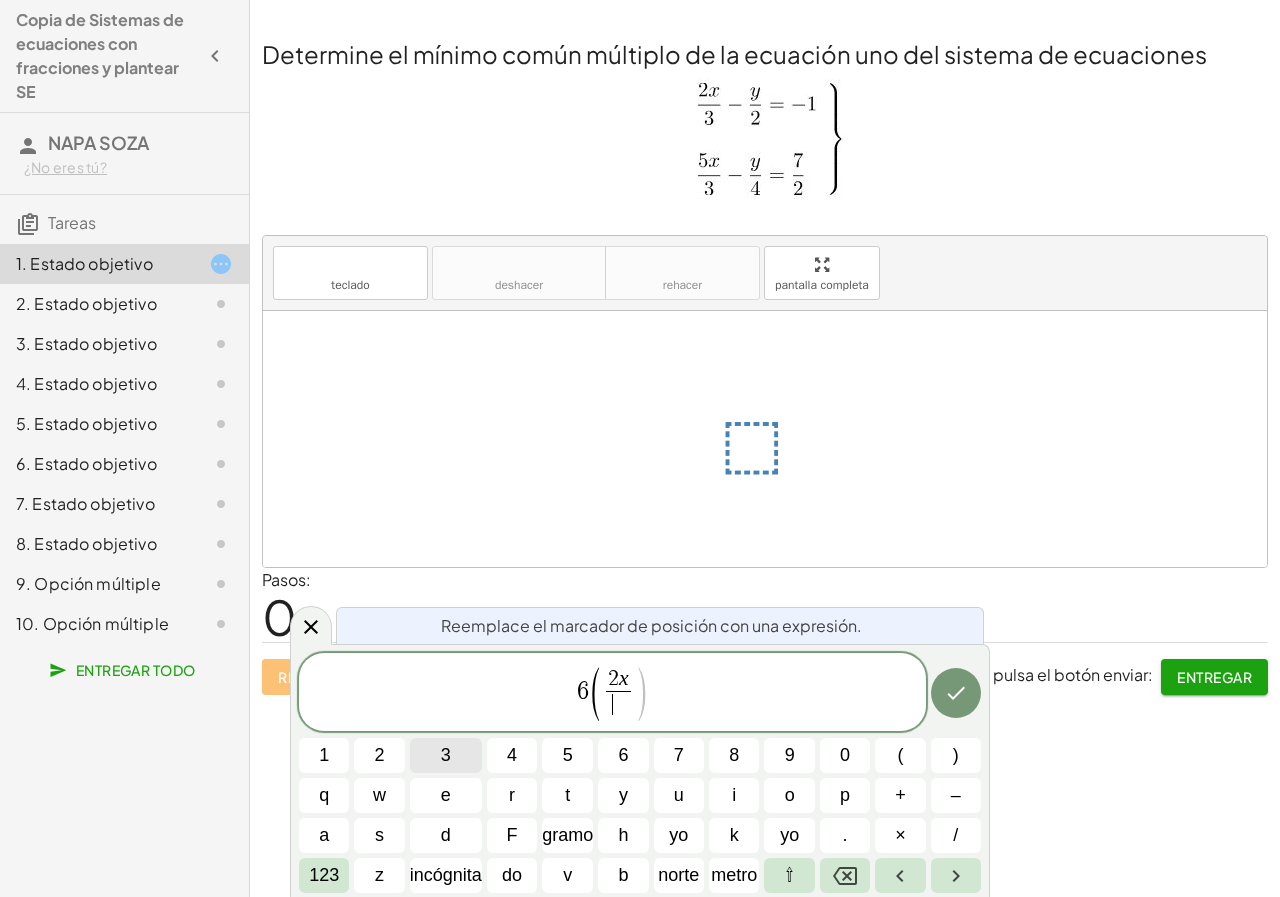 click on "3" at bounding box center (446, 755) 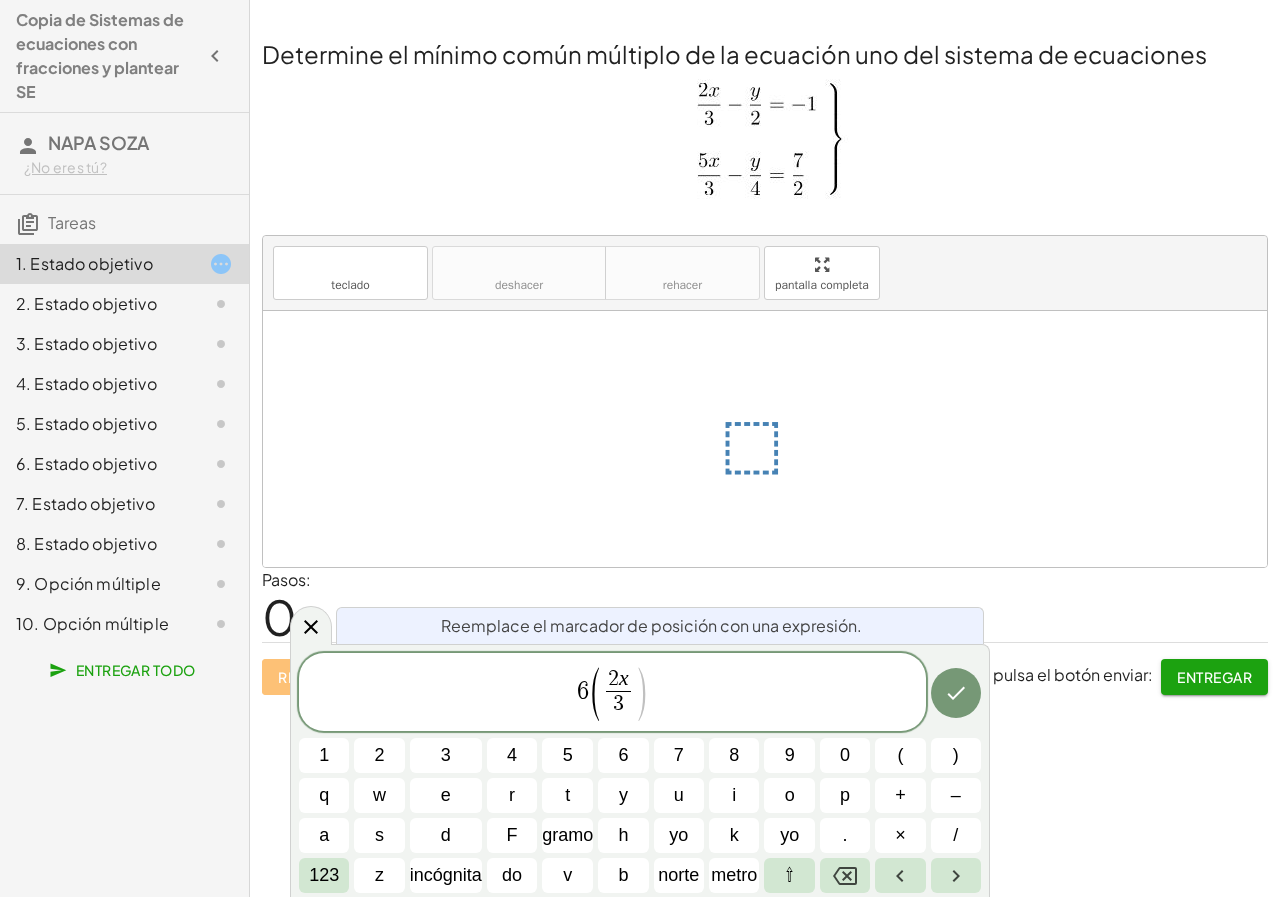 click on "6 ( 2 x 3 ​ ​ ) 1 2 3 4 5 6 7 8 9 0 ( ) q w e r t y u i o p + – a s d F gramo h yo k yo . × / 123 z incógnita do v b norte metro ⇧" at bounding box center [640, 773] 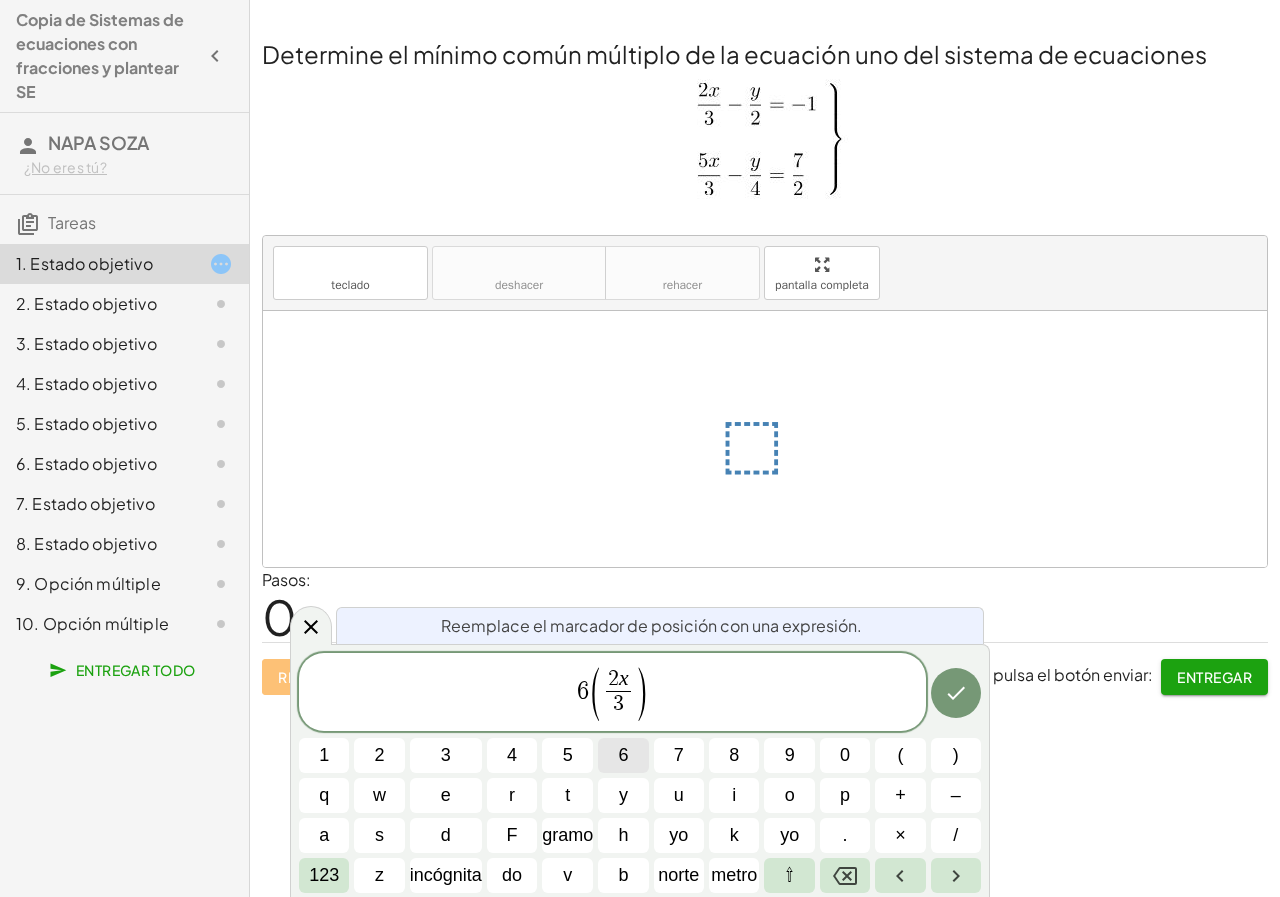 click on "6" at bounding box center [623, 755] 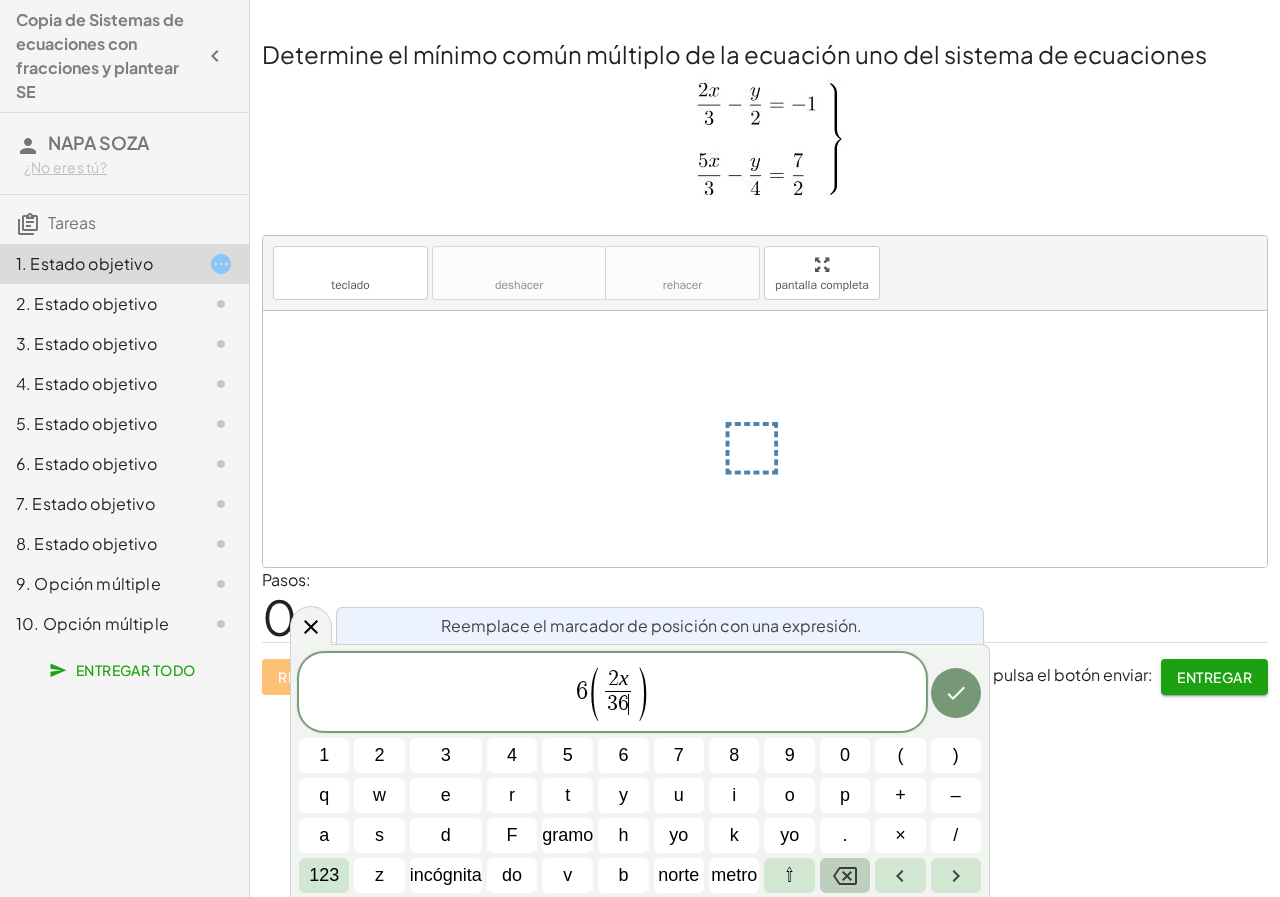 click 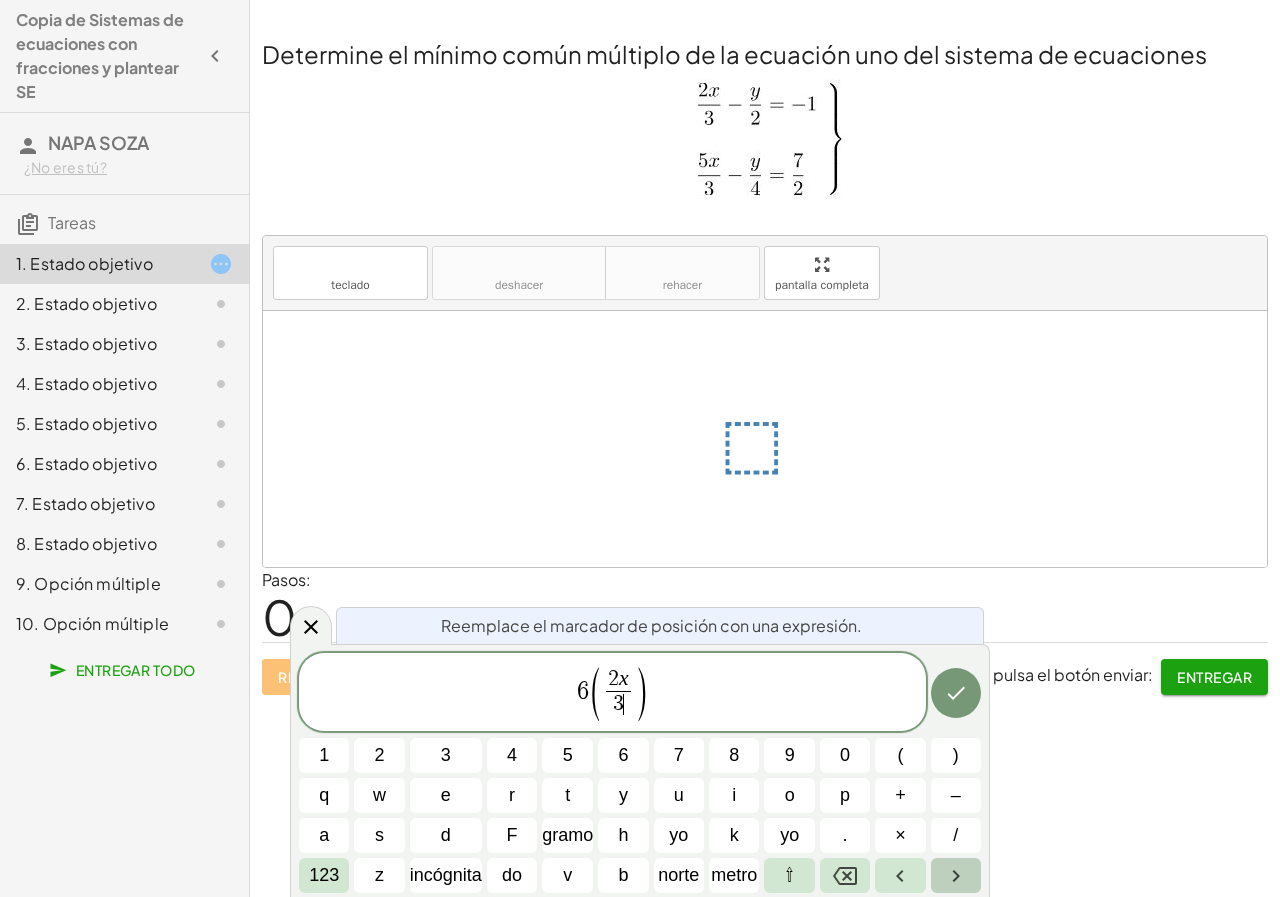 click 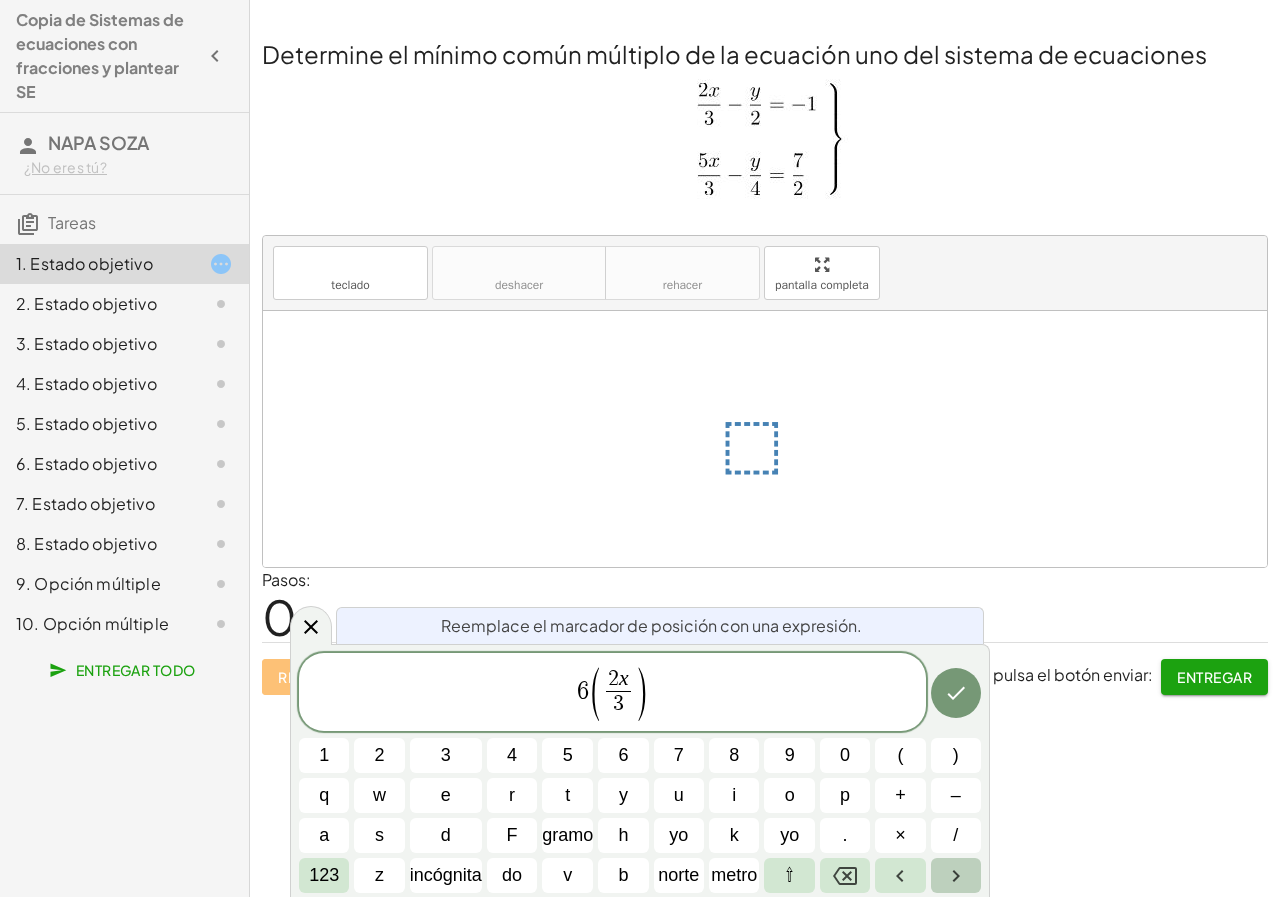 click 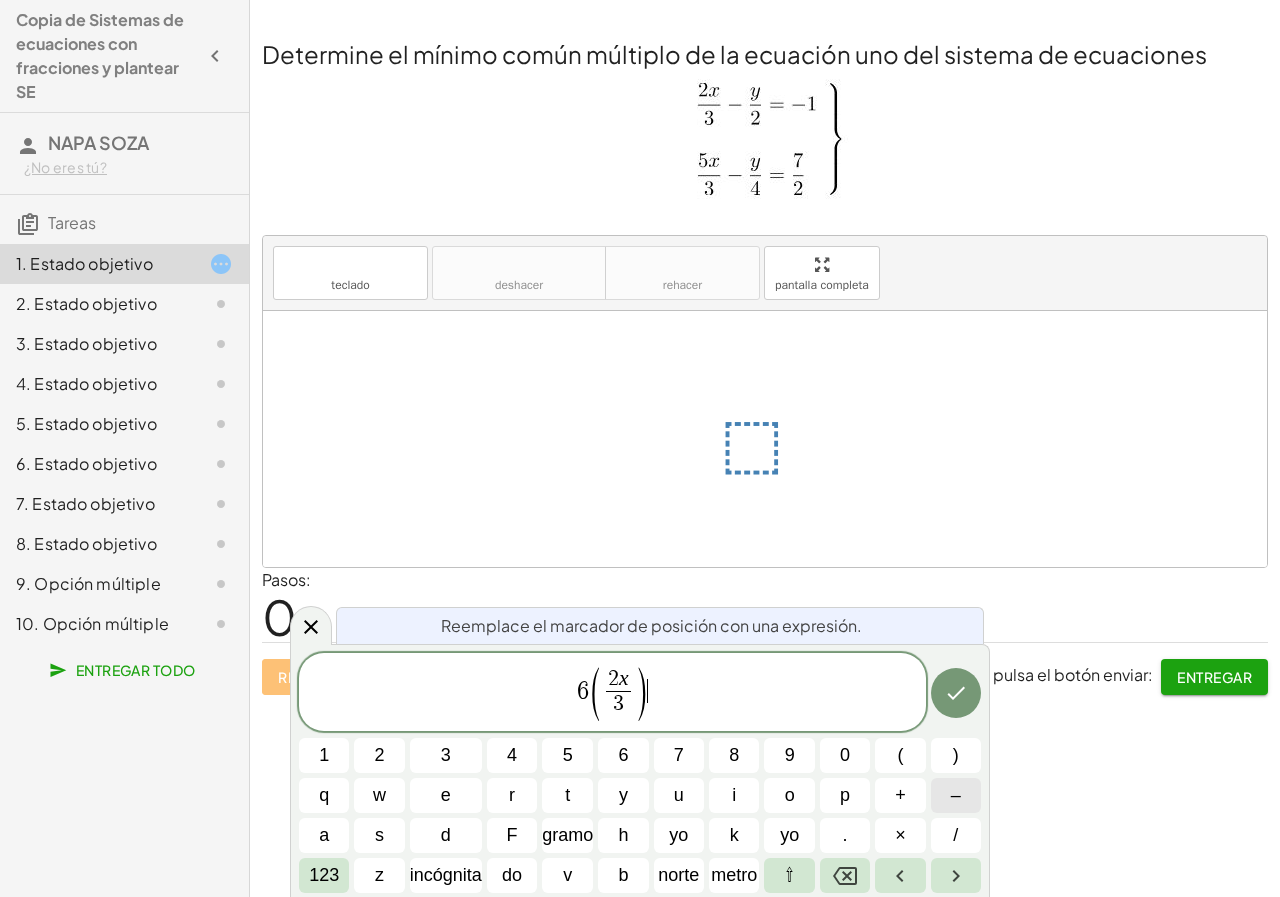 click on "–" at bounding box center (956, 795) 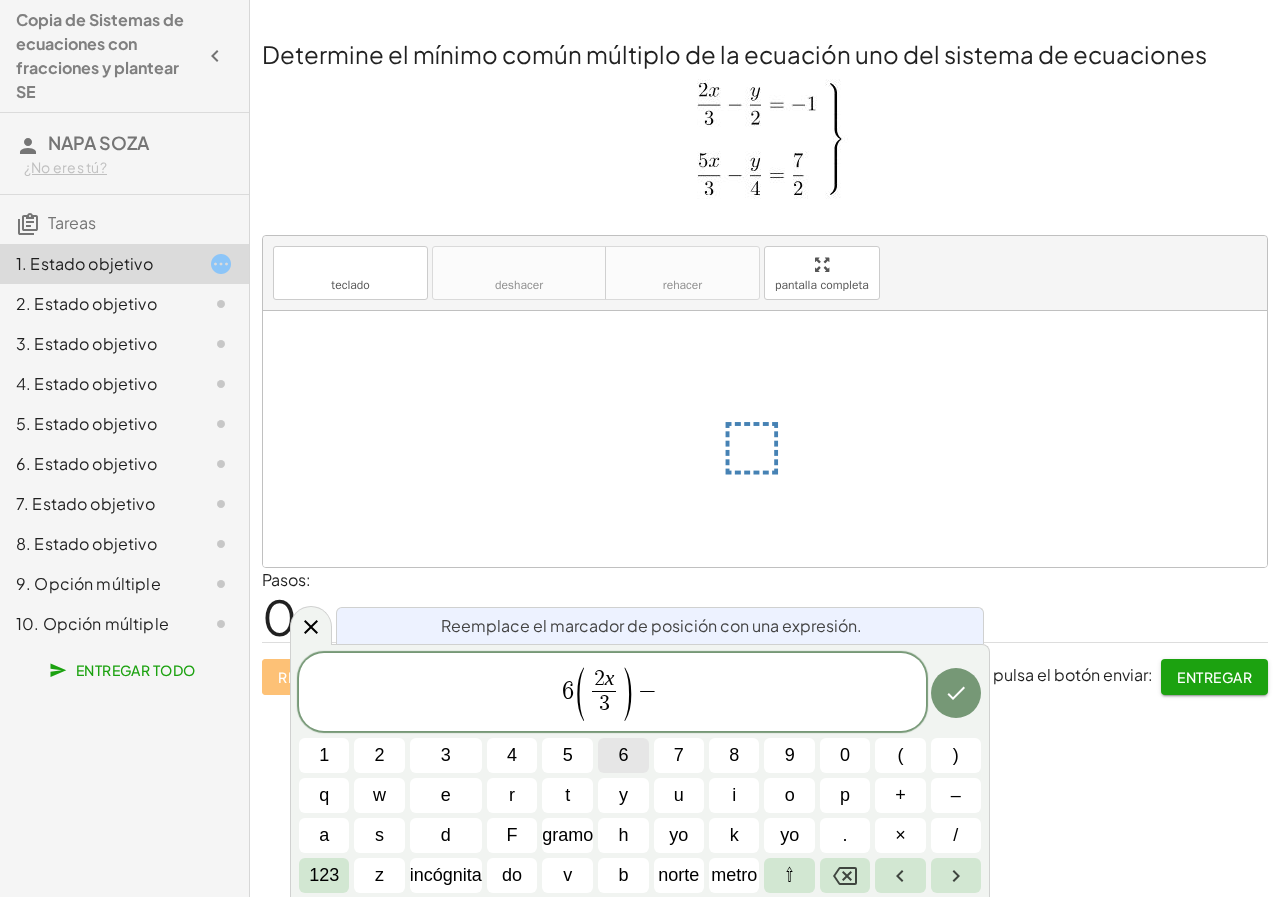 click on "6" at bounding box center [623, 755] 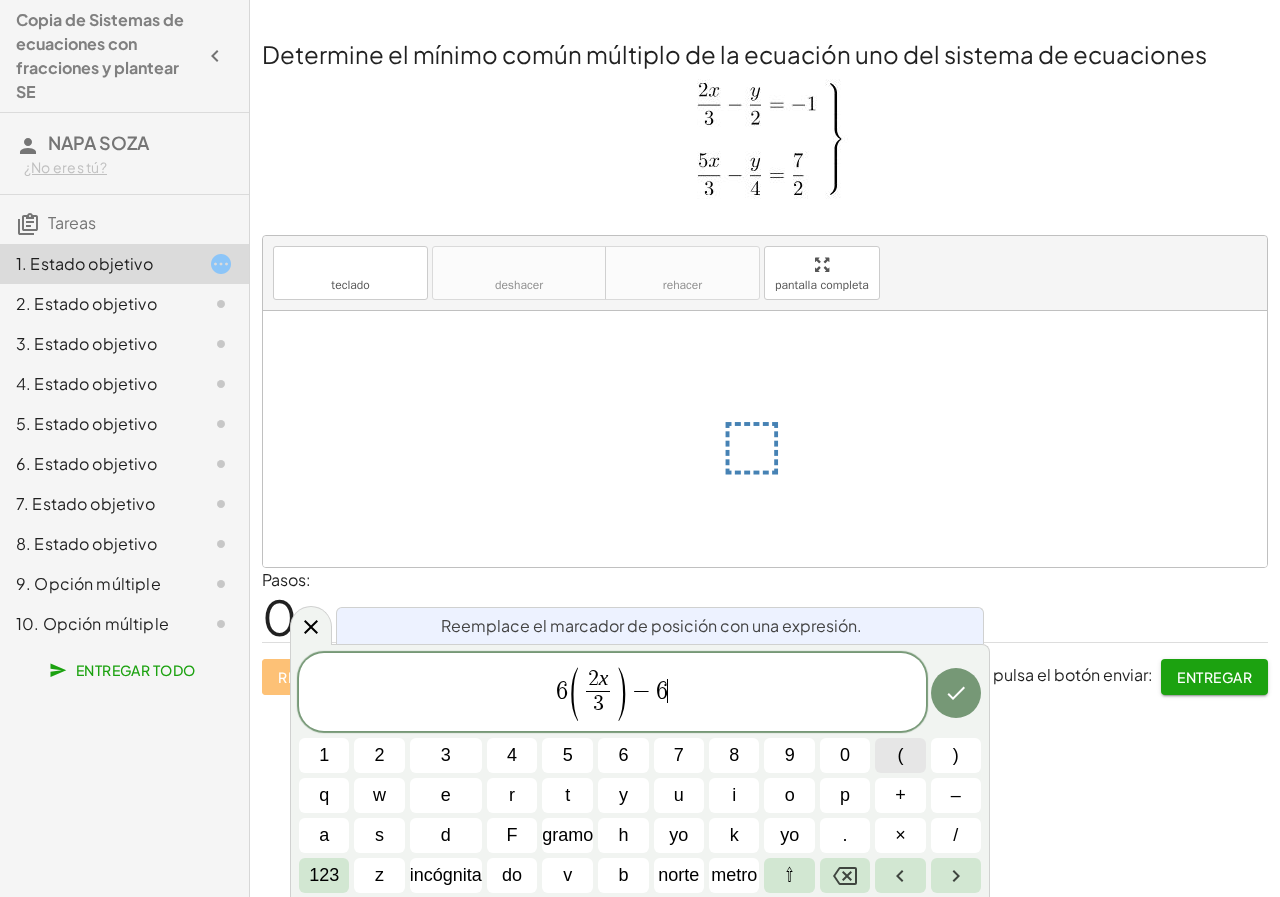 click on "(" at bounding box center (900, 755) 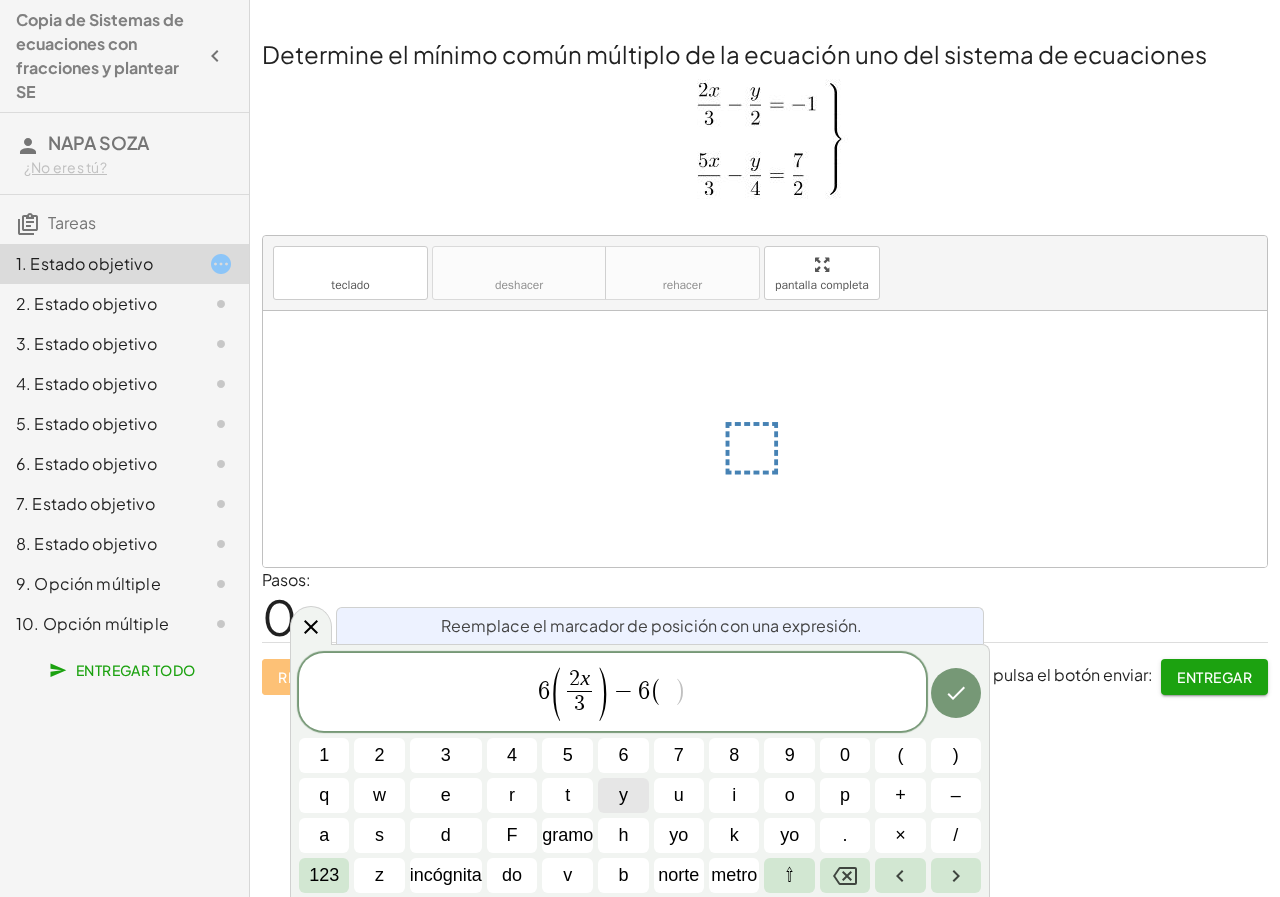 click on "y" at bounding box center (623, 795) 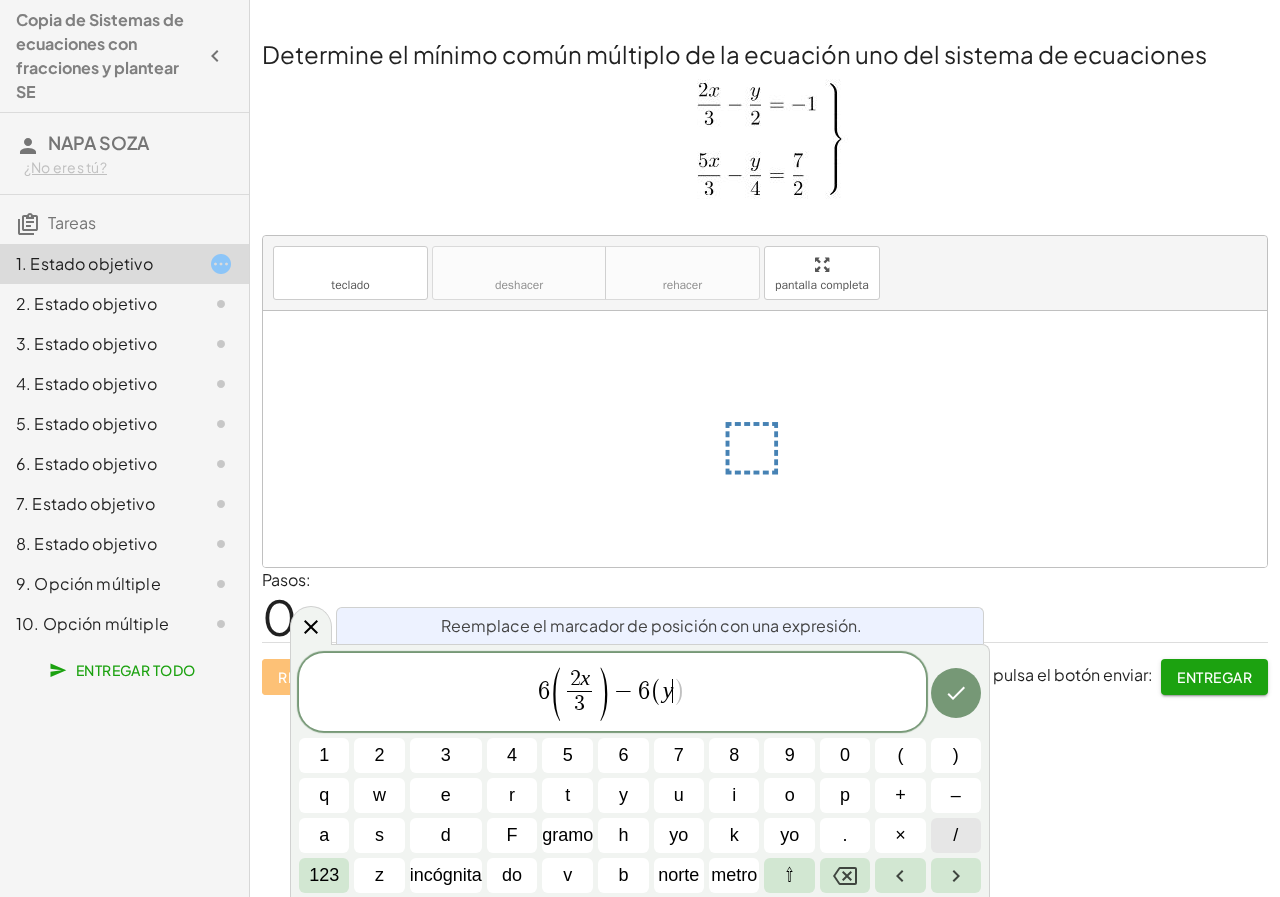 click on "/" at bounding box center [956, 835] 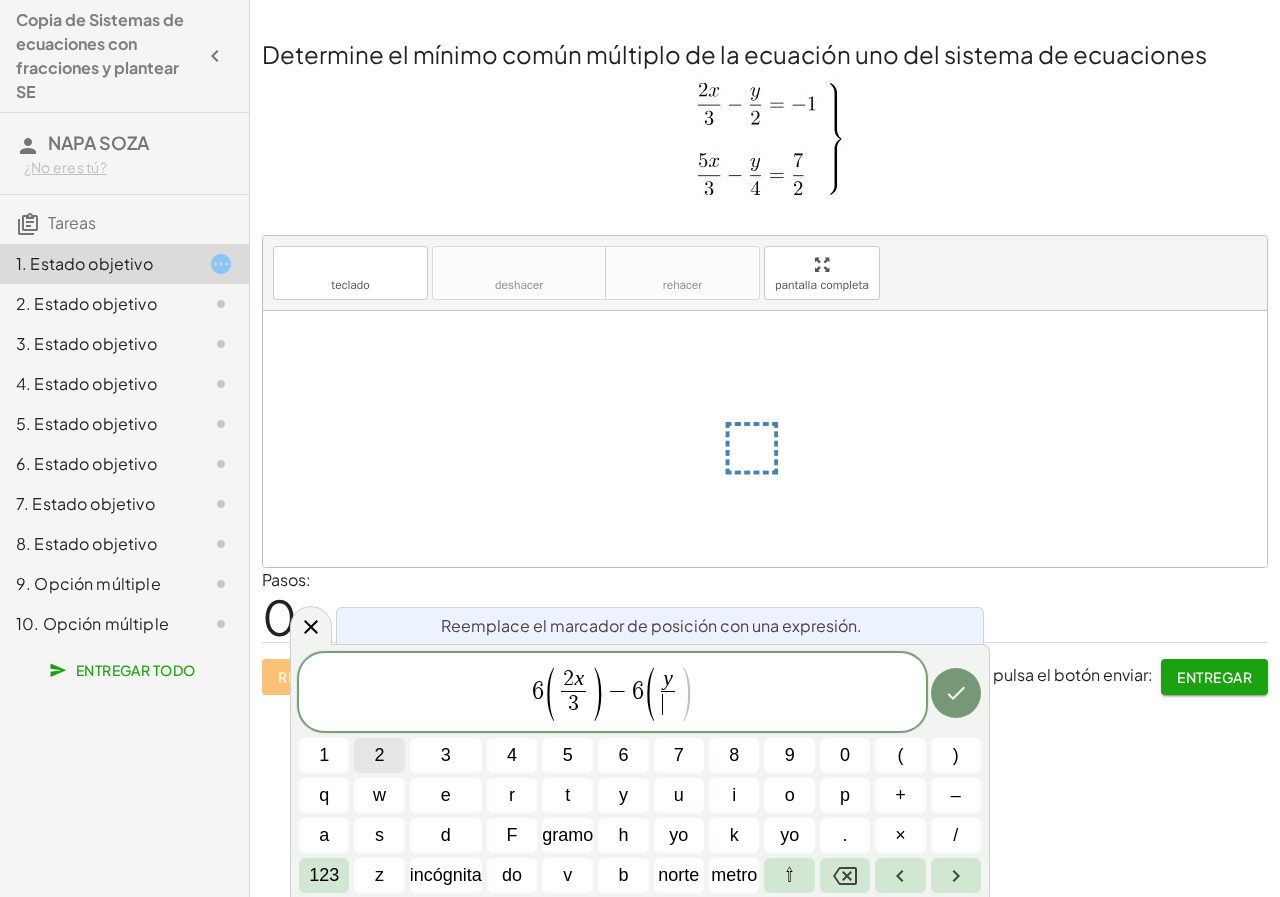 click on "2" at bounding box center [379, 755] 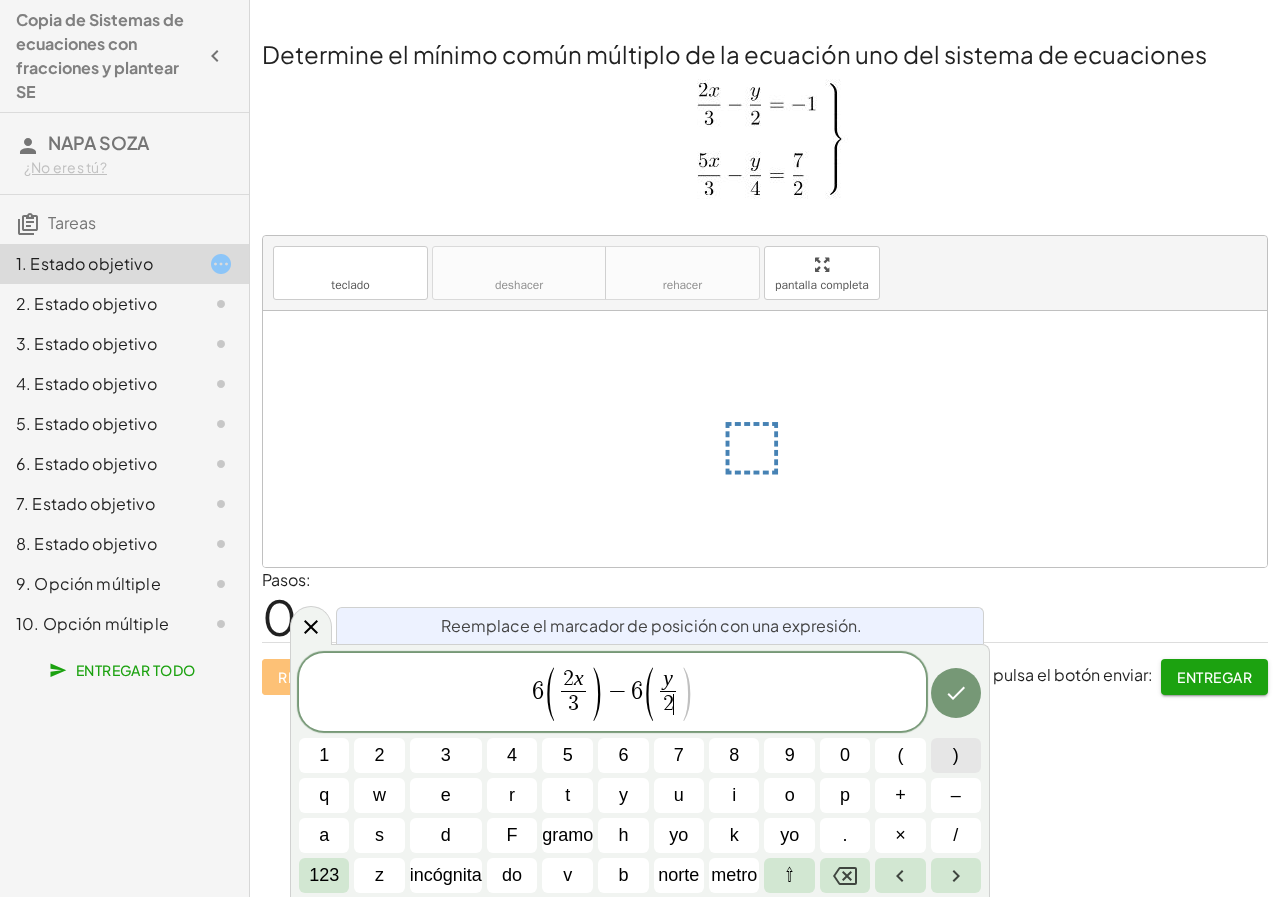 click on ")" at bounding box center (956, 755) 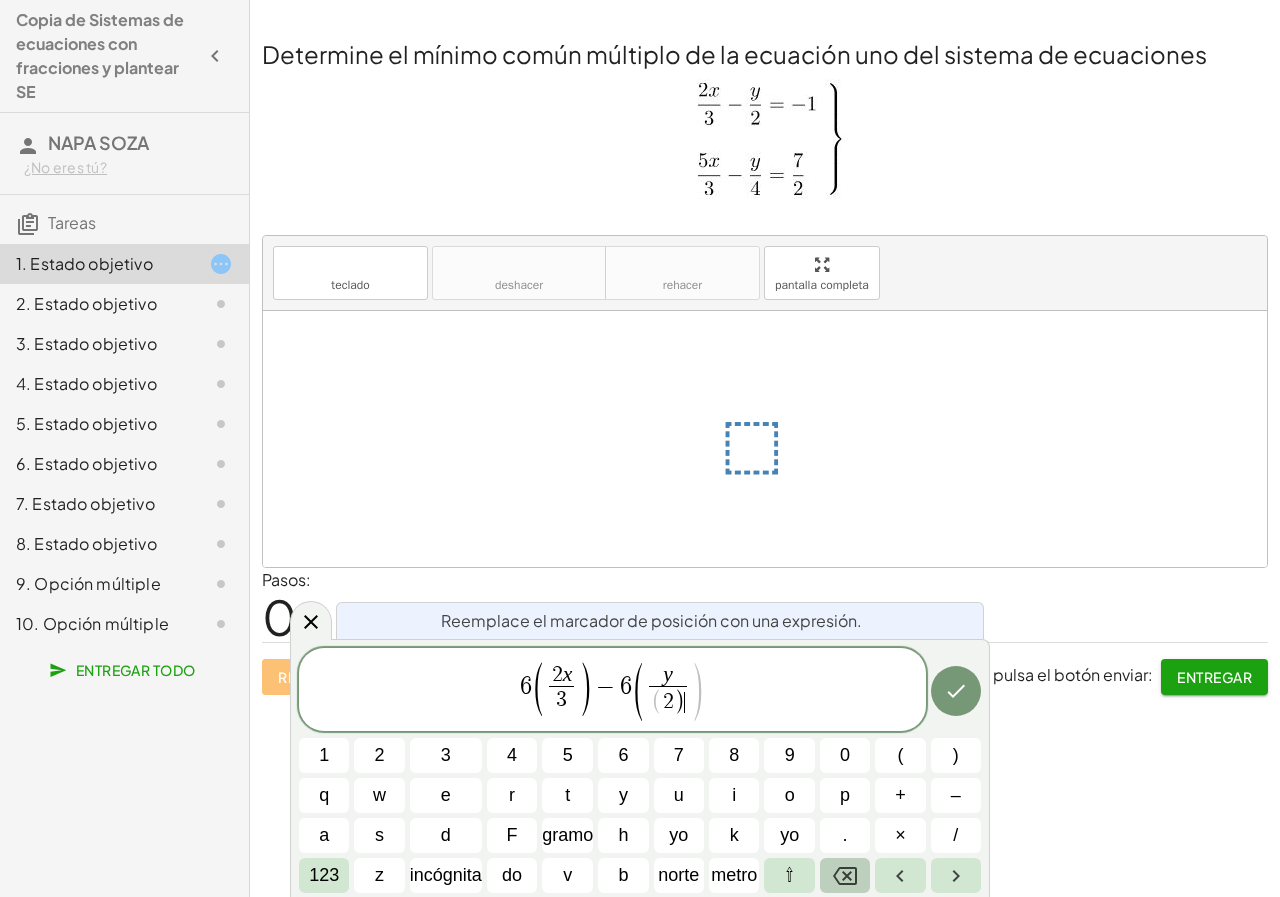 click 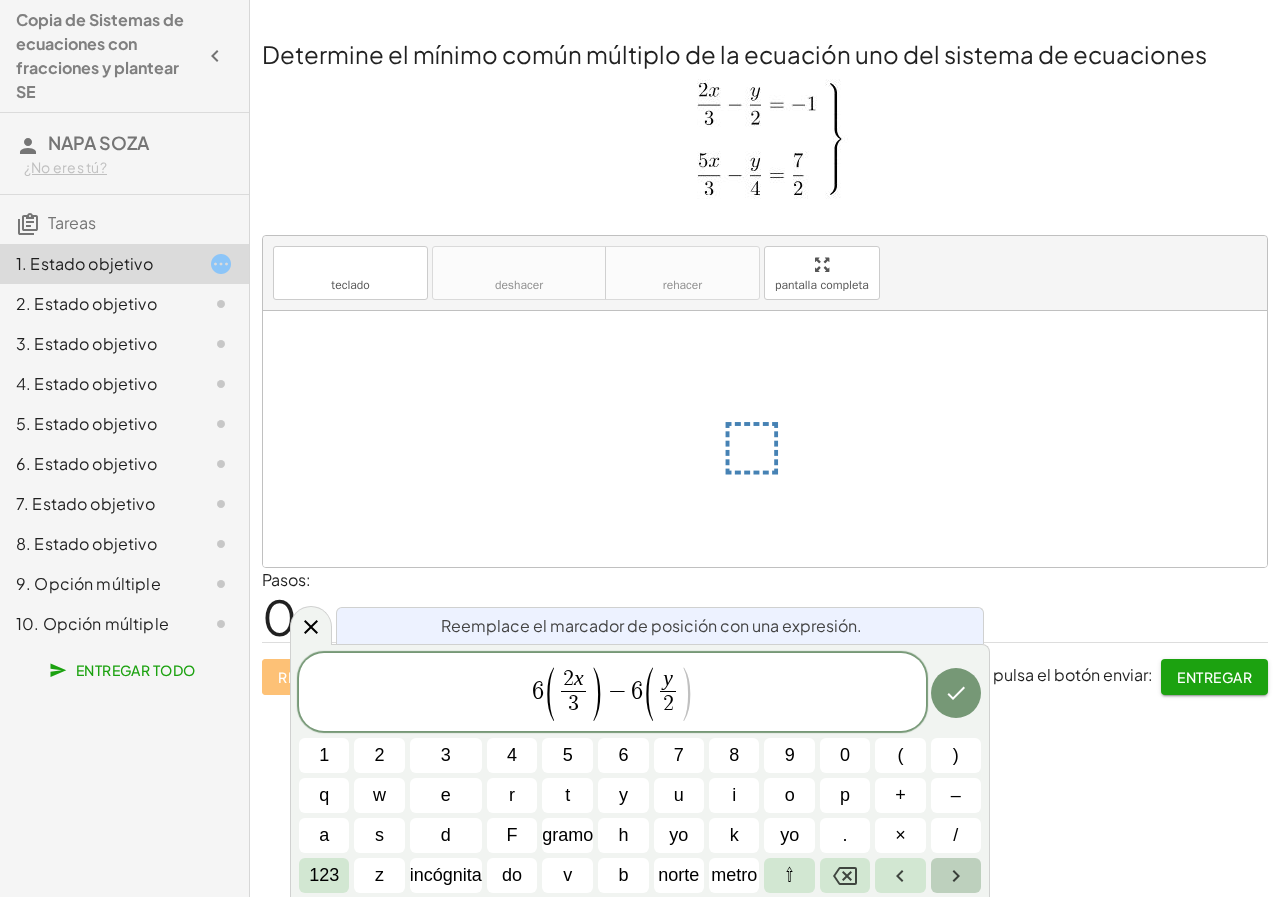 click at bounding box center [956, 875] 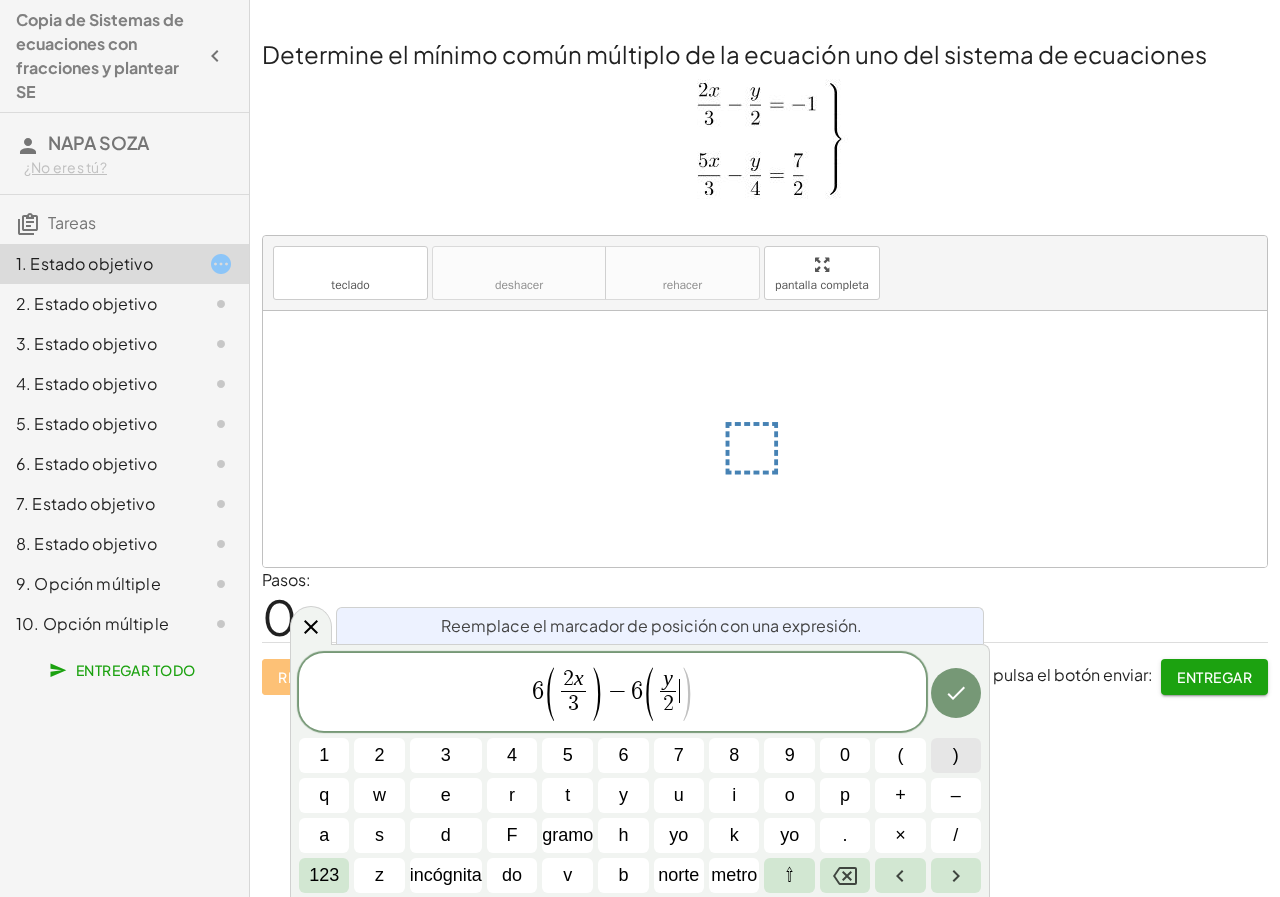 click on ")" at bounding box center (956, 755) 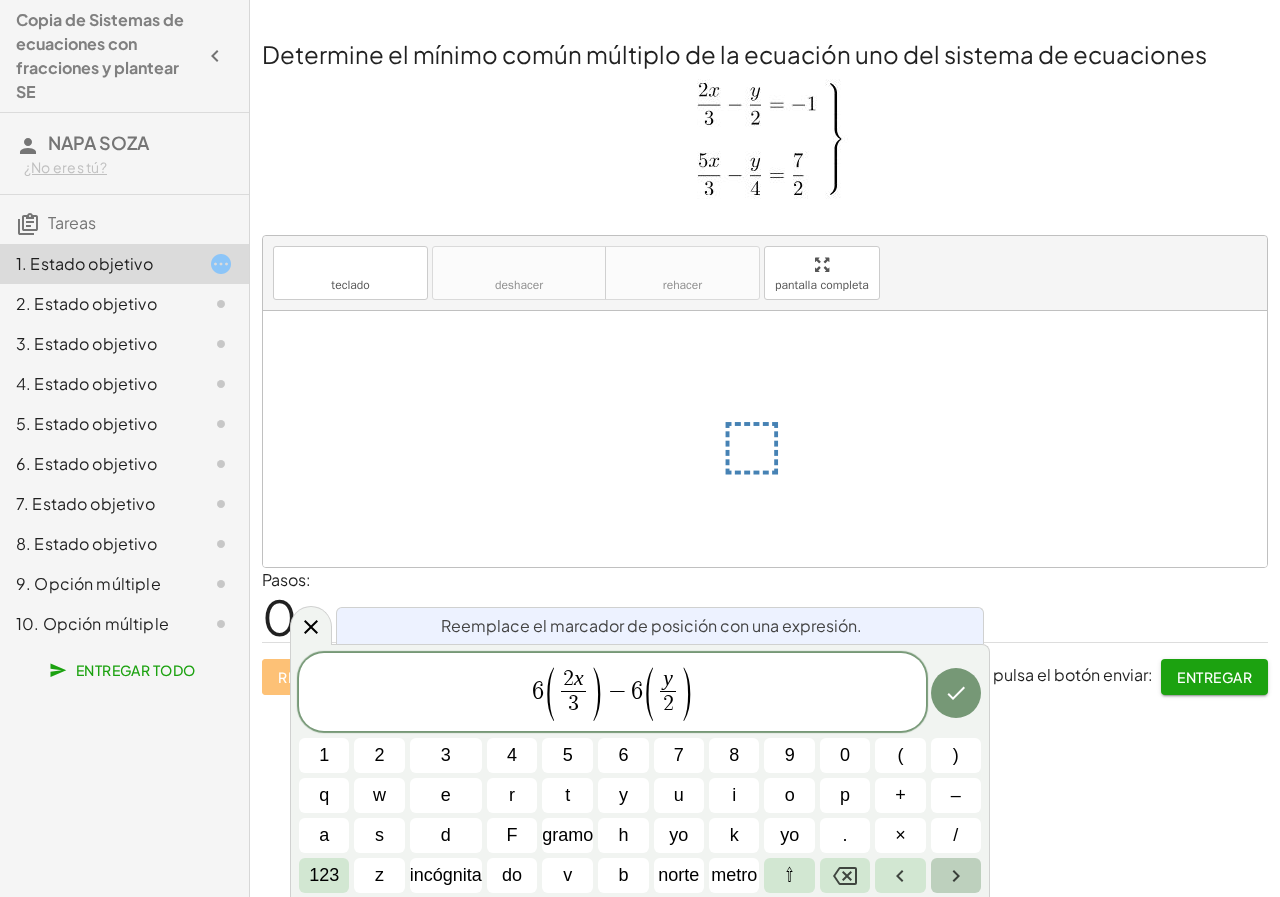 click 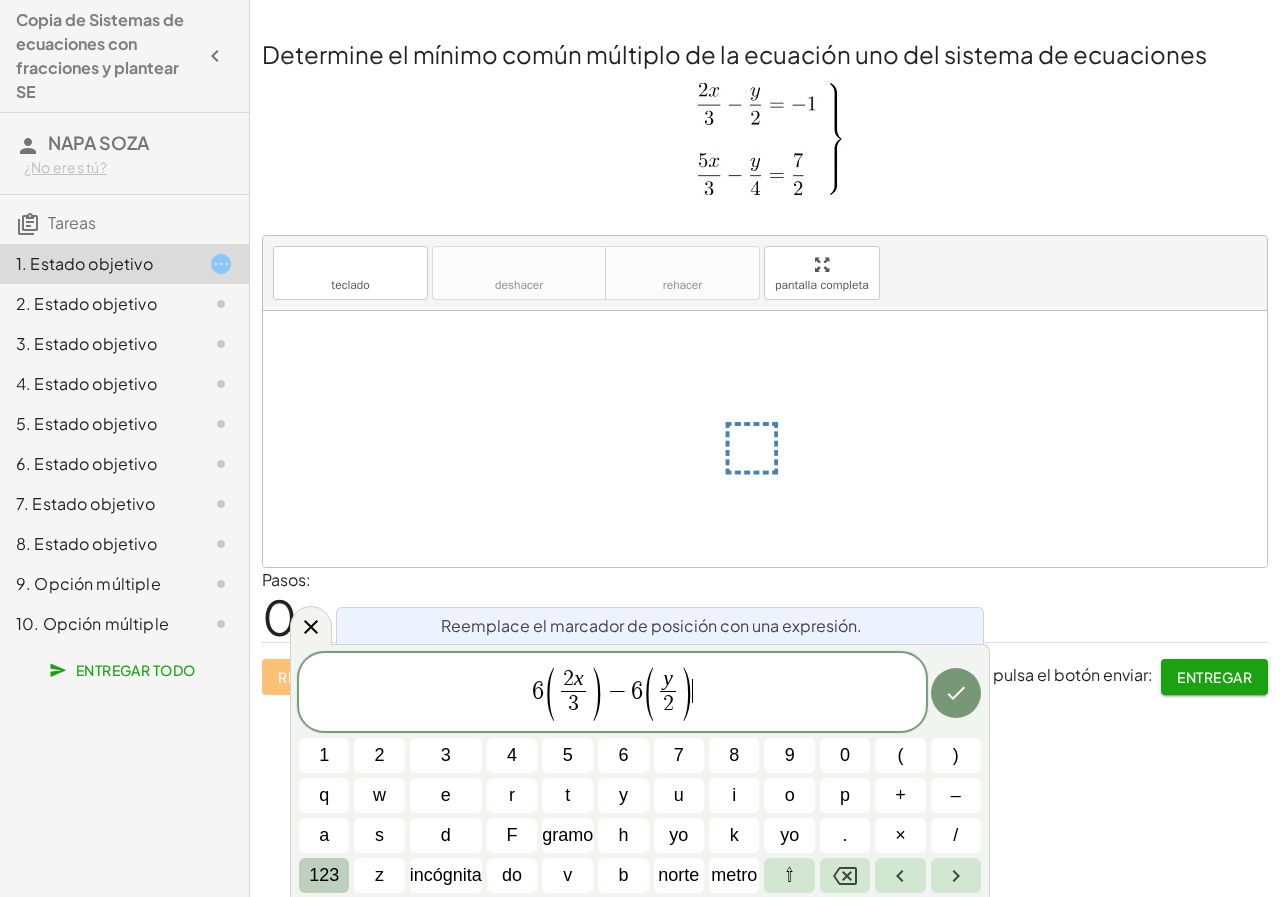 click on "123" at bounding box center (324, 875) 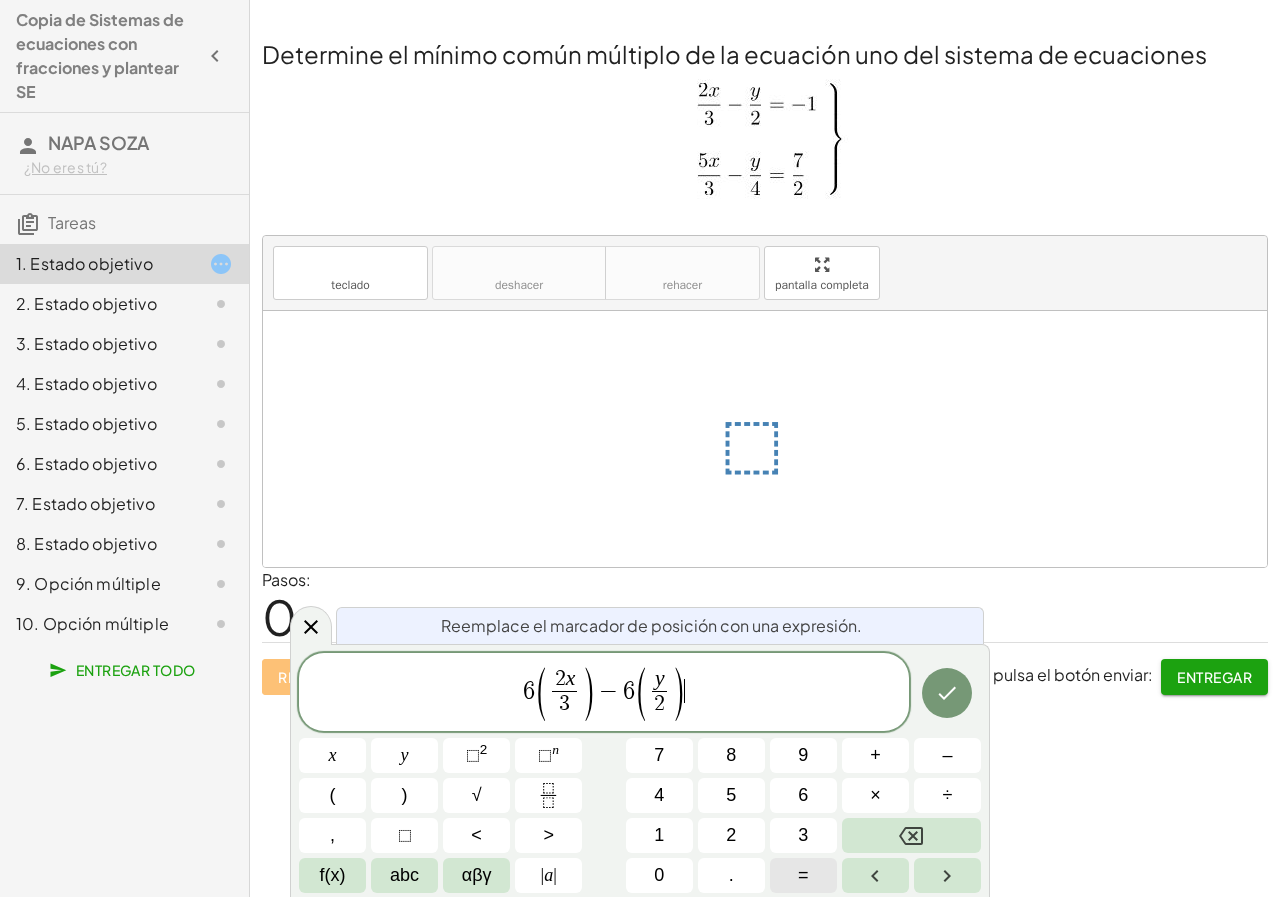click on "=" at bounding box center (803, 875) 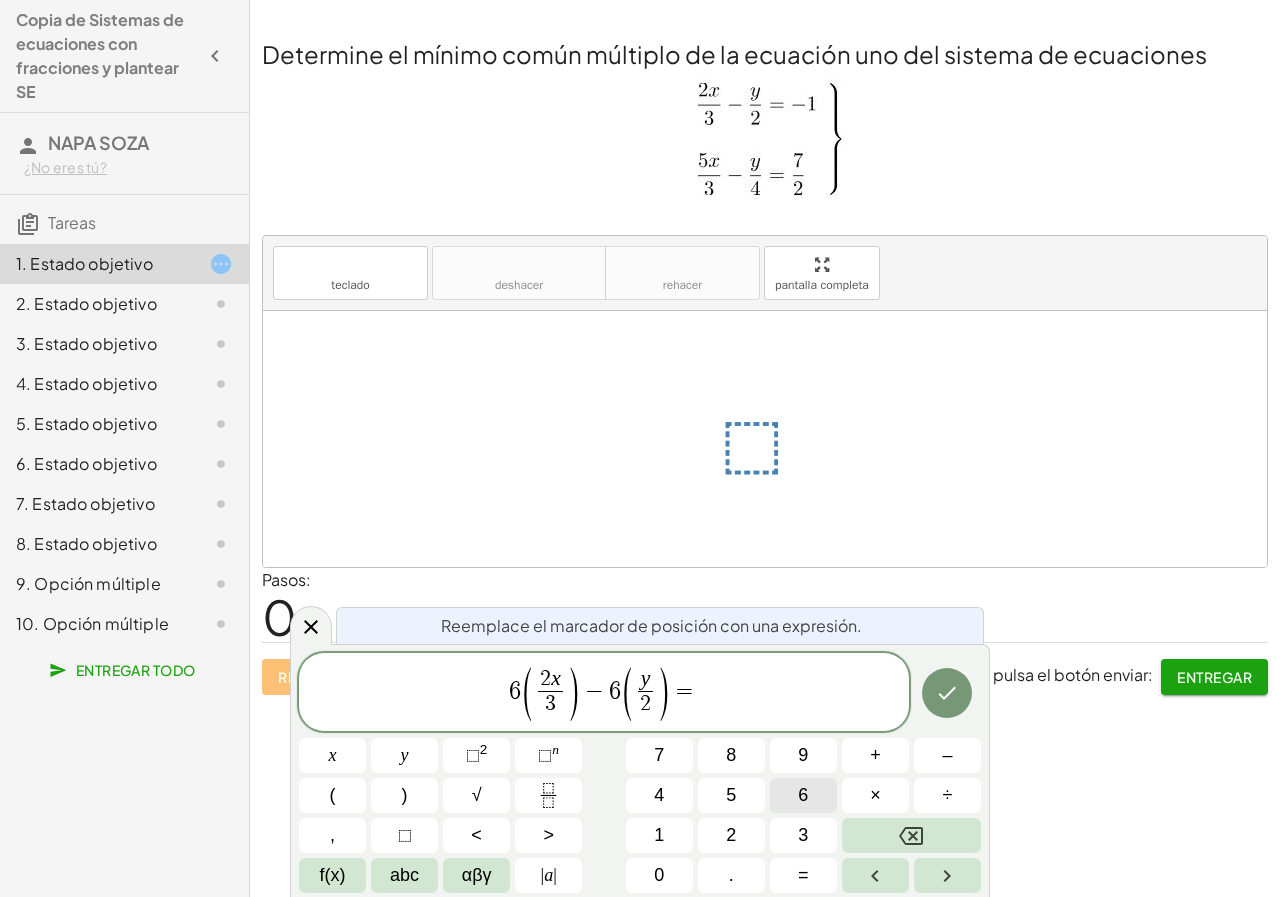 click on "6" at bounding box center [803, 795] 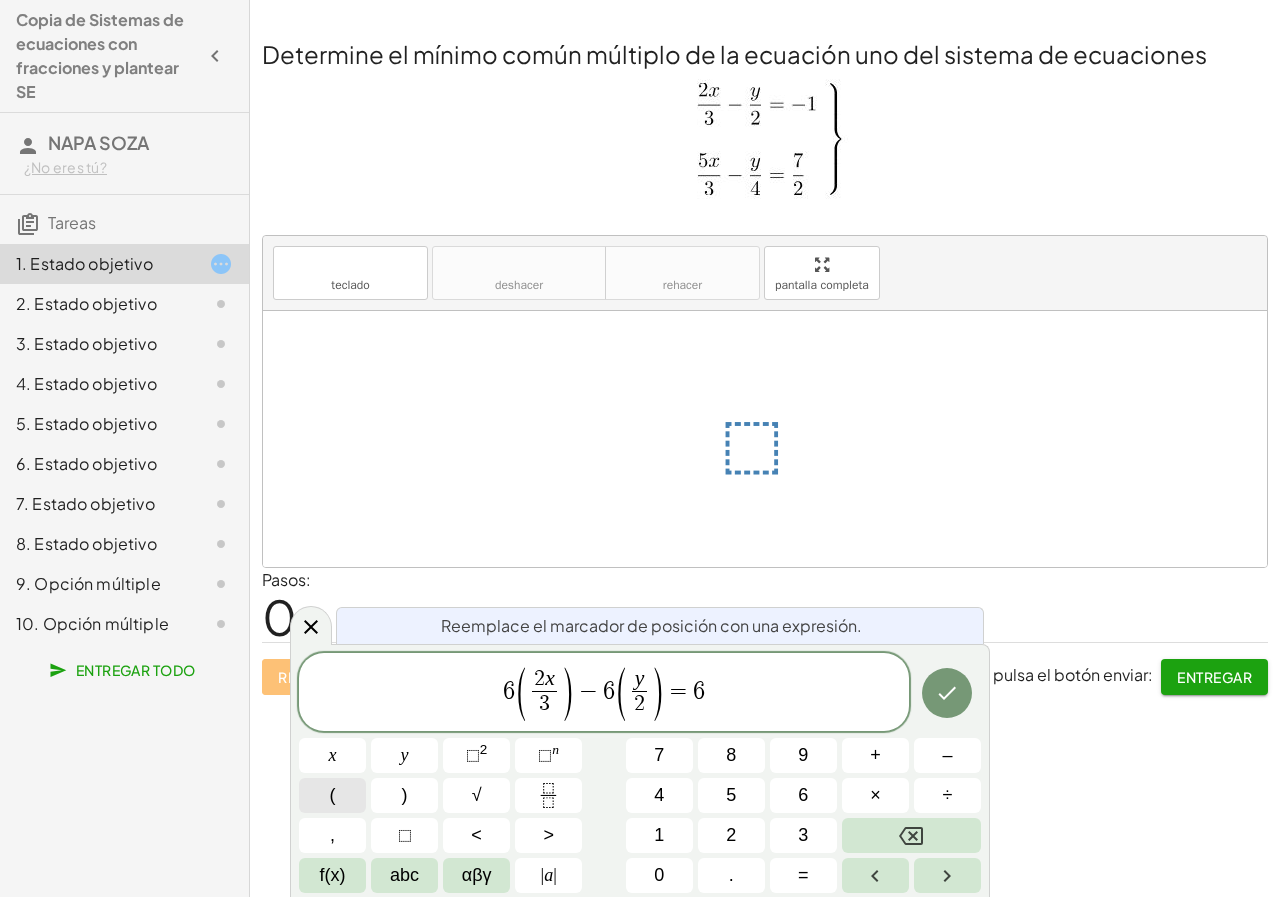 click on "(" at bounding box center [333, 795] 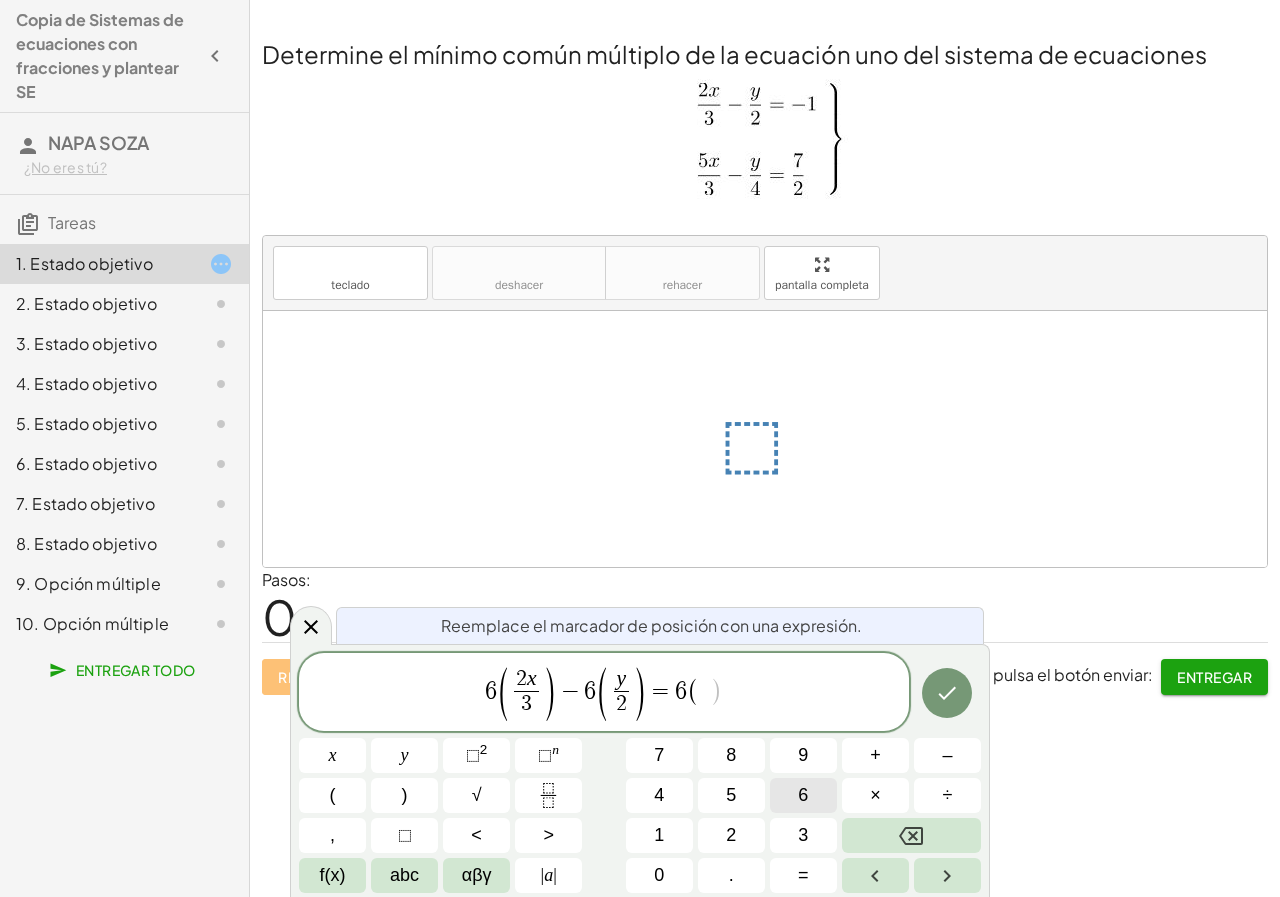 click on "6" at bounding box center (803, 795) 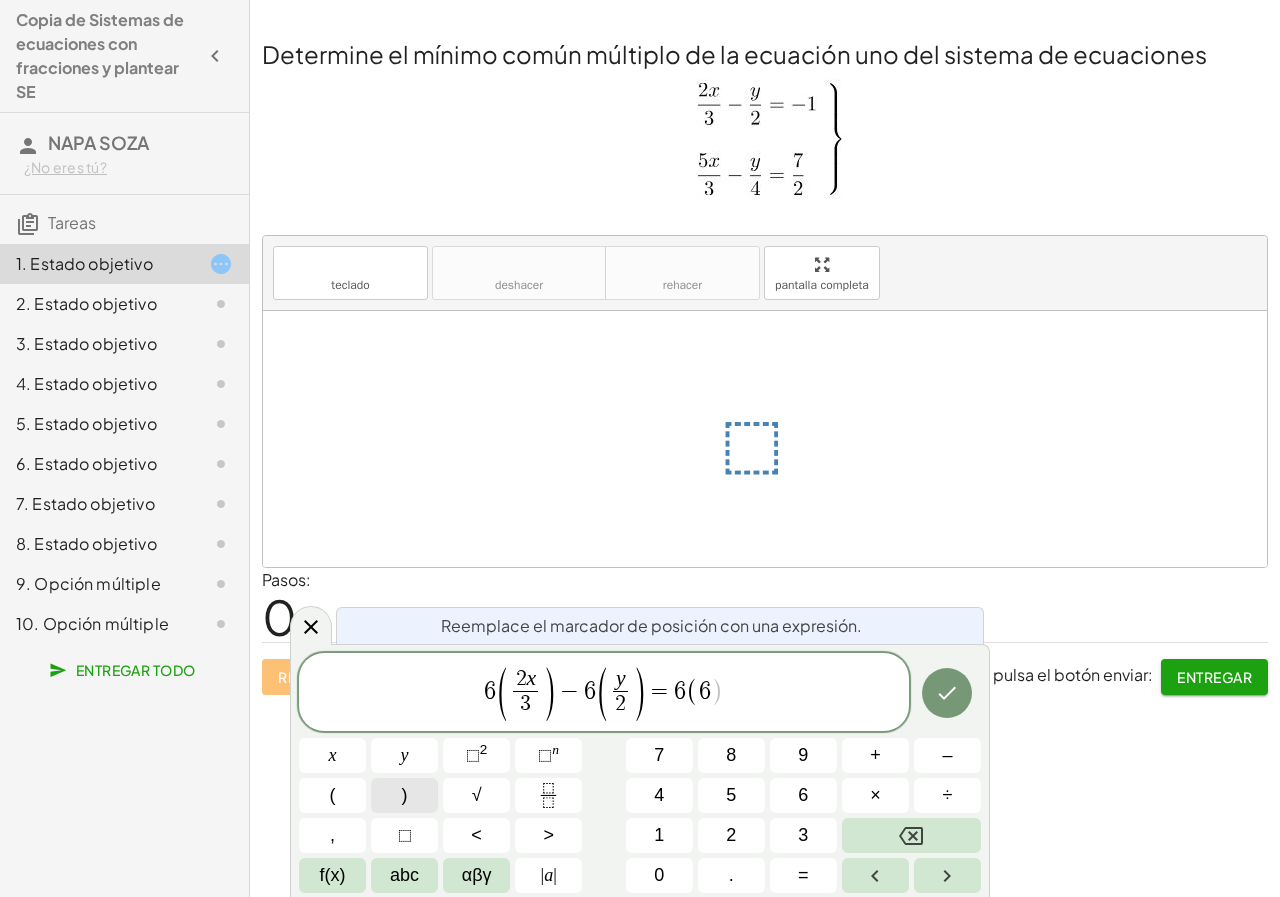 click on ")" at bounding box center (404, 795) 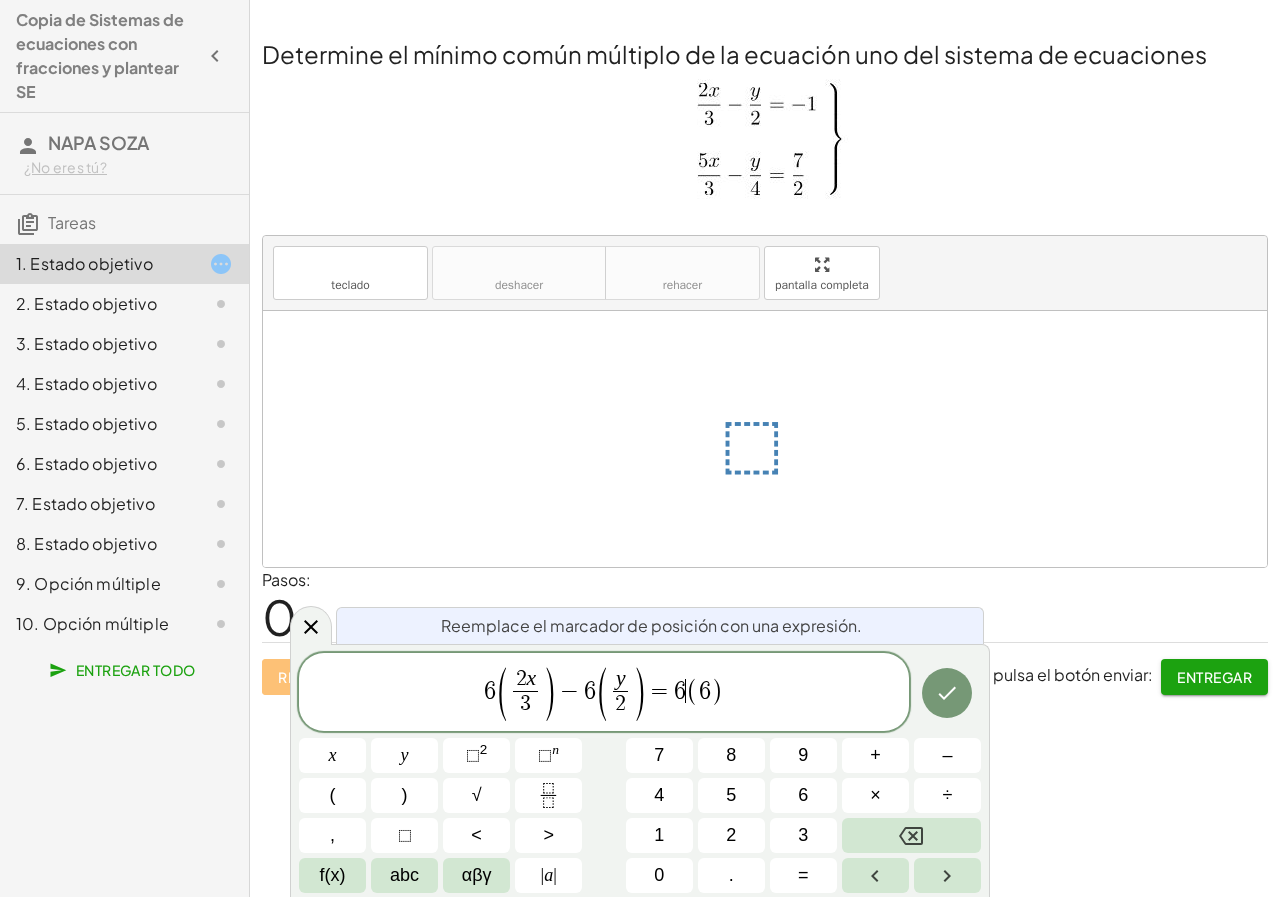 click on "(" at bounding box center [692, 690] 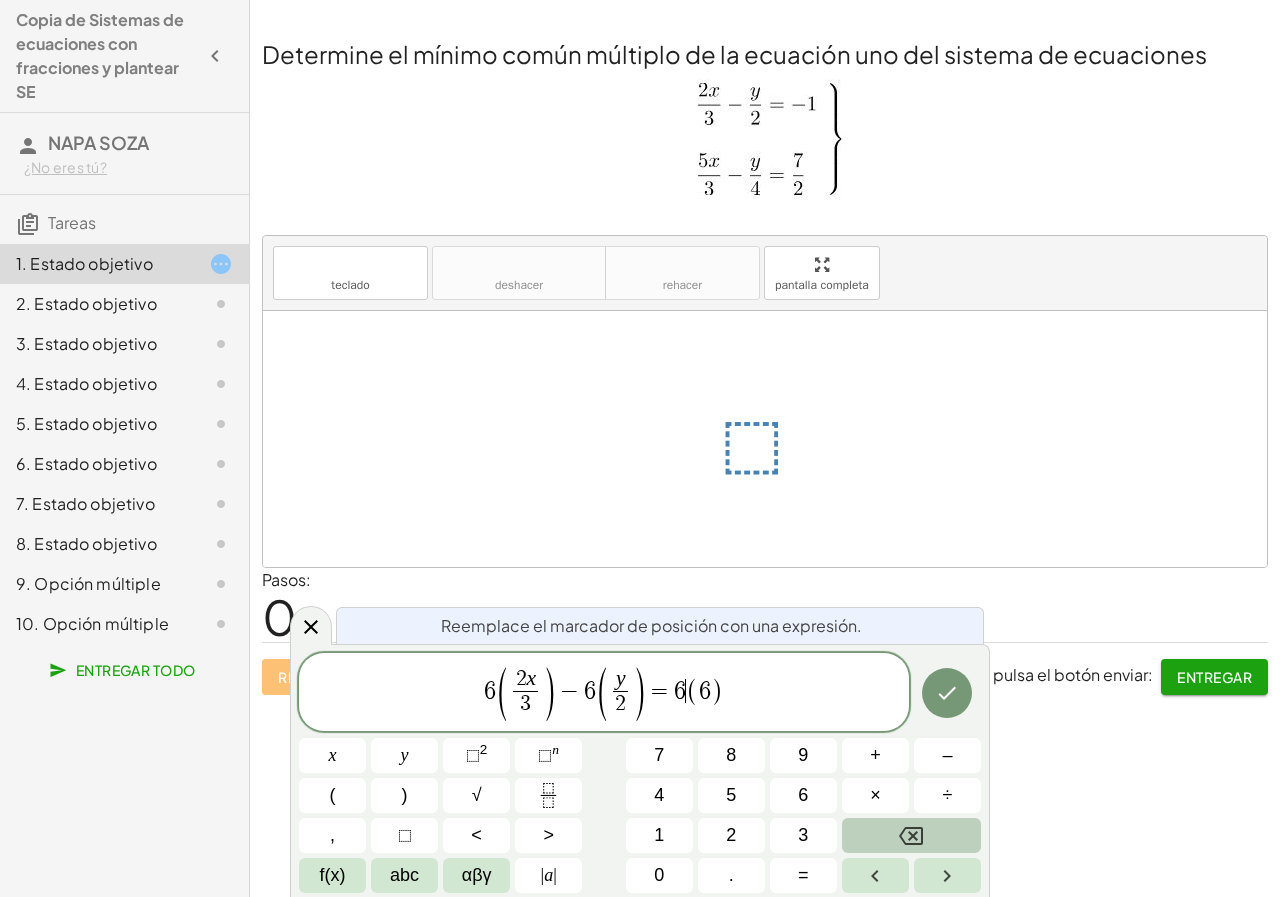 click 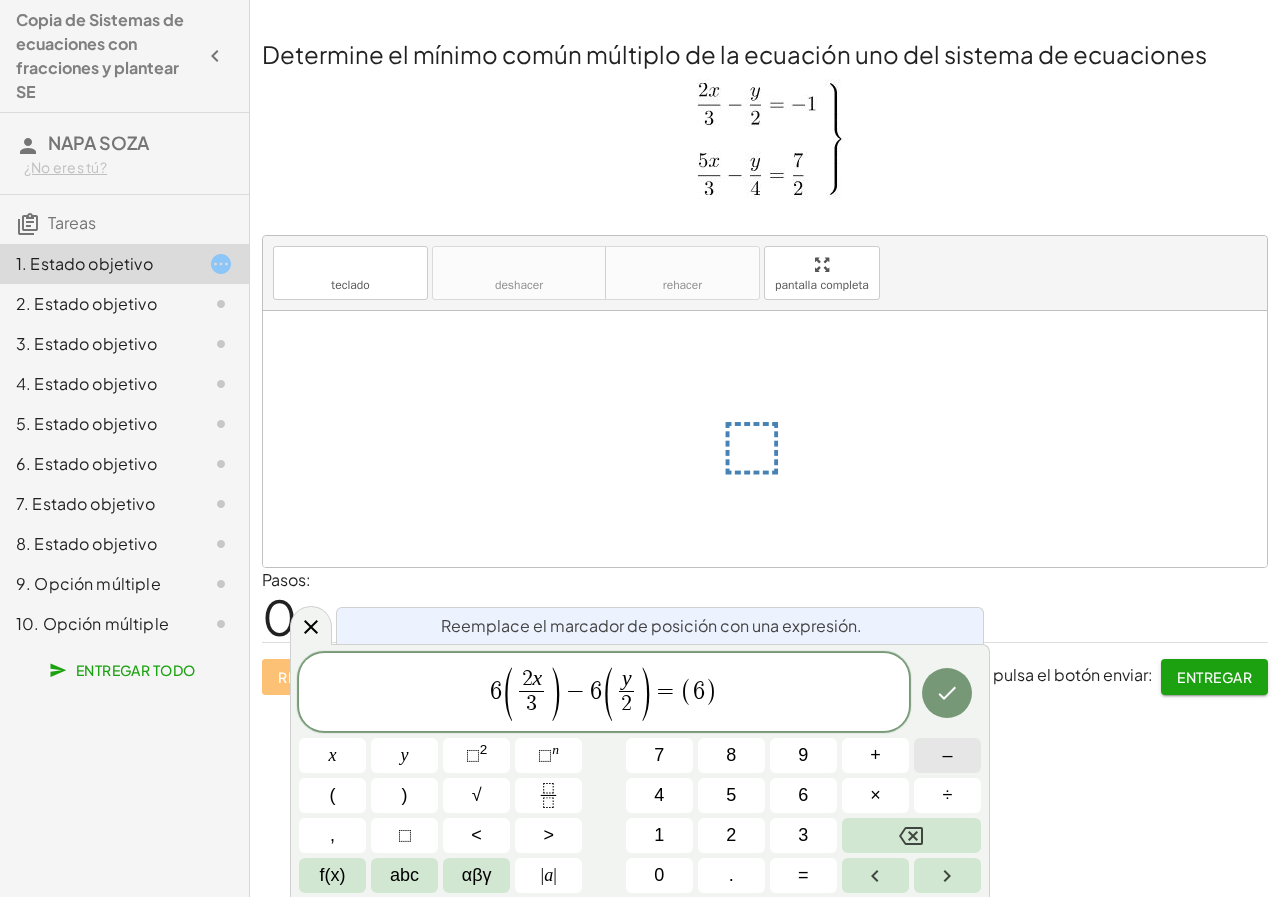 click on "–" at bounding box center [947, 755] 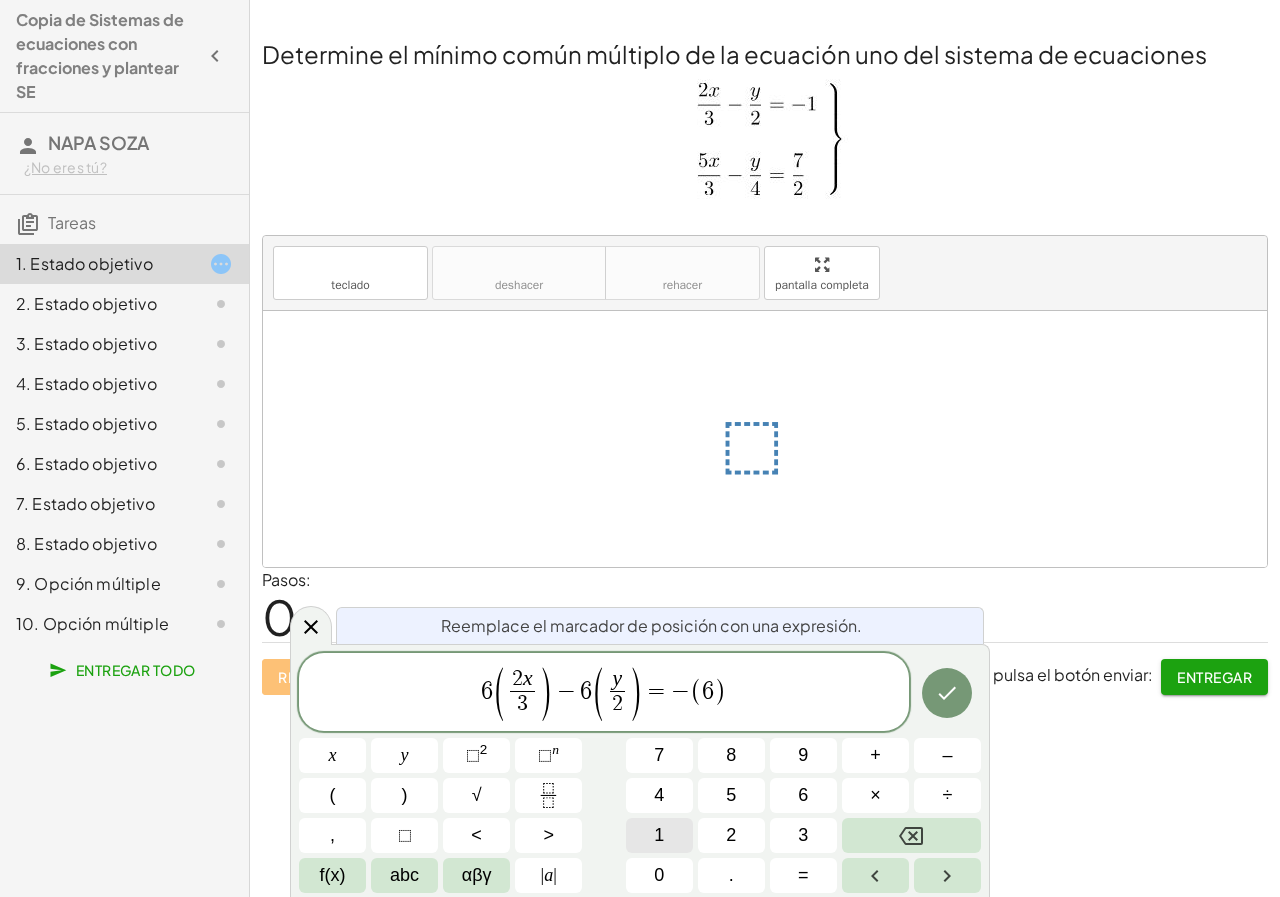 click on "1" at bounding box center (659, 835) 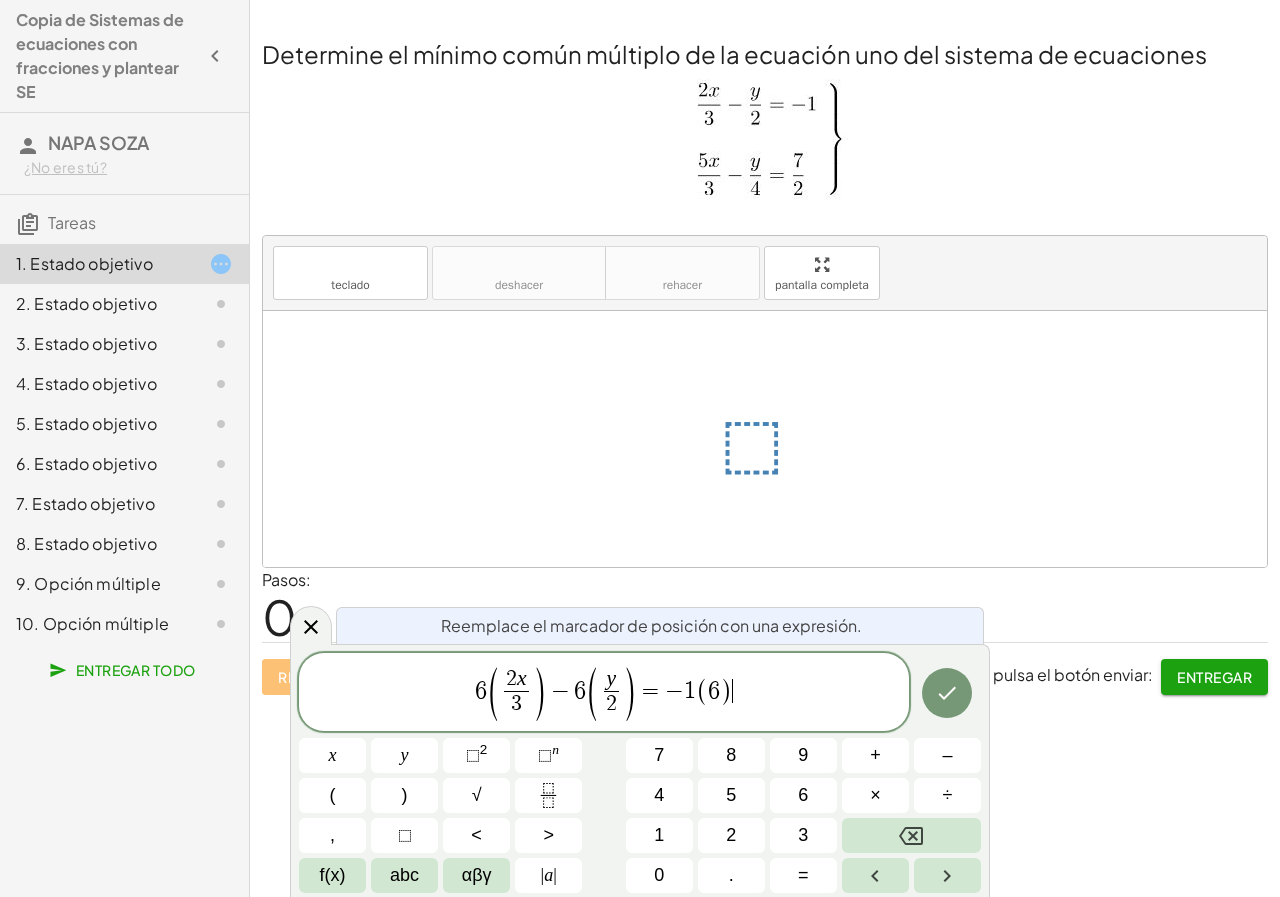 click on "6 ( 2 x 3 ​ ) − 6 ( y 2 ​ ) = − 1 ( 6 ) ​" at bounding box center (604, 693) 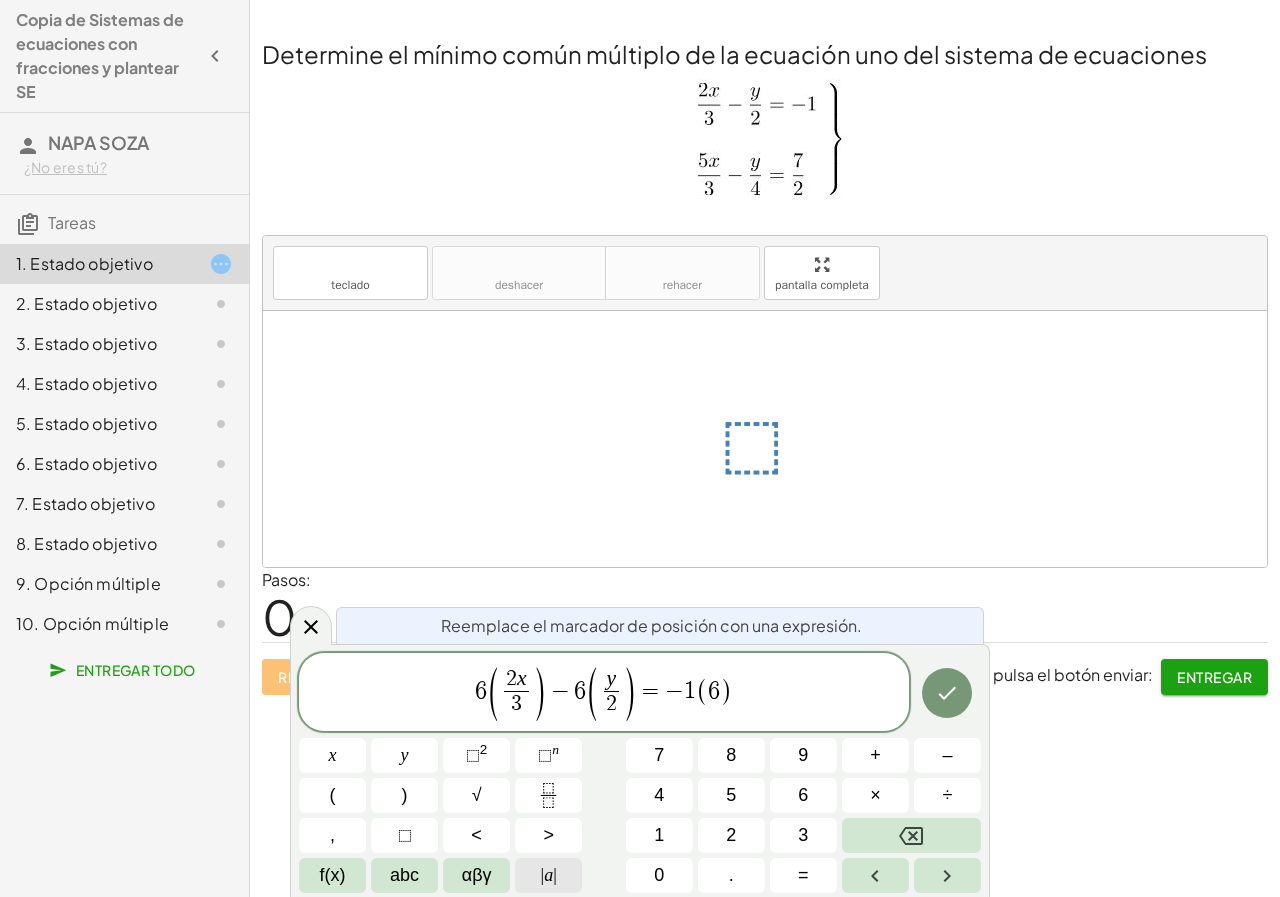 click on "| a |" at bounding box center (548, 875) 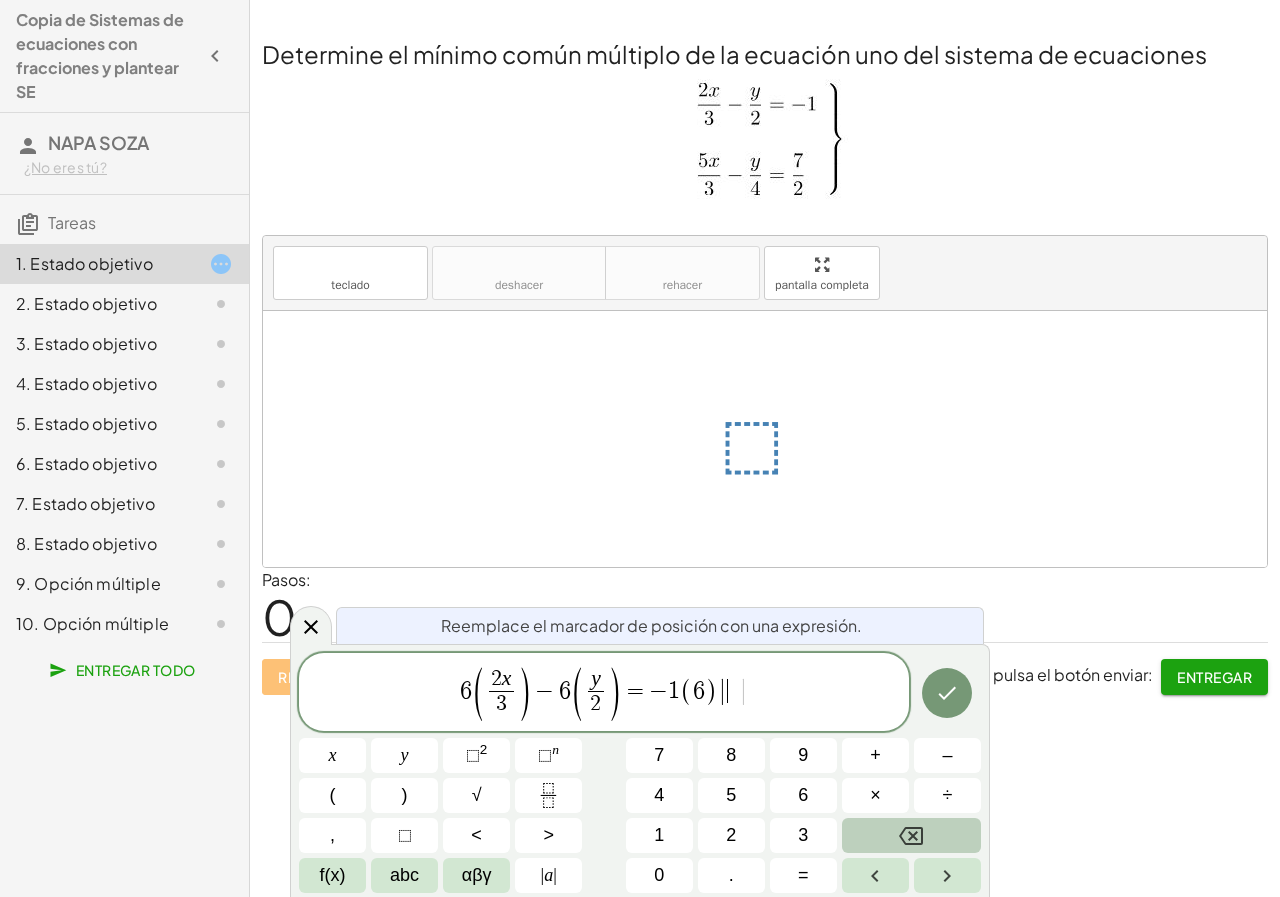 click 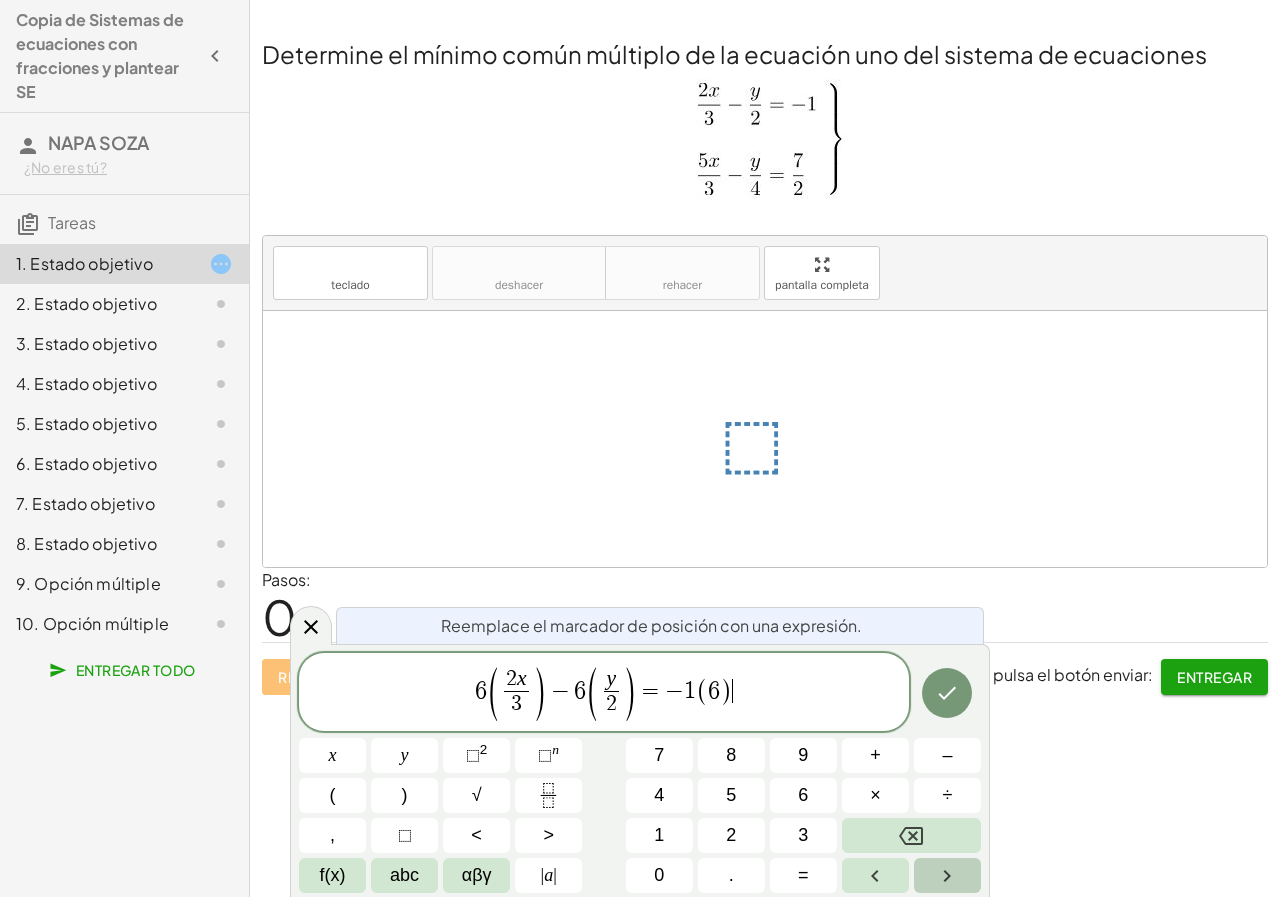 click 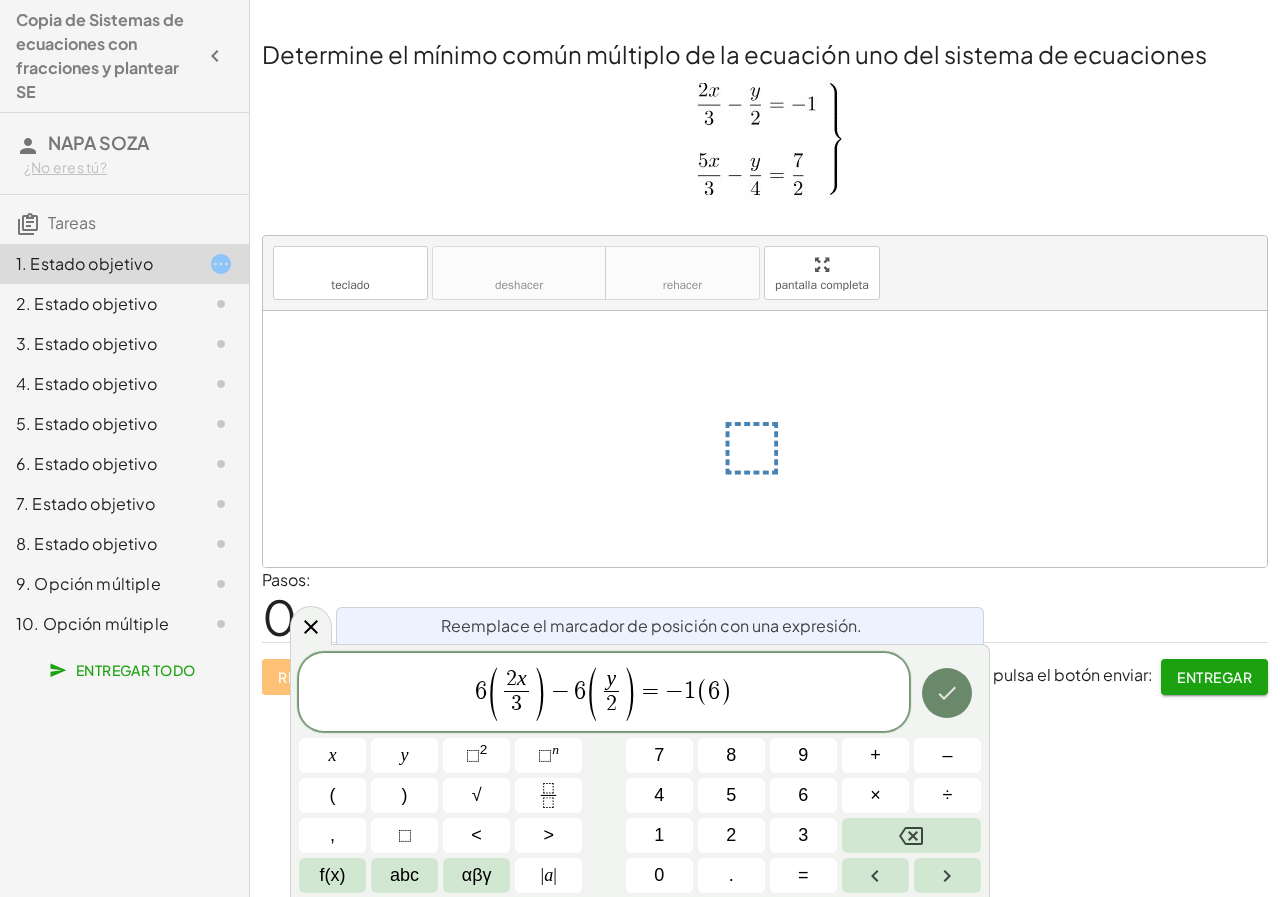 click 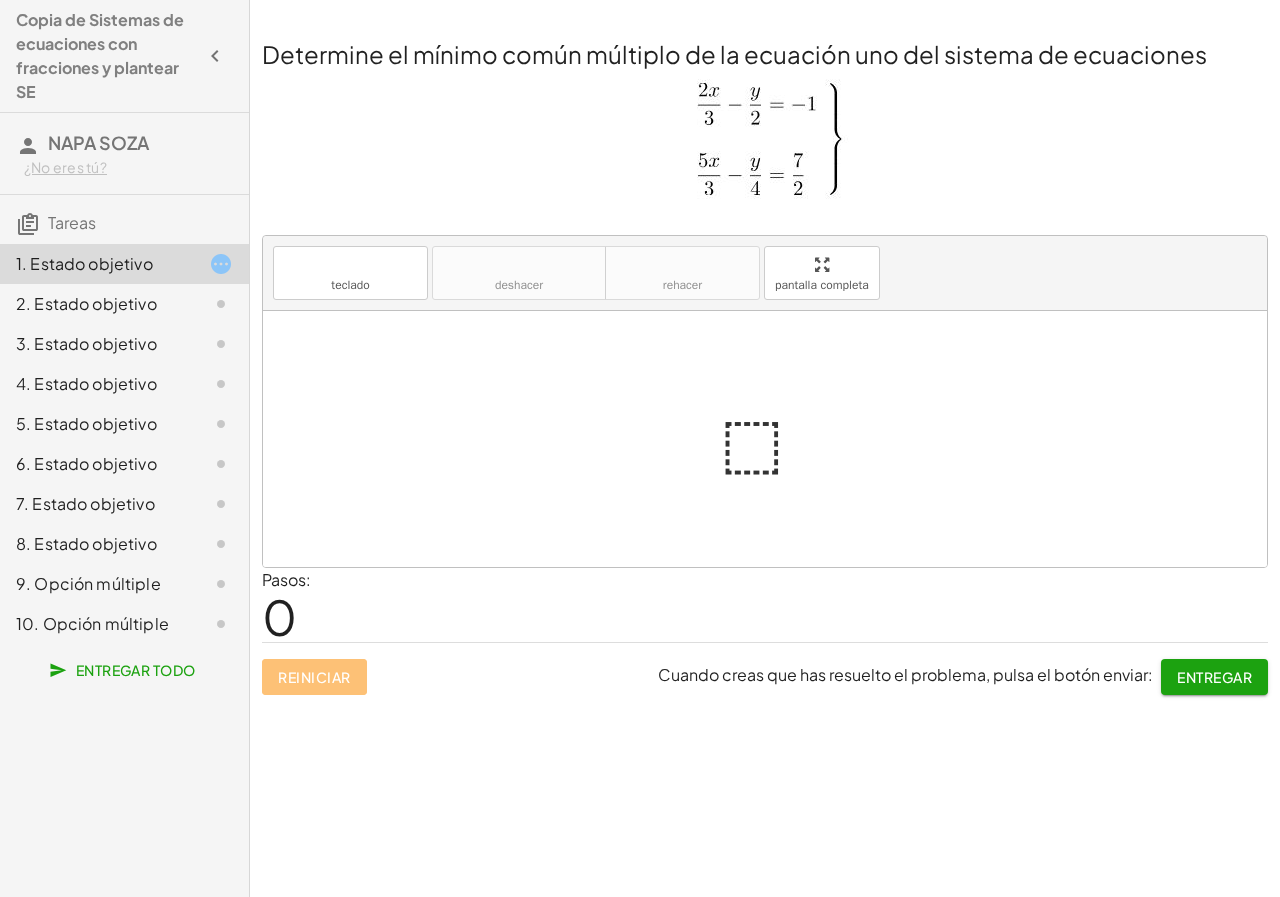 click at bounding box center [773, 439] 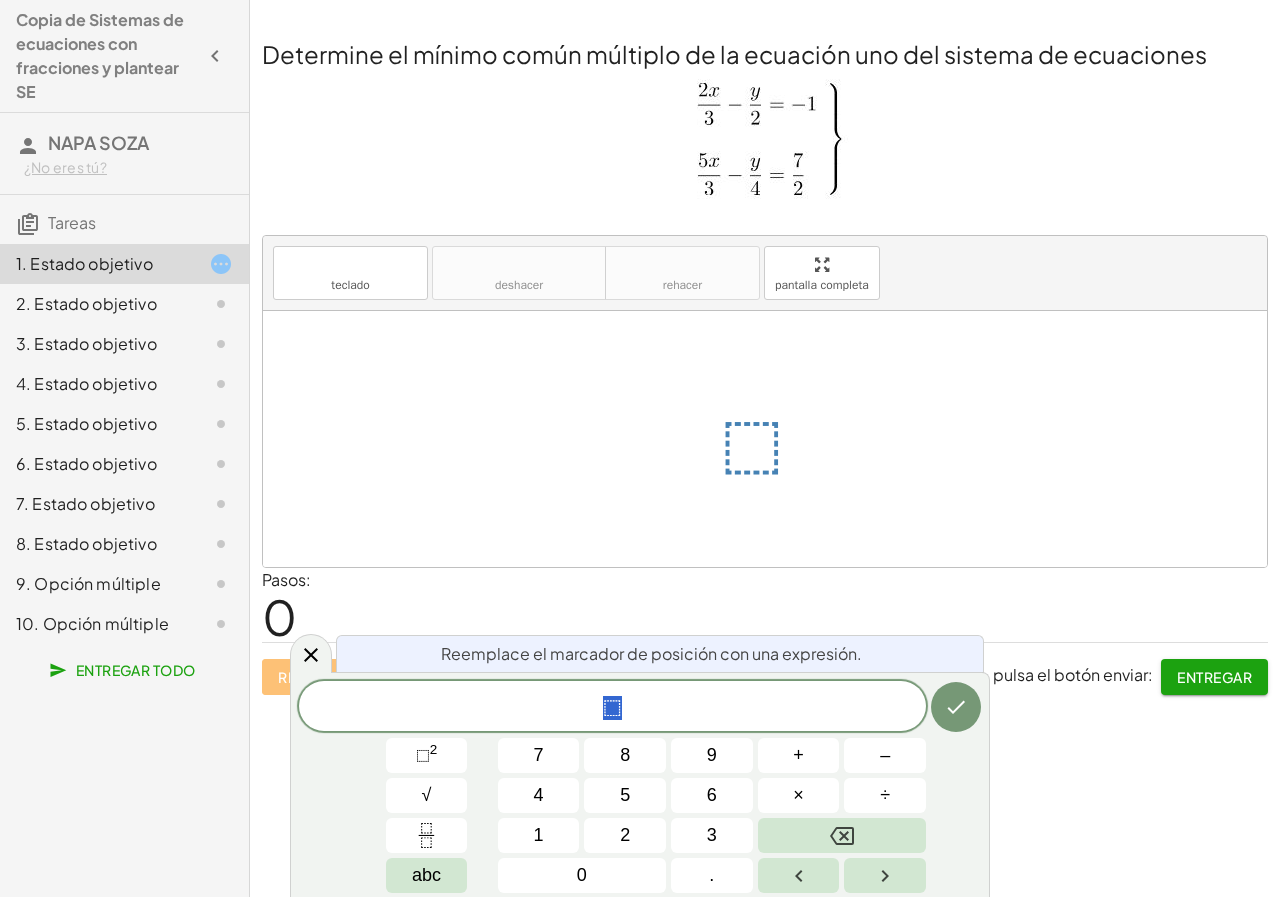 click at bounding box center (773, 439) 